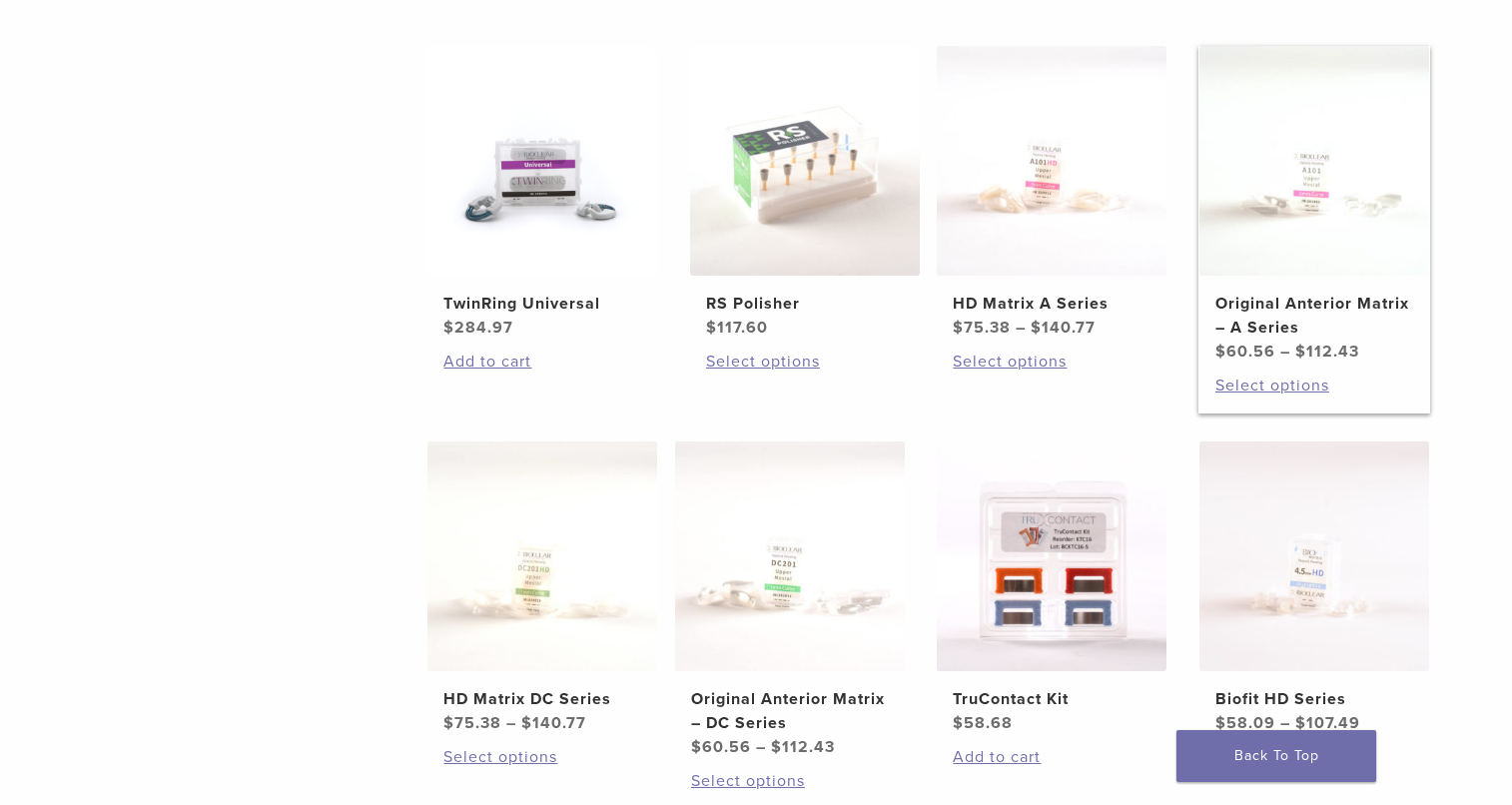 scroll, scrollTop: 917, scrollLeft: 0, axis: vertical 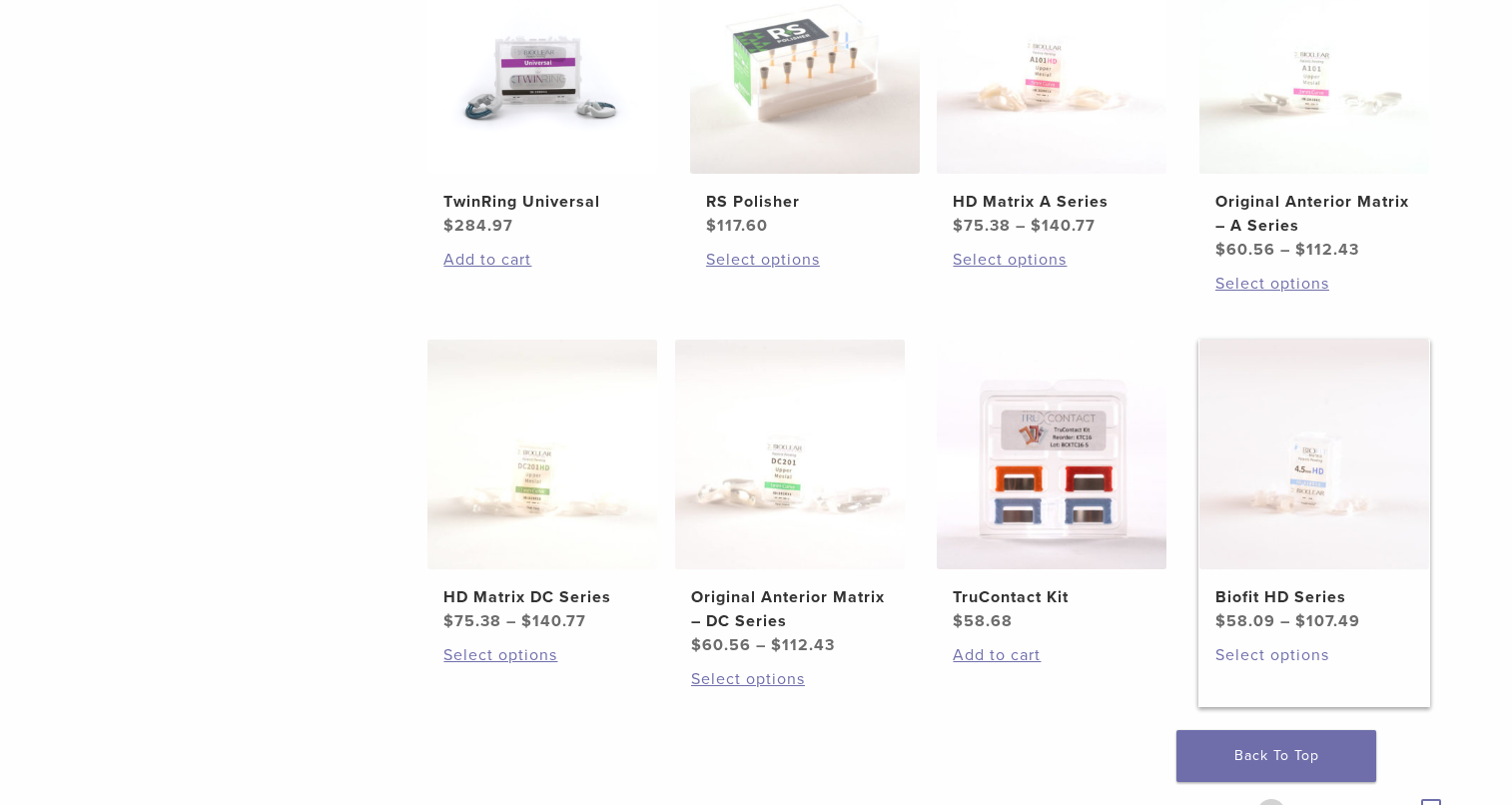 click on "Select options" at bounding box center (1314, 655) 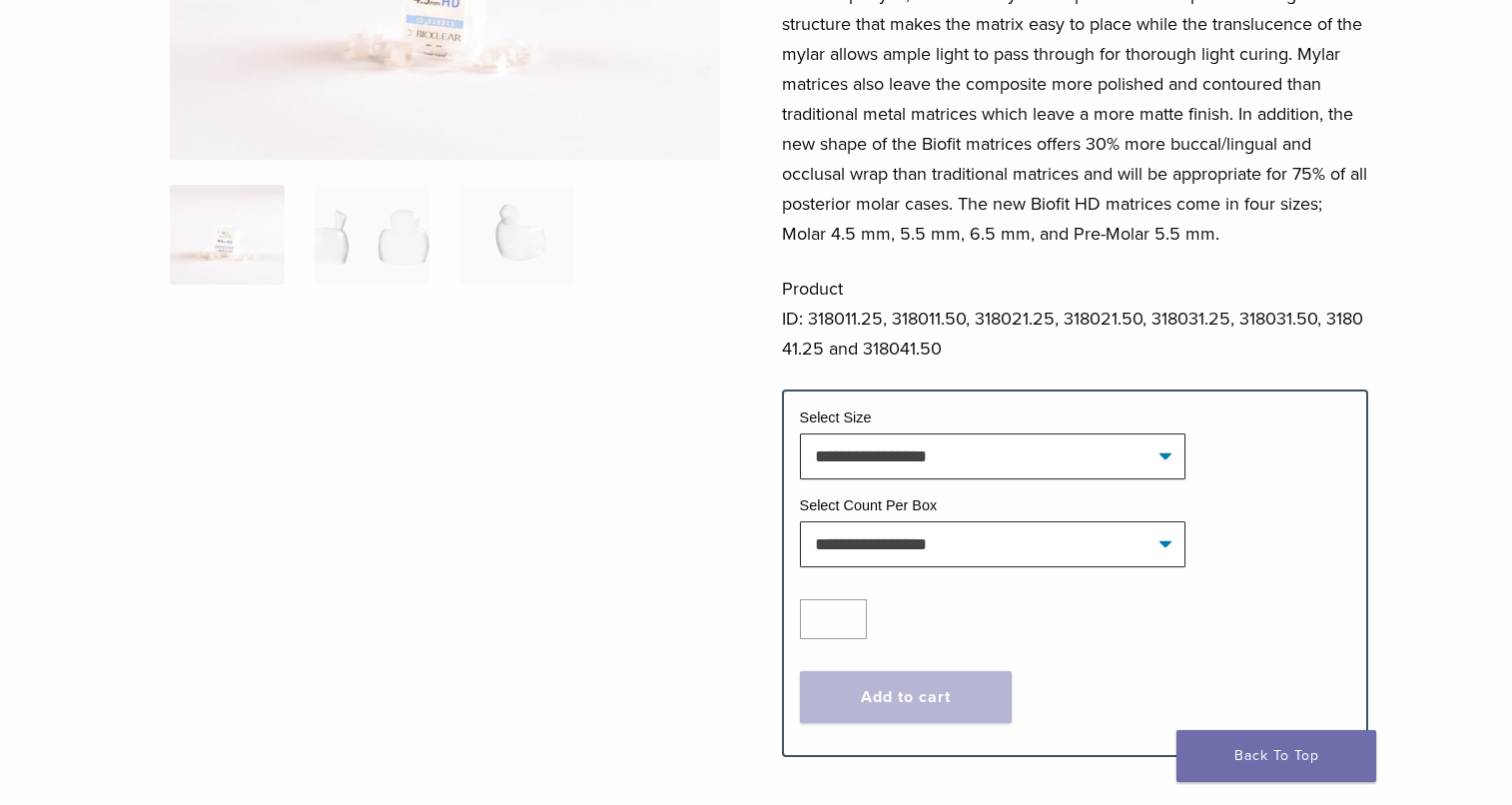 scroll, scrollTop: 407, scrollLeft: 0, axis: vertical 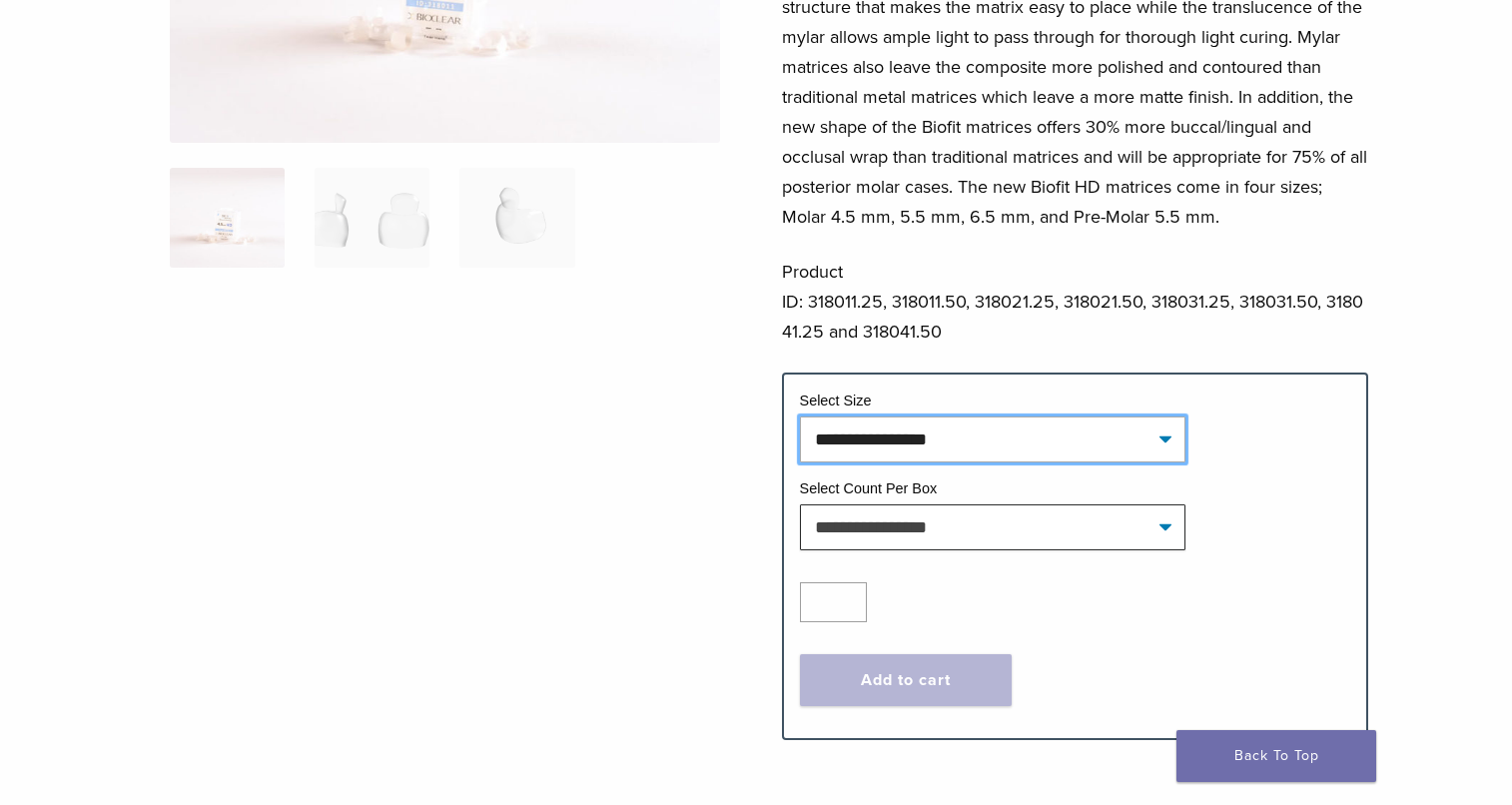click on "**********" 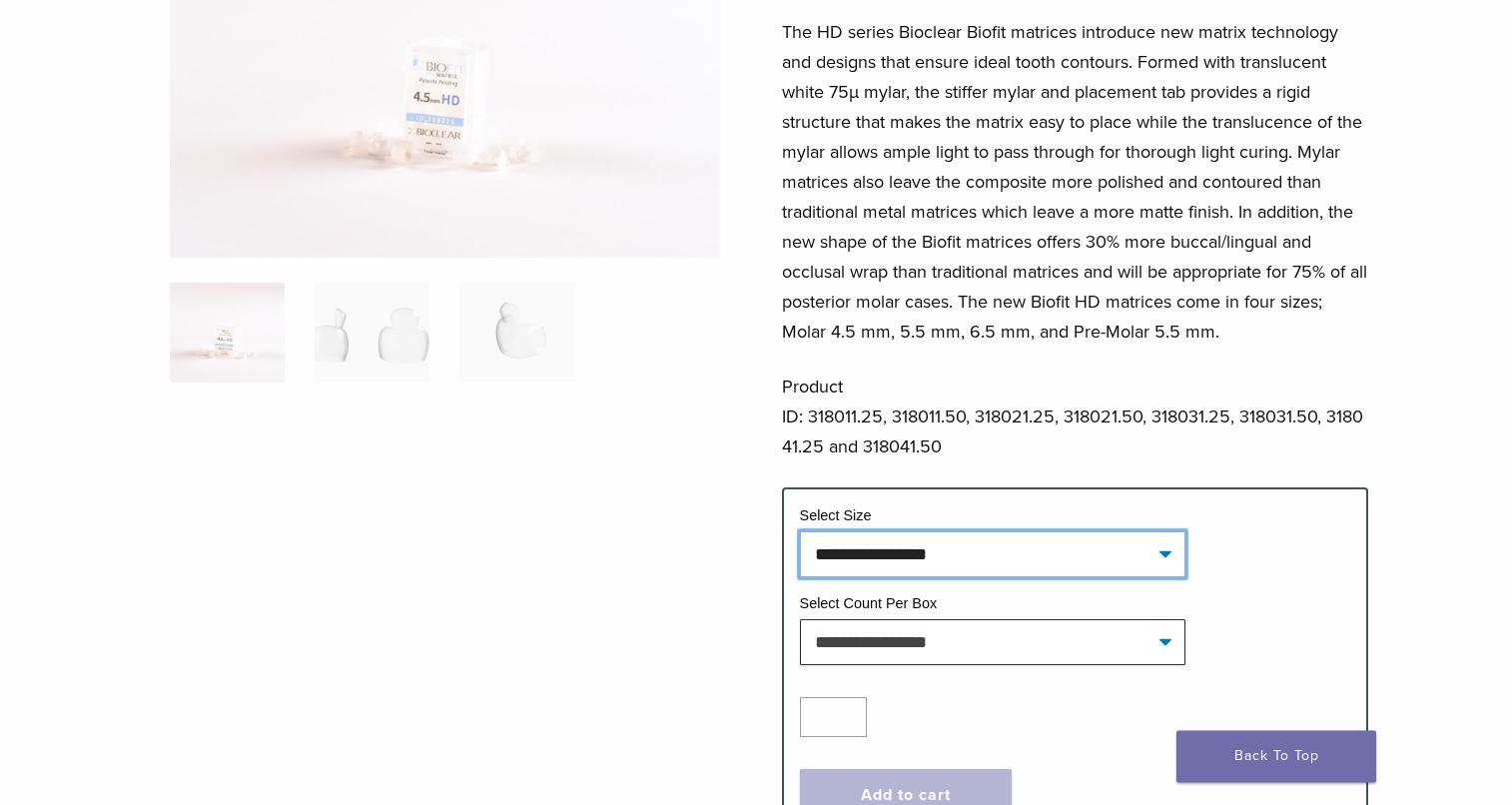 scroll, scrollTop: 407, scrollLeft: 0, axis: vertical 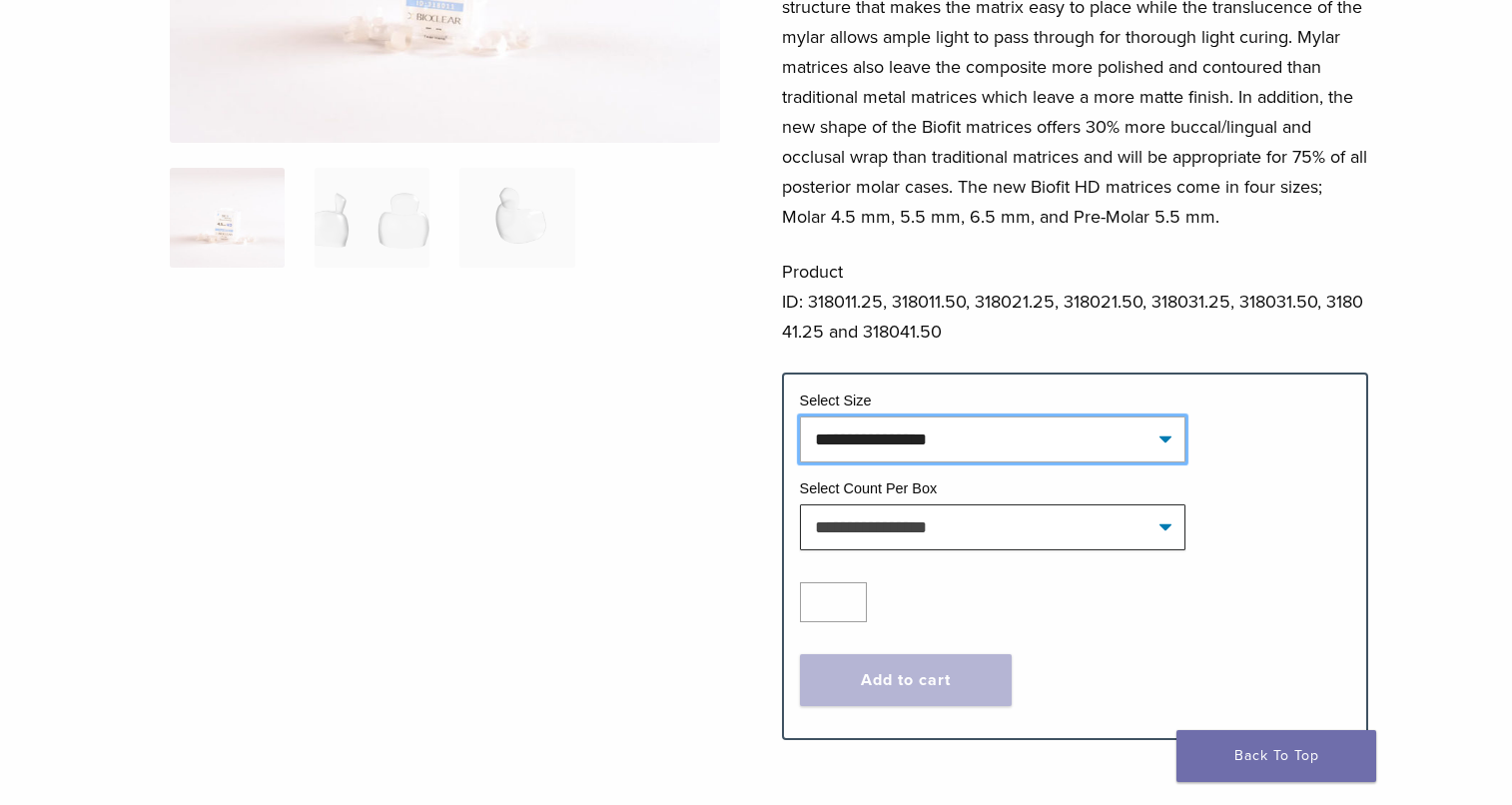 click on "**********" 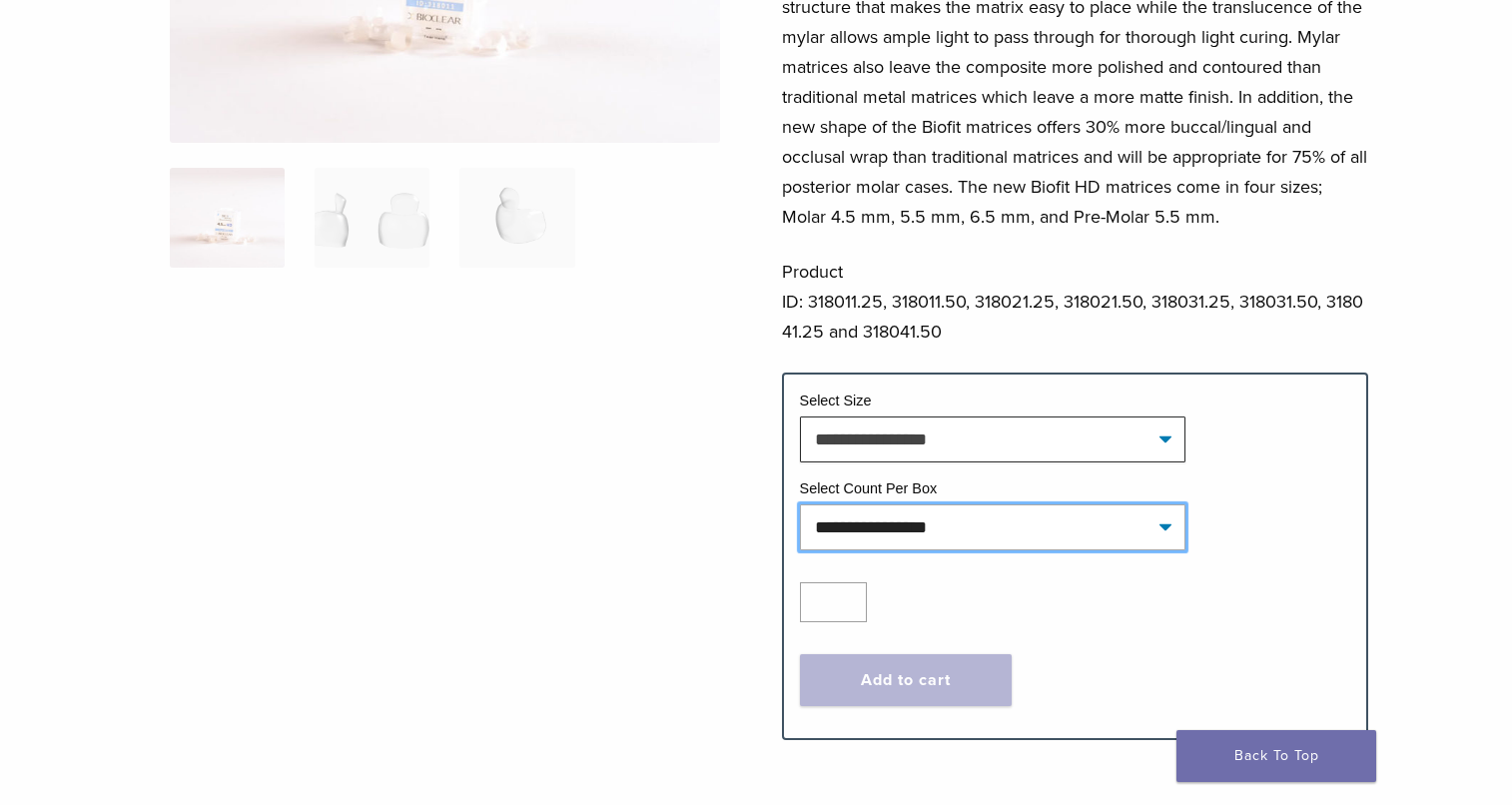click on "**********" 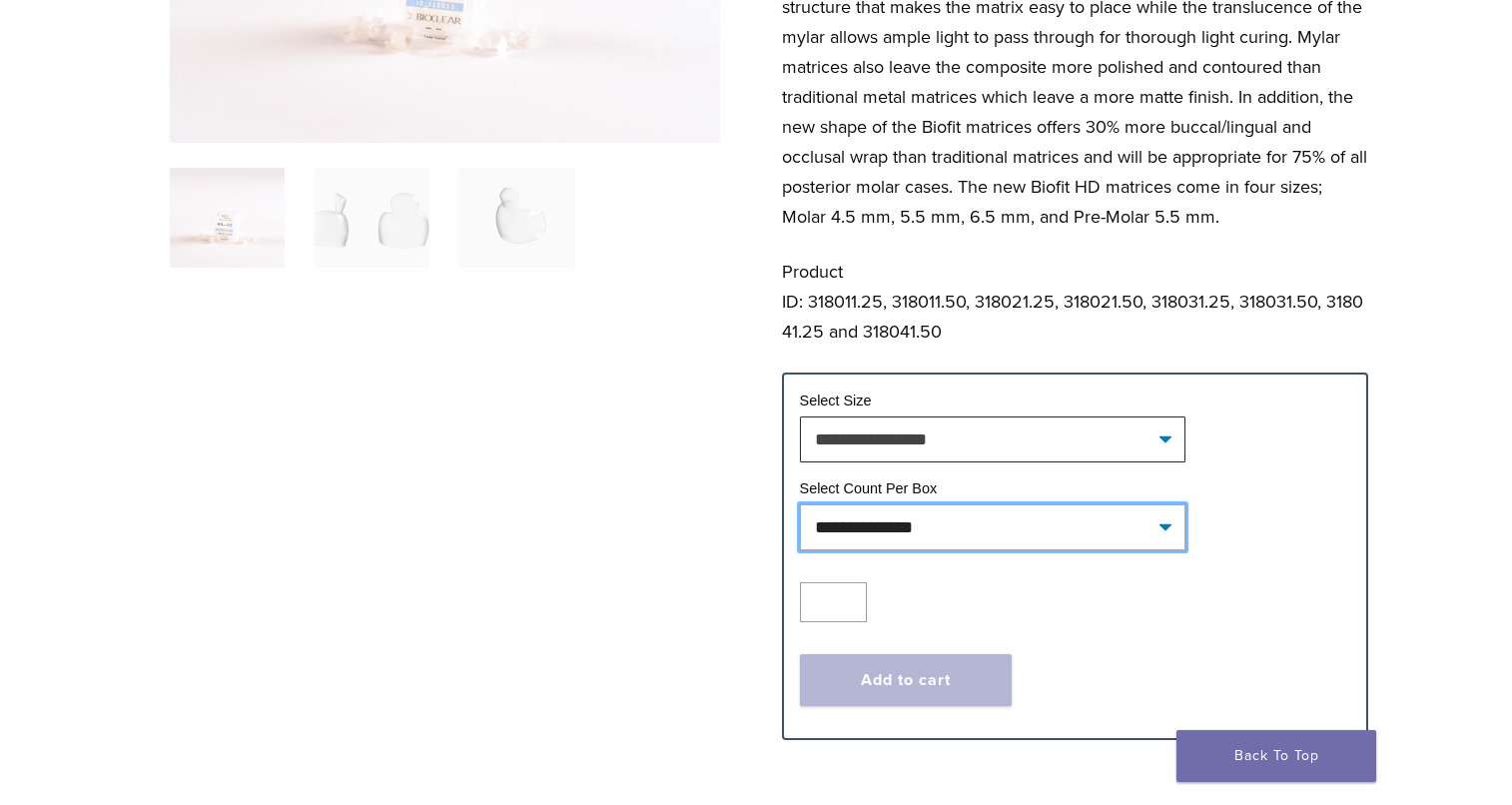select on "*****" 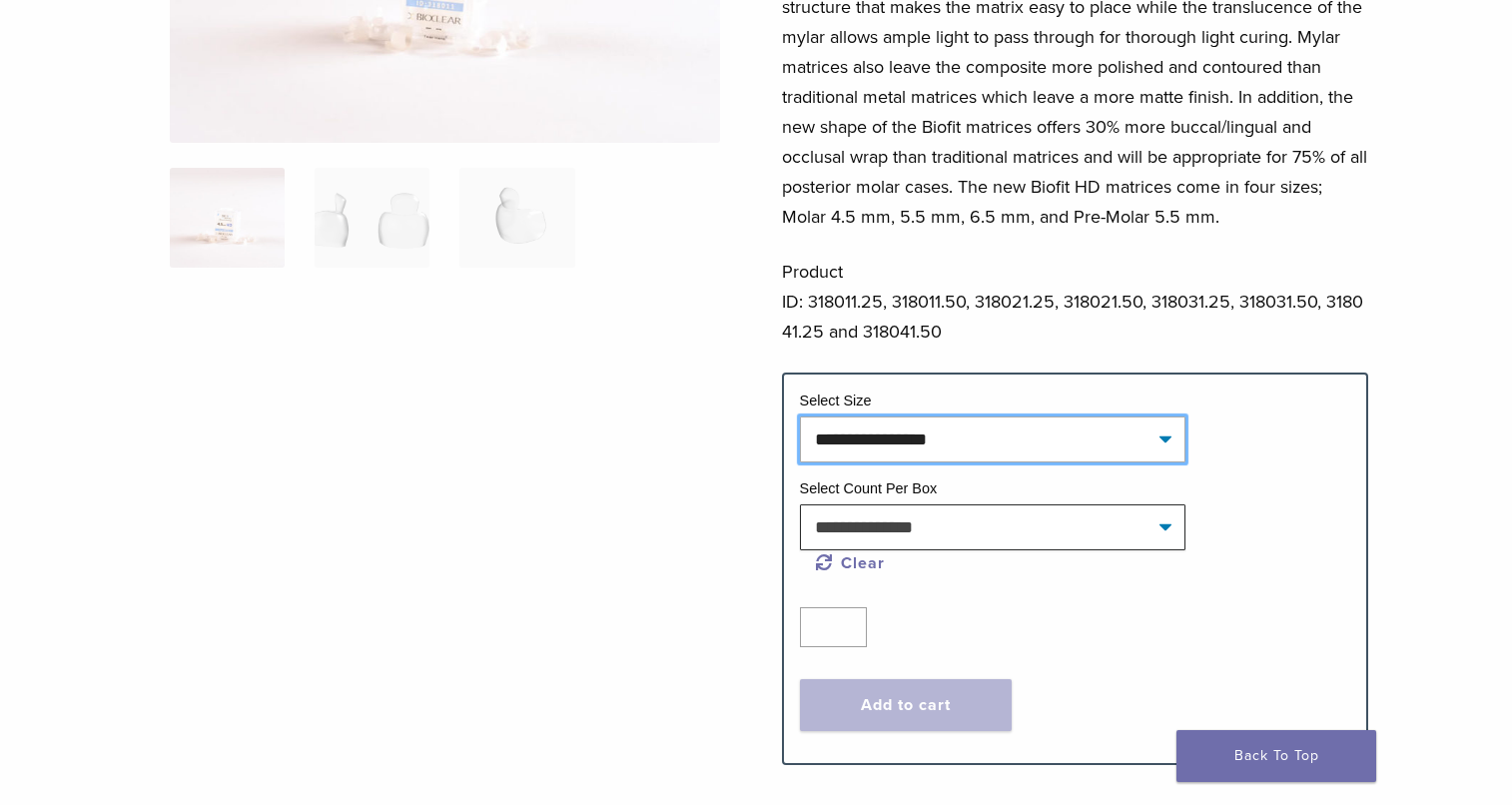 click on "**********" 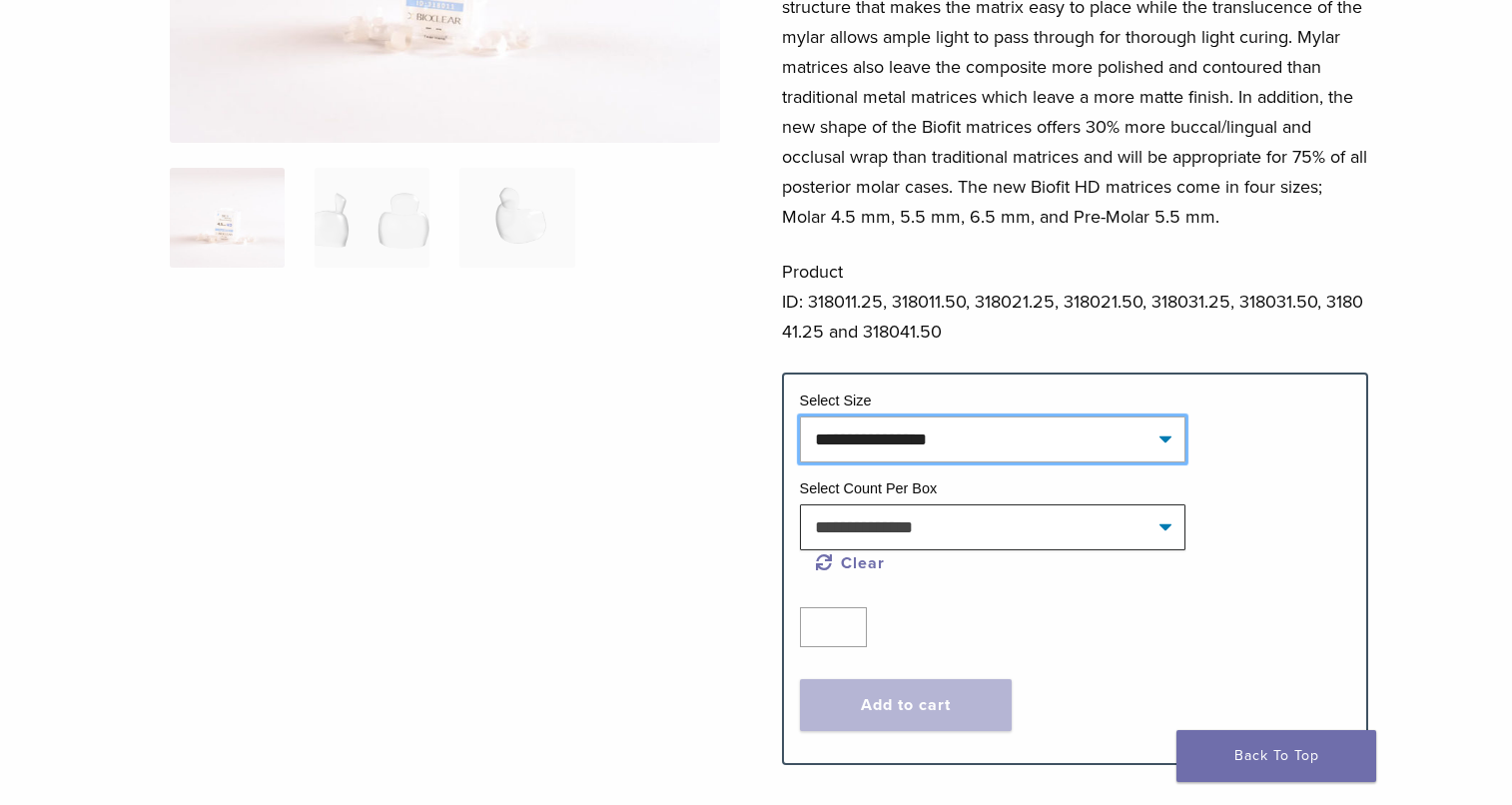 select on "**********" 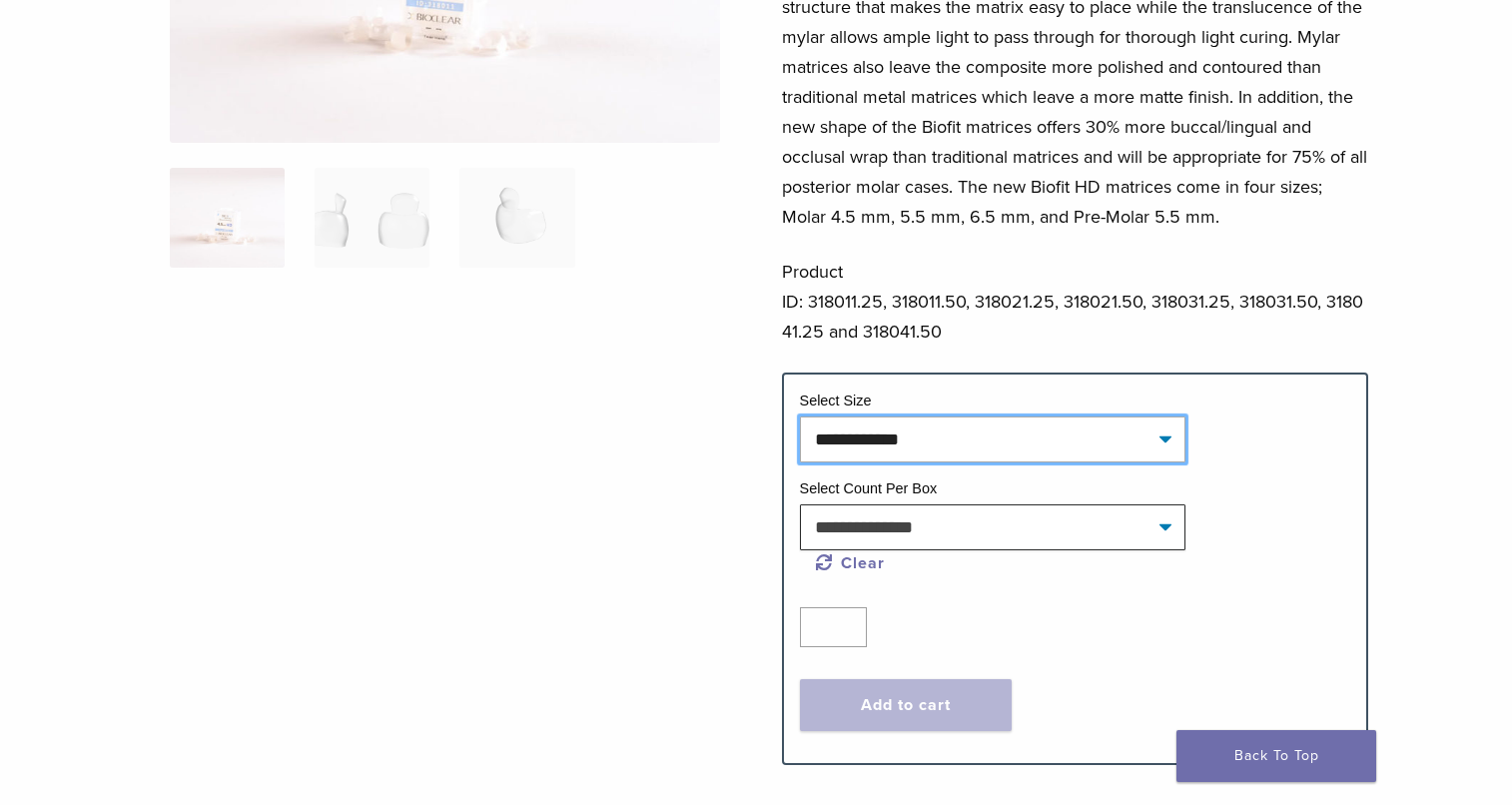 select on "*****" 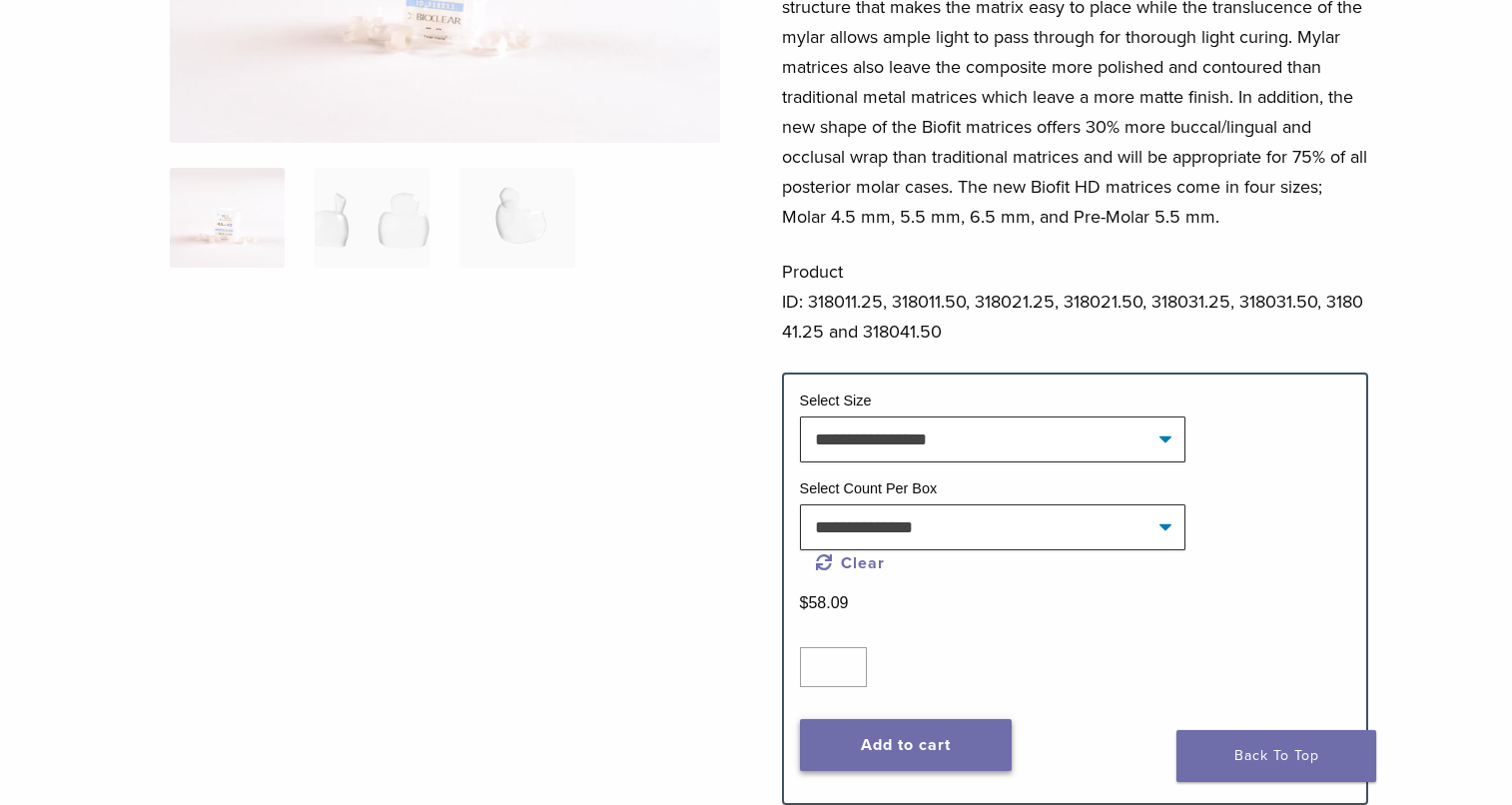 click on "Add to cart" 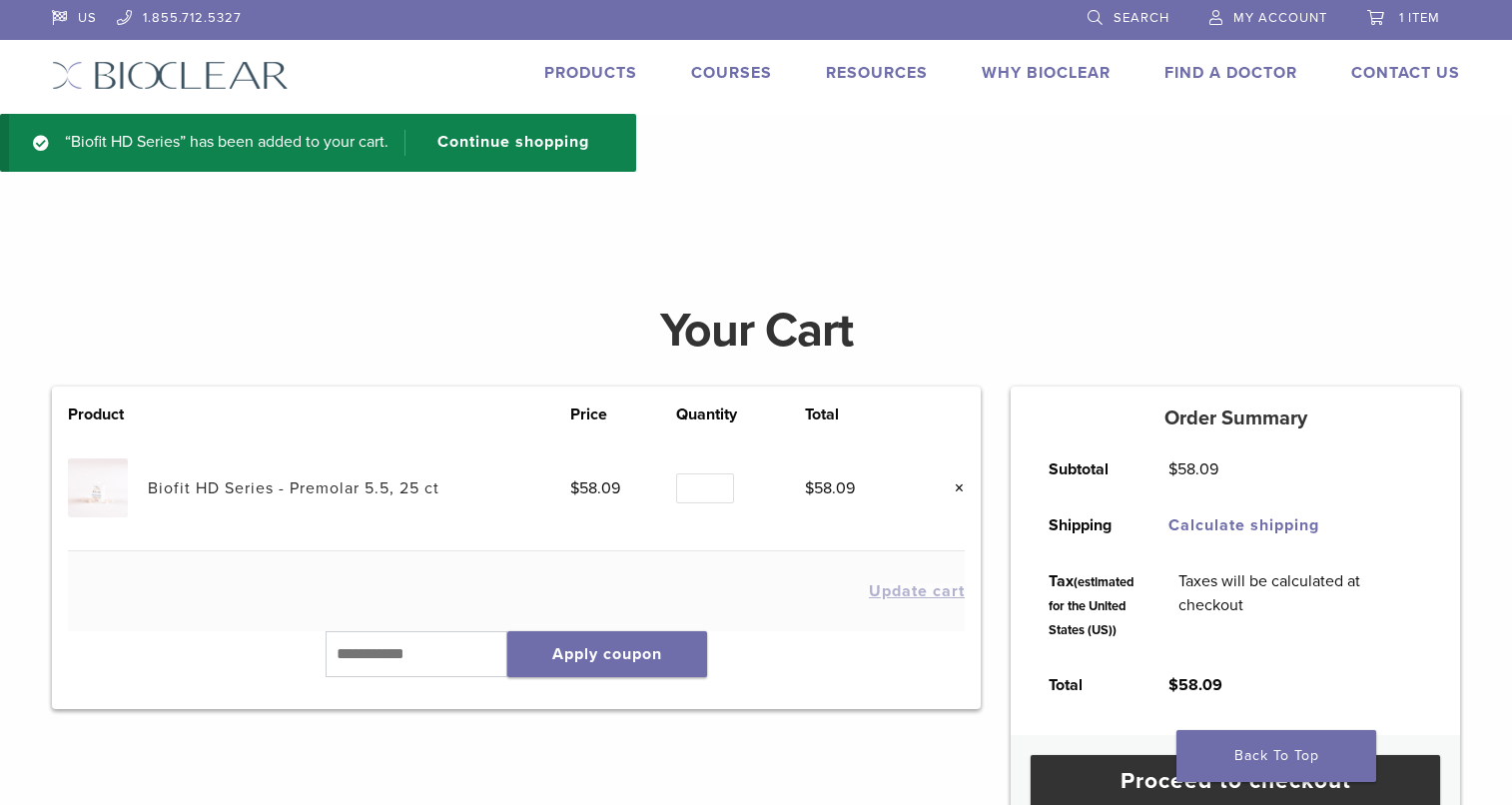 scroll, scrollTop: 0, scrollLeft: 0, axis: both 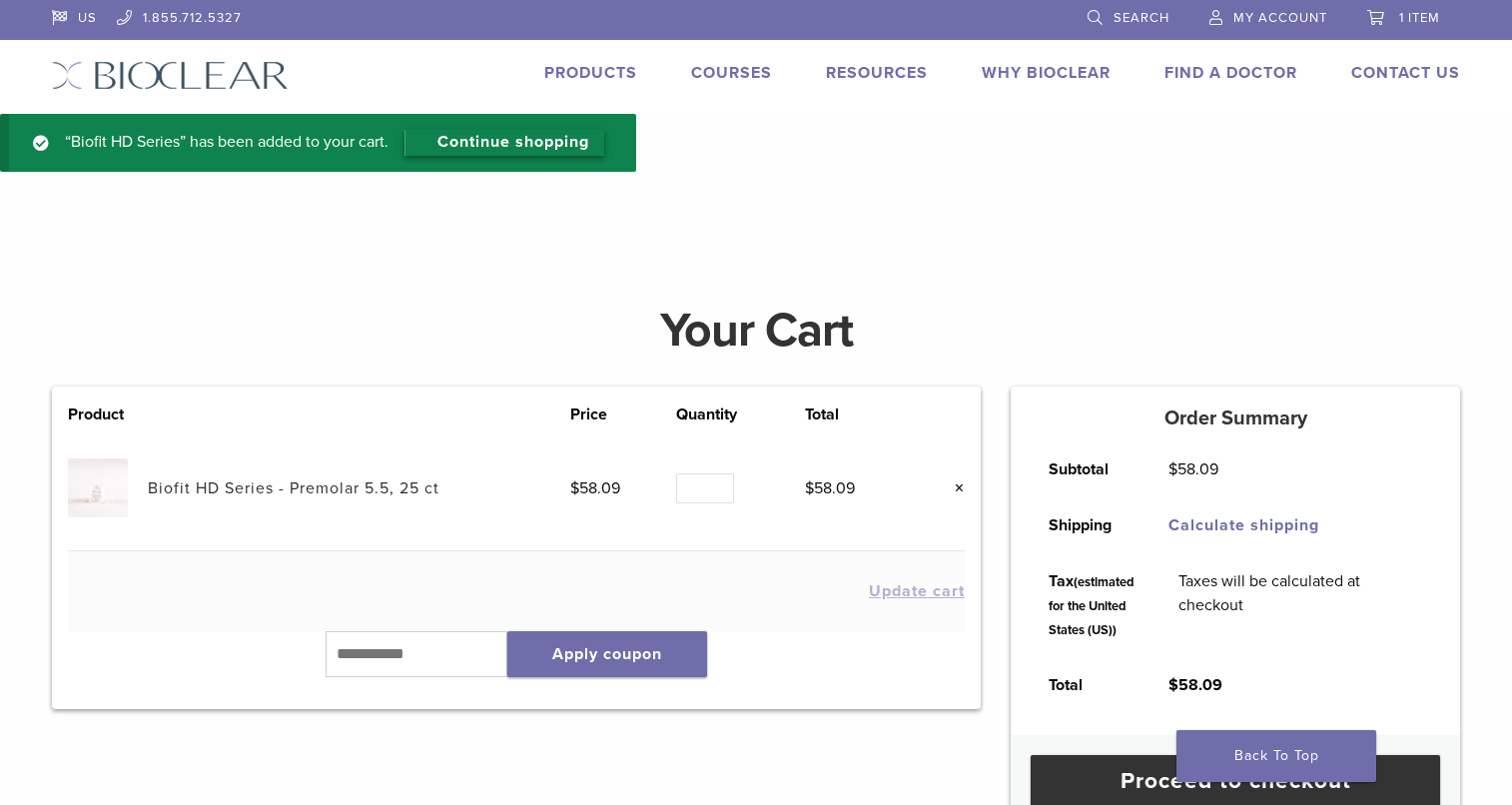click on "Continue shopping" at bounding box center (504, 143) 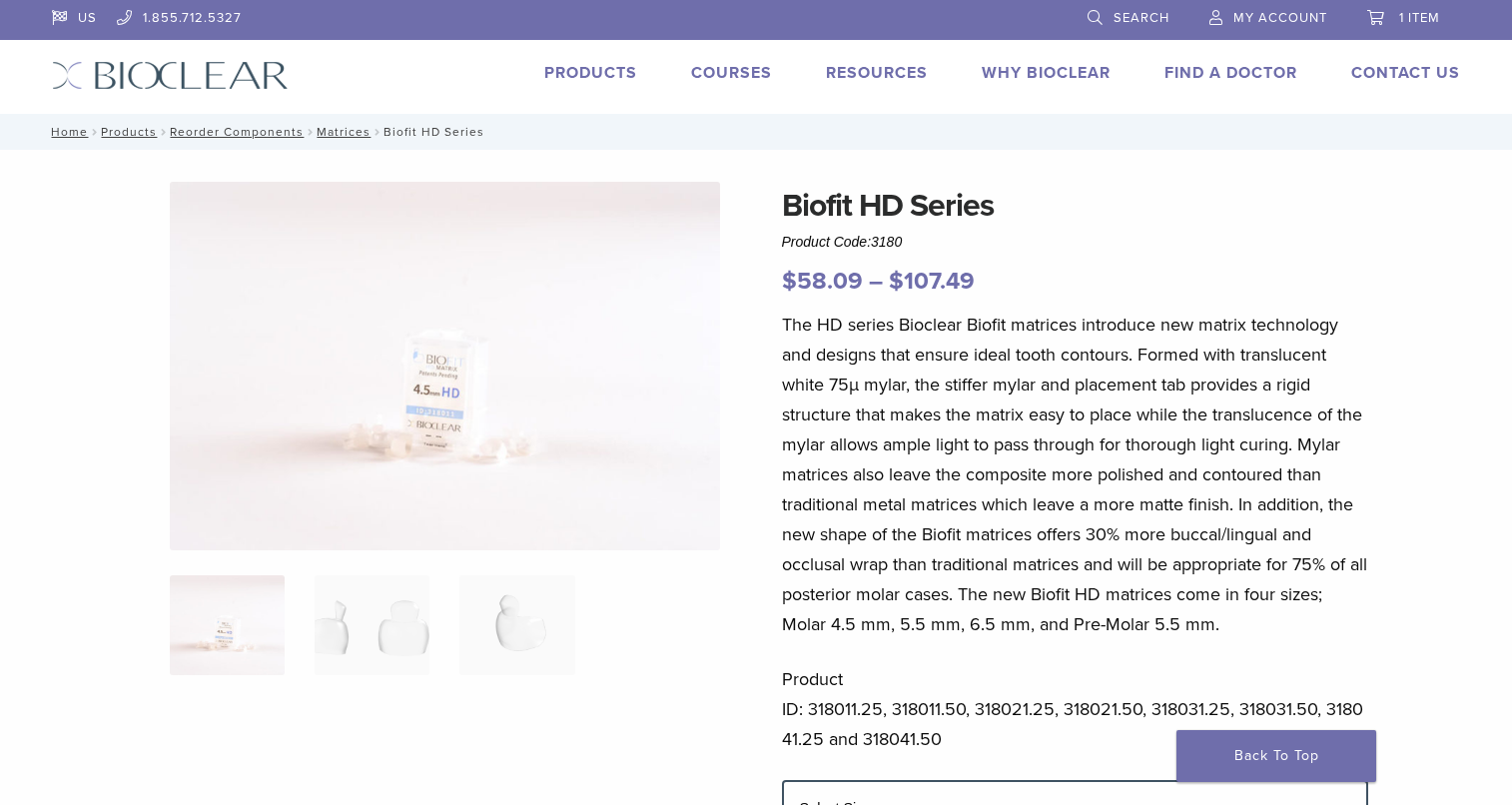 scroll, scrollTop: 0, scrollLeft: 0, axis: both 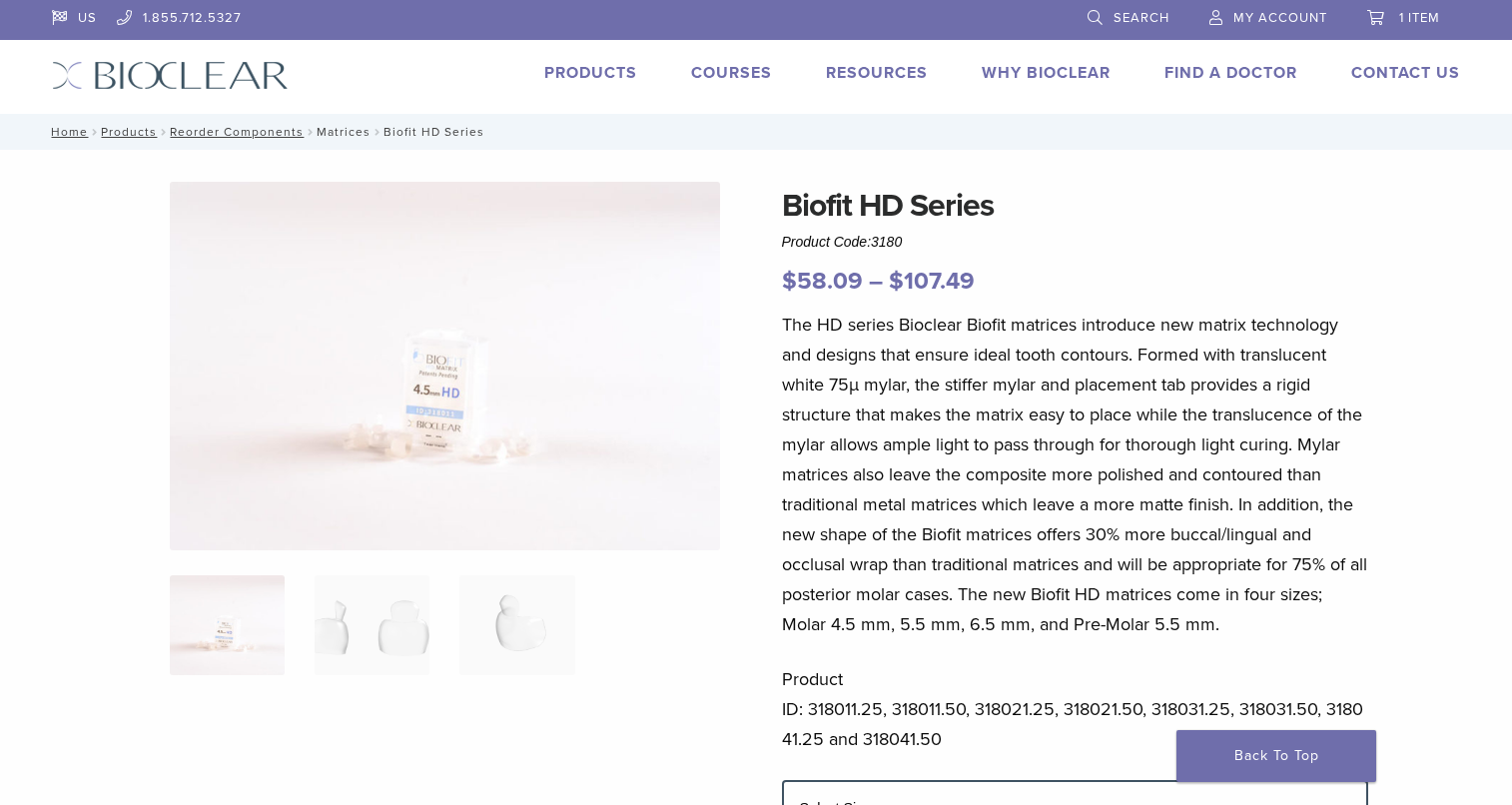 click on "Matrices" at bounding box center (344, 132) 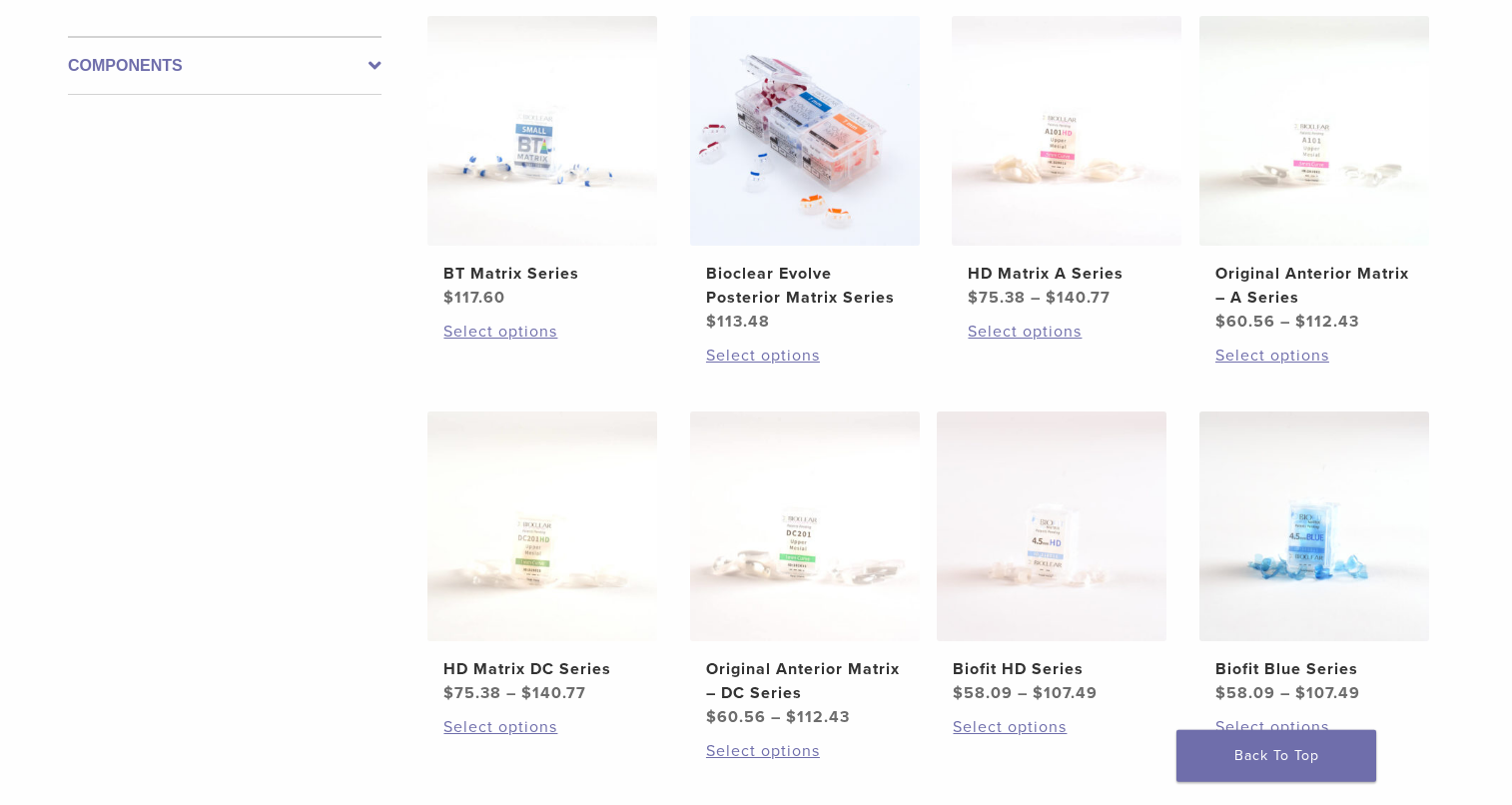 scroll, scrollTop: 509, scrollLeft: 0, axis: vertical 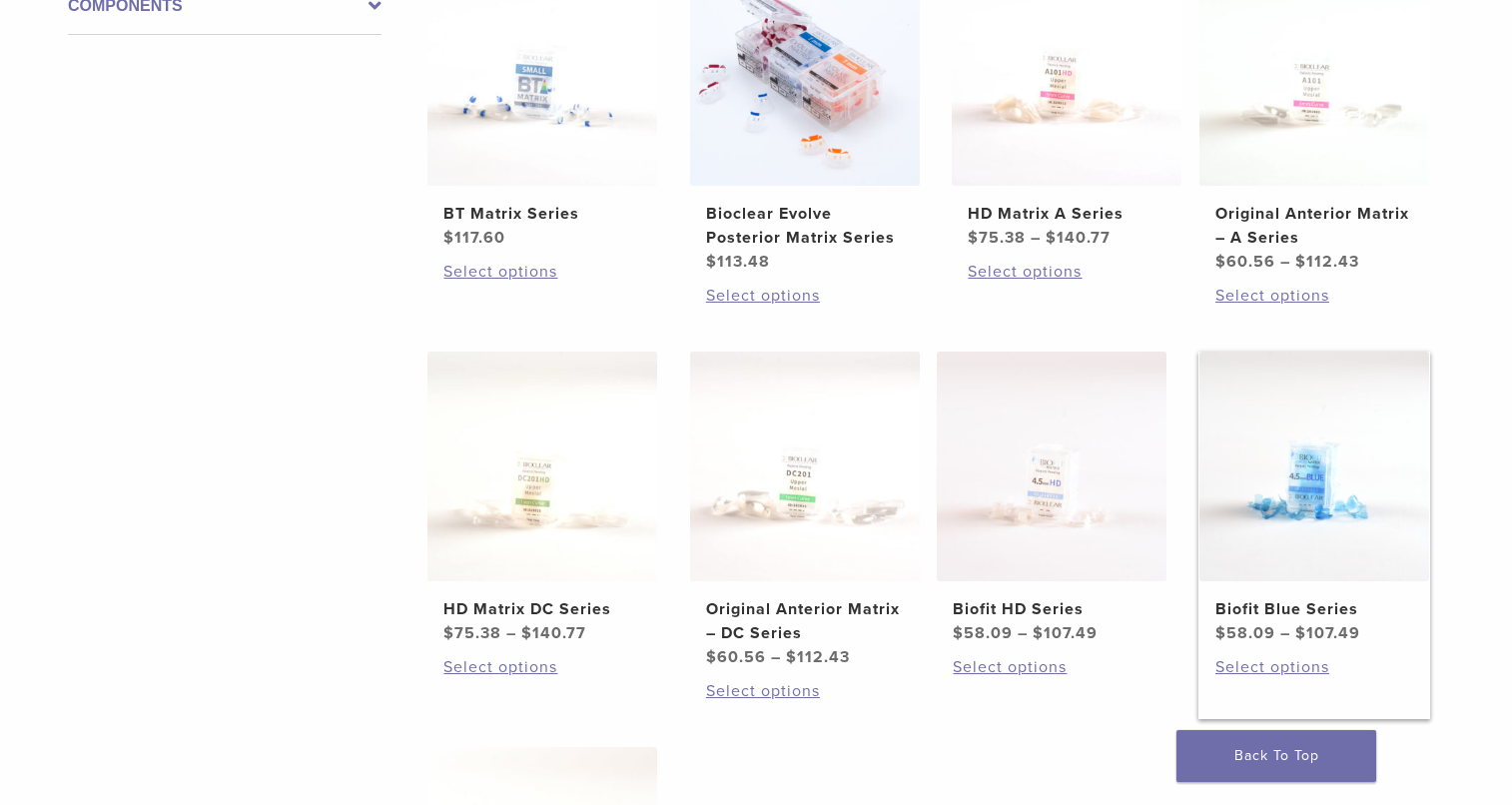 click at bounding box center [1314, 466] 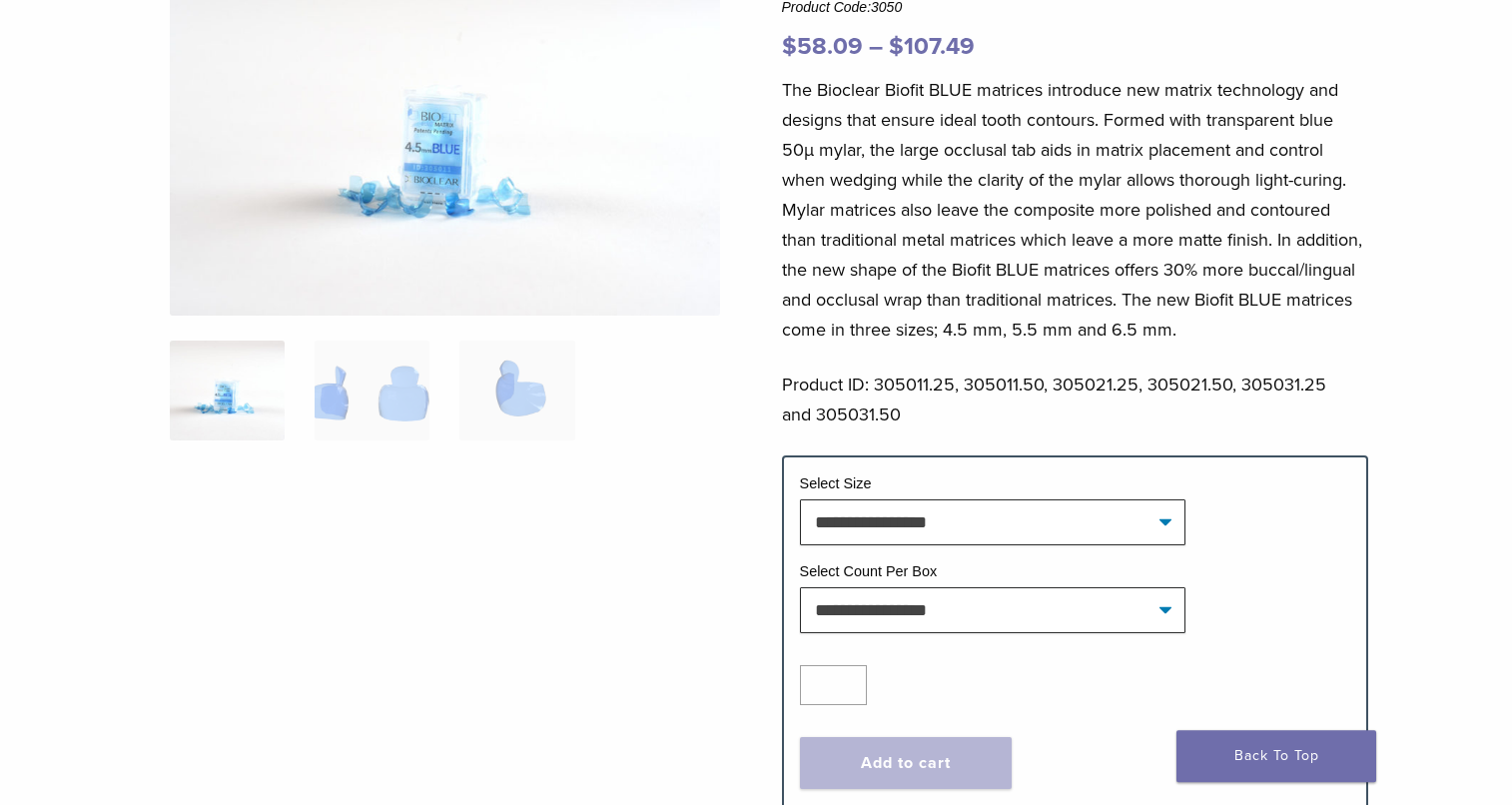scroll, scrollTop: 407, scrollLeft: 0, axis: vertical 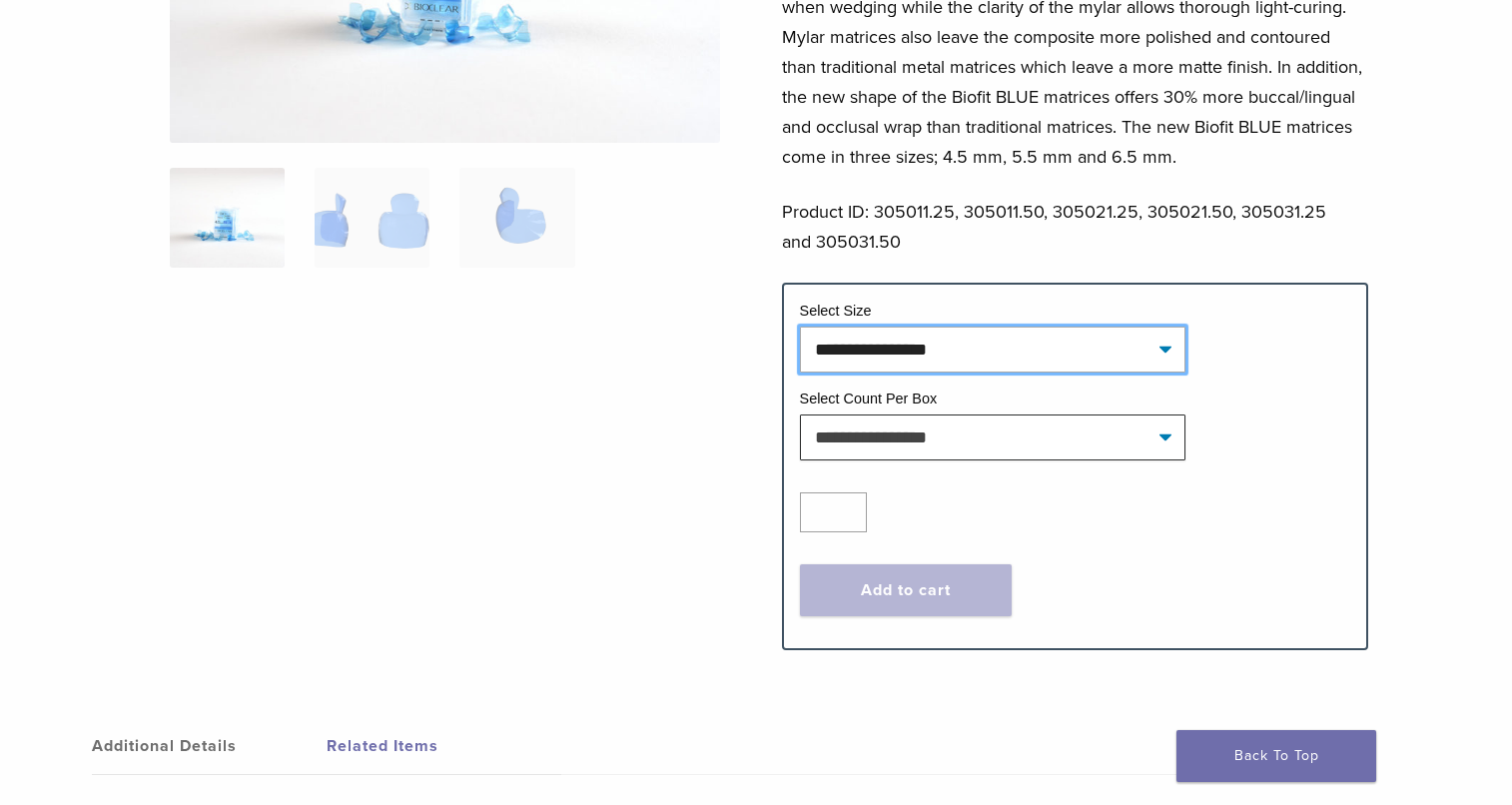 click on "**********" 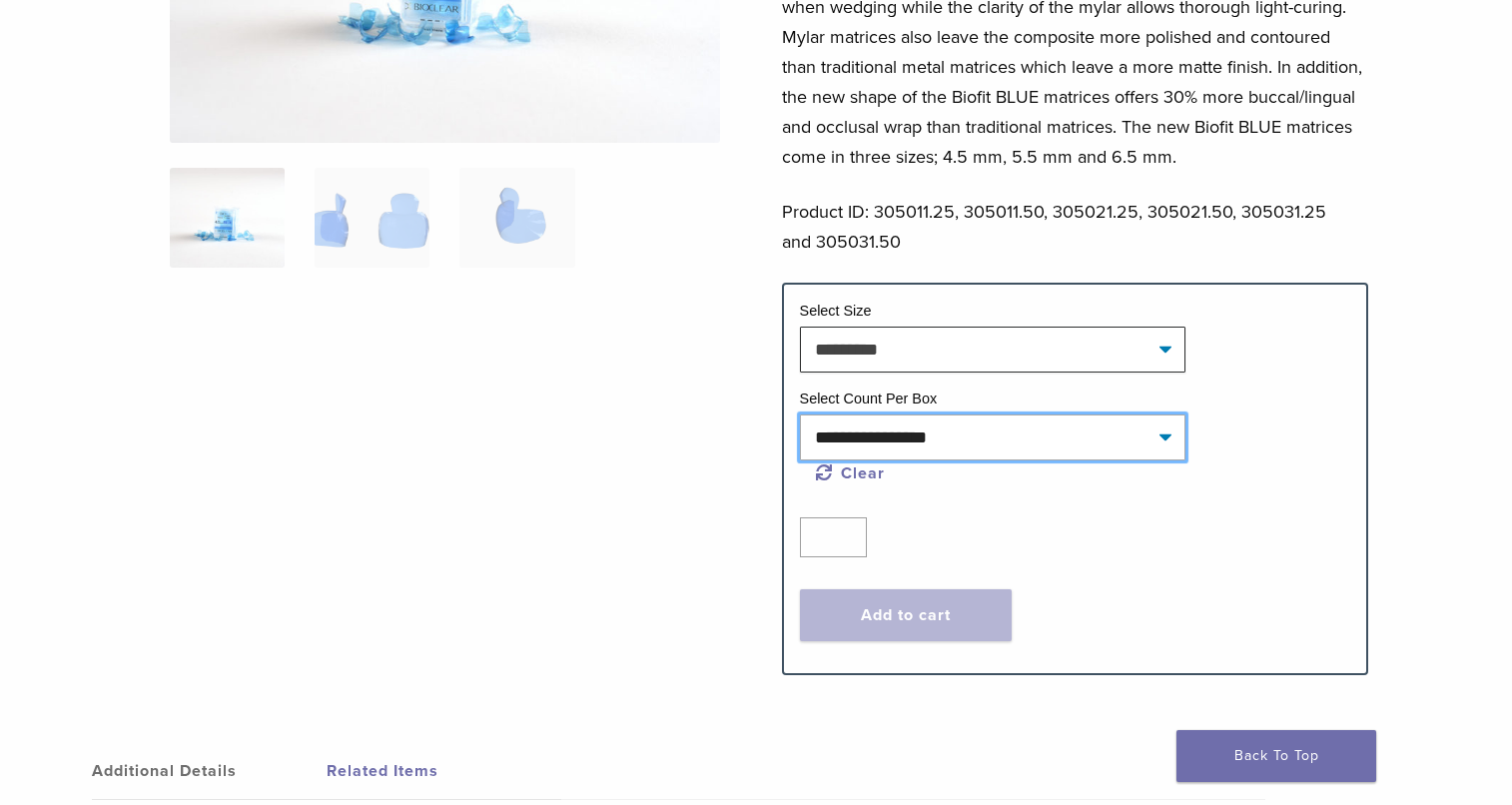 click on "**********" 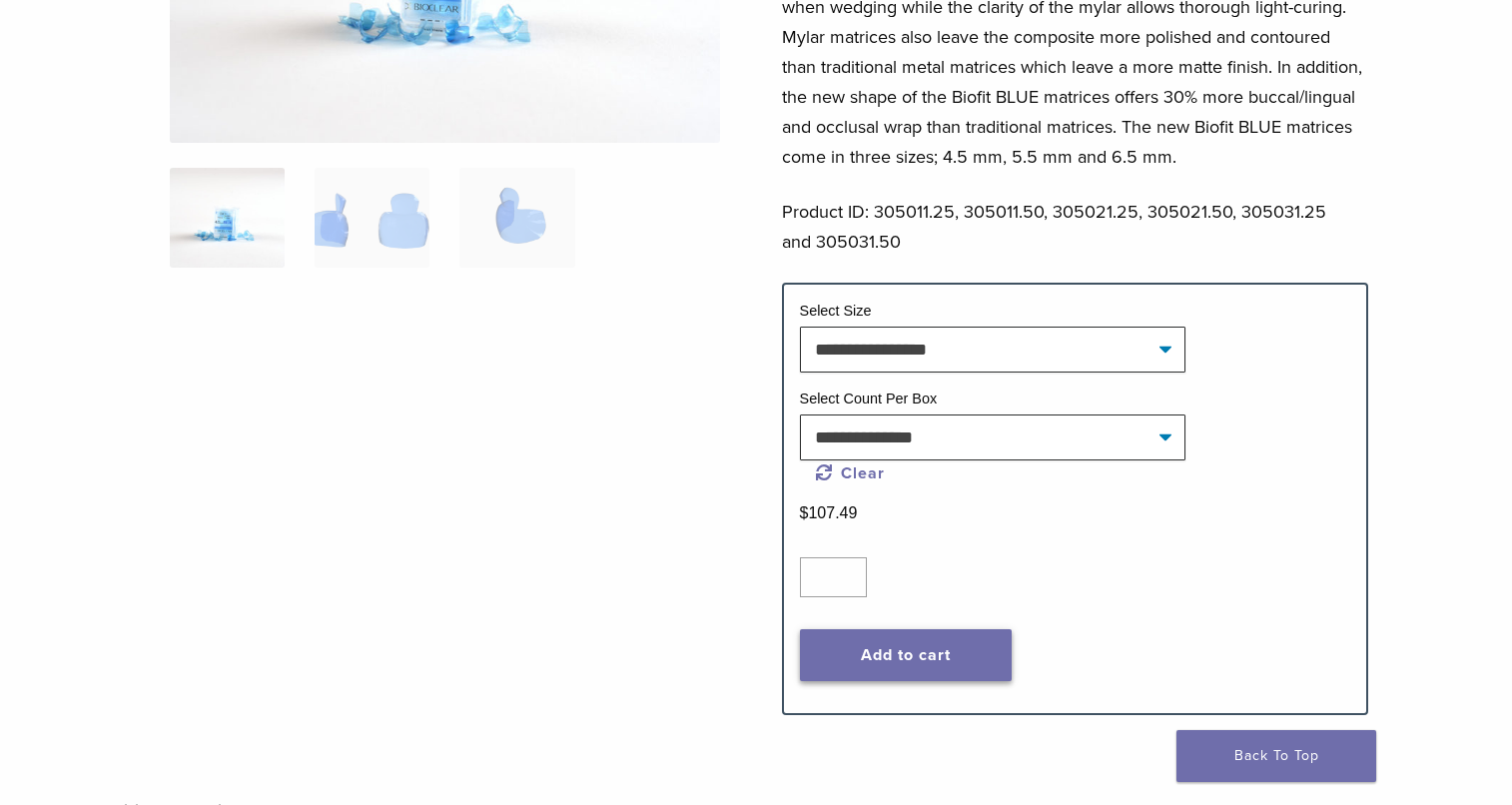 click on "Add to cart" 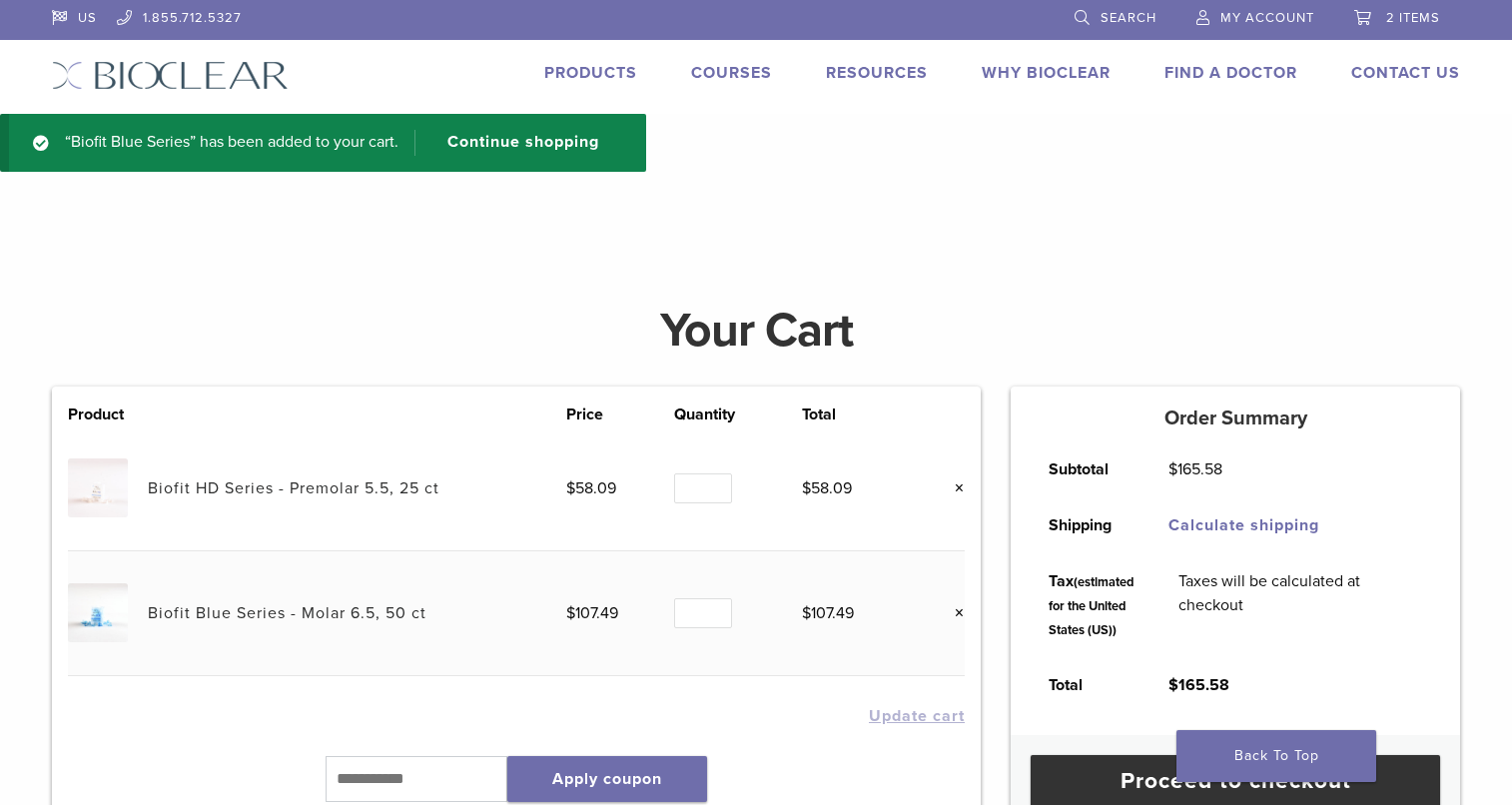 scroll, scrollTop: 0, scrollLeft: 0, axis: both 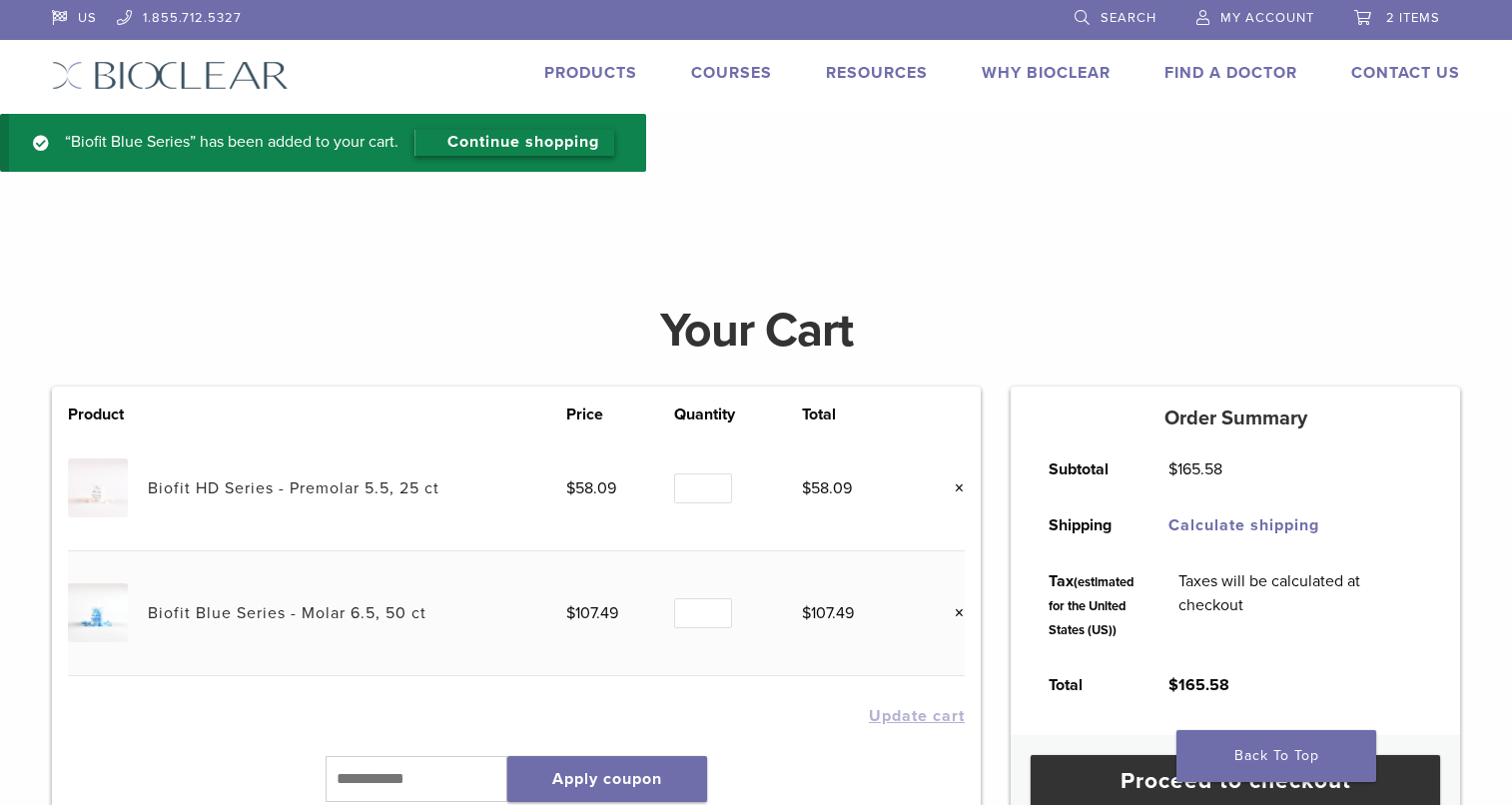 click on "Continue shopping" at bounding box center (514, 143) 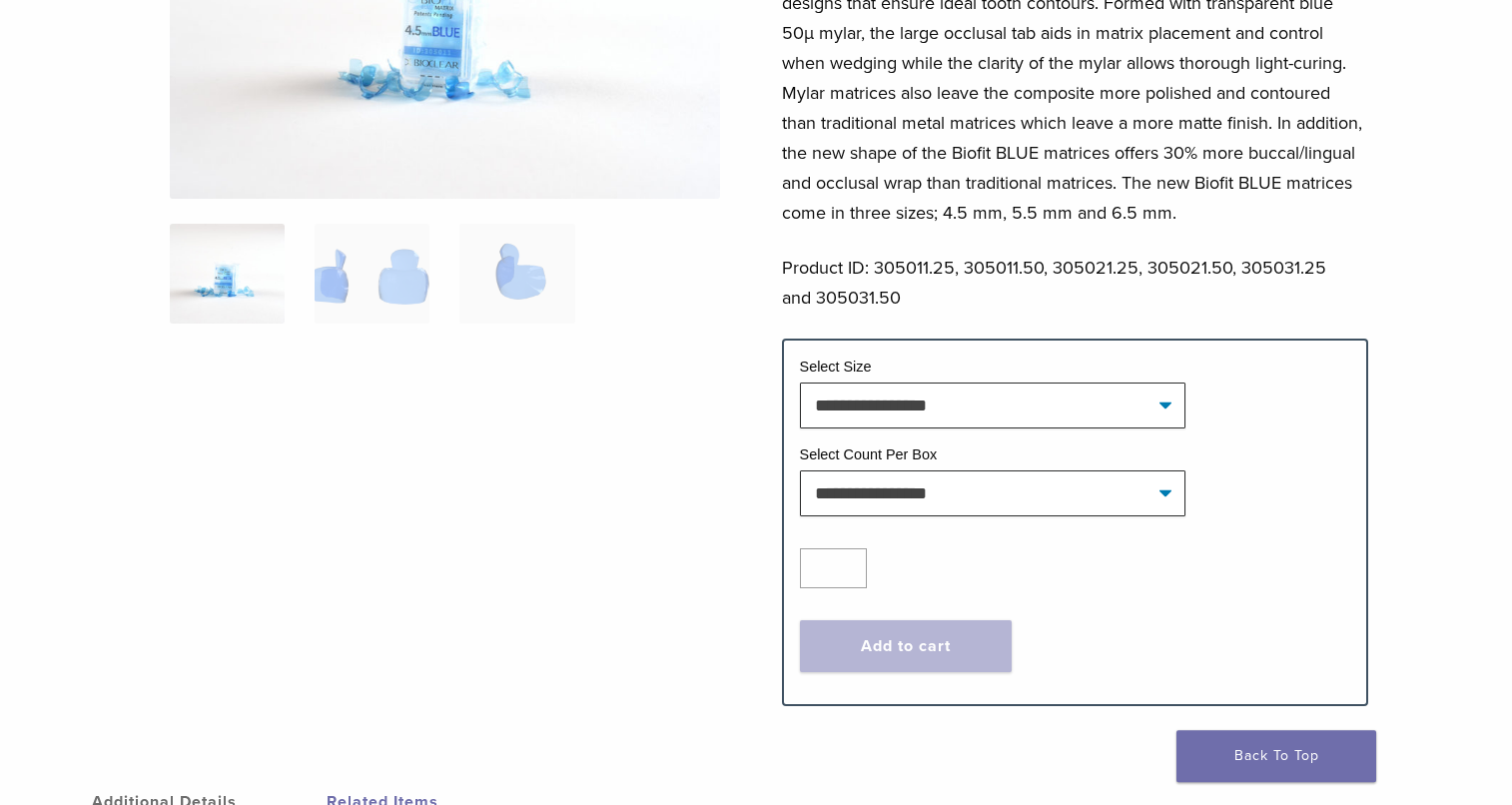 scroll, scrollTop: 407, scrollLeft: 0, axis: vertical 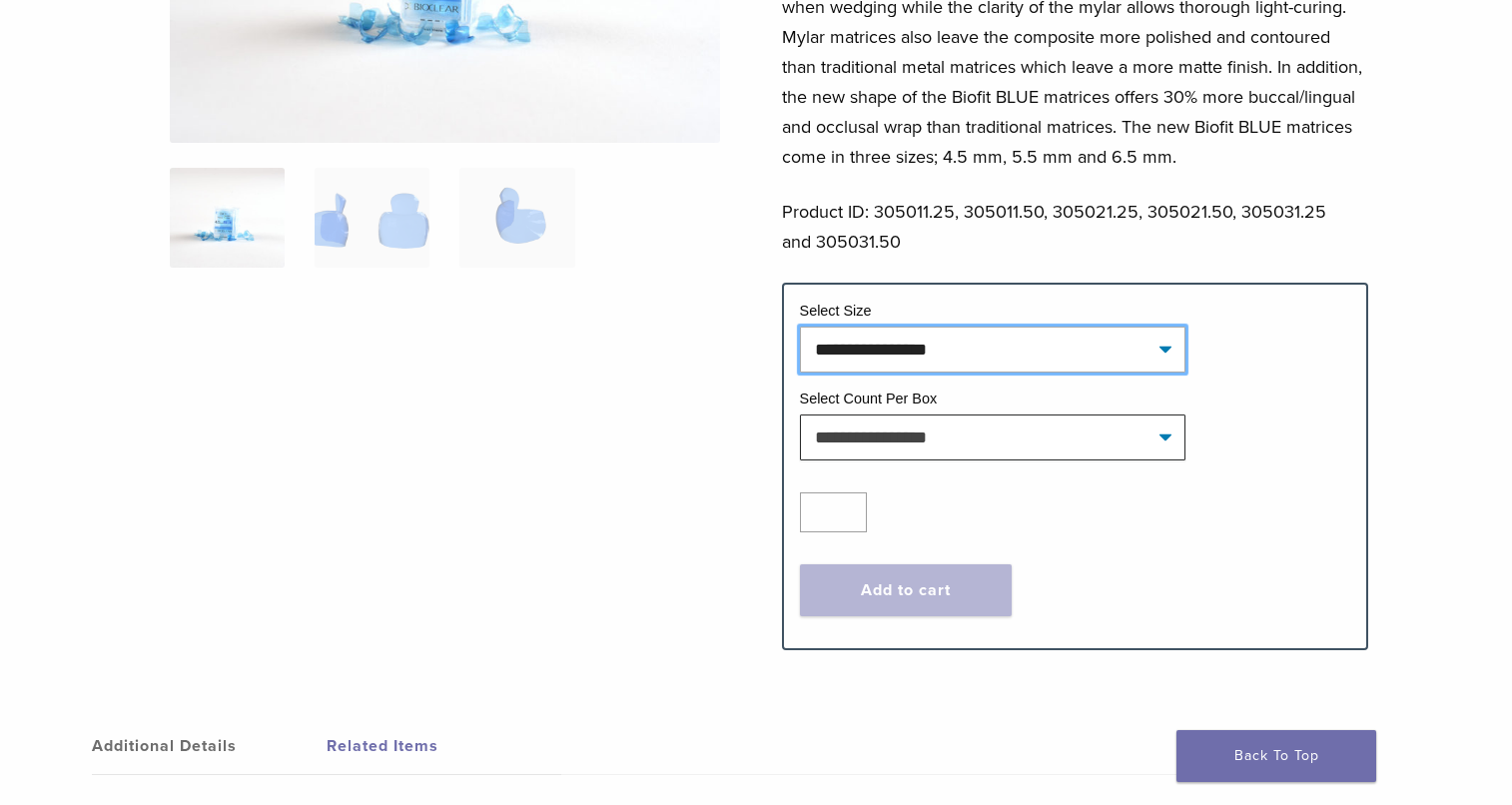 click on "**********" 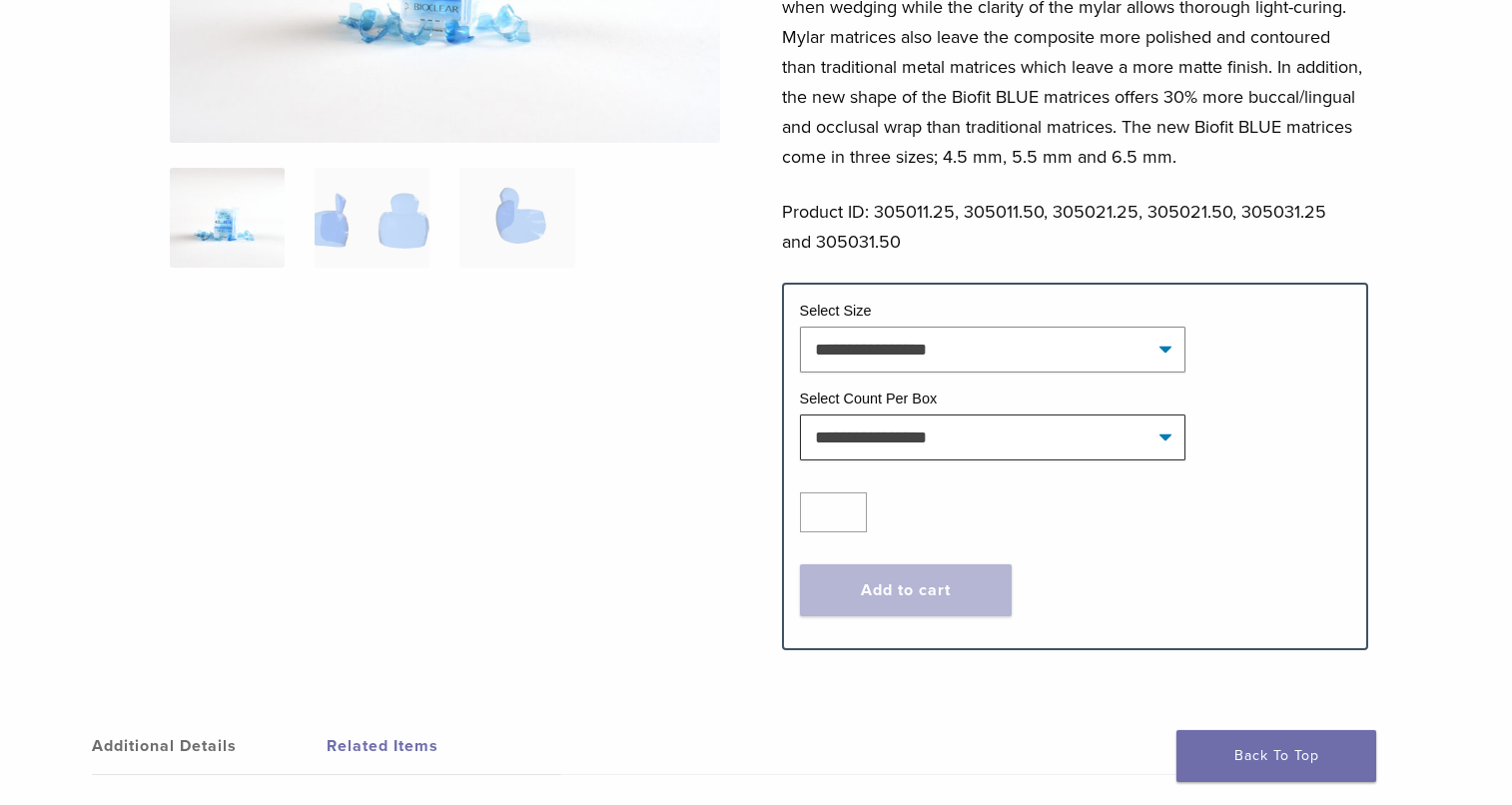 click at bounding box center (445, 196) 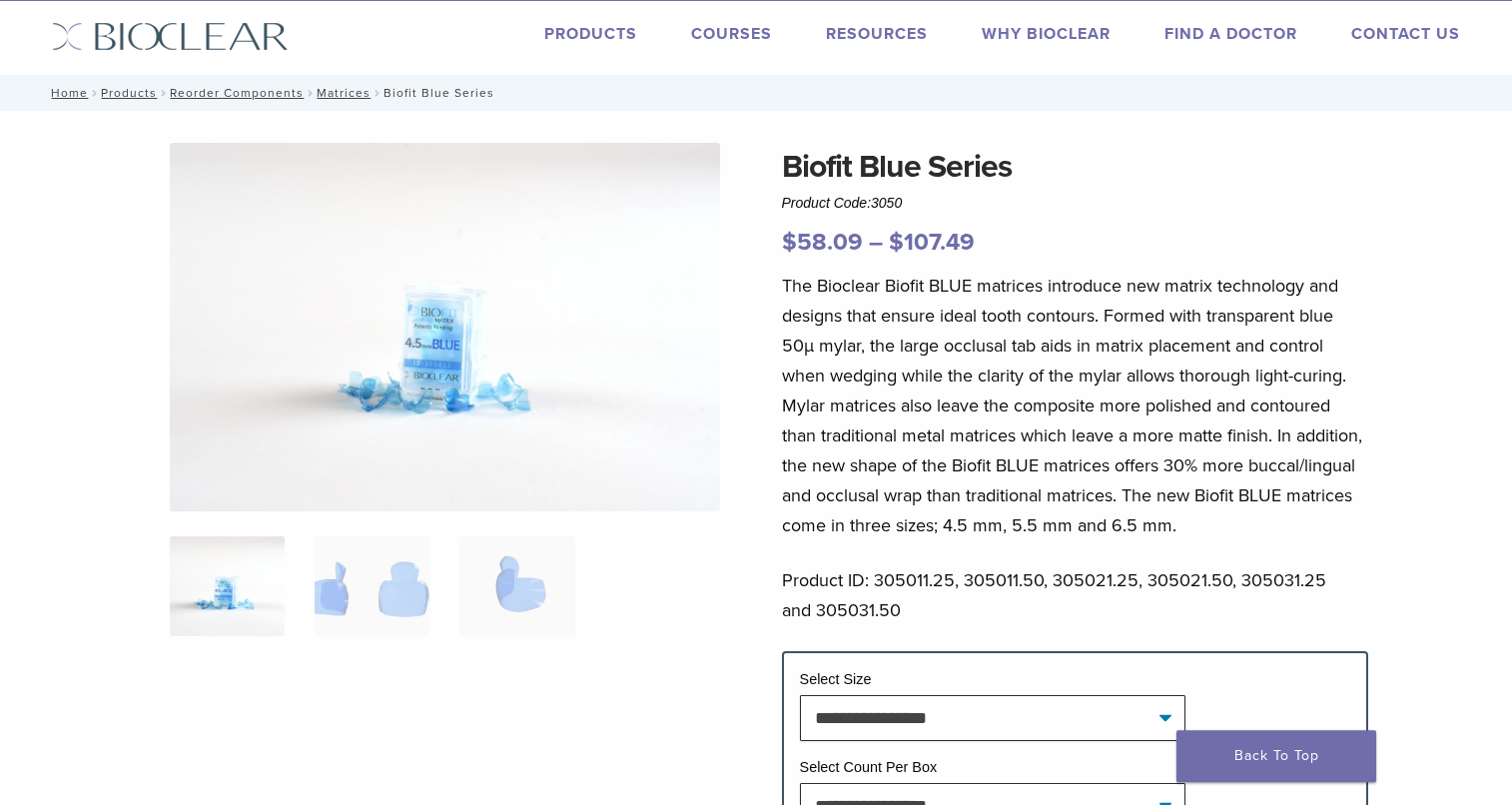 scroll, scrollTop: 0, scrollLeft: 0, axis: both 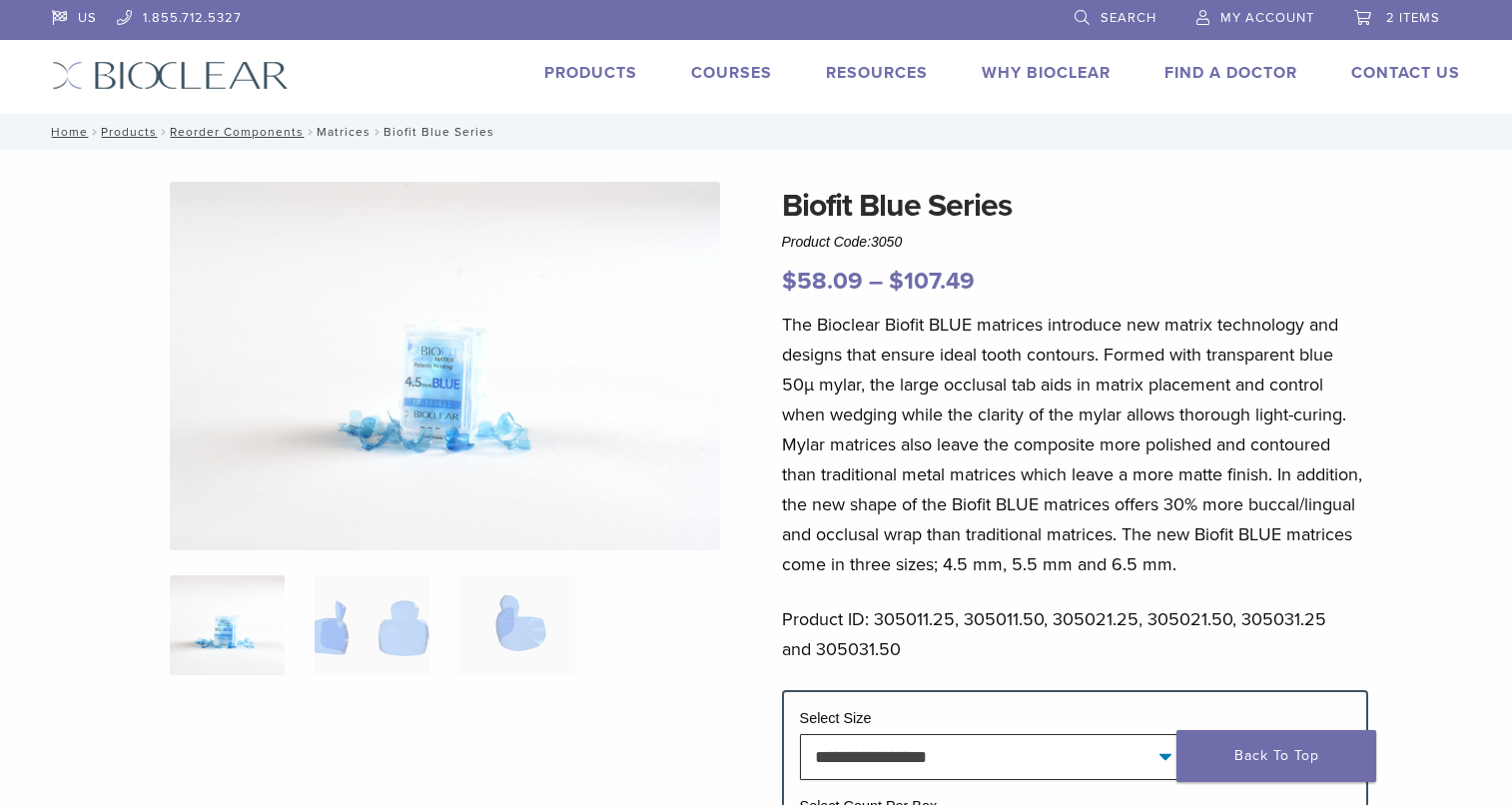 click on "Matrices" at bounding box center (344, 132) 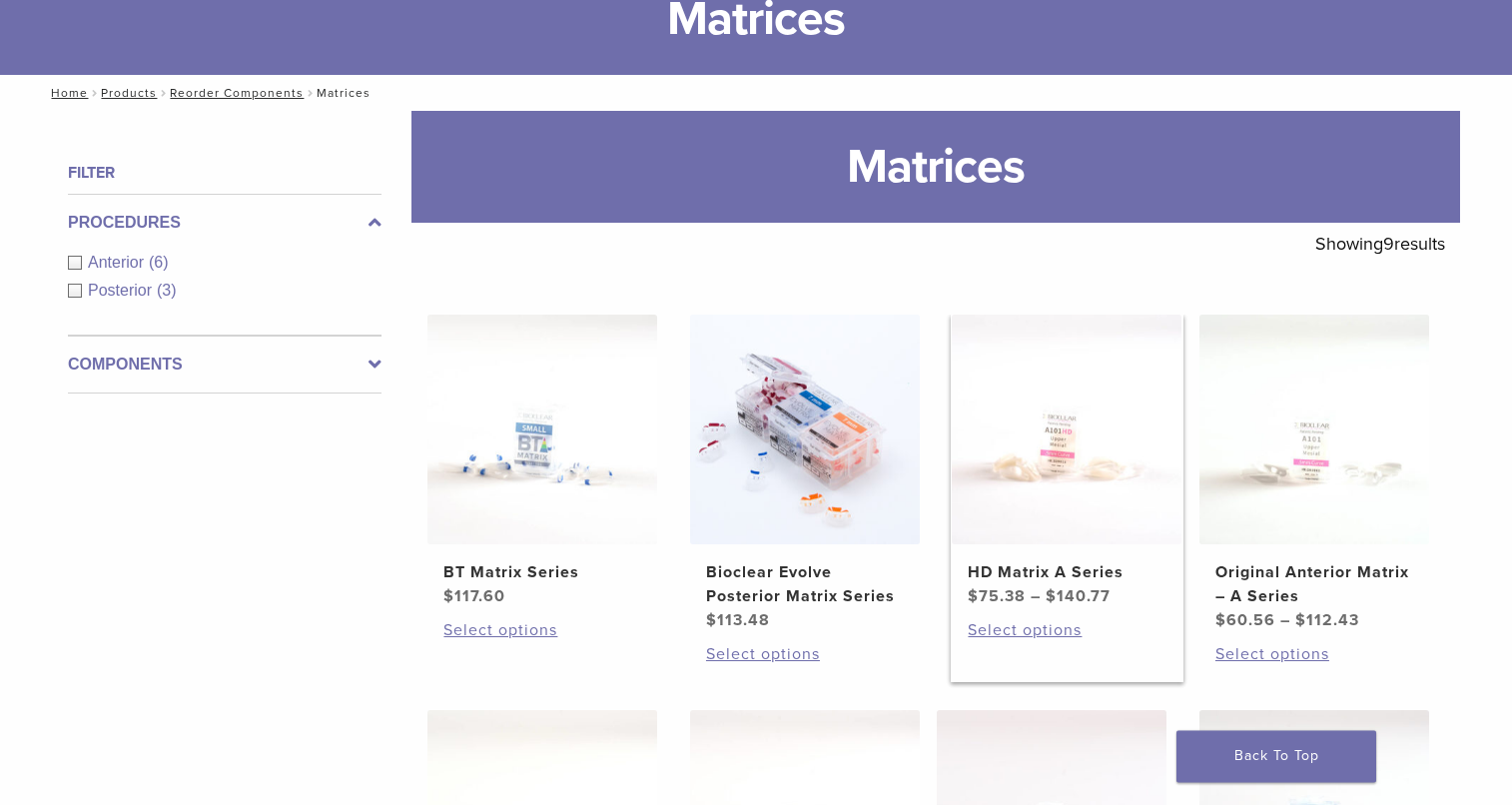 scroll, scrollTop: 204, scrollLeft: 0, axis: vertical 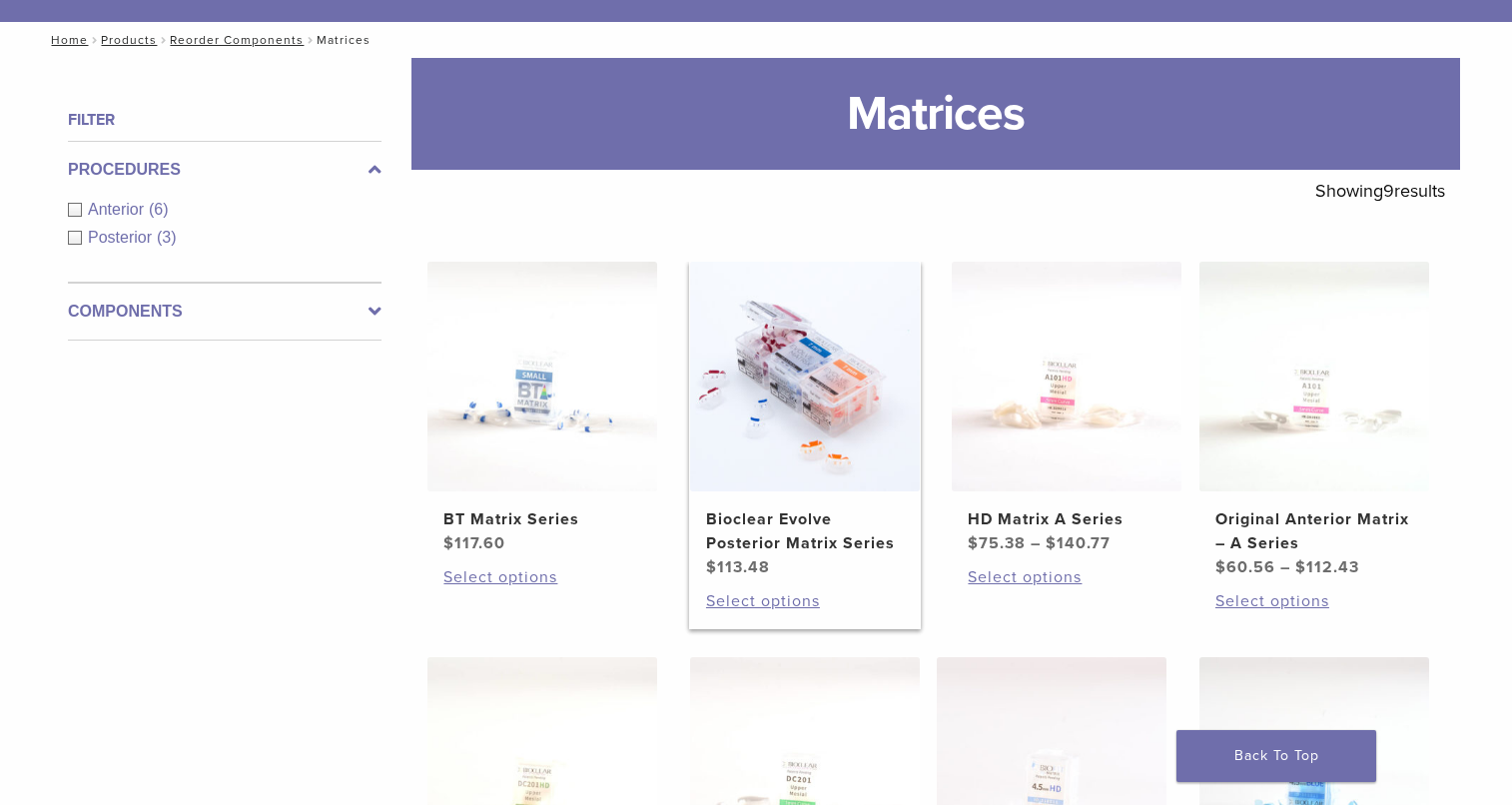 click at bounding box center [805, 377] 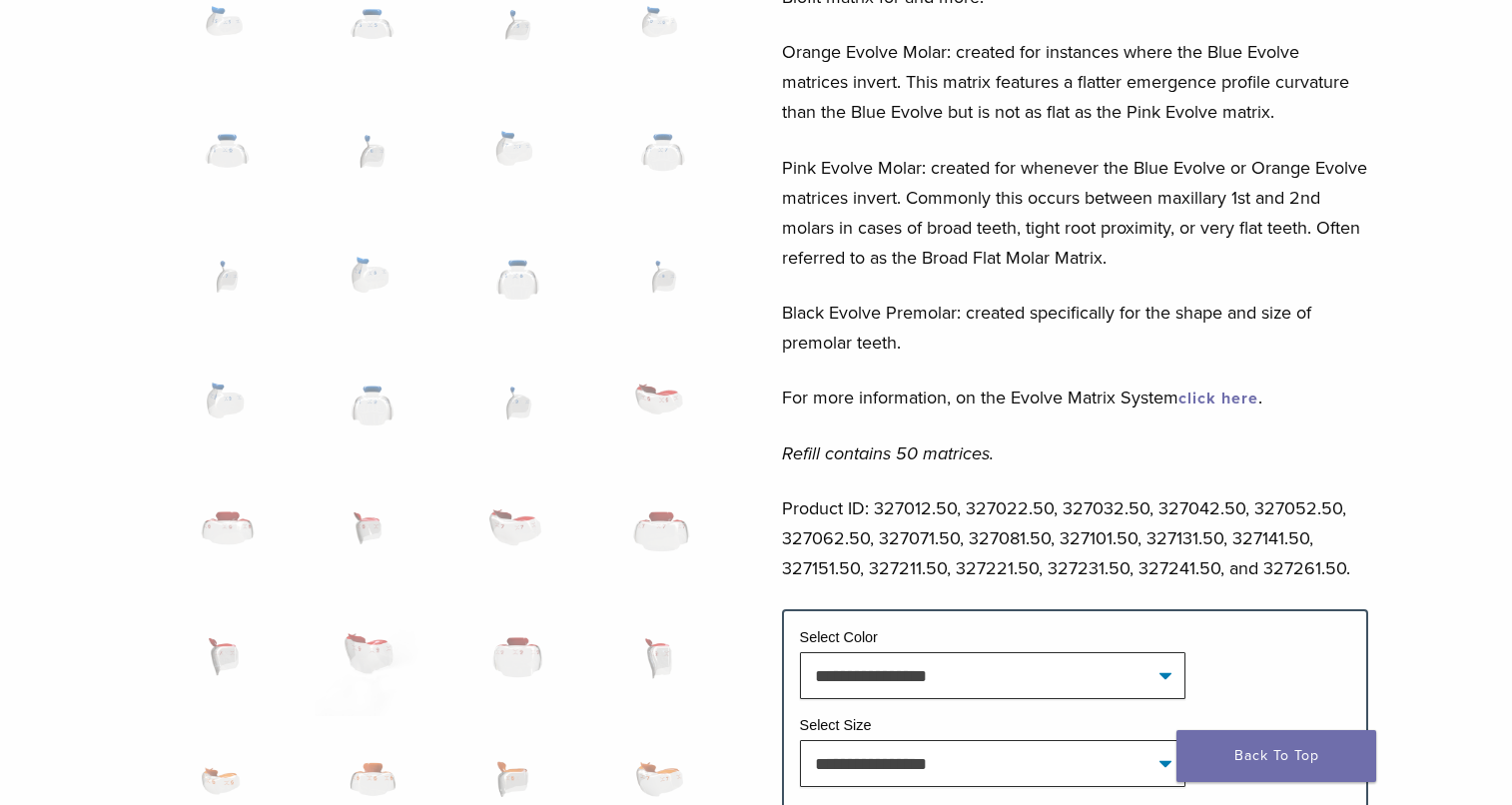 scroll, scrollTop: 917, scrollLeft: 0, axis: vertical 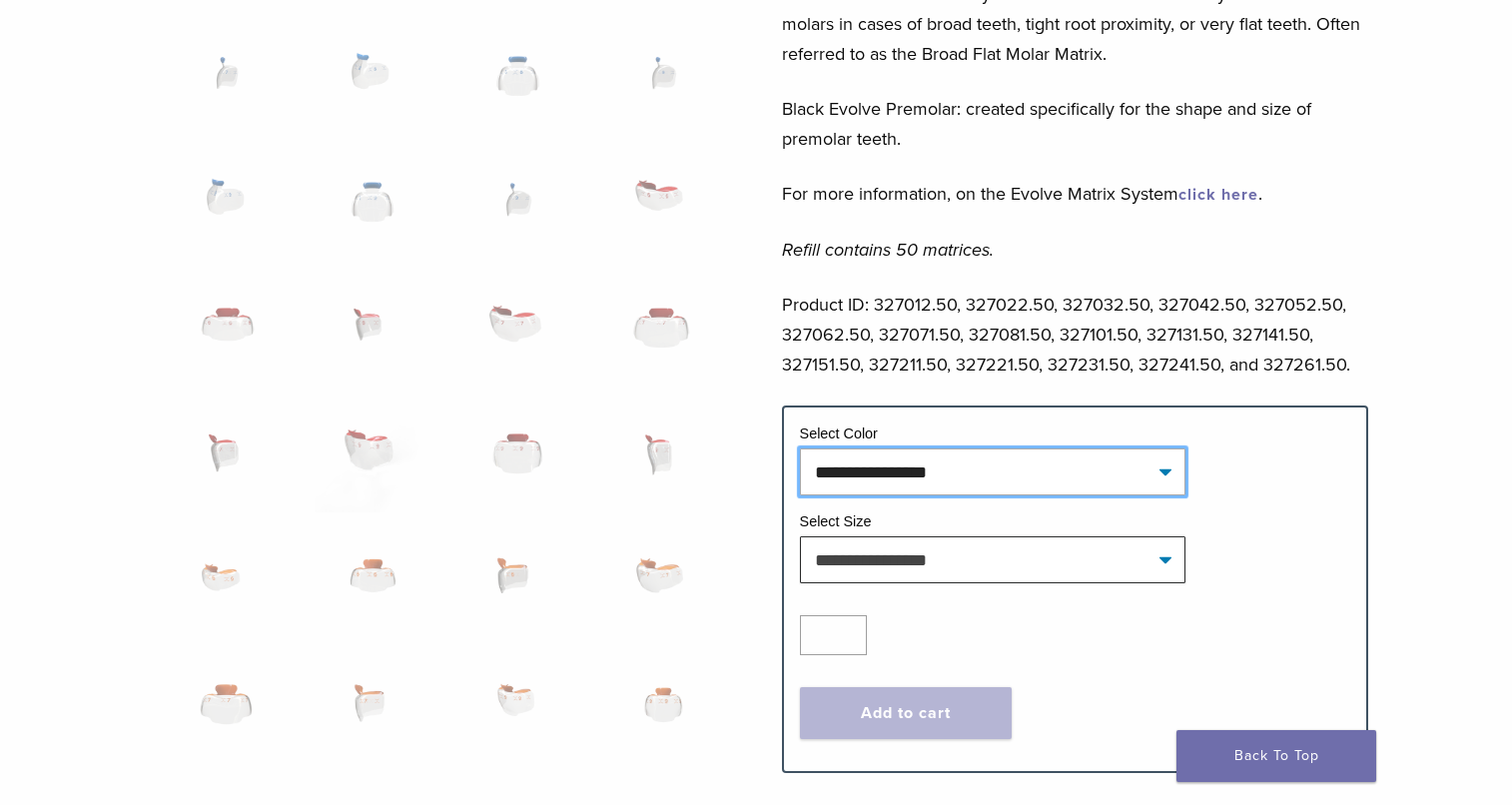 click on "**********" at bounding box center (993, 471) 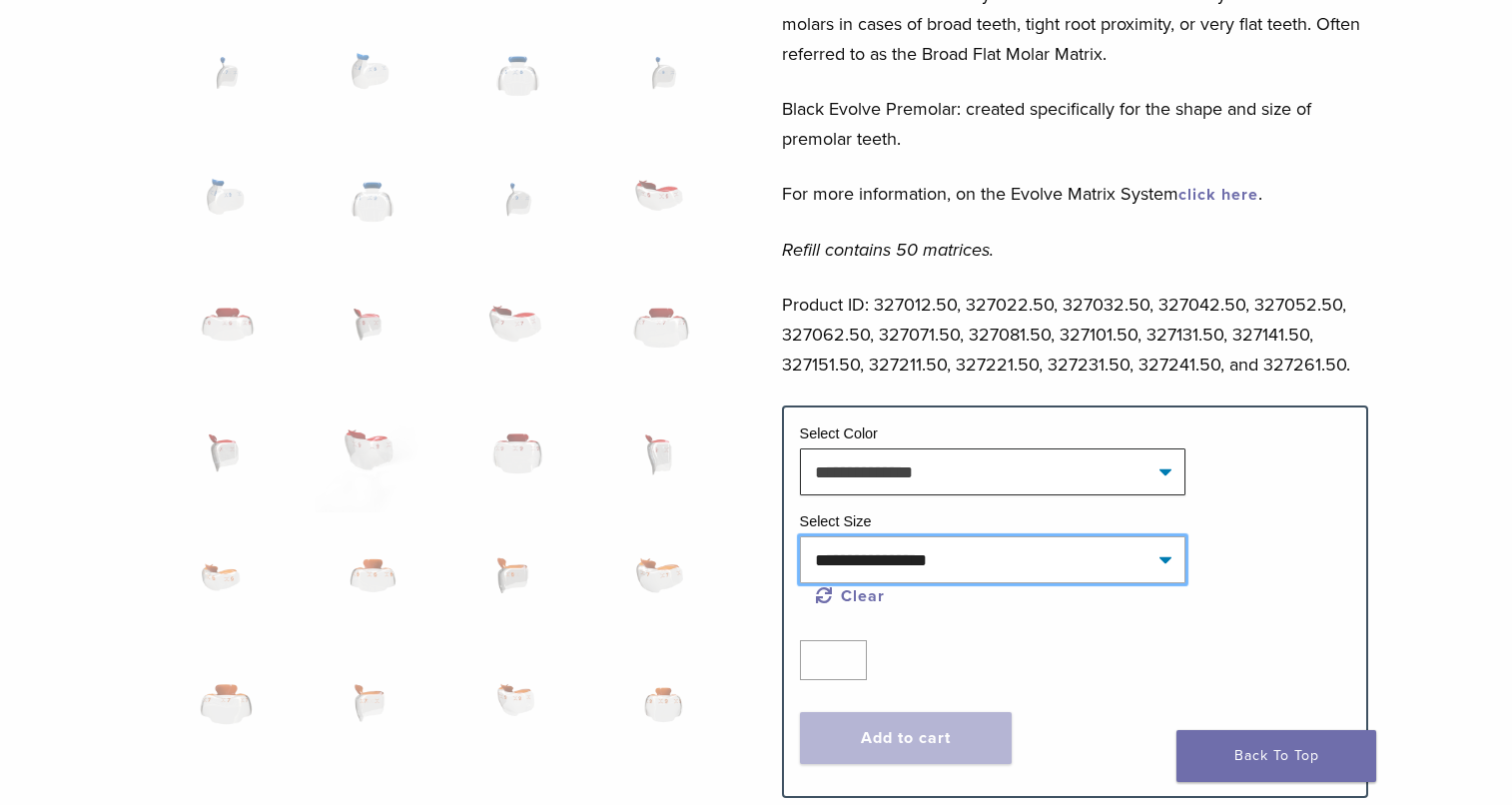 click on "**********" at bounding box center [993, 559] 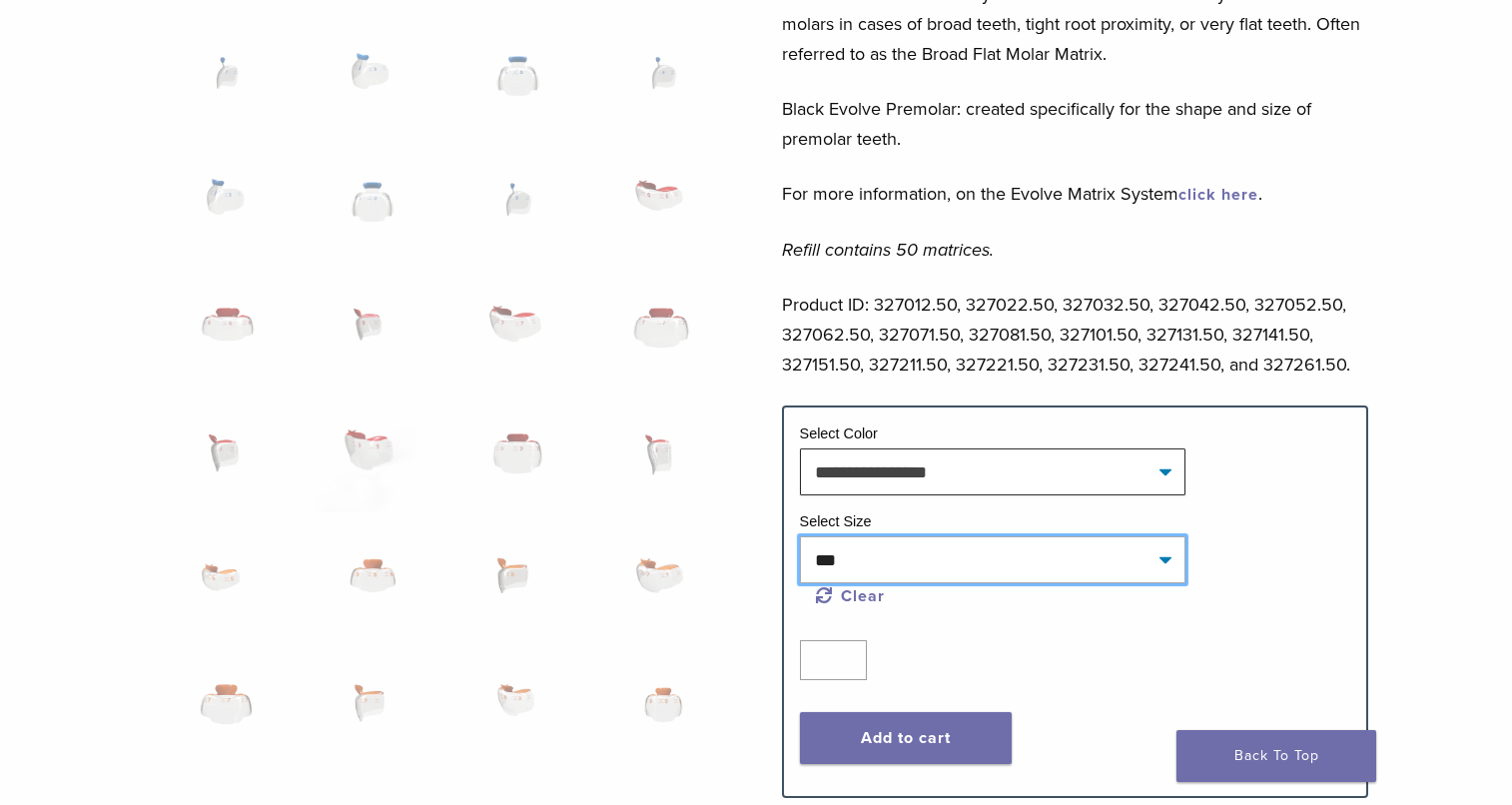 click on "**********" at bounding box center [993, 559] 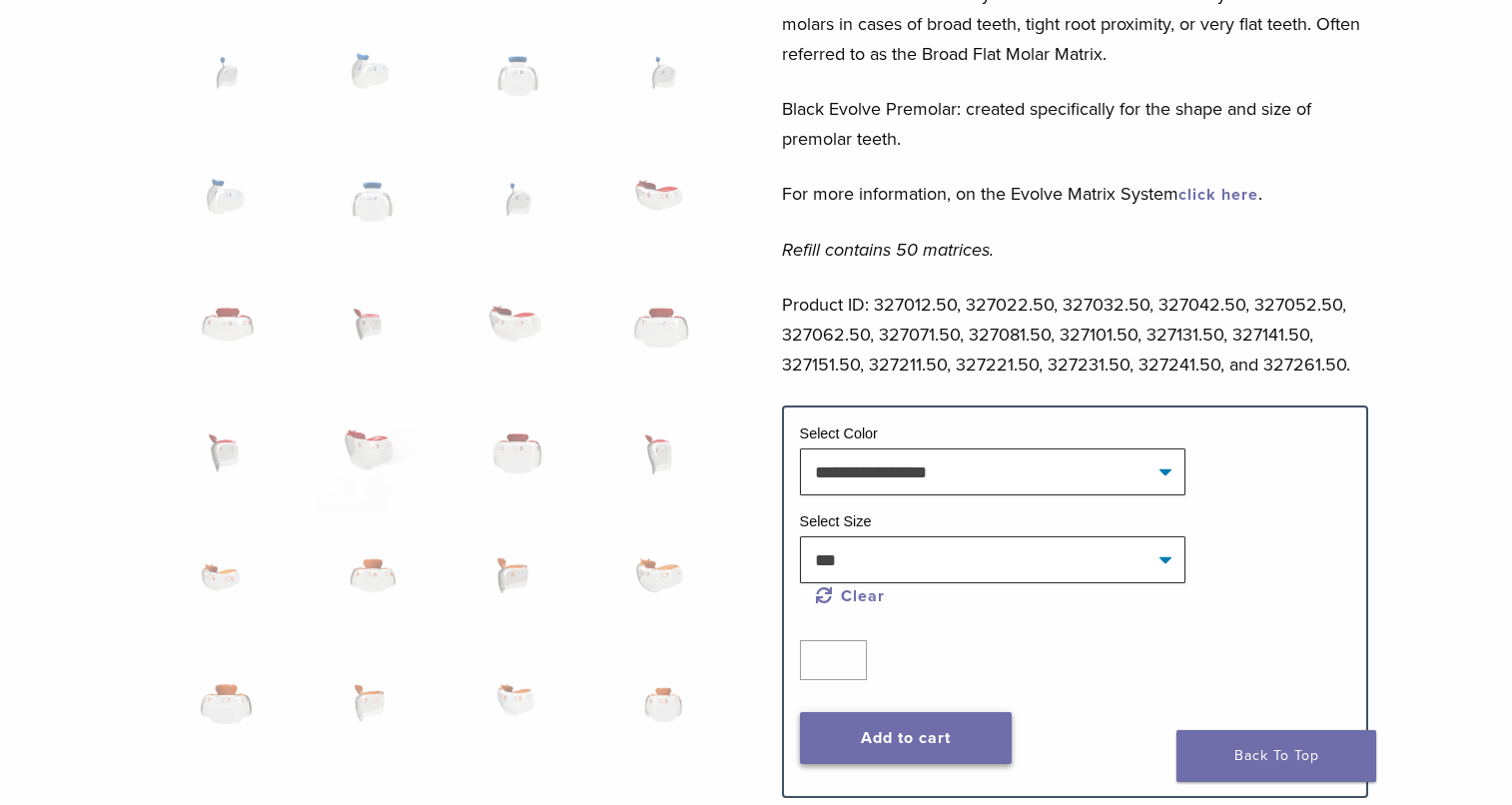 click on "Add to cart" at bounding box center (906, 738) 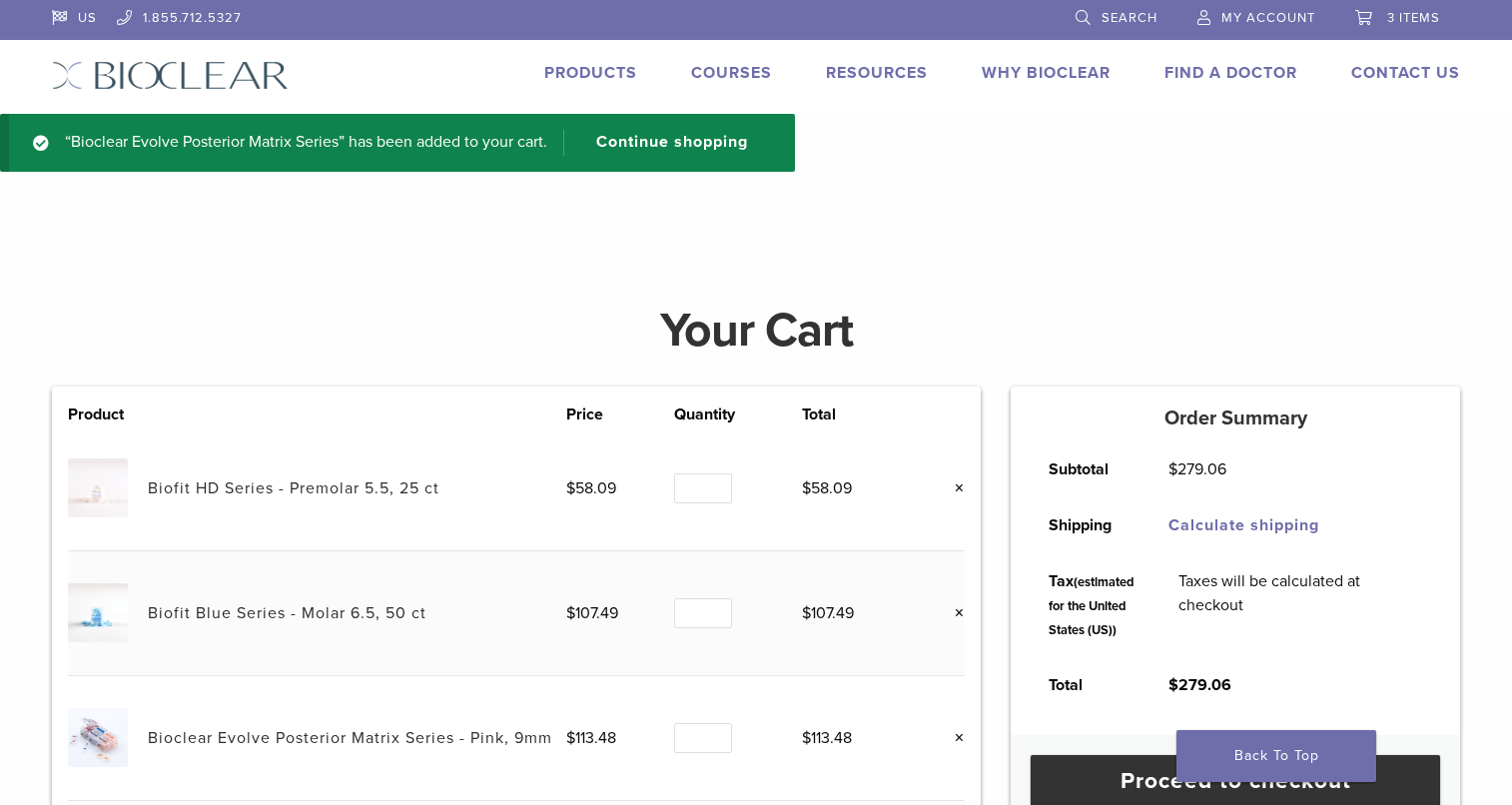 scroll, scrollTop: 0, scrollLeft: 0, axis: both 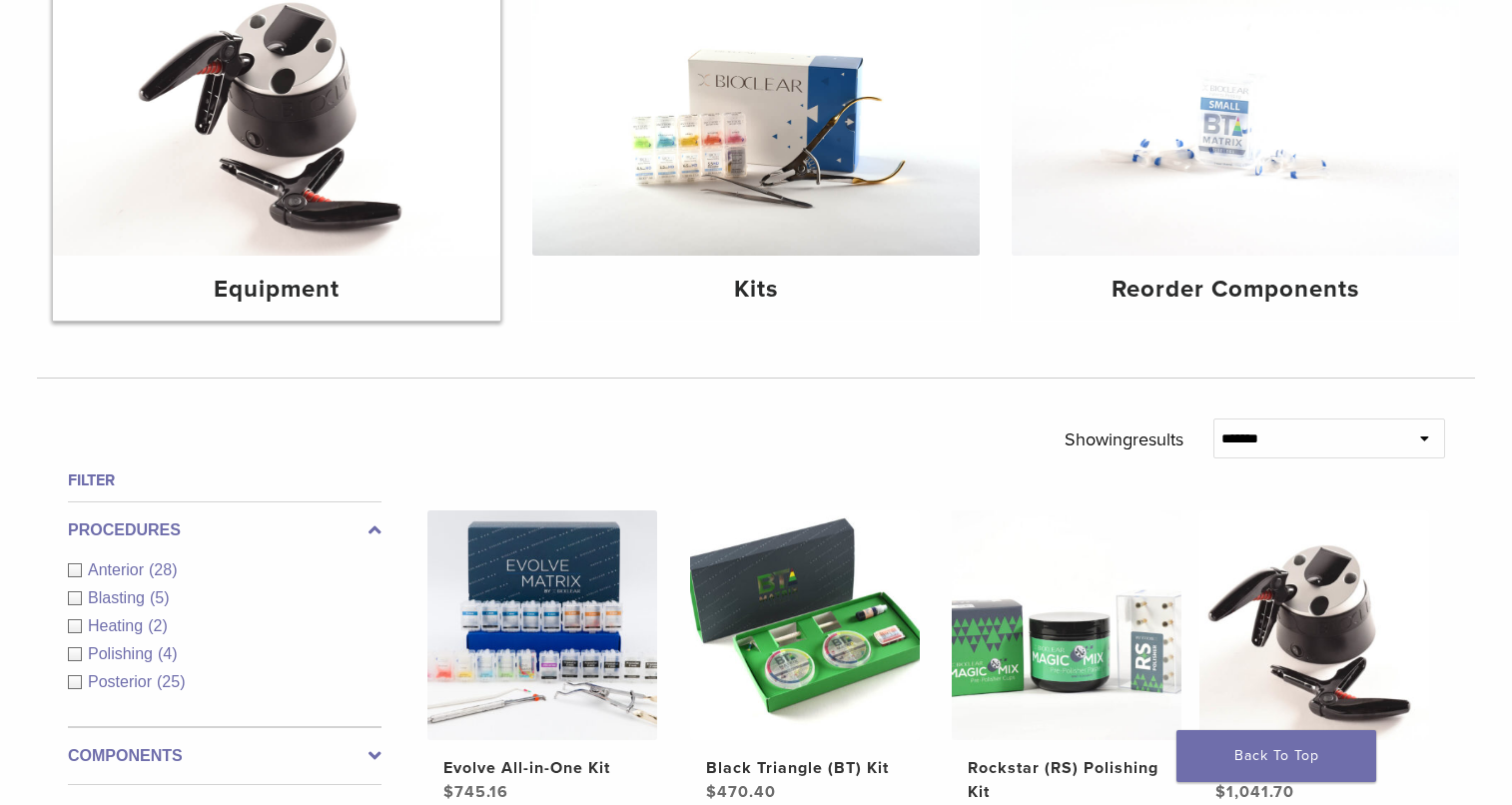 click on "Equipment" at bounding box center [277, 290] 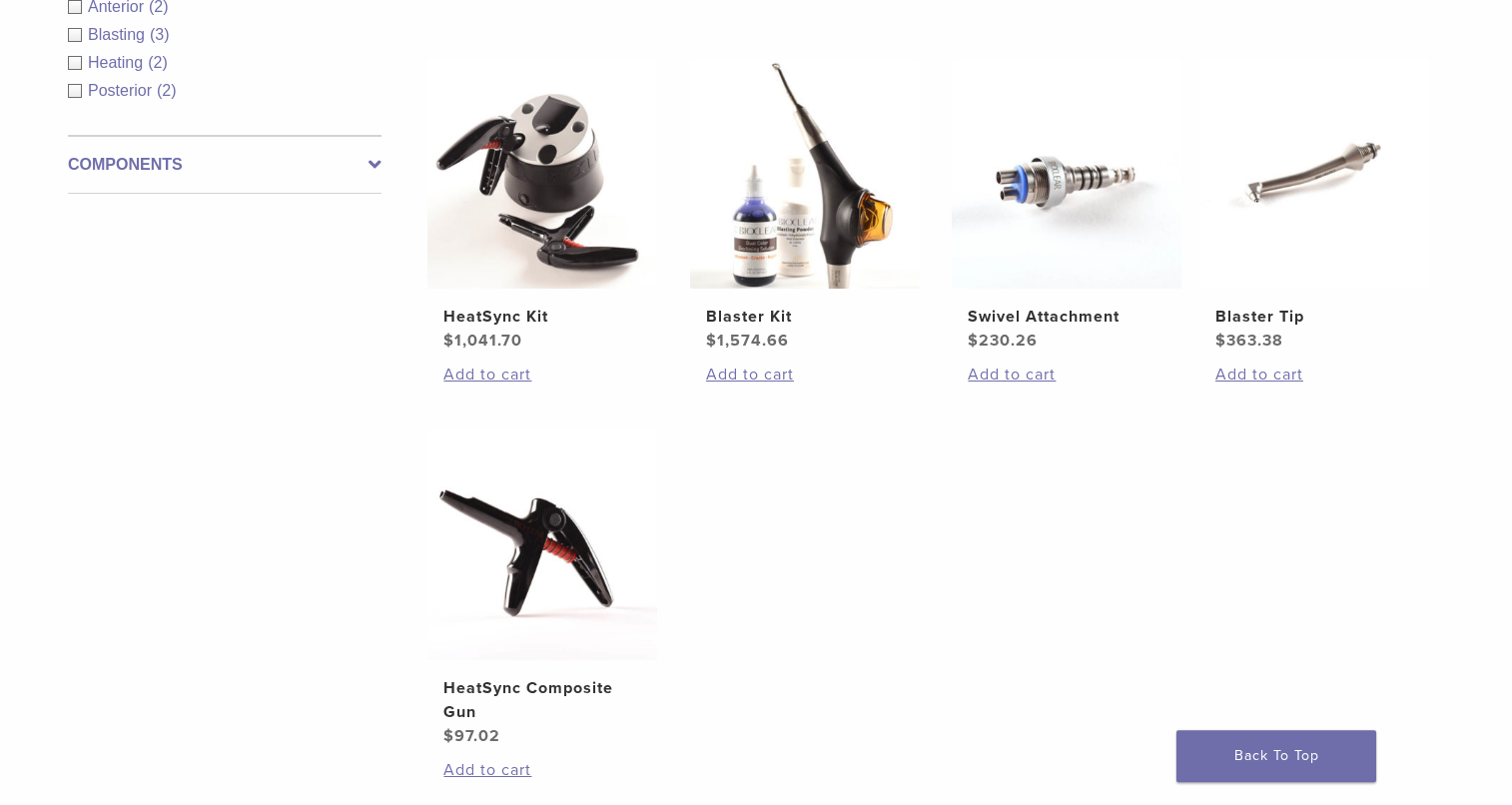 scroll, scrollTop: 407, scrollLeft: 0, axis: vertical 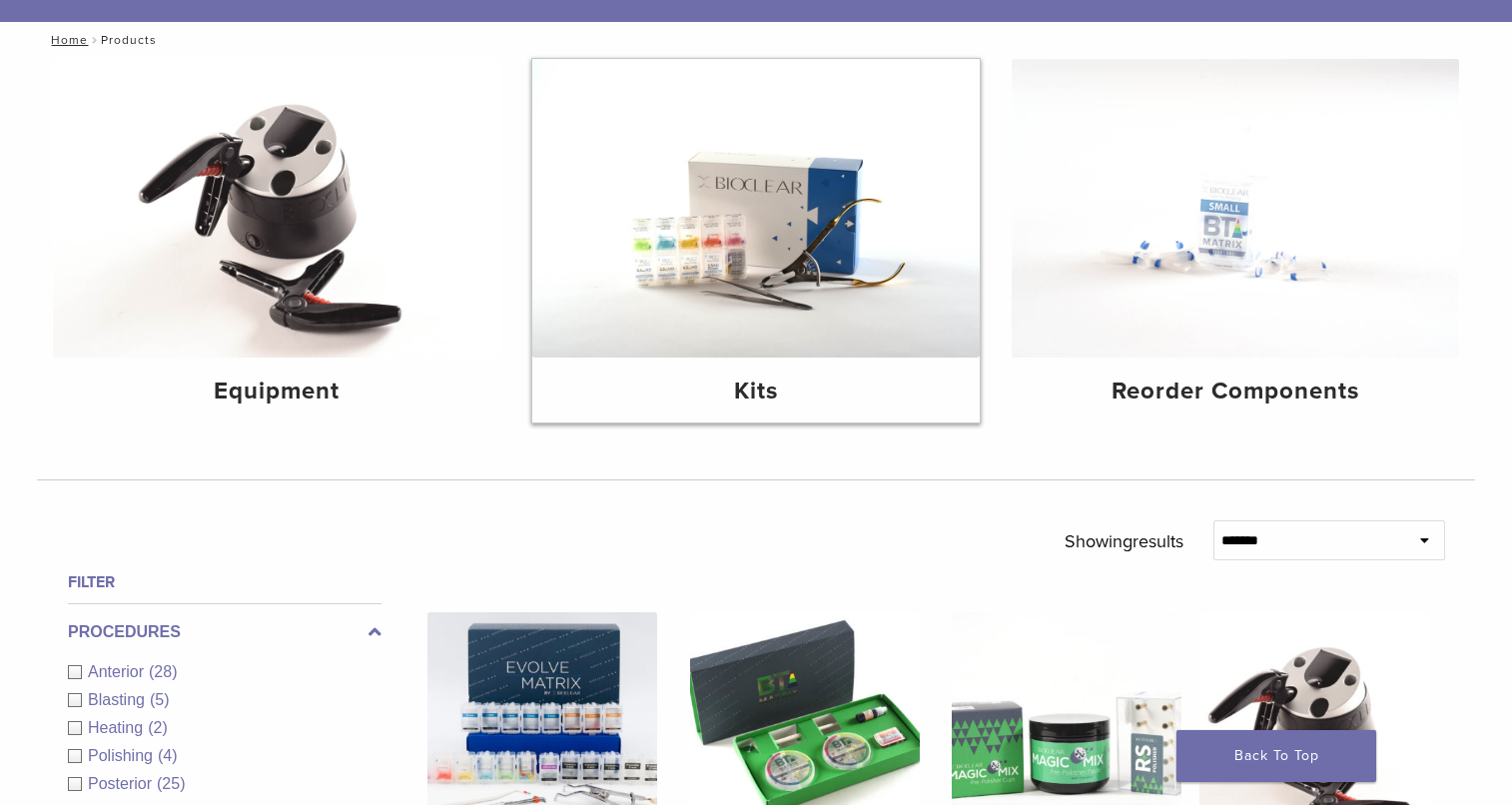 click on "Kits" at bounding box center [756, 392] 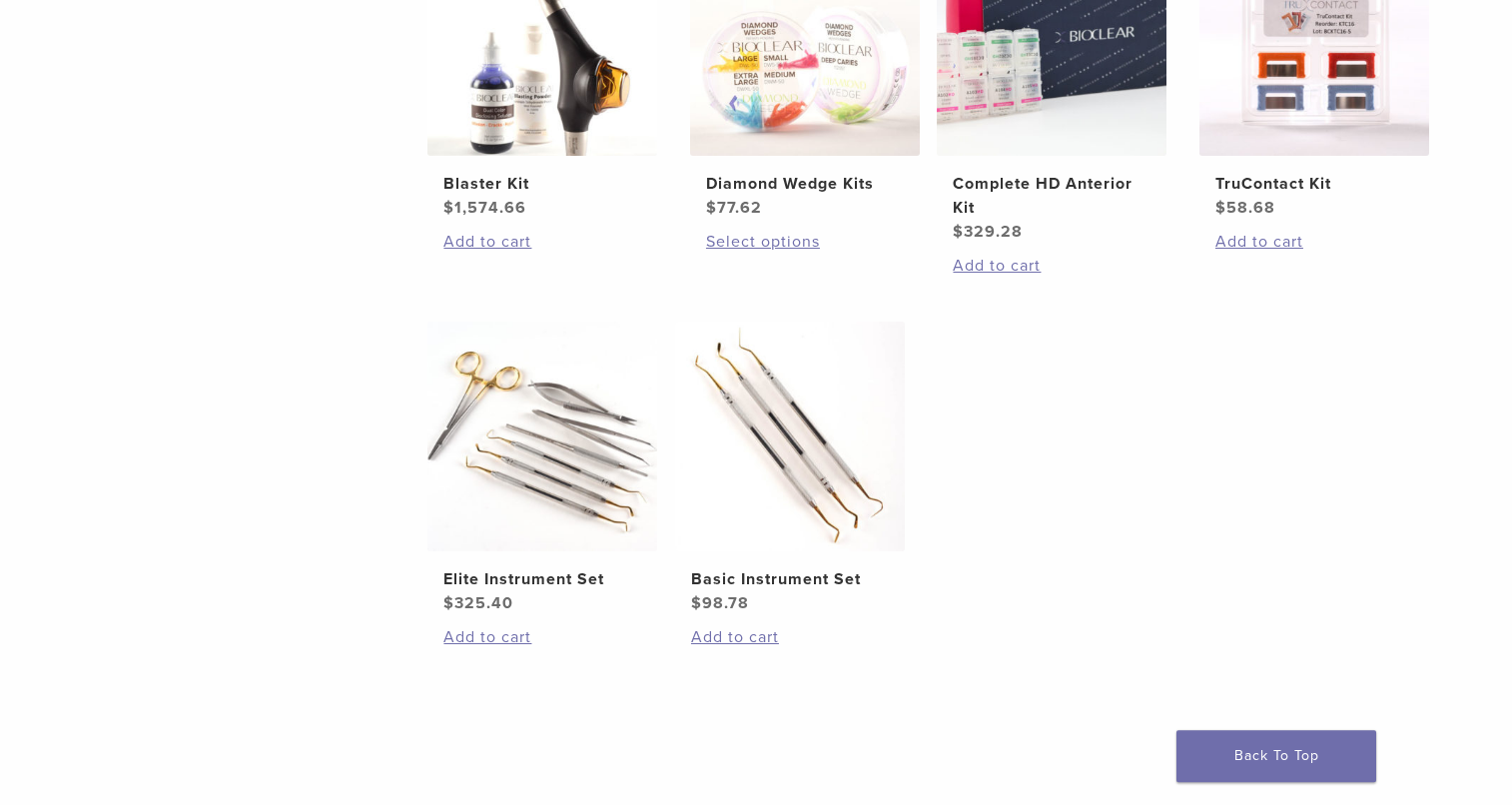 scroll, scrollTop: 1019, scrollLeft: 0, axis: vertical 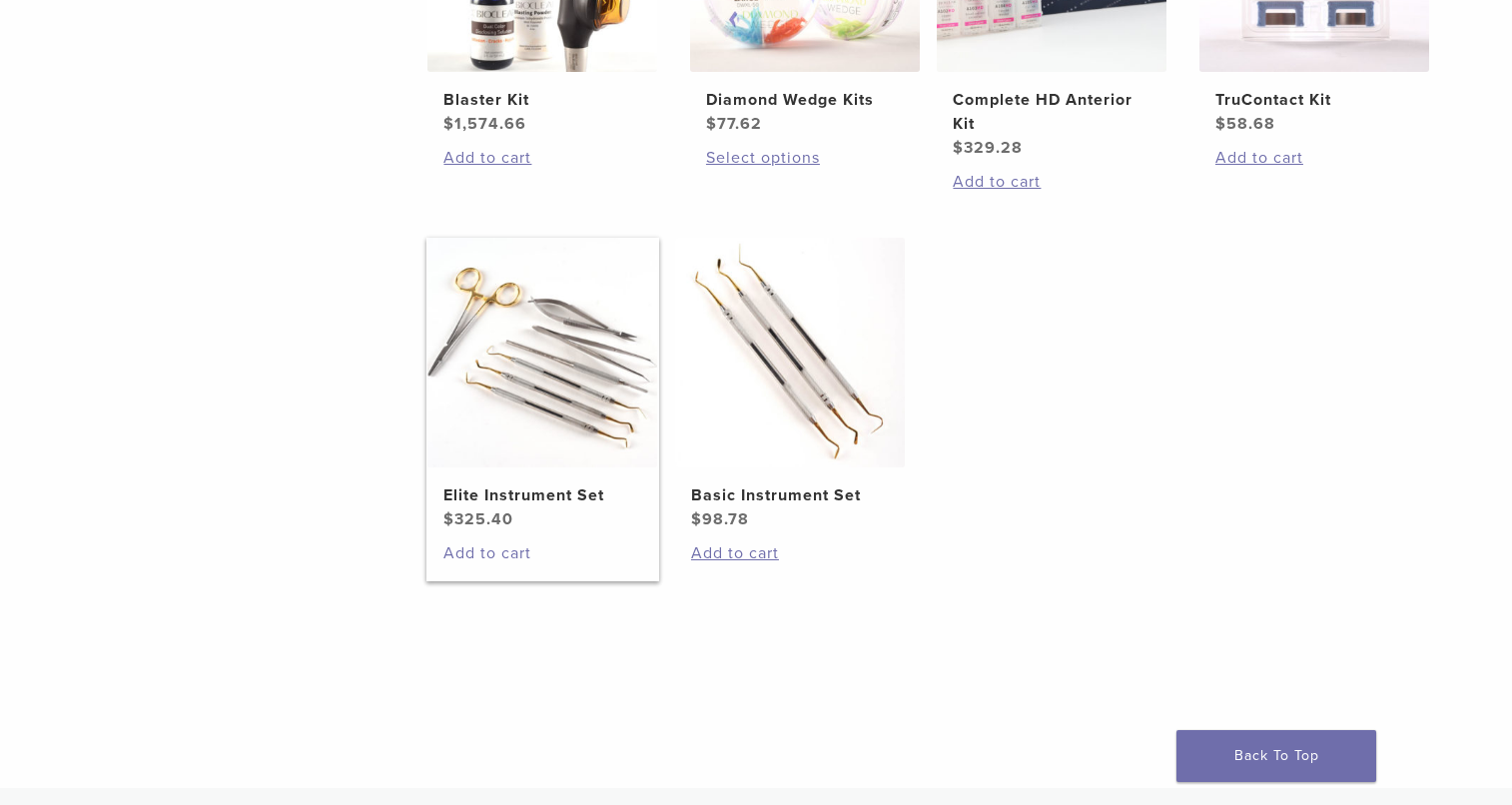 click on "Add to cart" at bounding box center (542, 553) 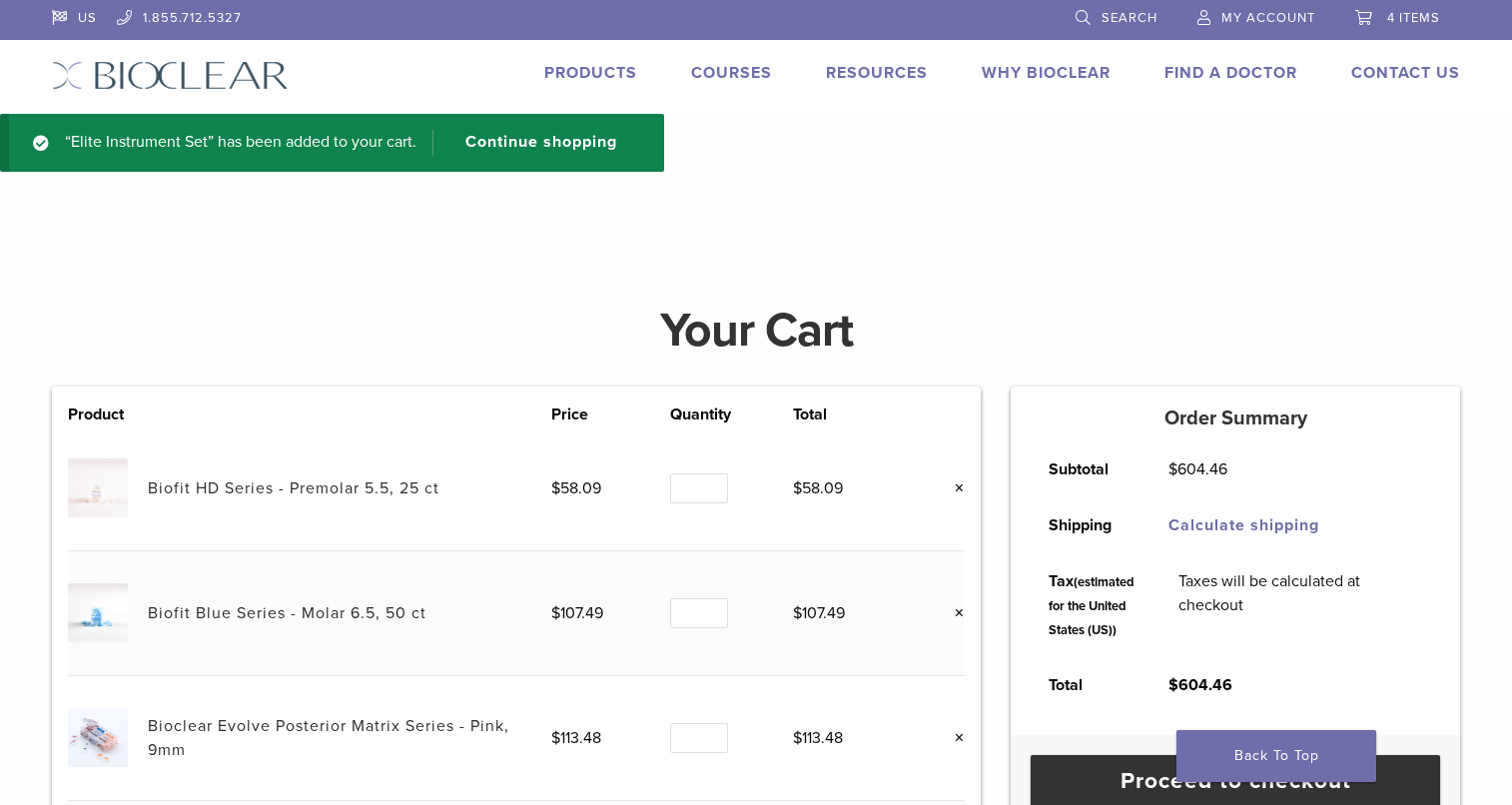 scroll, scrollTop: 407, scrollLeft: 0, axis: vertical 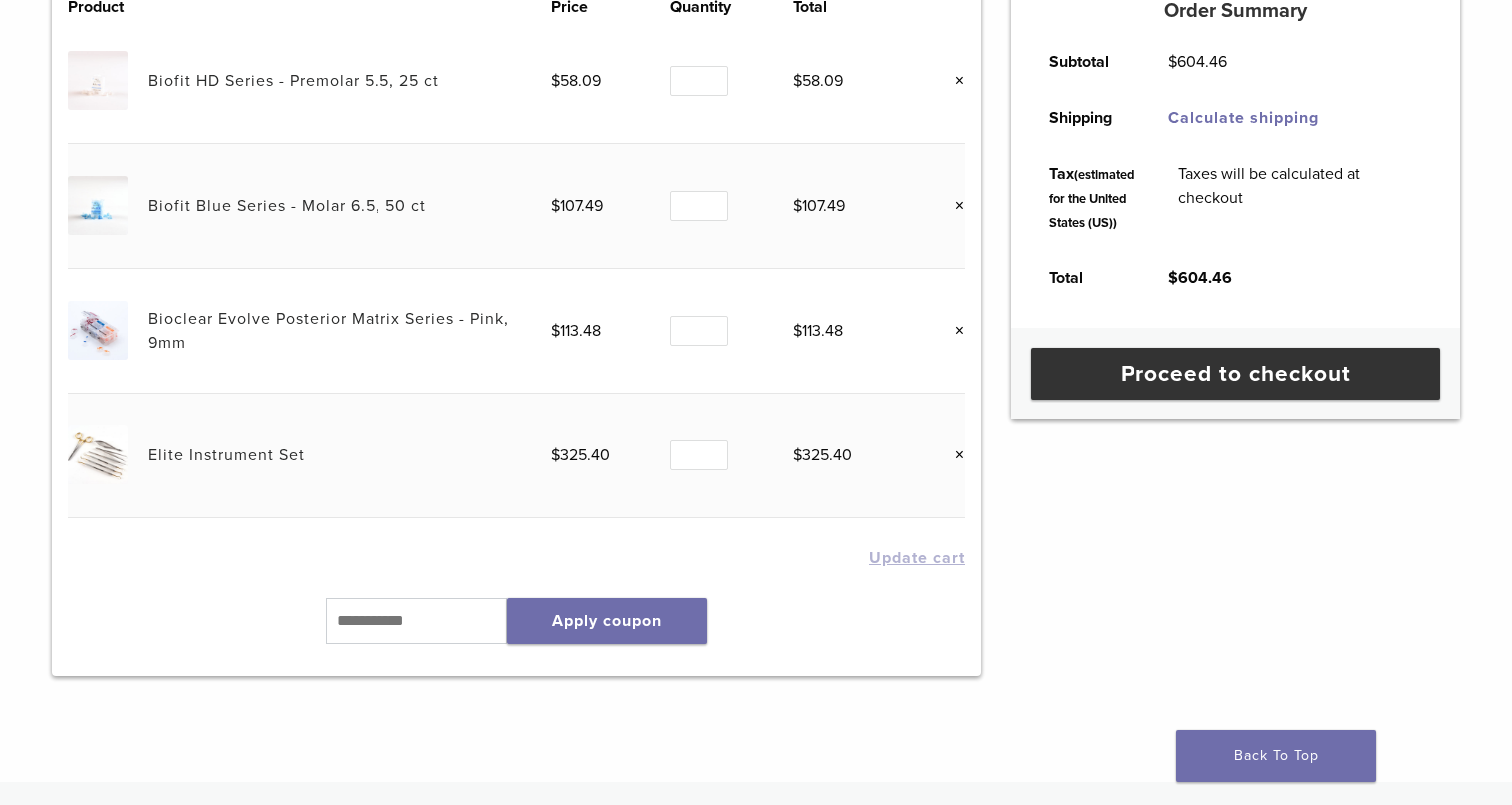 click on "×" at bounding box center [952, 455] 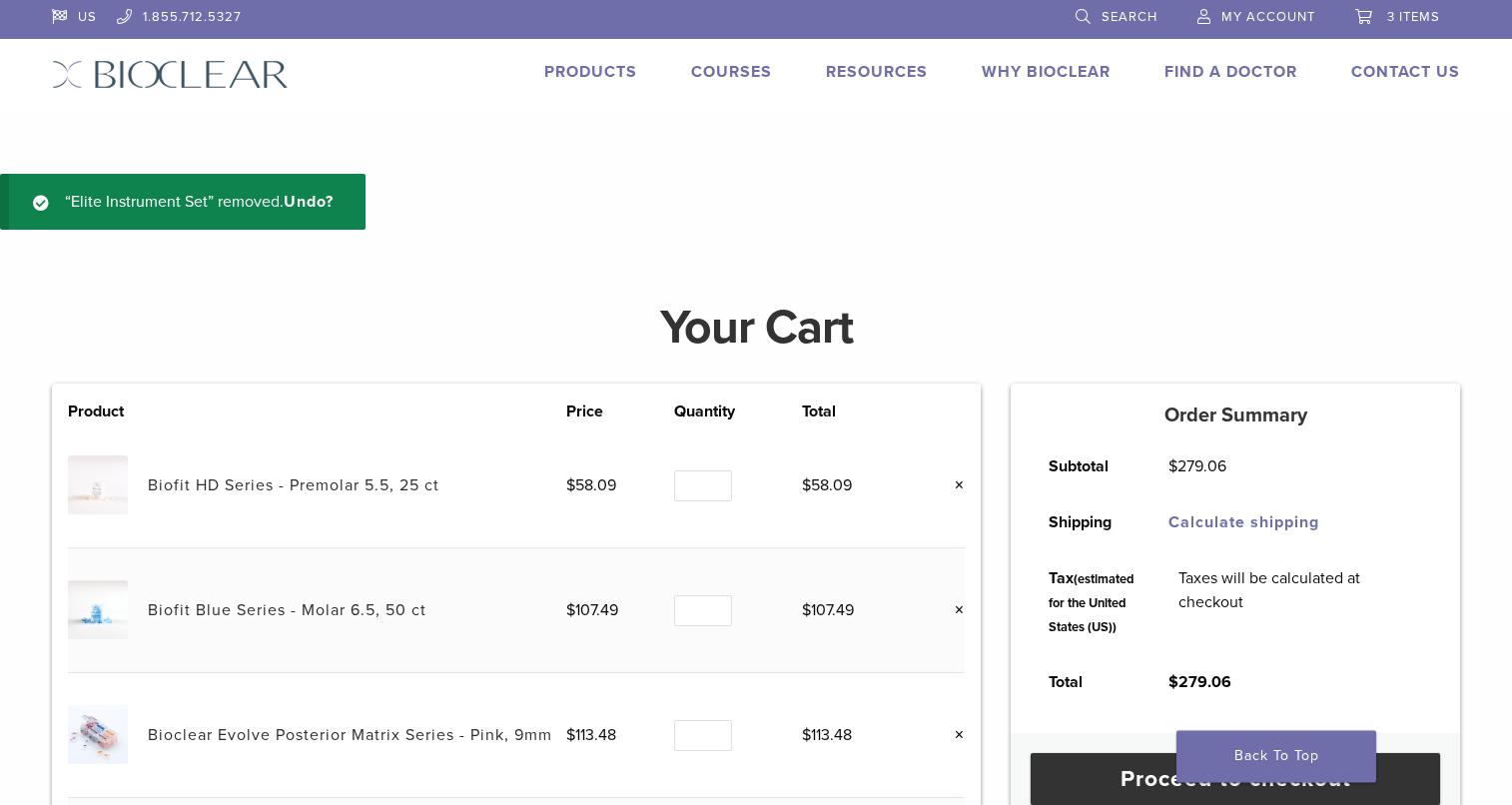 scroll, scrollTop: 0, scrollLeft: 0, axis: both 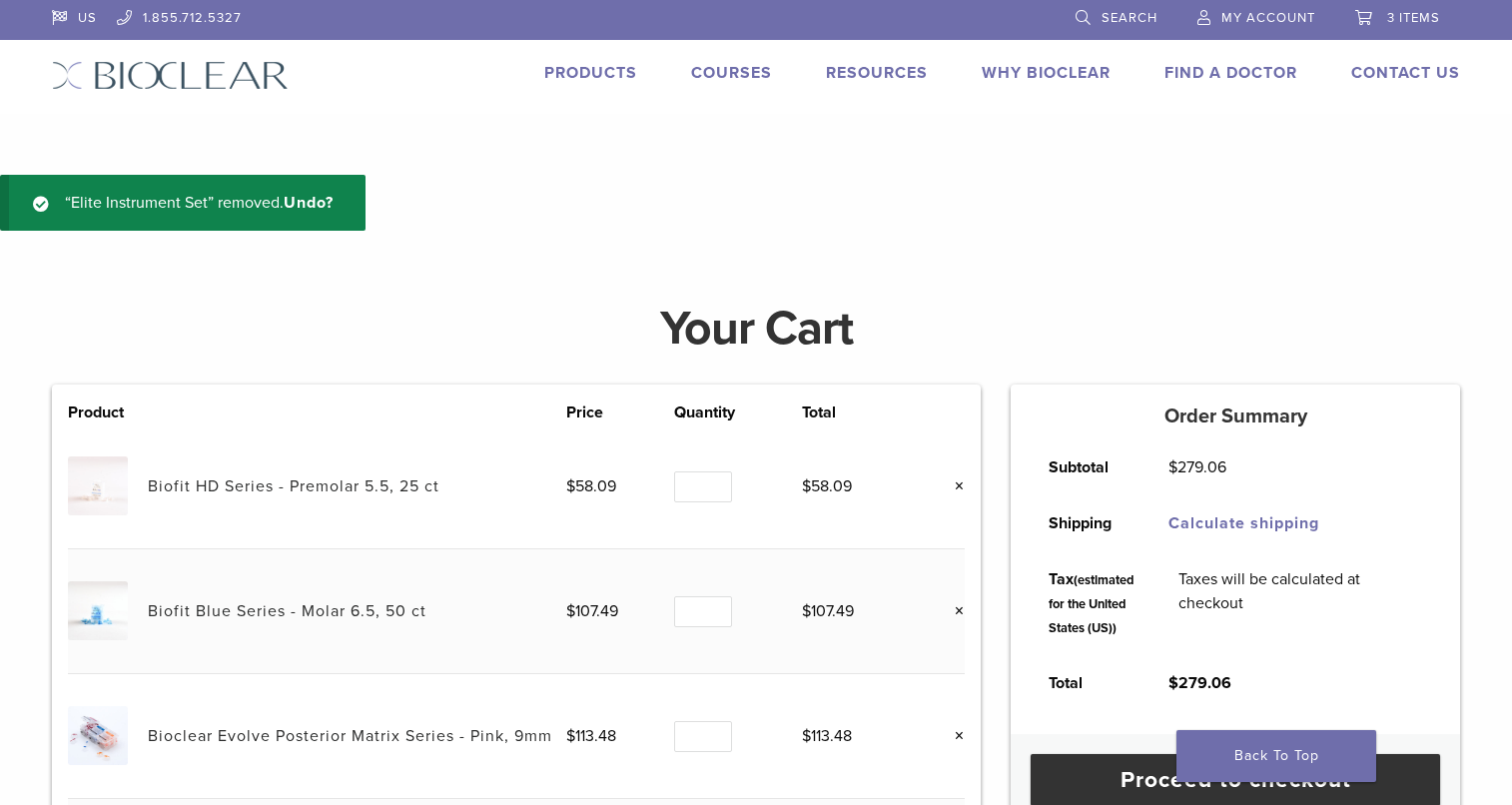 click on "Products" at bounding box center (590, 73) 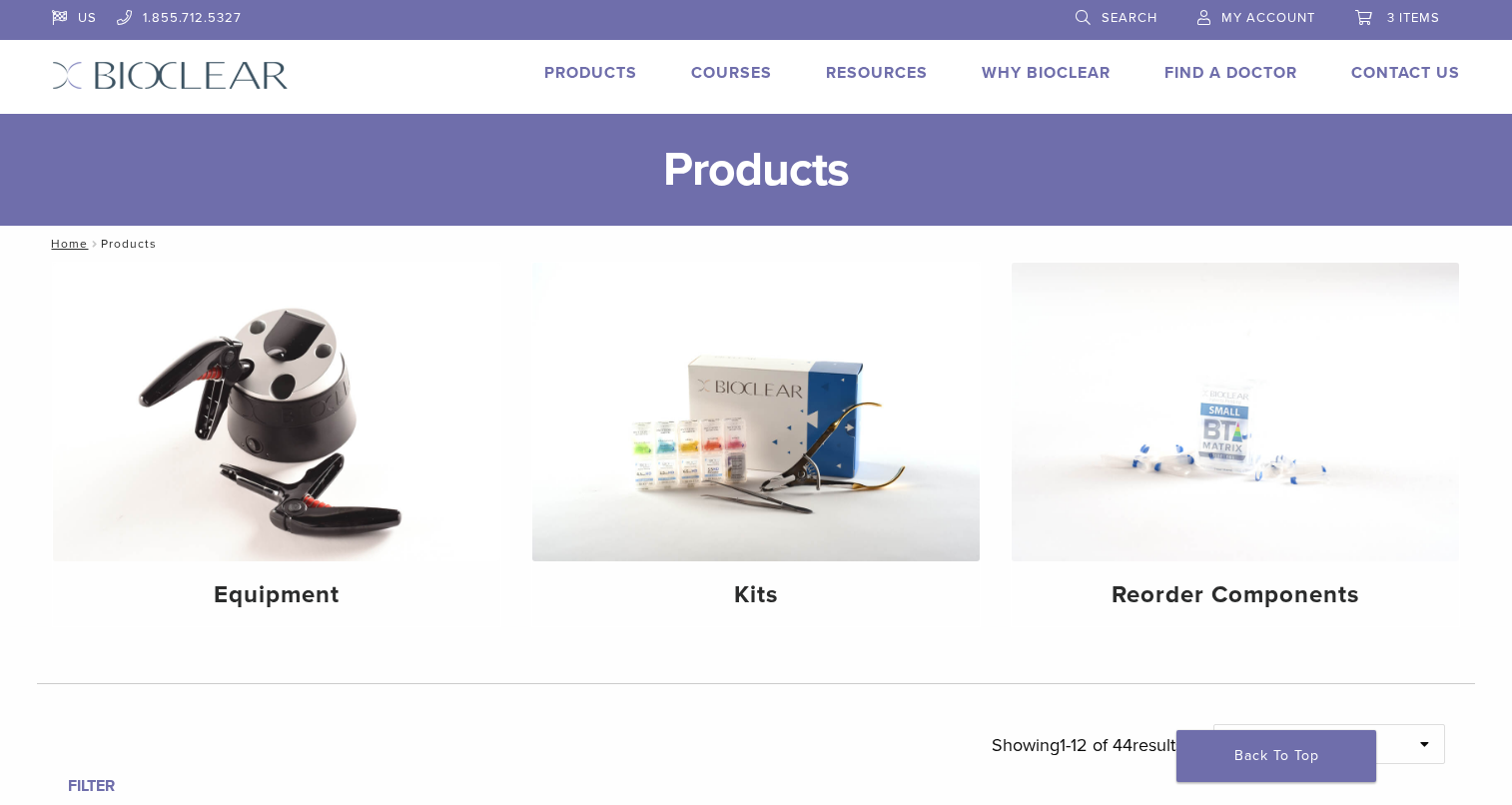 scroll, scrollTop: 0, scrollLeft: 0, axis: both 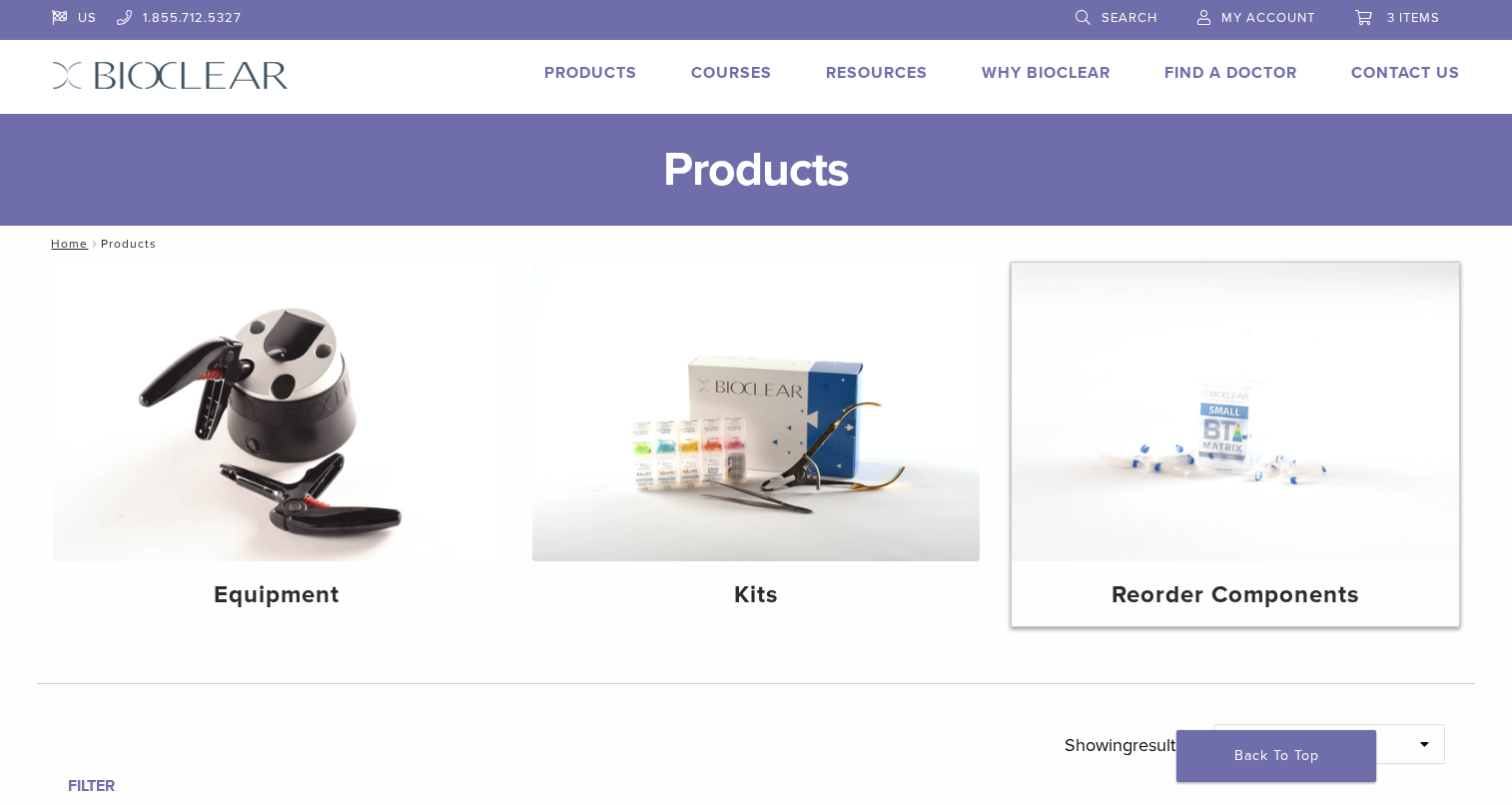 click at bounding box center [1235, 411] 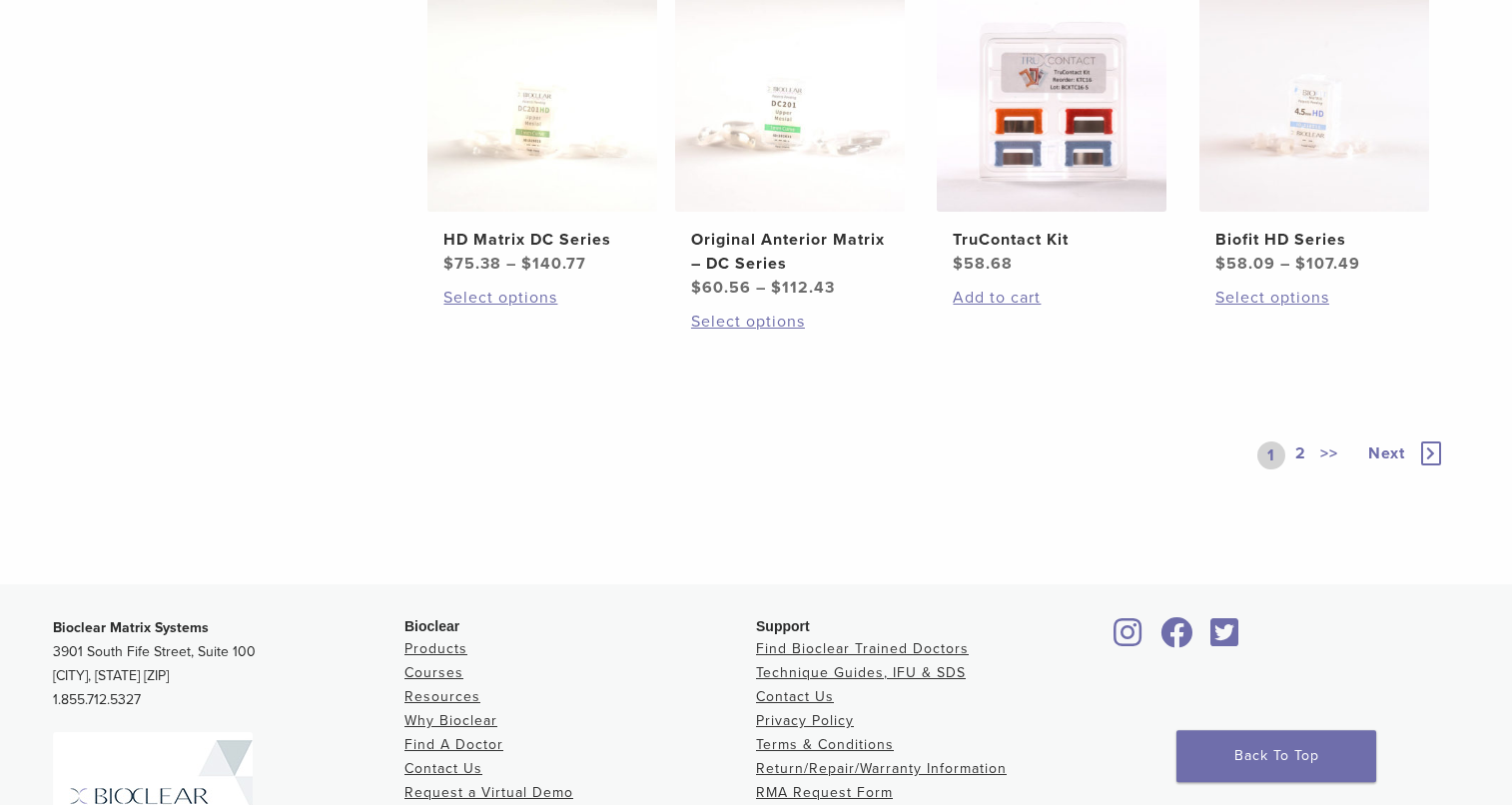 scroll, scrollTop: 1324, scrollLeft: 0, axis: vertical 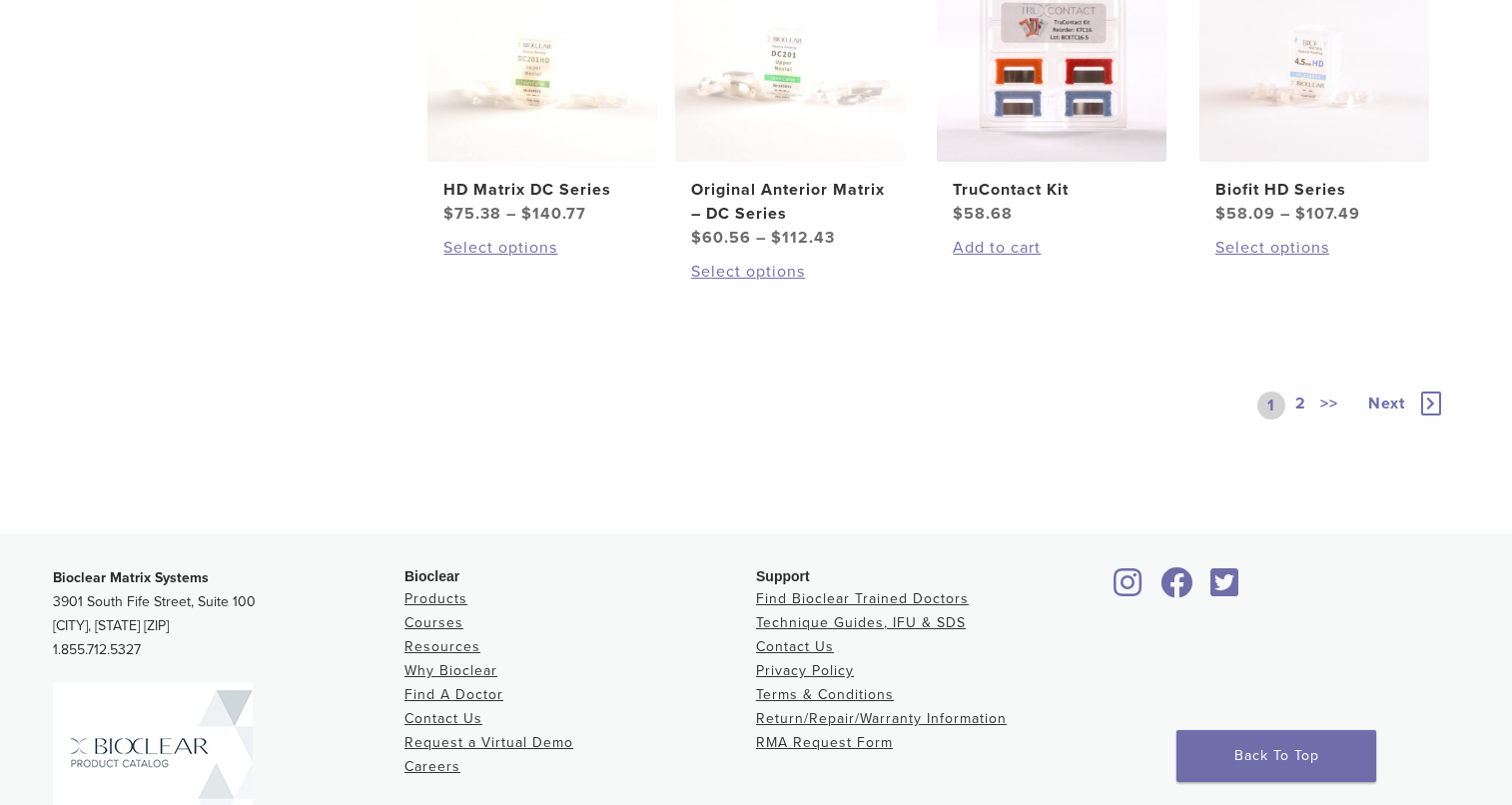 click on ">>" at bounding box center [1329, 405] 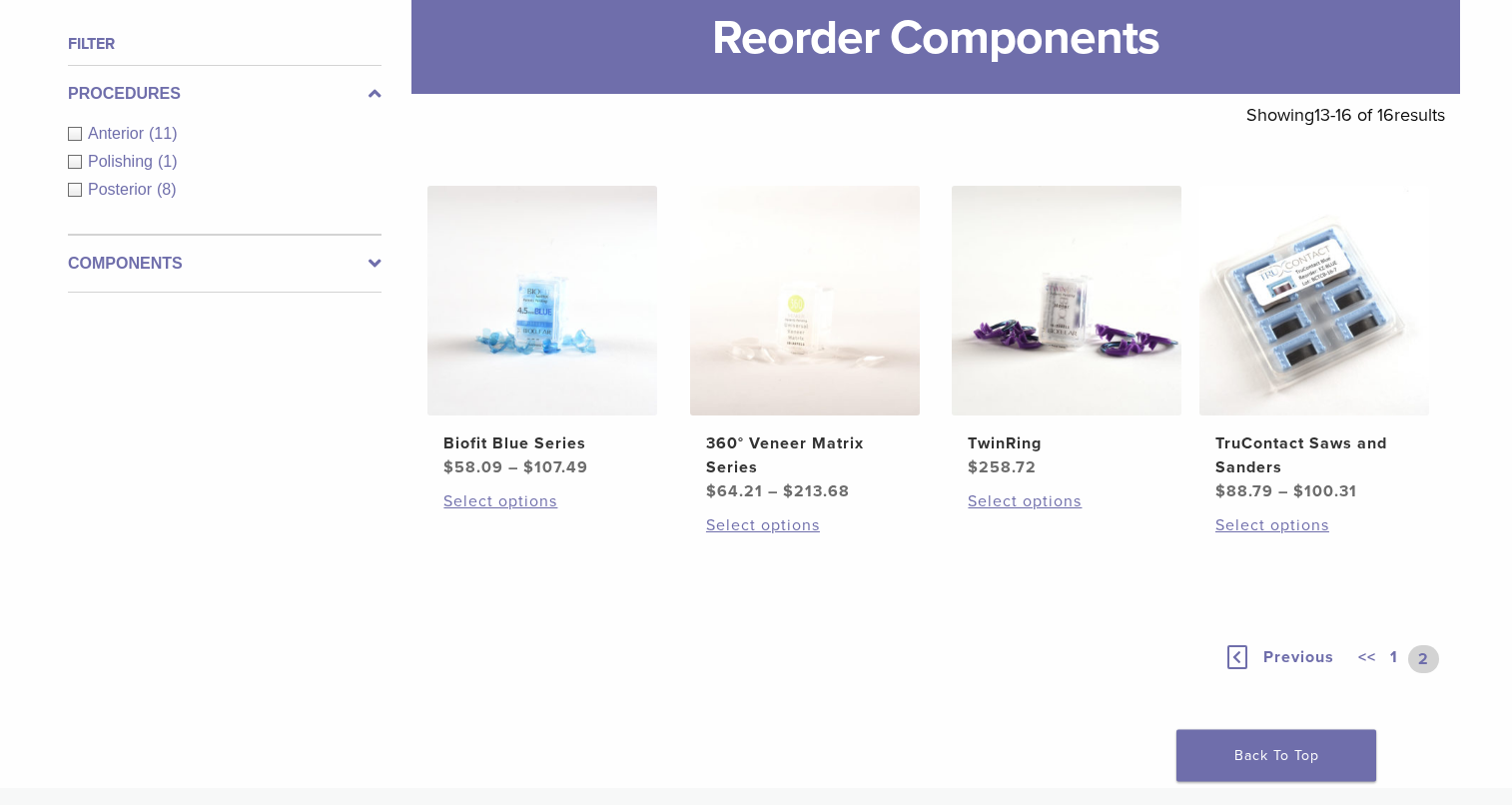 scroll, scrollTop: 230, scrollLeft: 0, axis: vertical 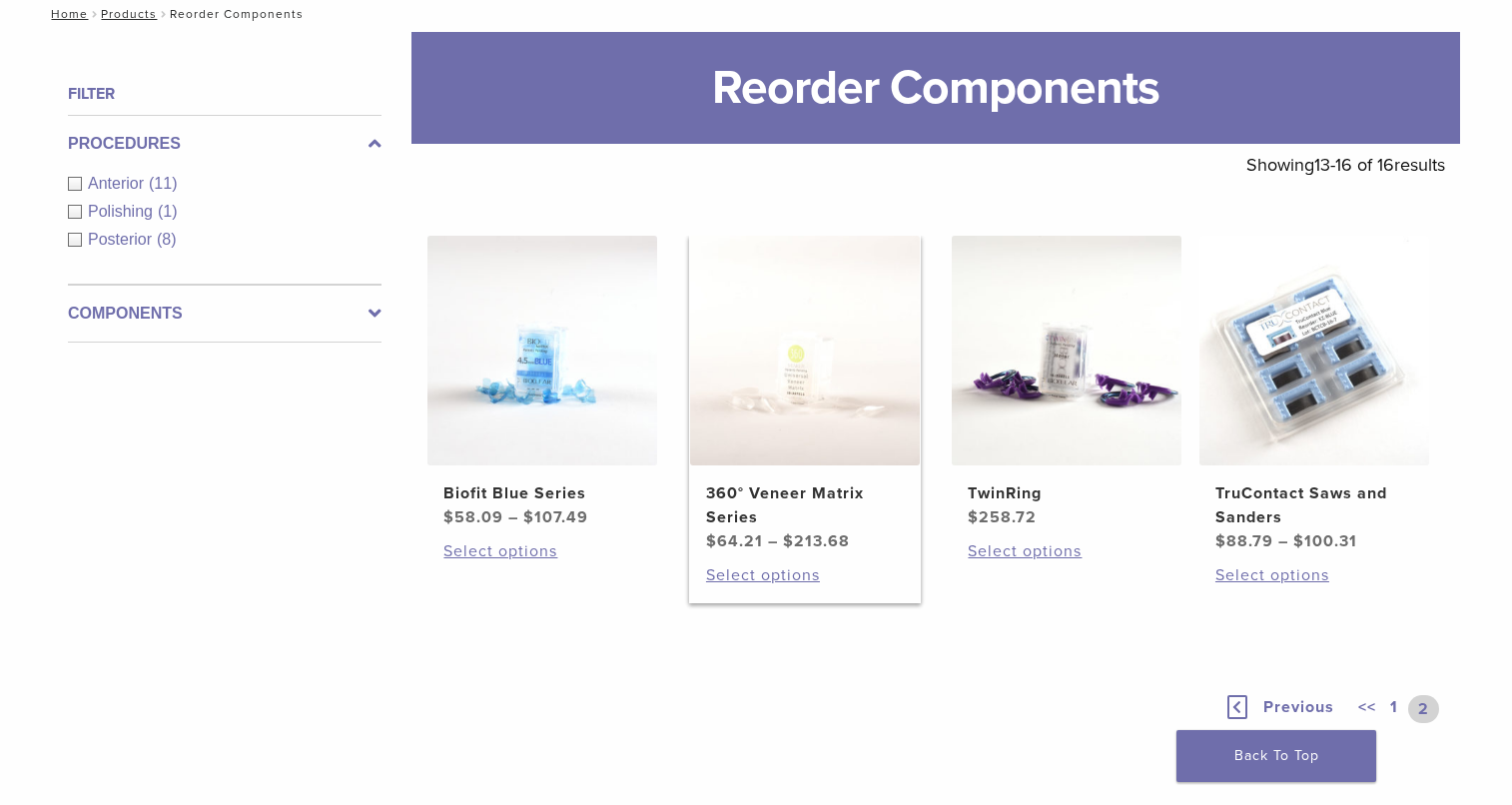 click at bounding box center [805, 351] 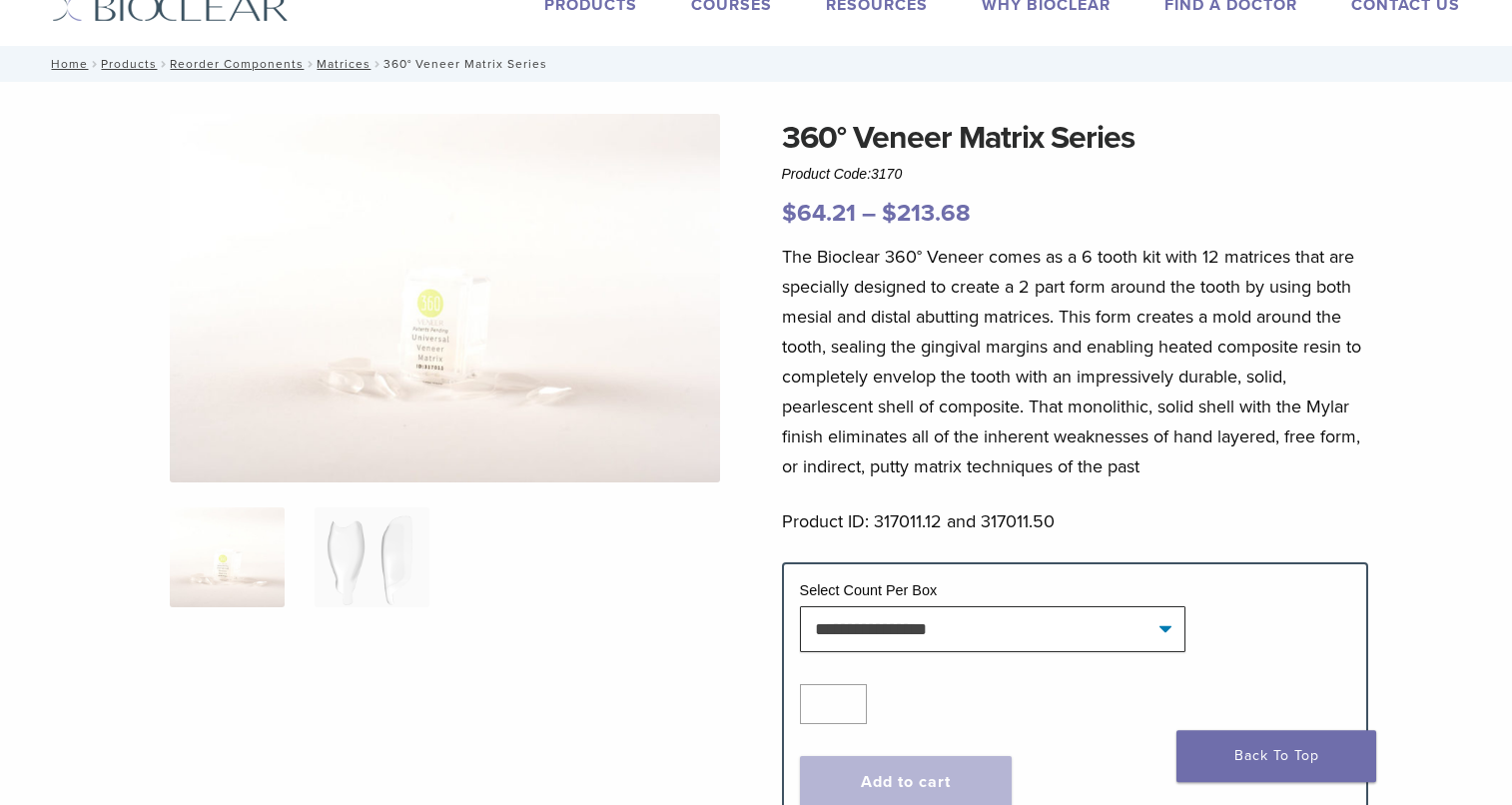 scroll, scrollTop: 102, scrollLeft: 0, axis: vertical 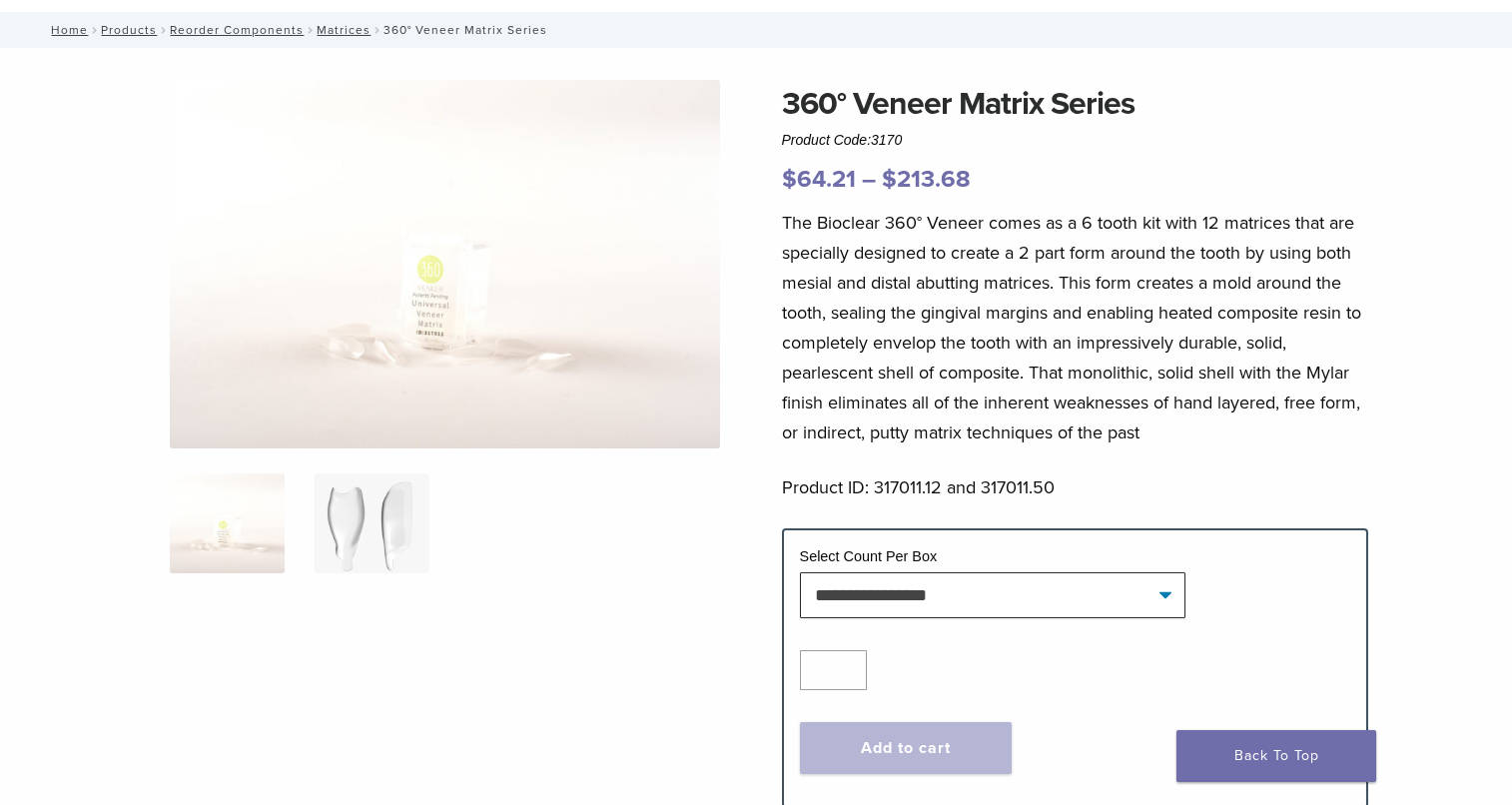 click at bounding box center (372, 523) 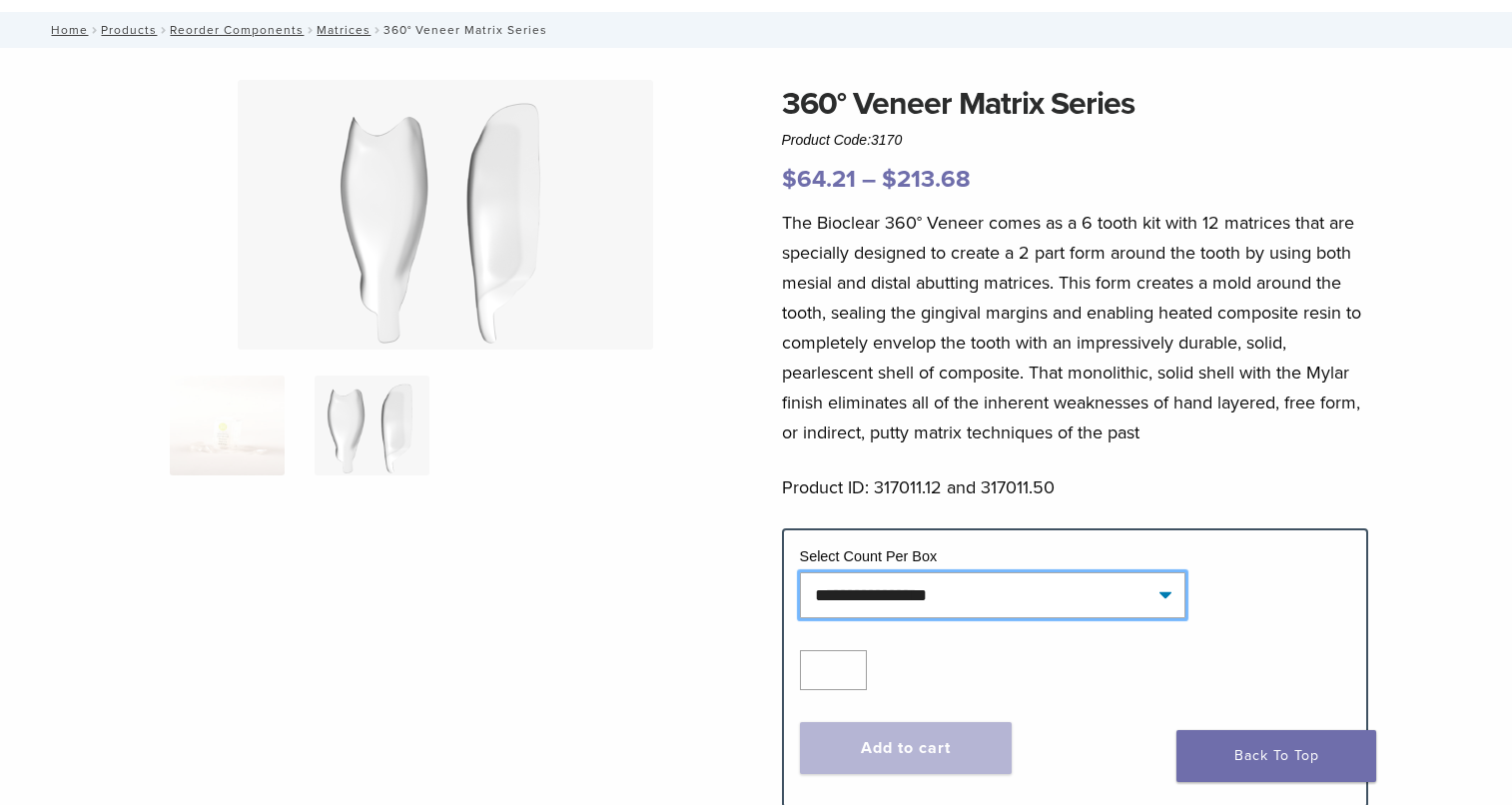 click on "**********" 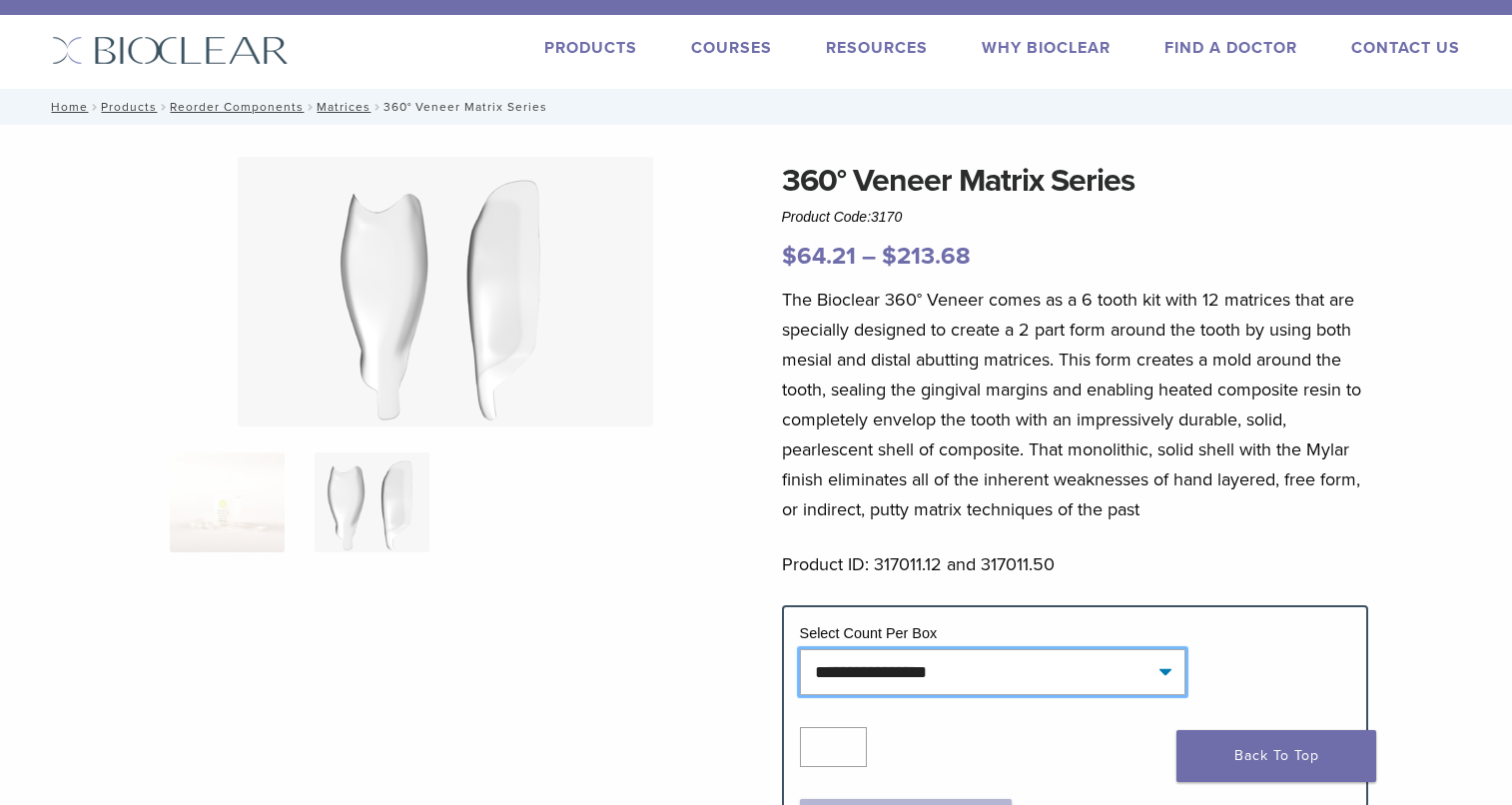 scroll, scrollTop: 0, scrollLeft: 0, axis: both 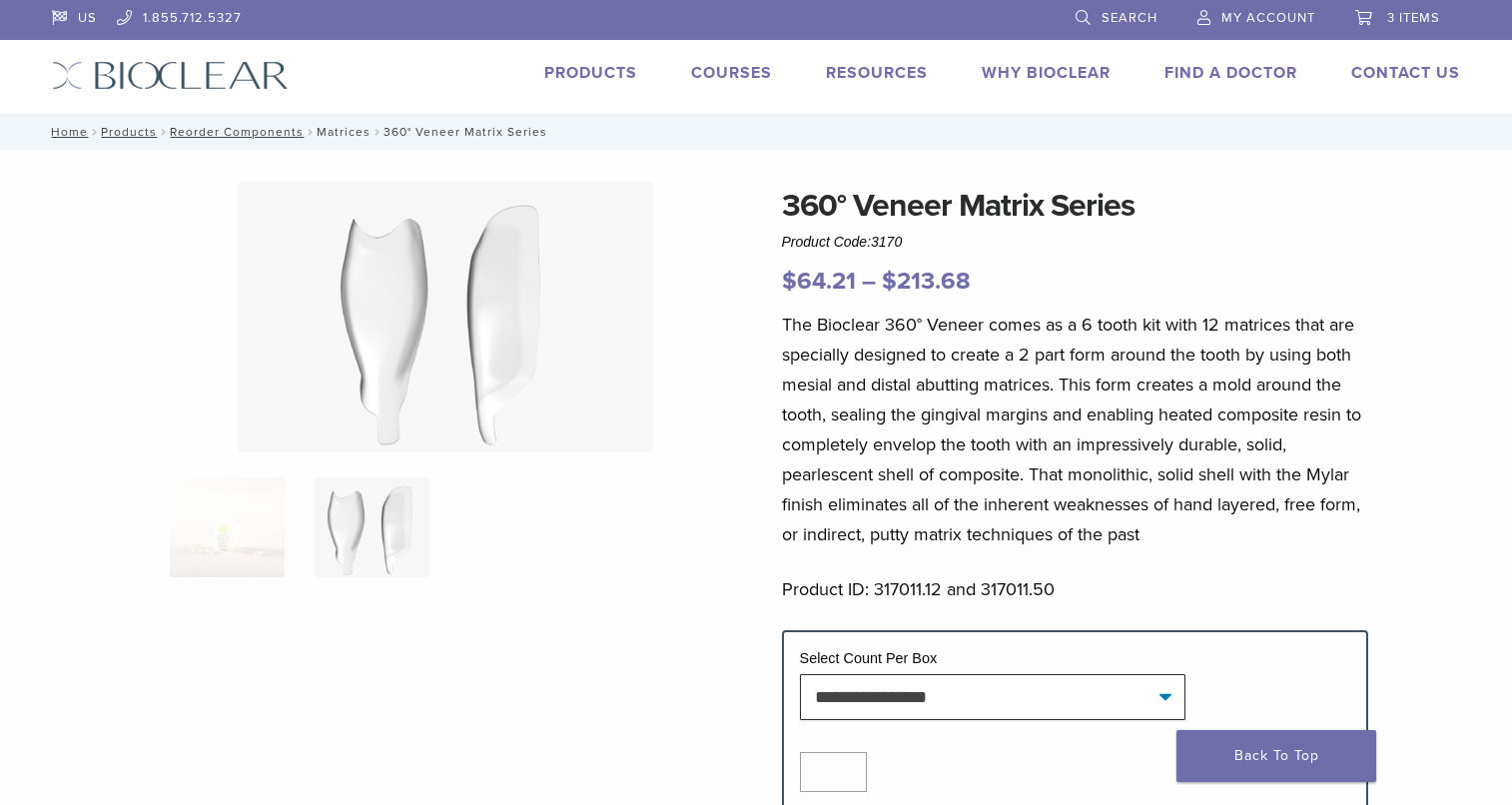click on "Matrices" at bounding box center [344, 132] 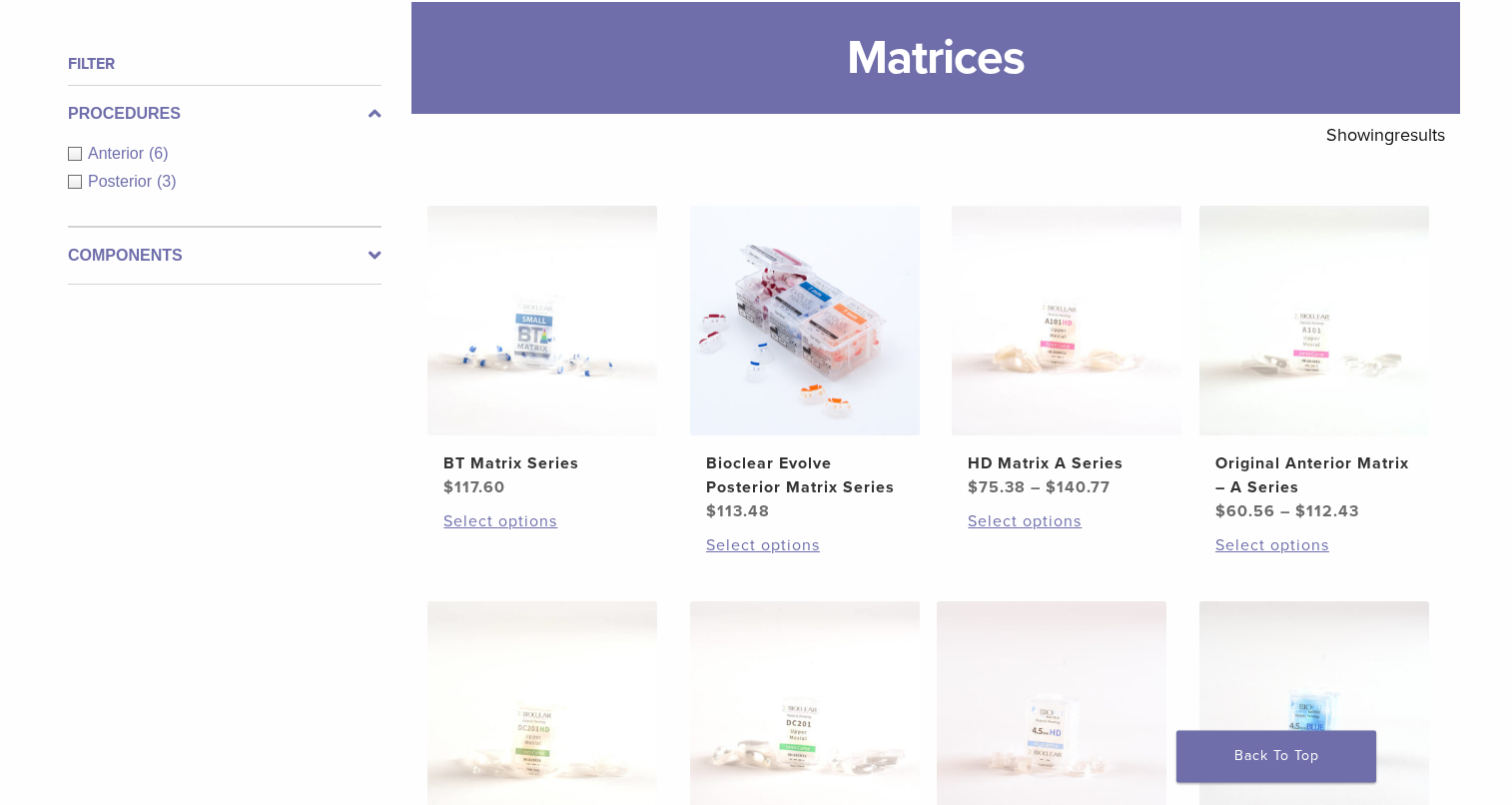 scroll, scrollTop: 306, scrollLeft: 0, axis: vertical 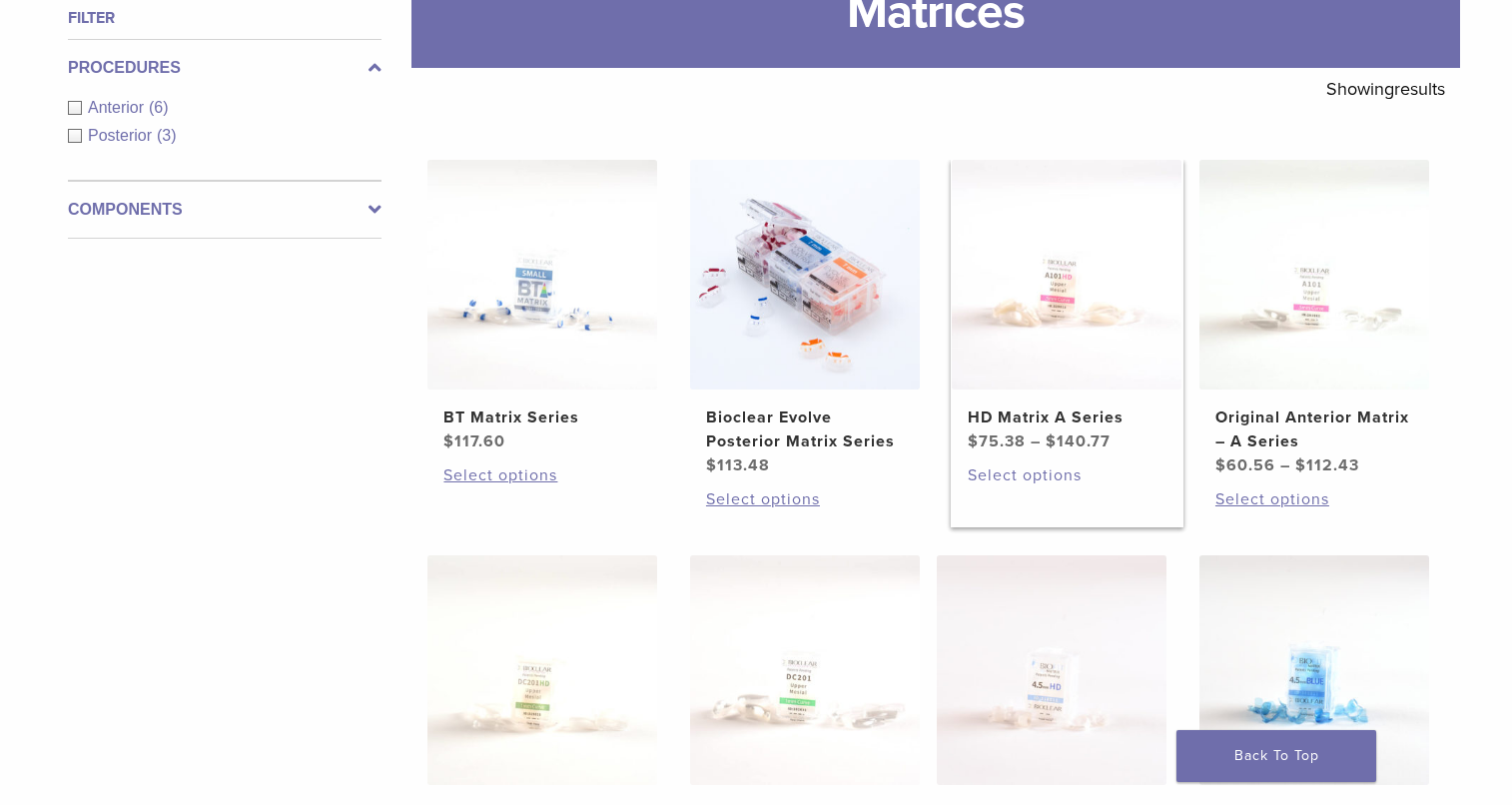 click on "Select options" at bounding box center [1067, 475] 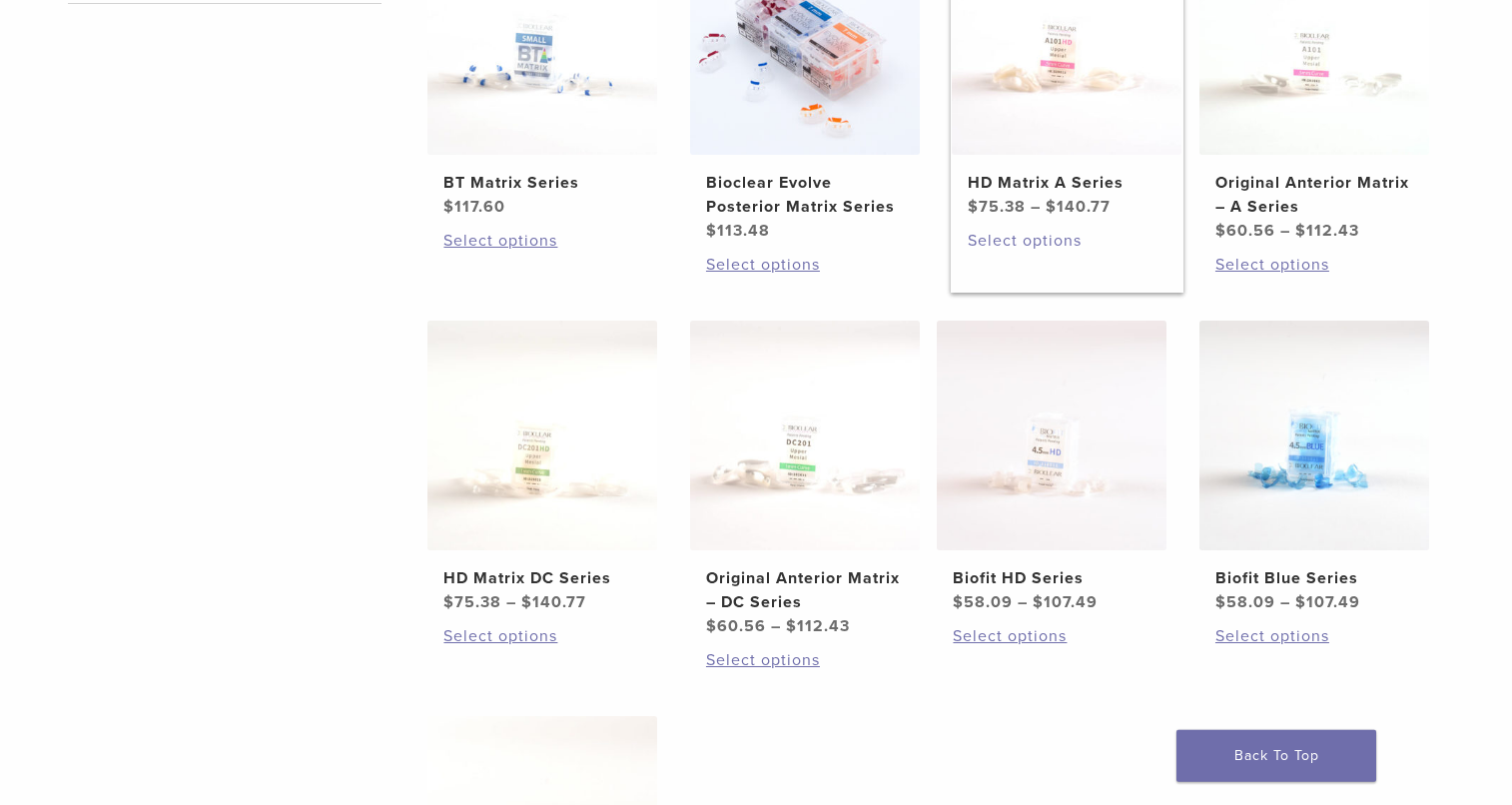 scroll, scrollTop: 611, scrollLeft: 0, axis: vertical 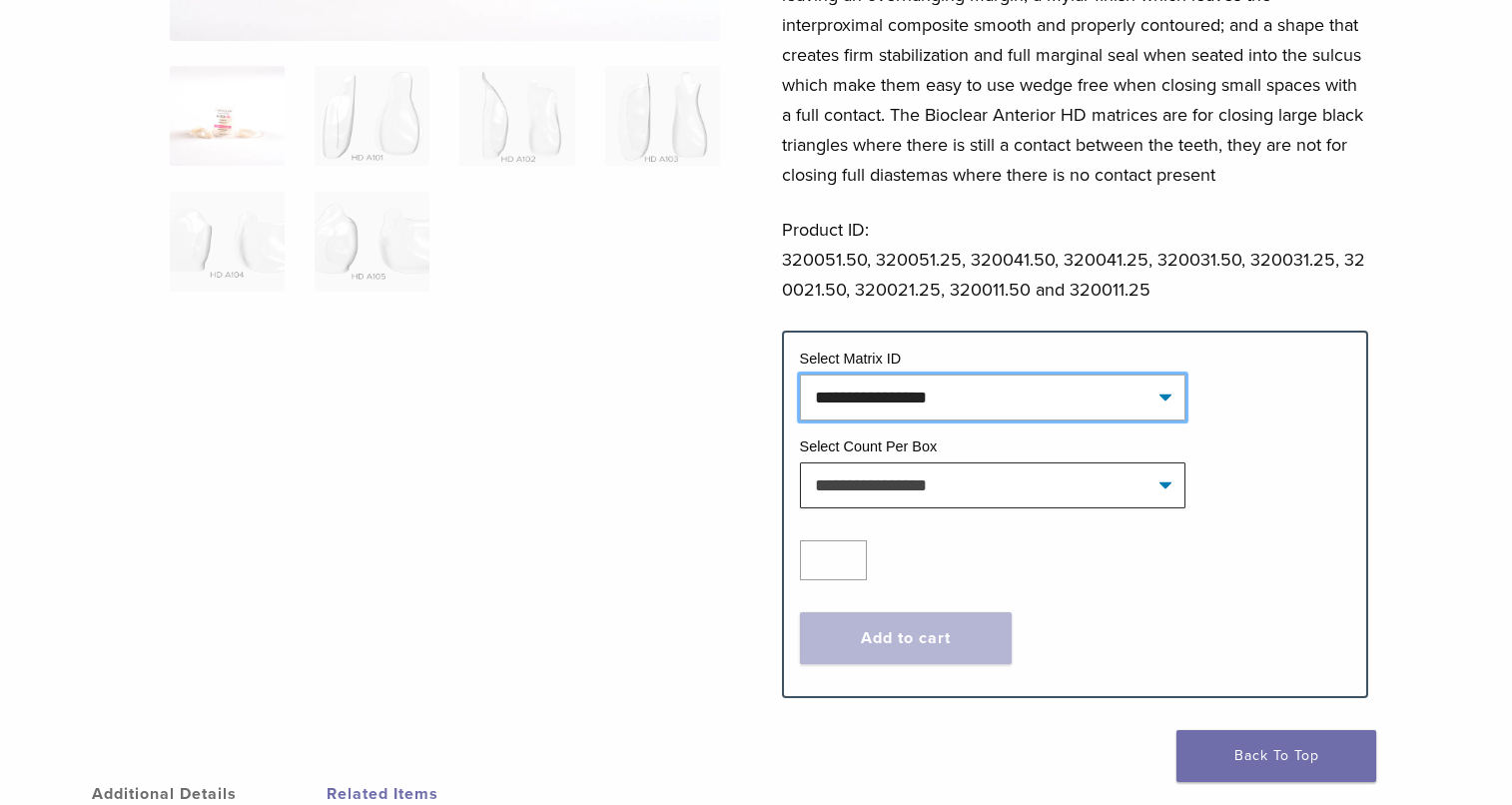 click on "**********" 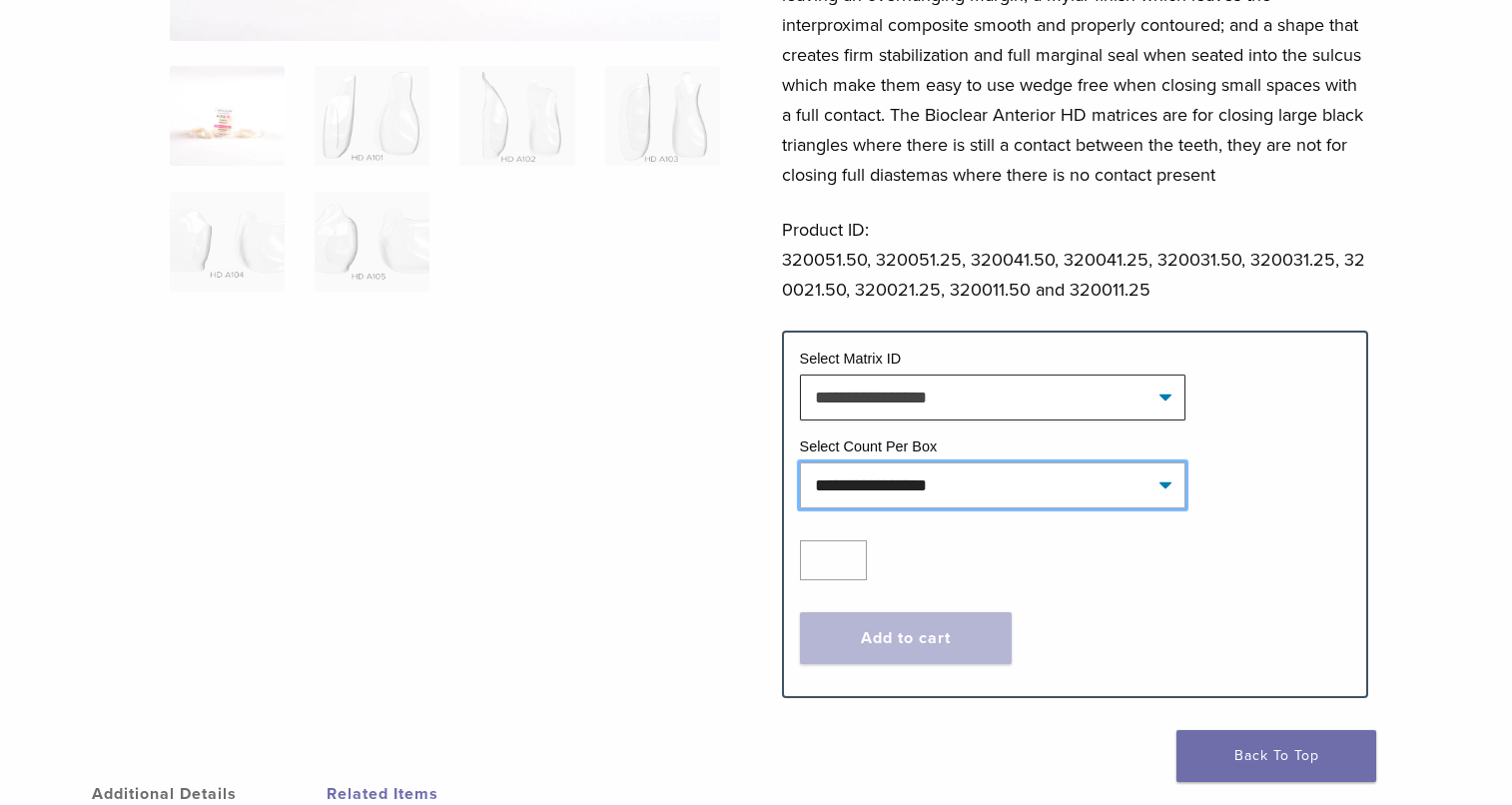 click on "**********" 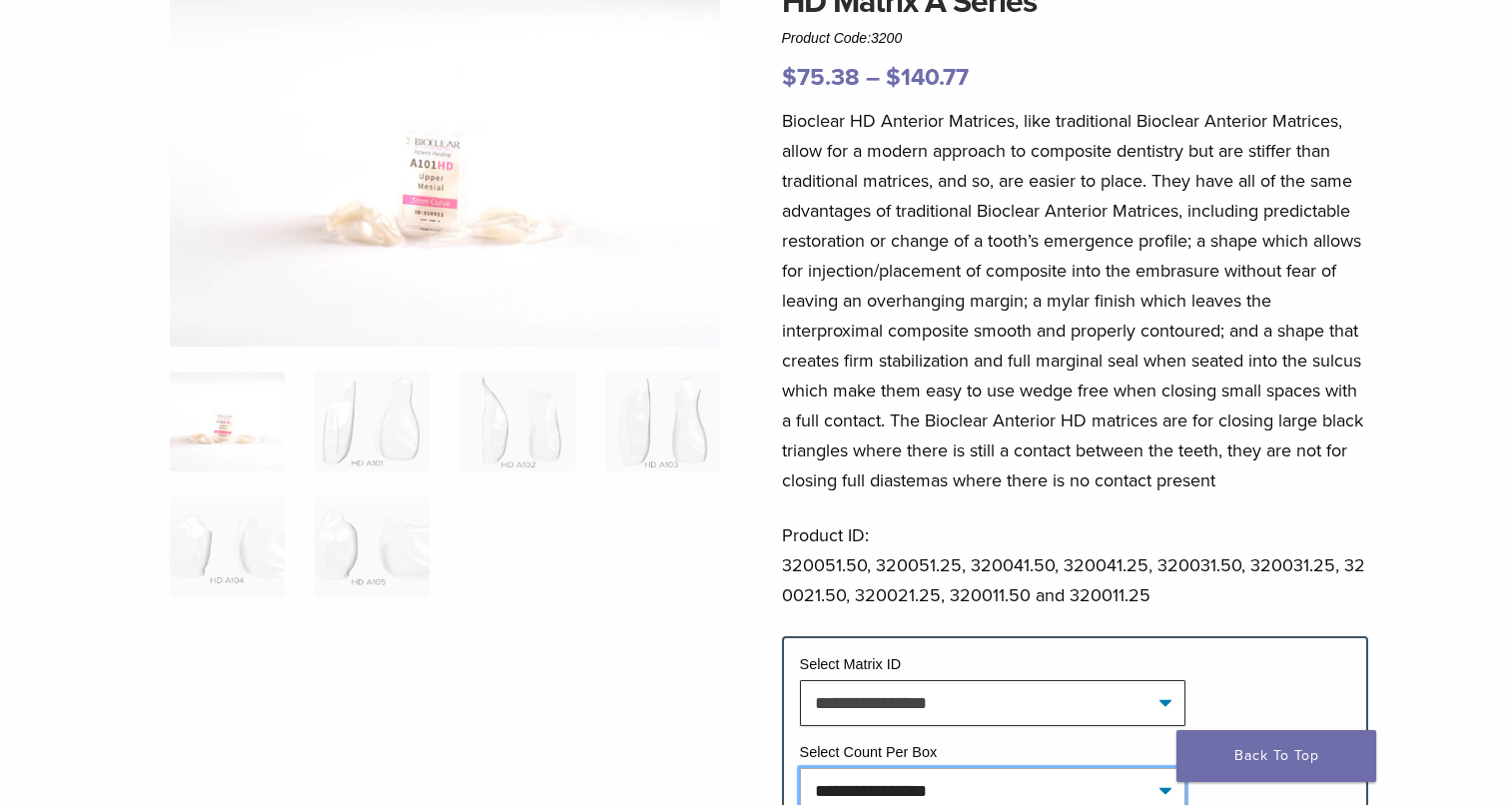 scroll, scrollTop: 0, scrollLeft: 0, axis: both 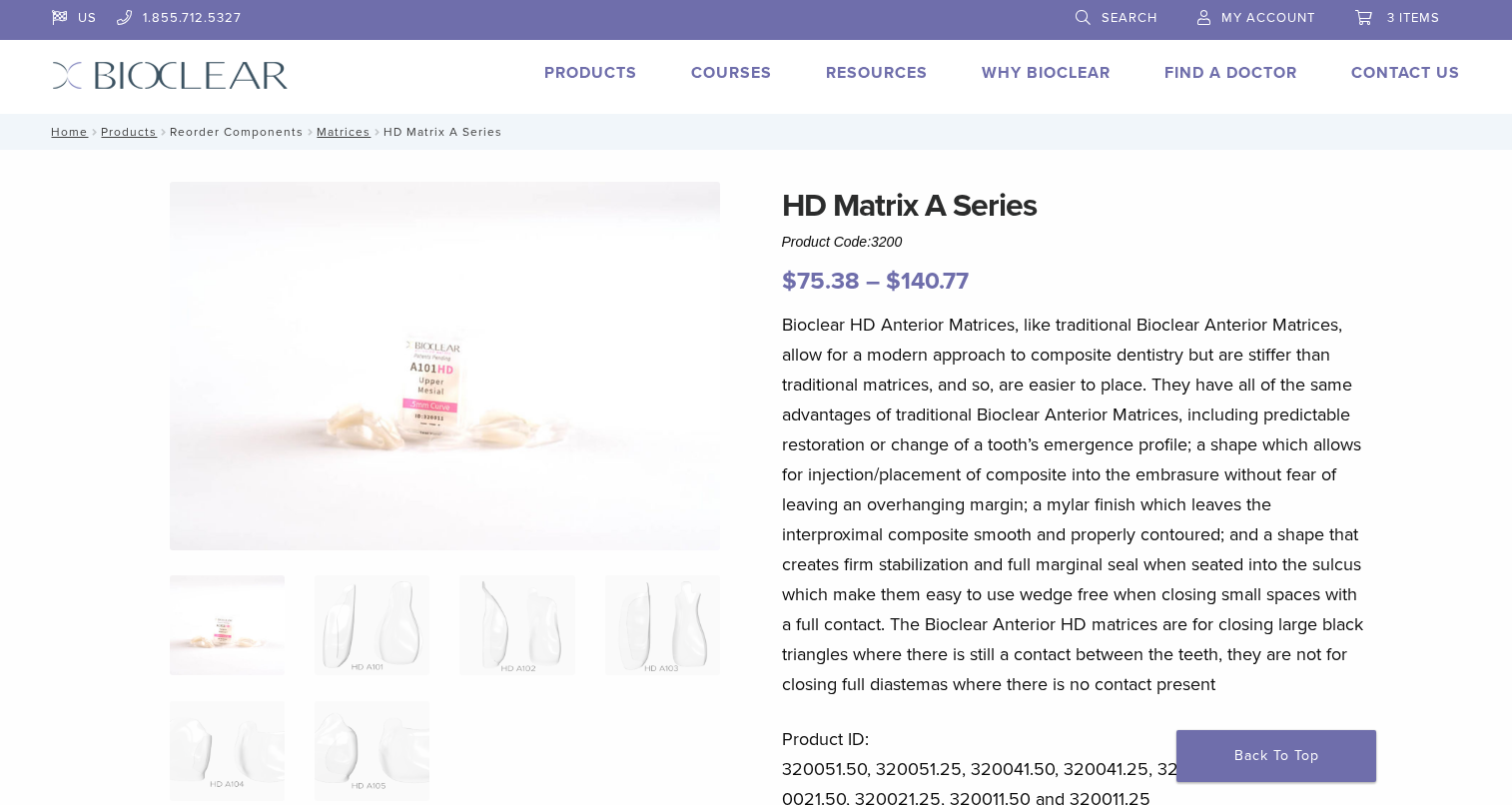 click on "Reorder Components" at bounding box center (237, 132) 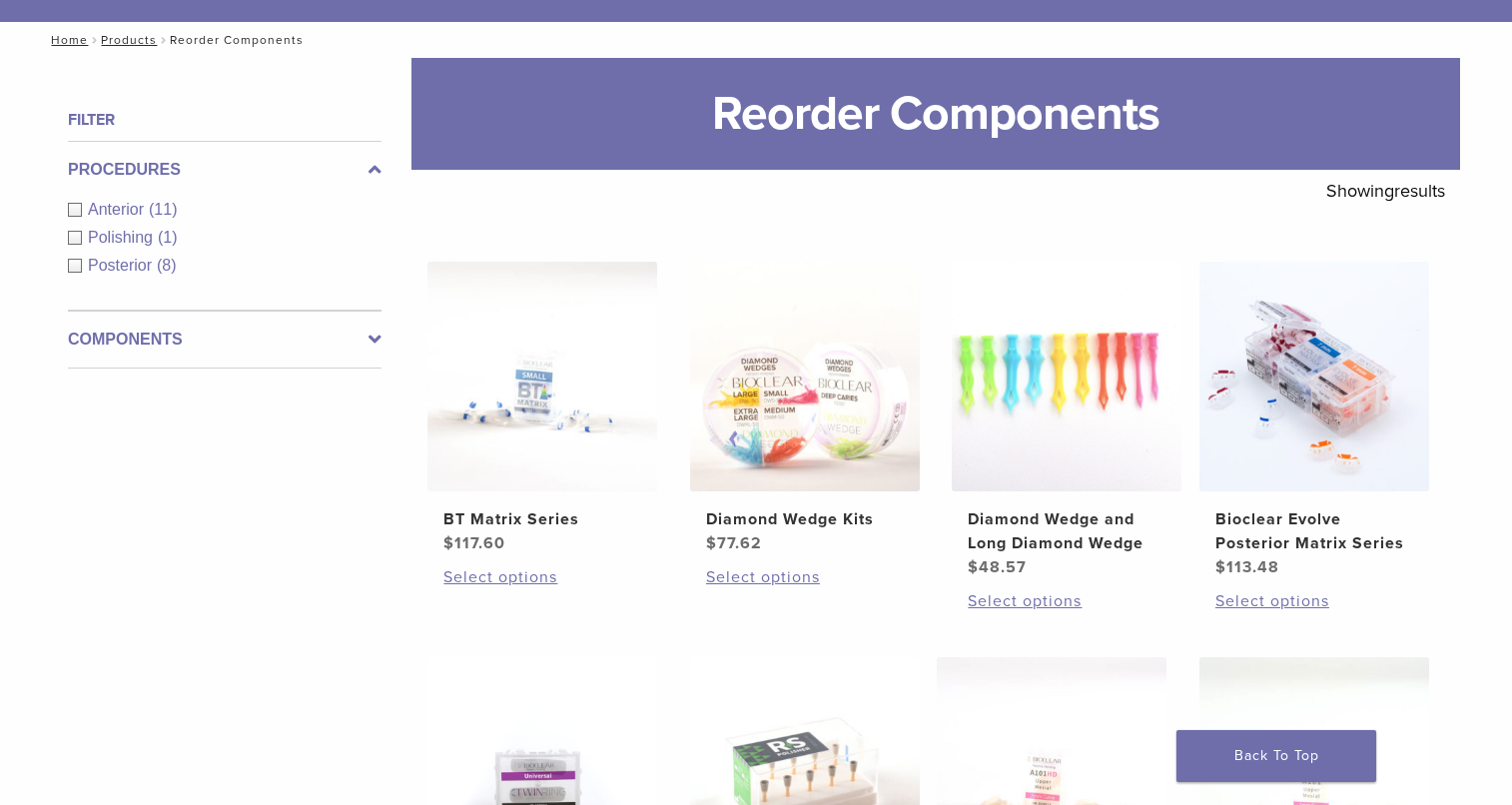 scroll, scrollTop: 0, scrollLeft: 0, axis: both 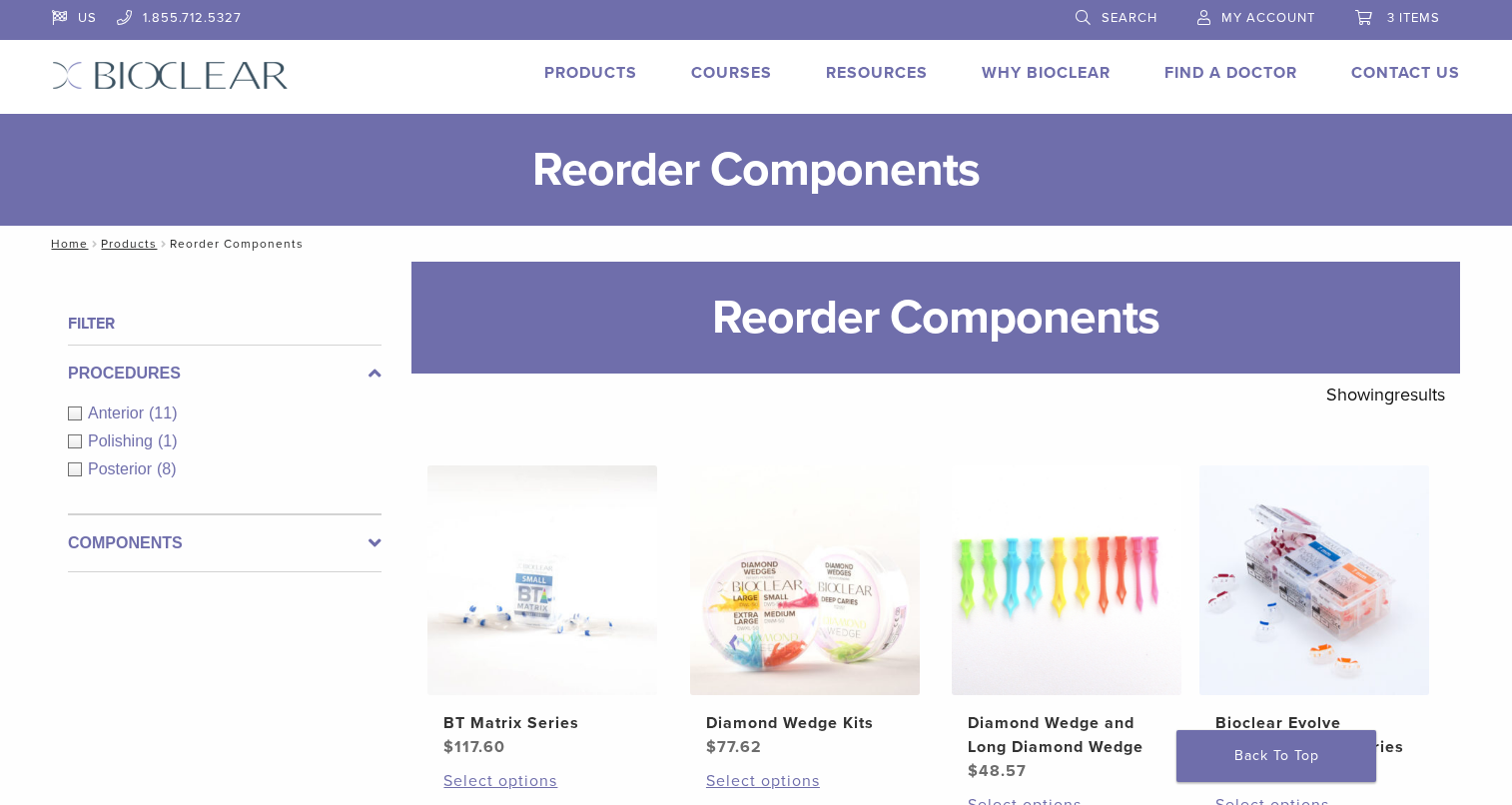 click on "Products" at bounding box center [590, 73] 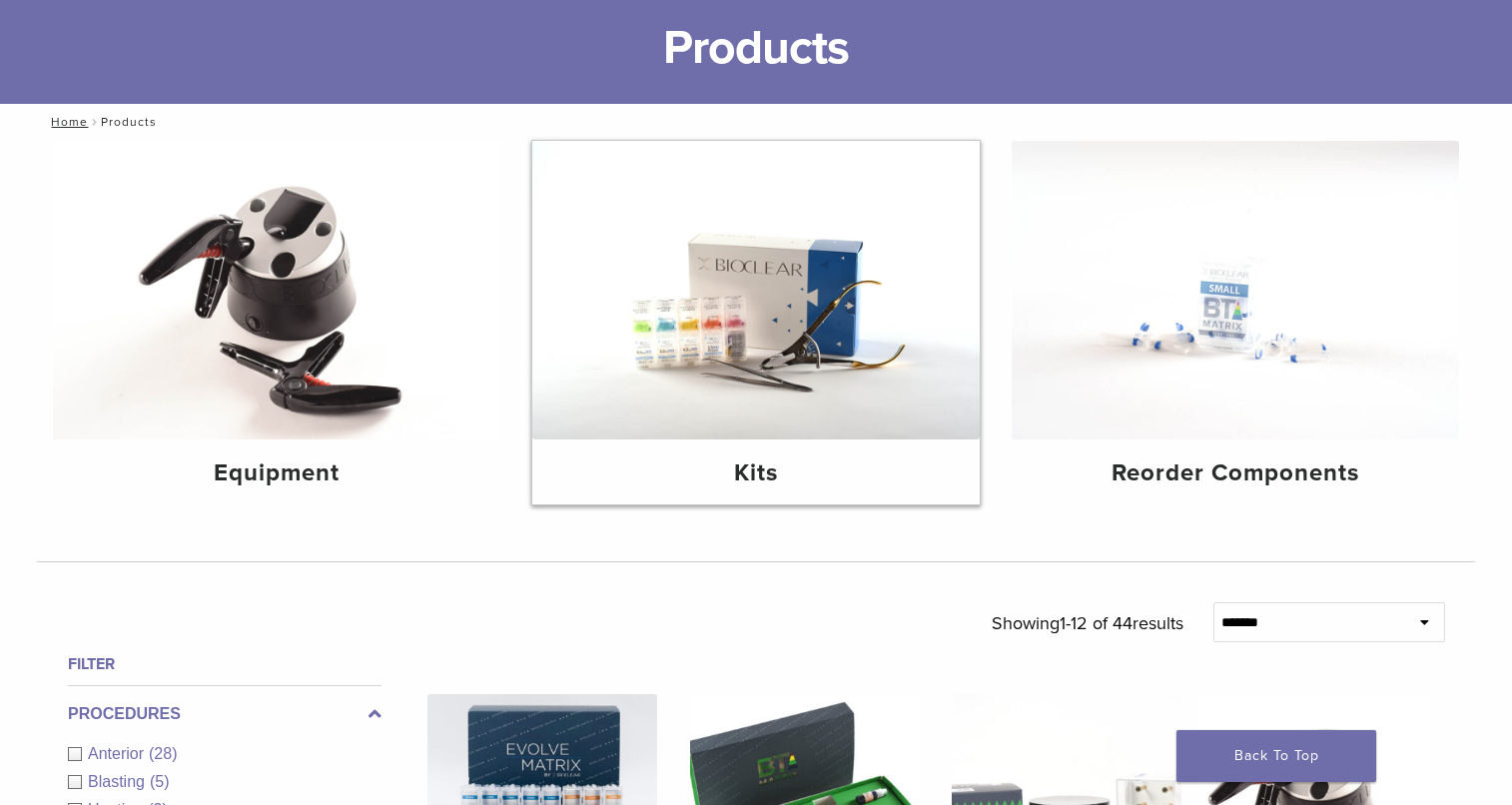 scroll, scrollTop: 204, scrollLeft: 0, axis: vertical 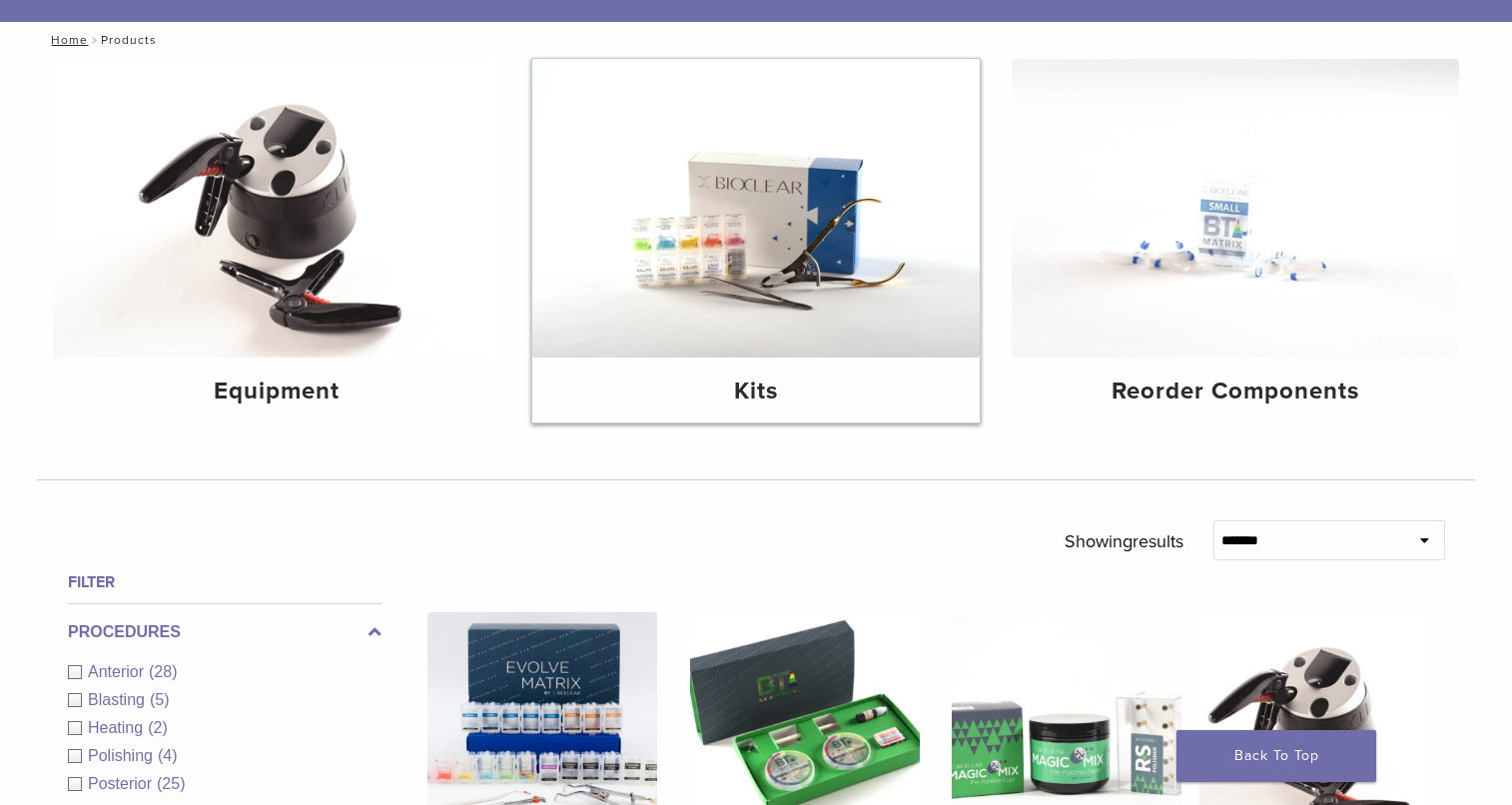 click at bounding box center [756, 208] 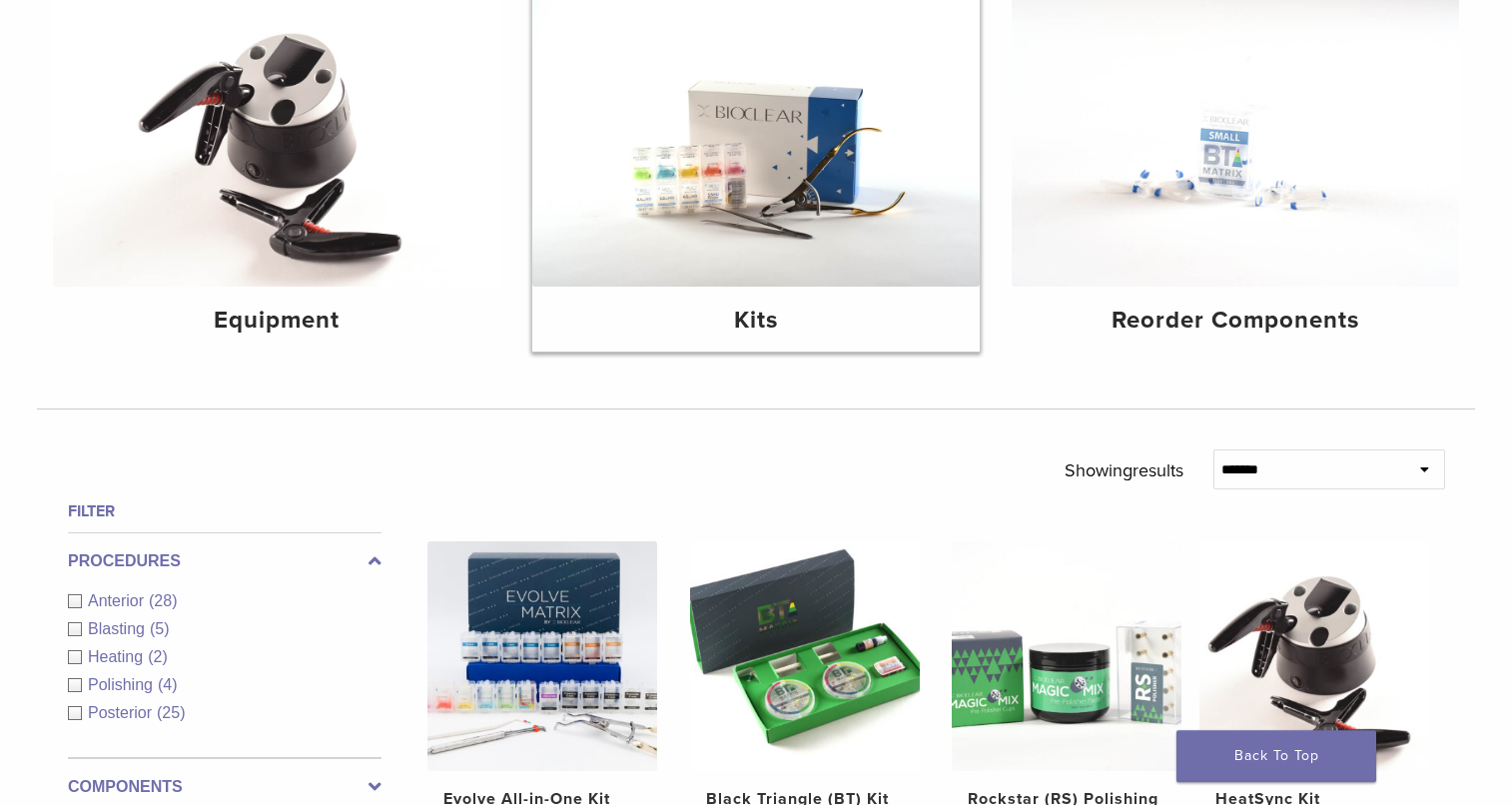 scroll, scrollTop: 306, scrollLeft: 0, axis: vertical 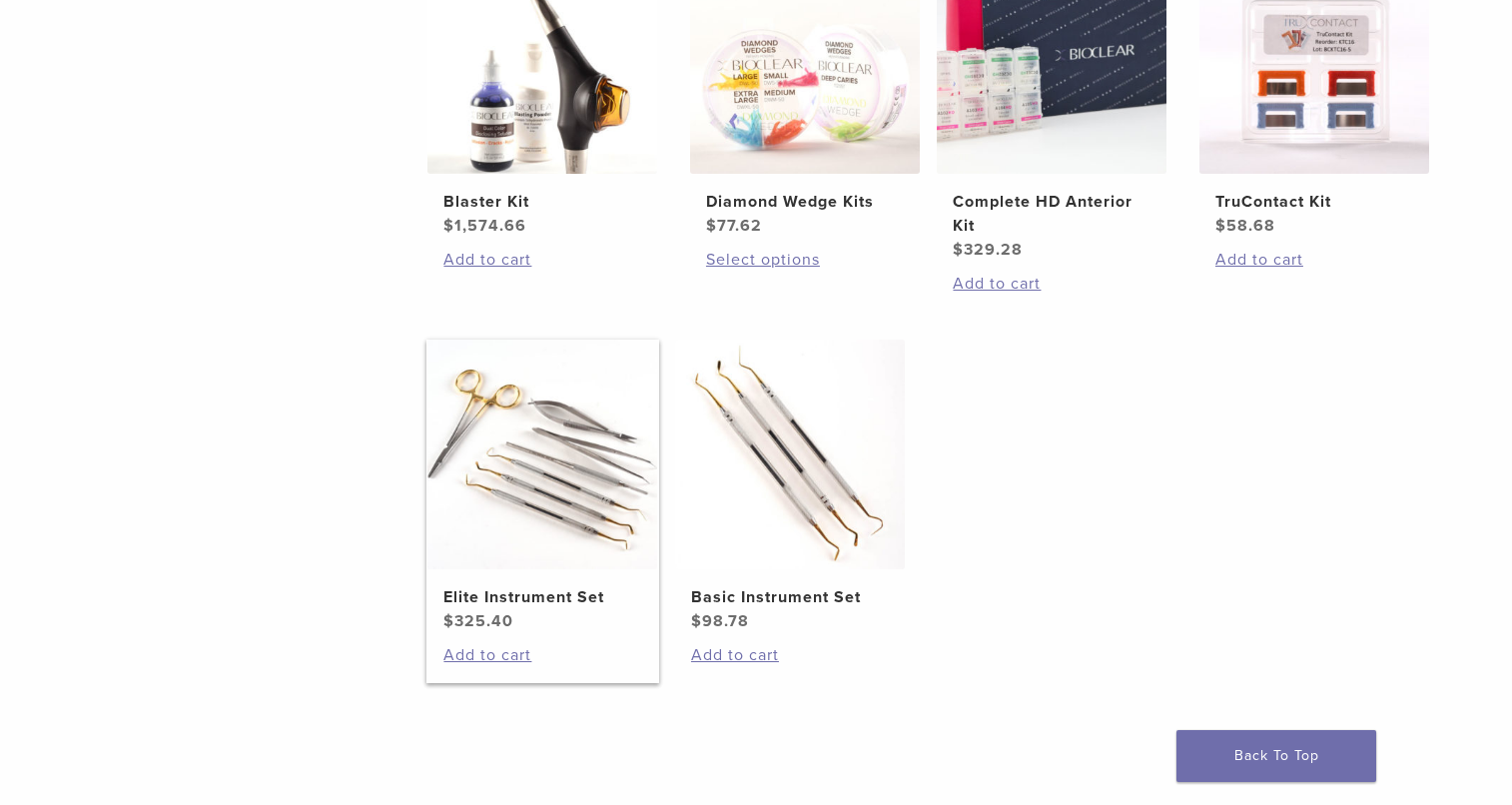 click at bounding box center [542, 454] 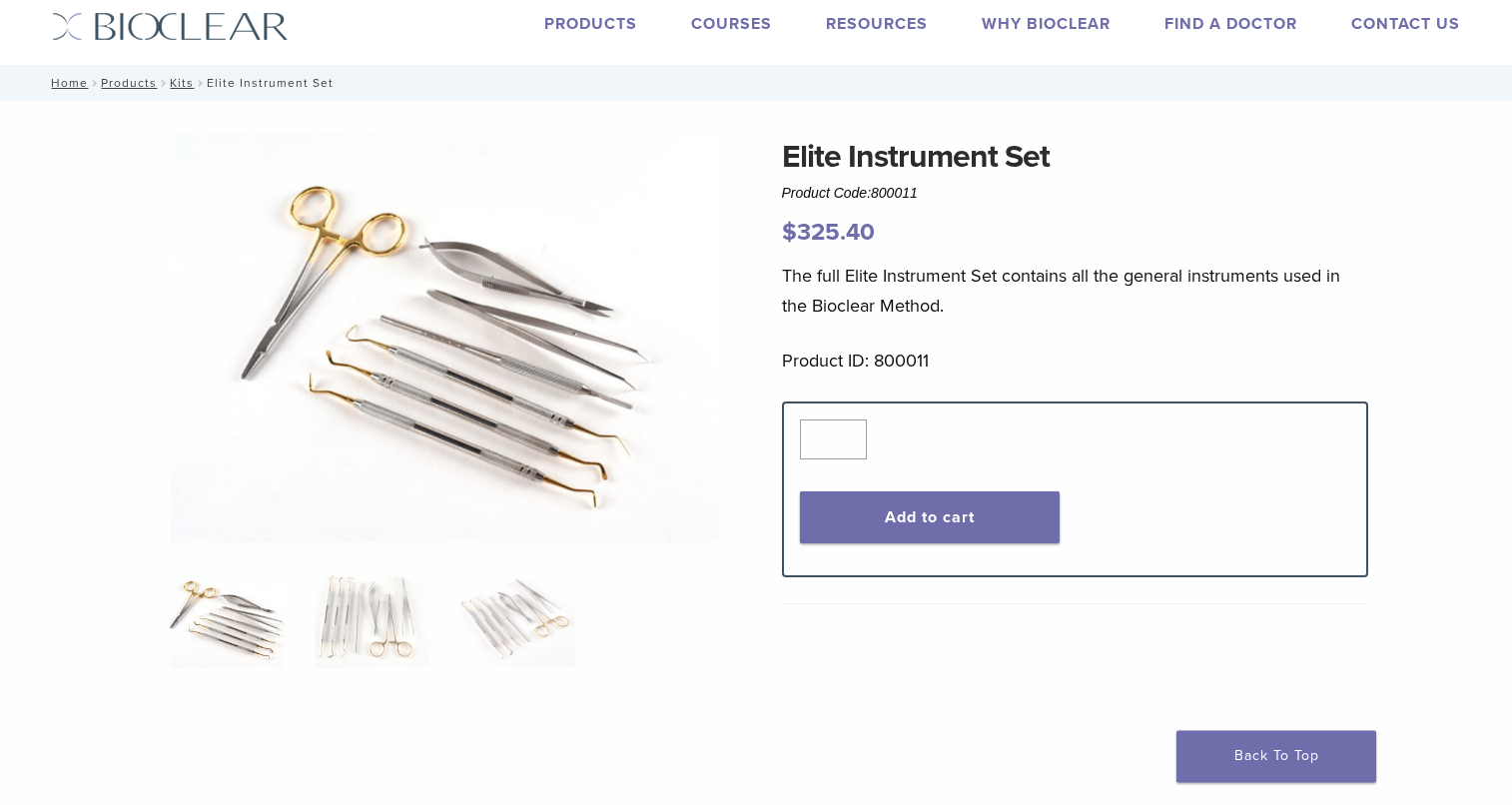 scroll, scrollTop: 0, scrollLeft: 0, axis: both 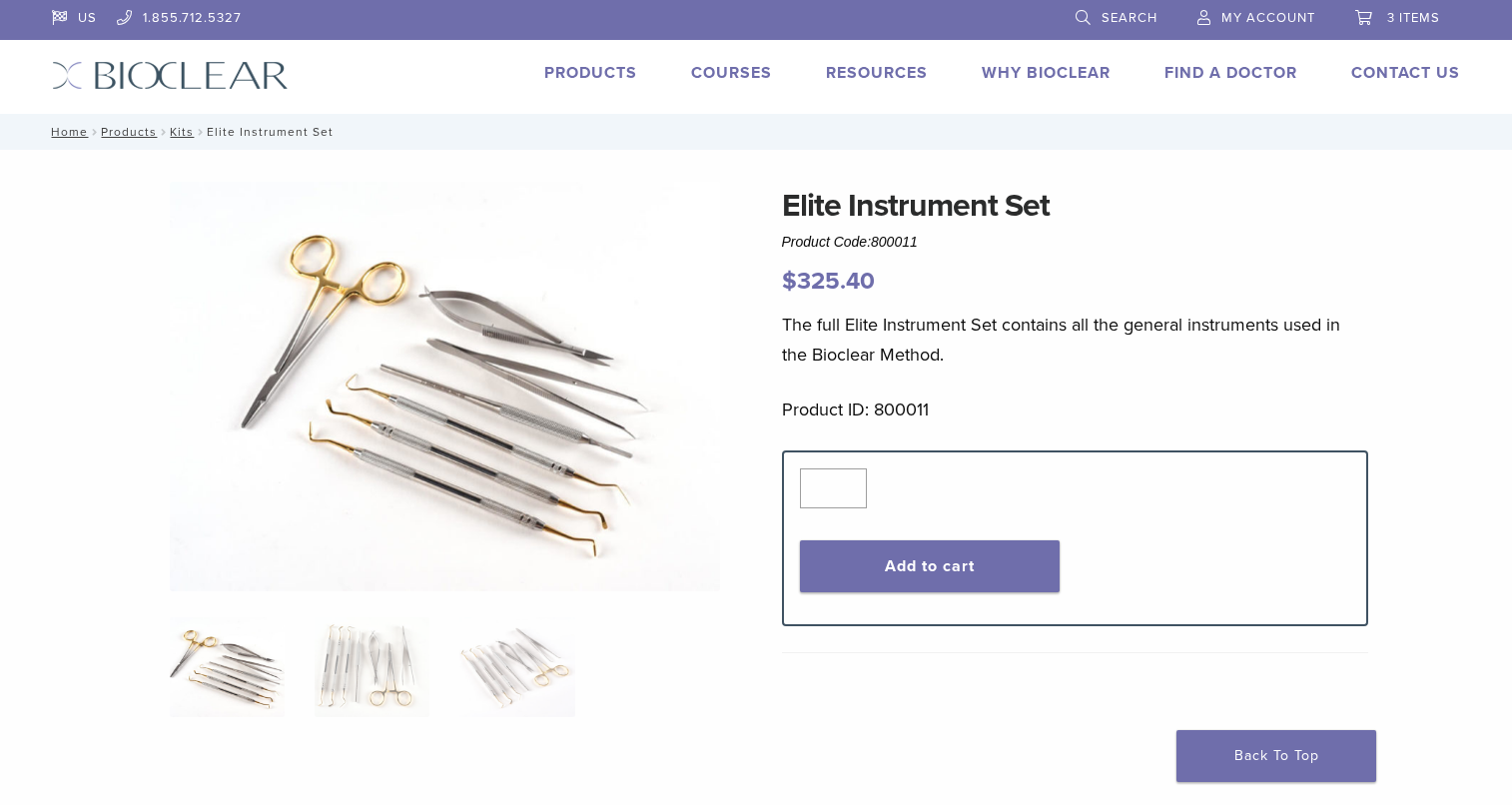 click on "Search" at bounding box center [1130, 18] 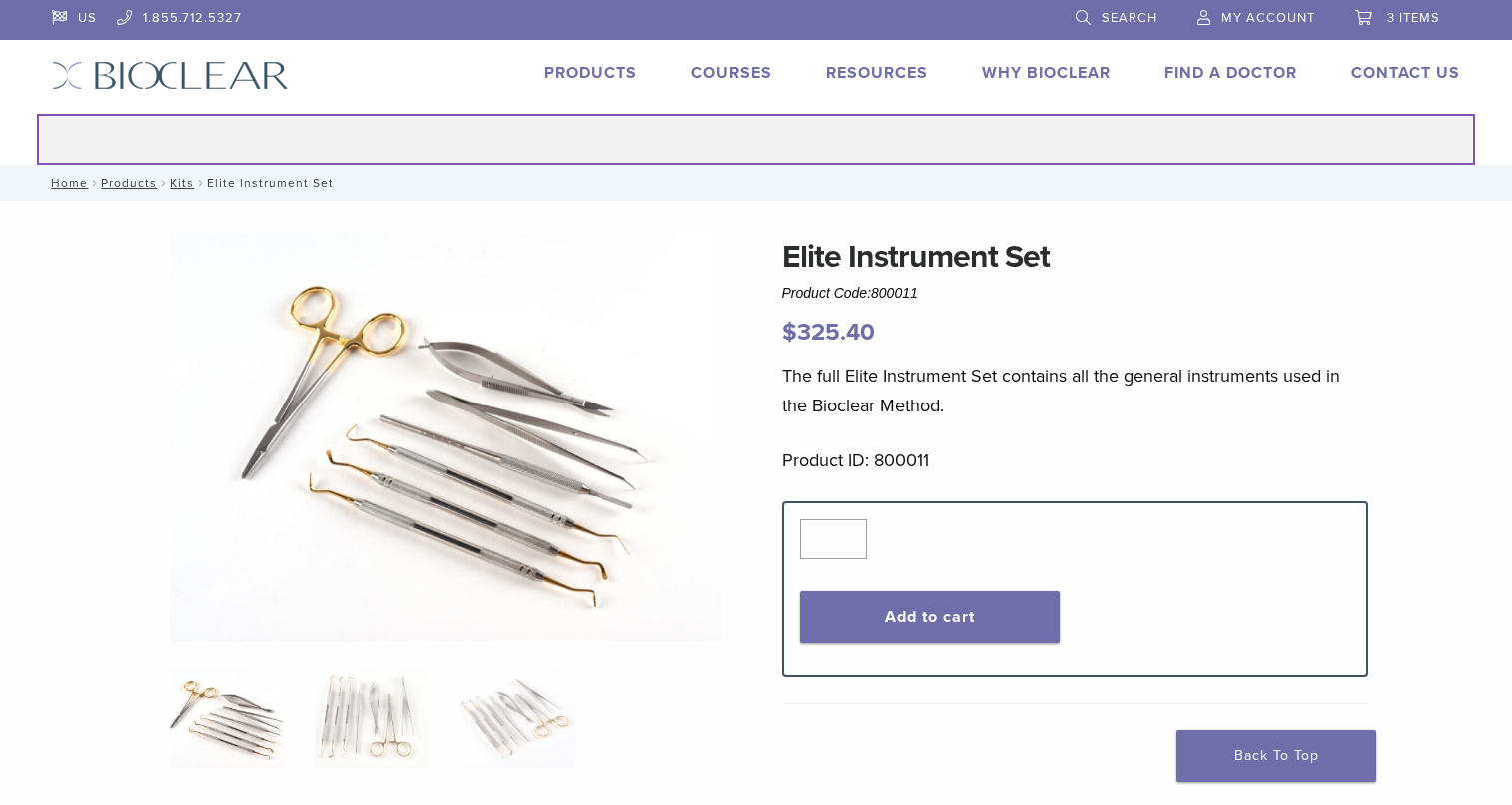 click on "Search for:" at bounding box center [756, 139] 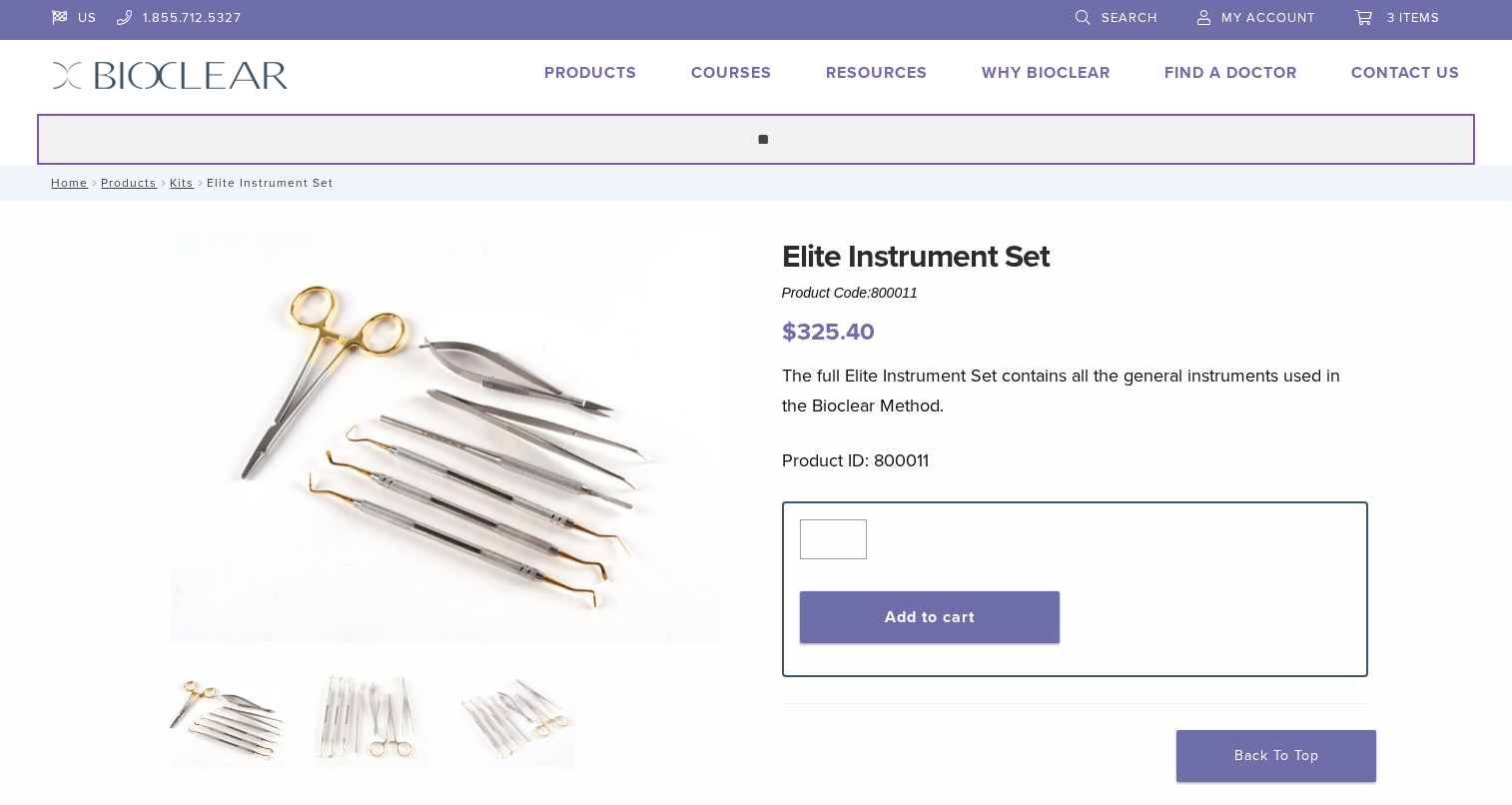 type on "*" 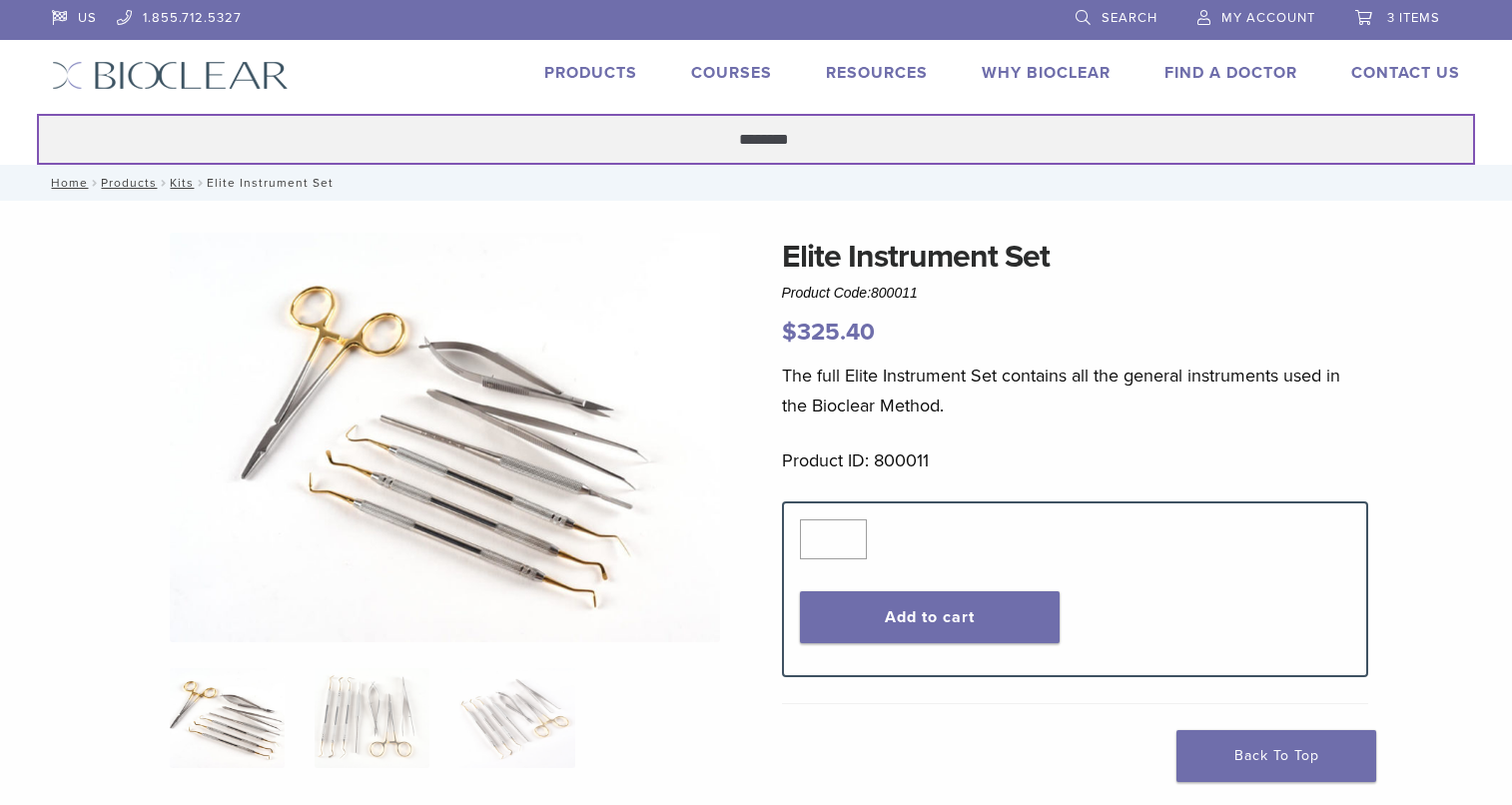 type on "********" 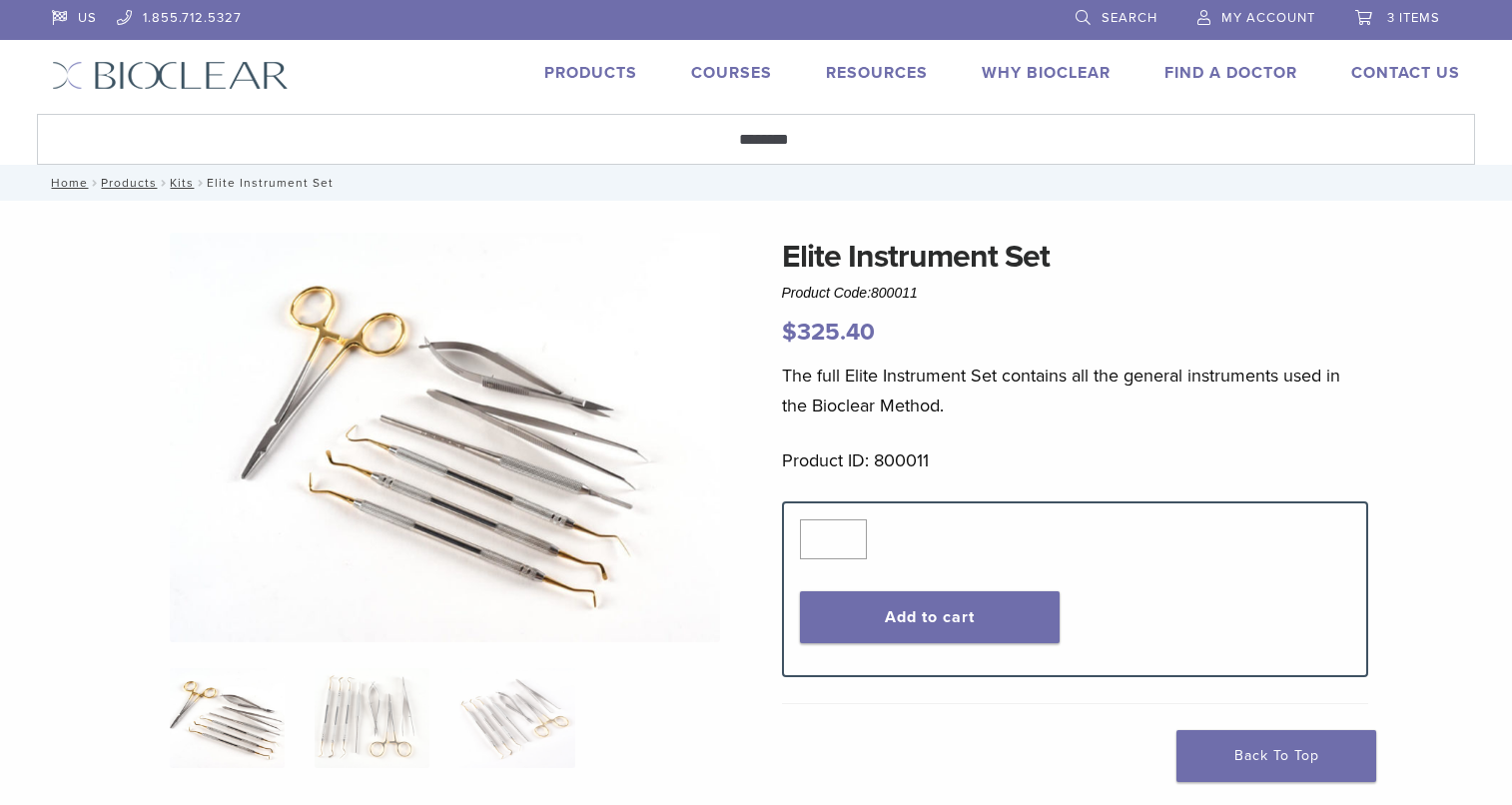 click on "Search" at bounding box center [1130, 18] 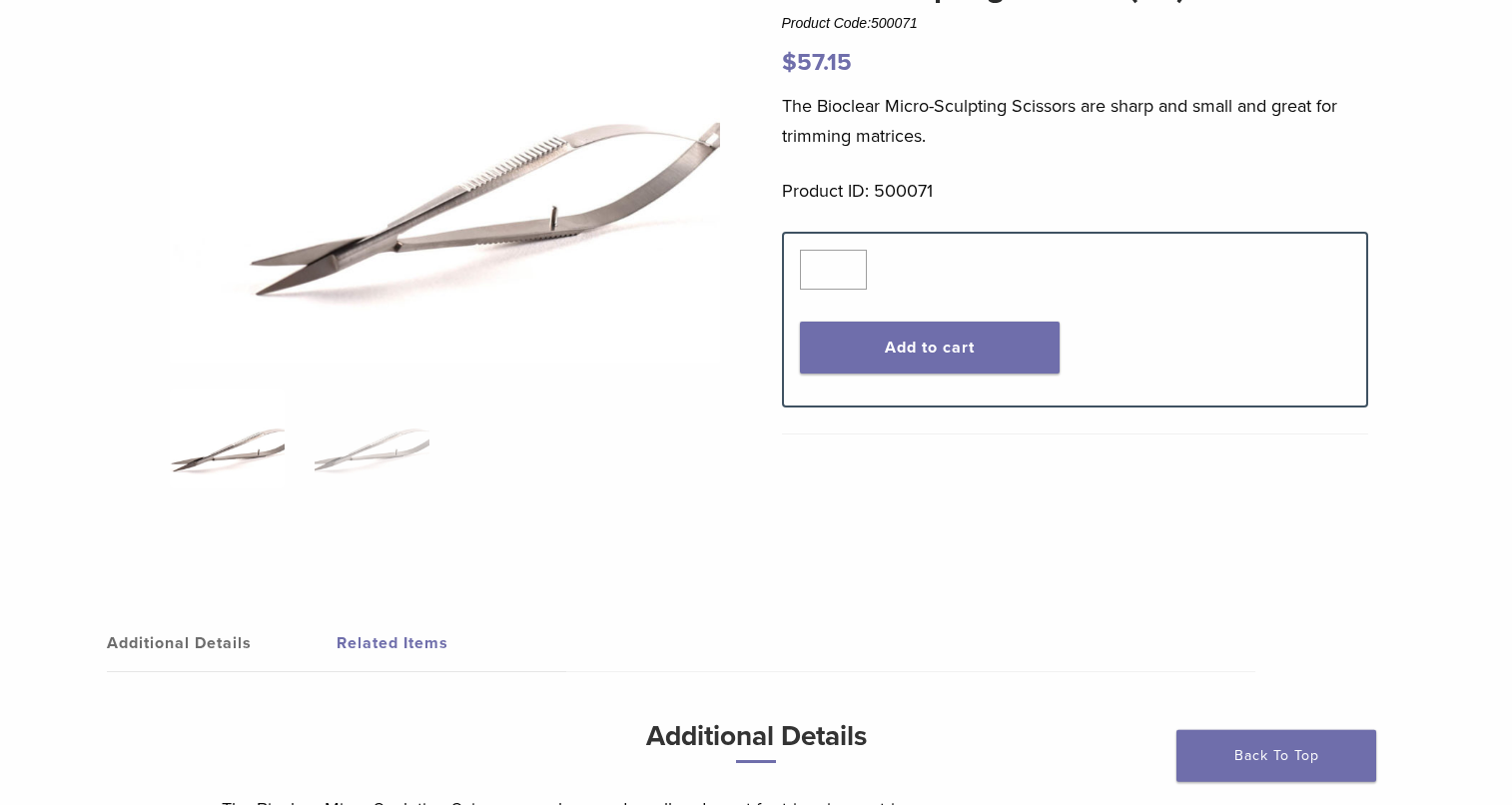 scroll, scrollTop: 306, scrollLeft: 0, axis: vertical 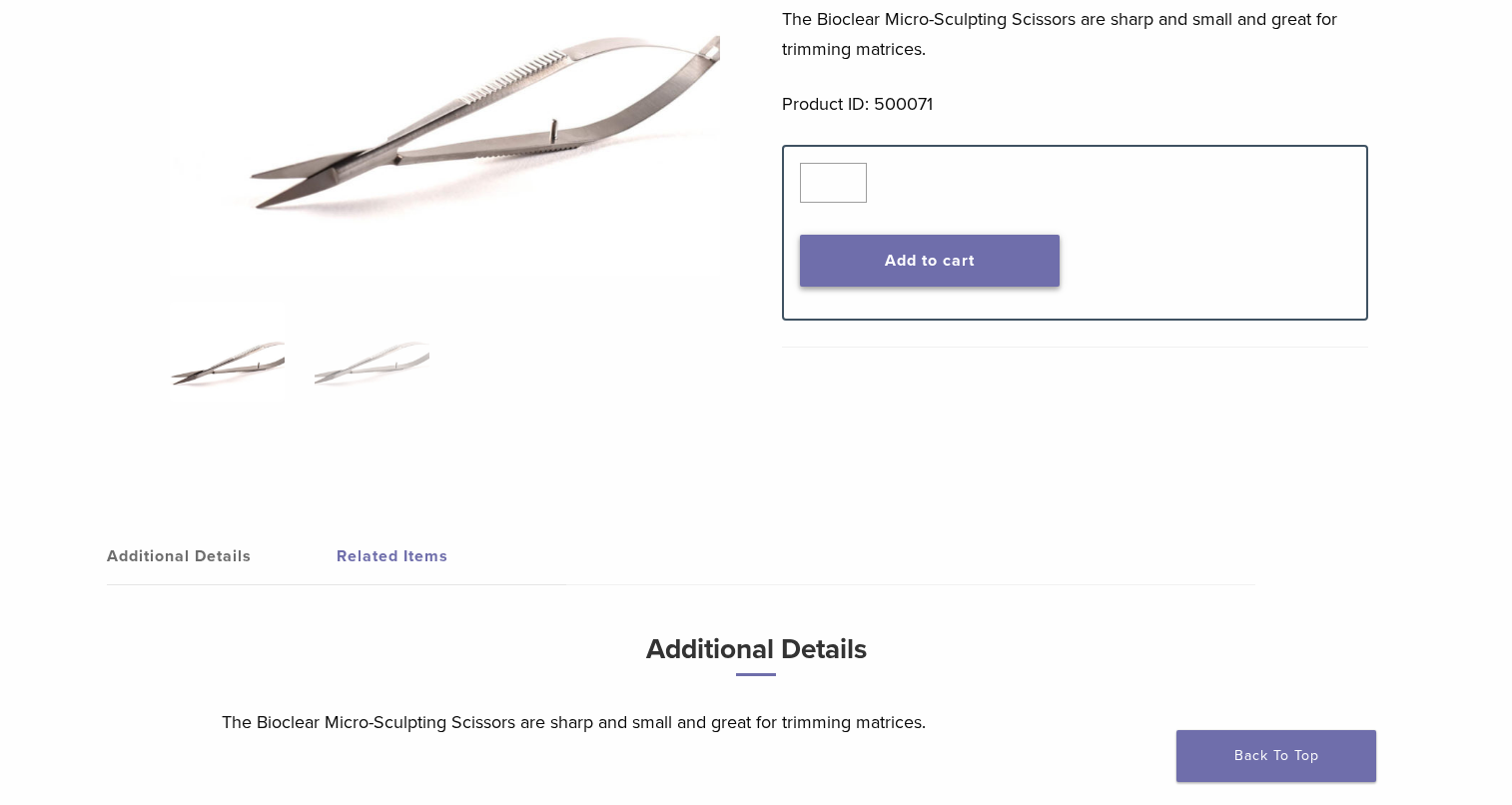 click on "Add to cart" at bounding box center [930, 261] 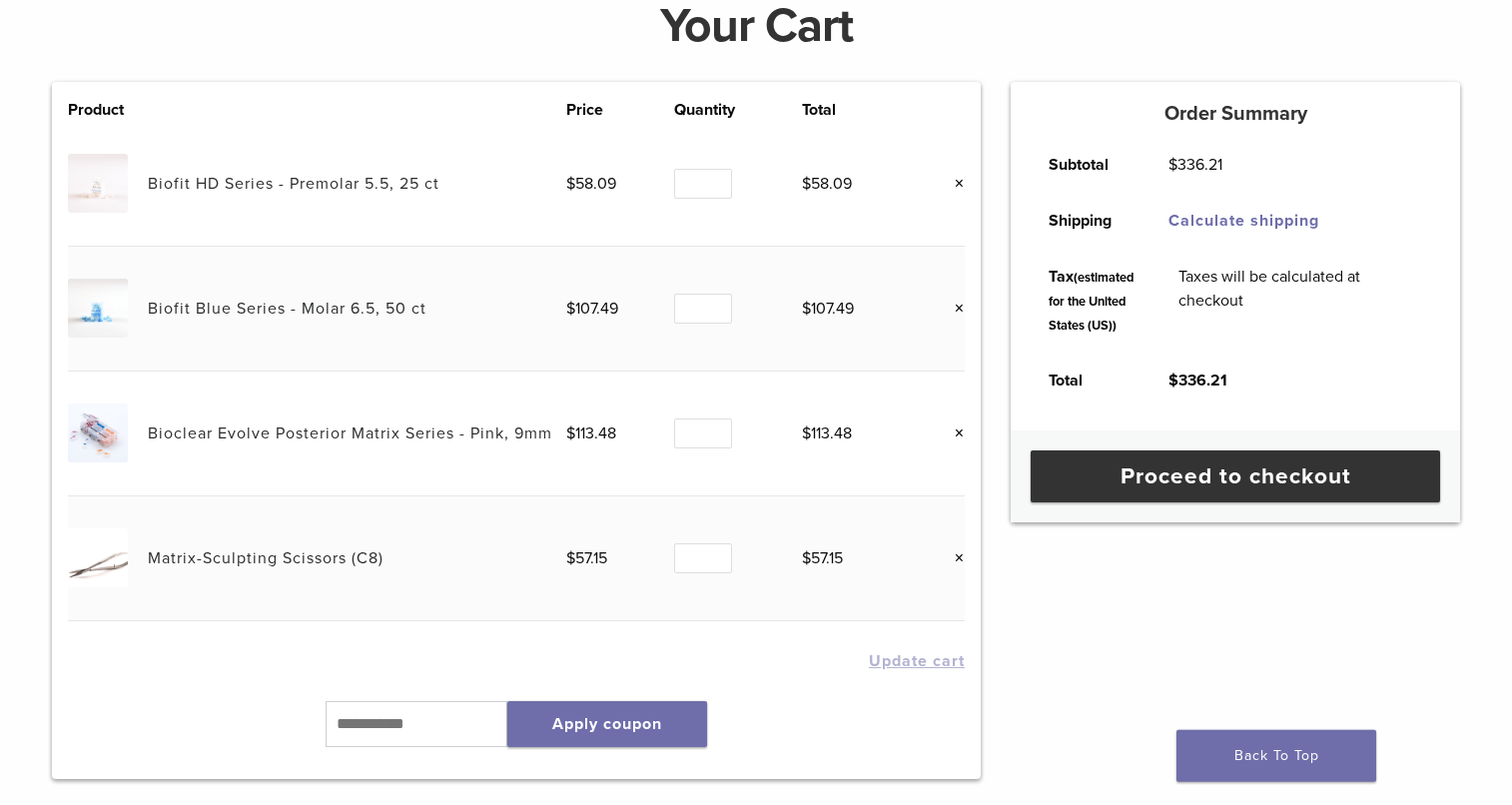 scroll, scrollTop: 306, scrollLeft: 0, axis: vertical 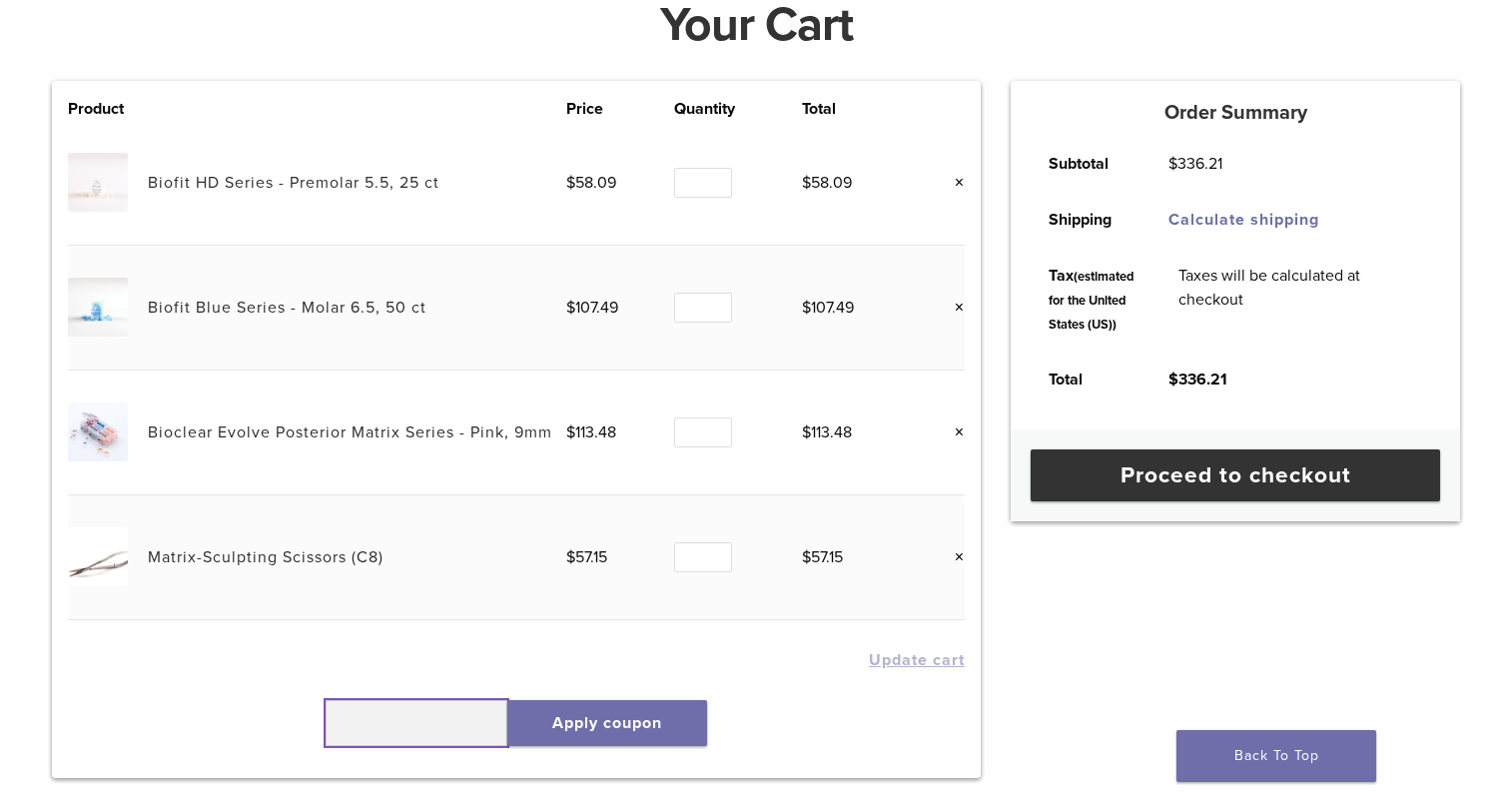 click at bounding box center [416, 723] 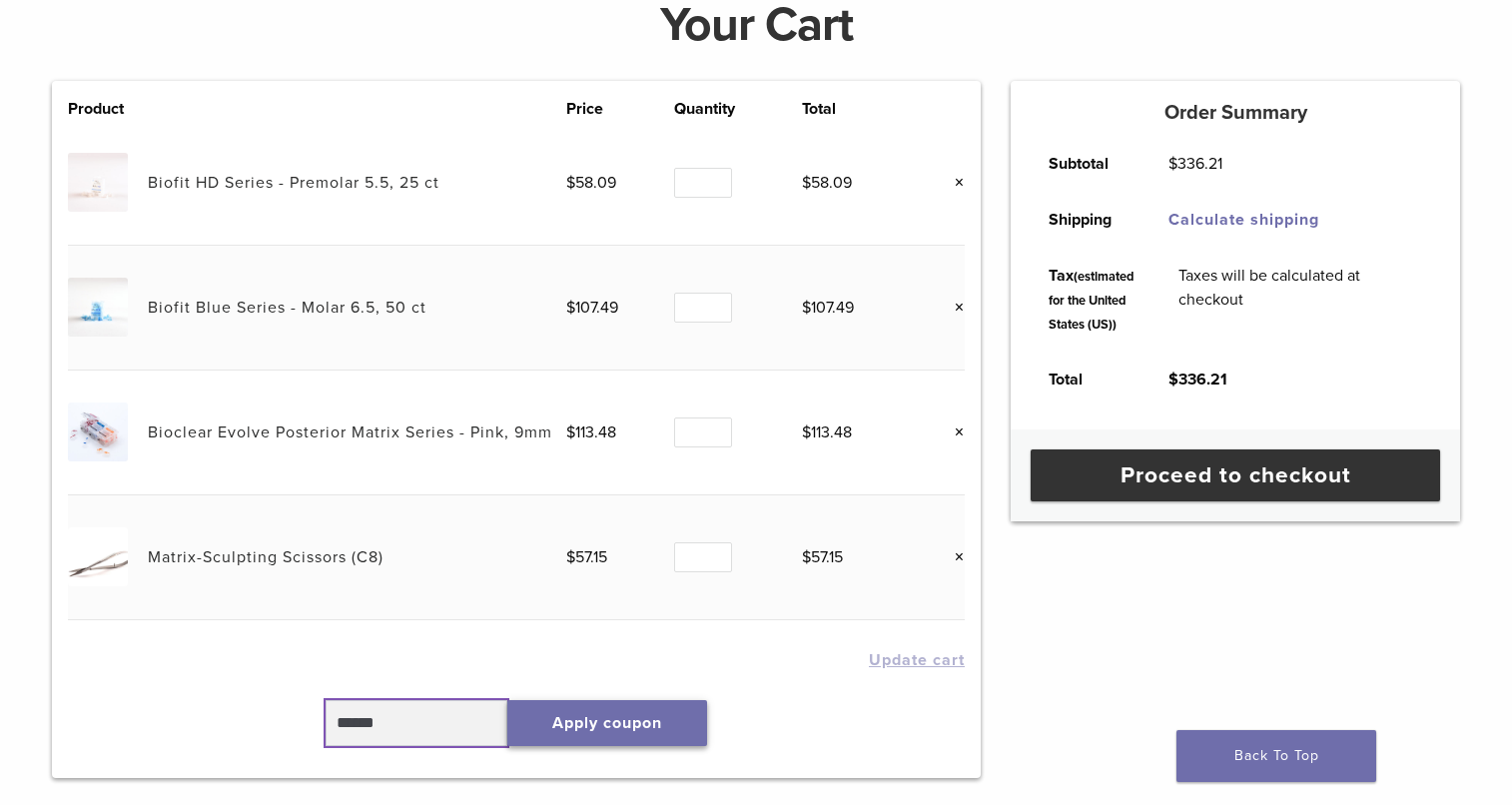 type on "******" 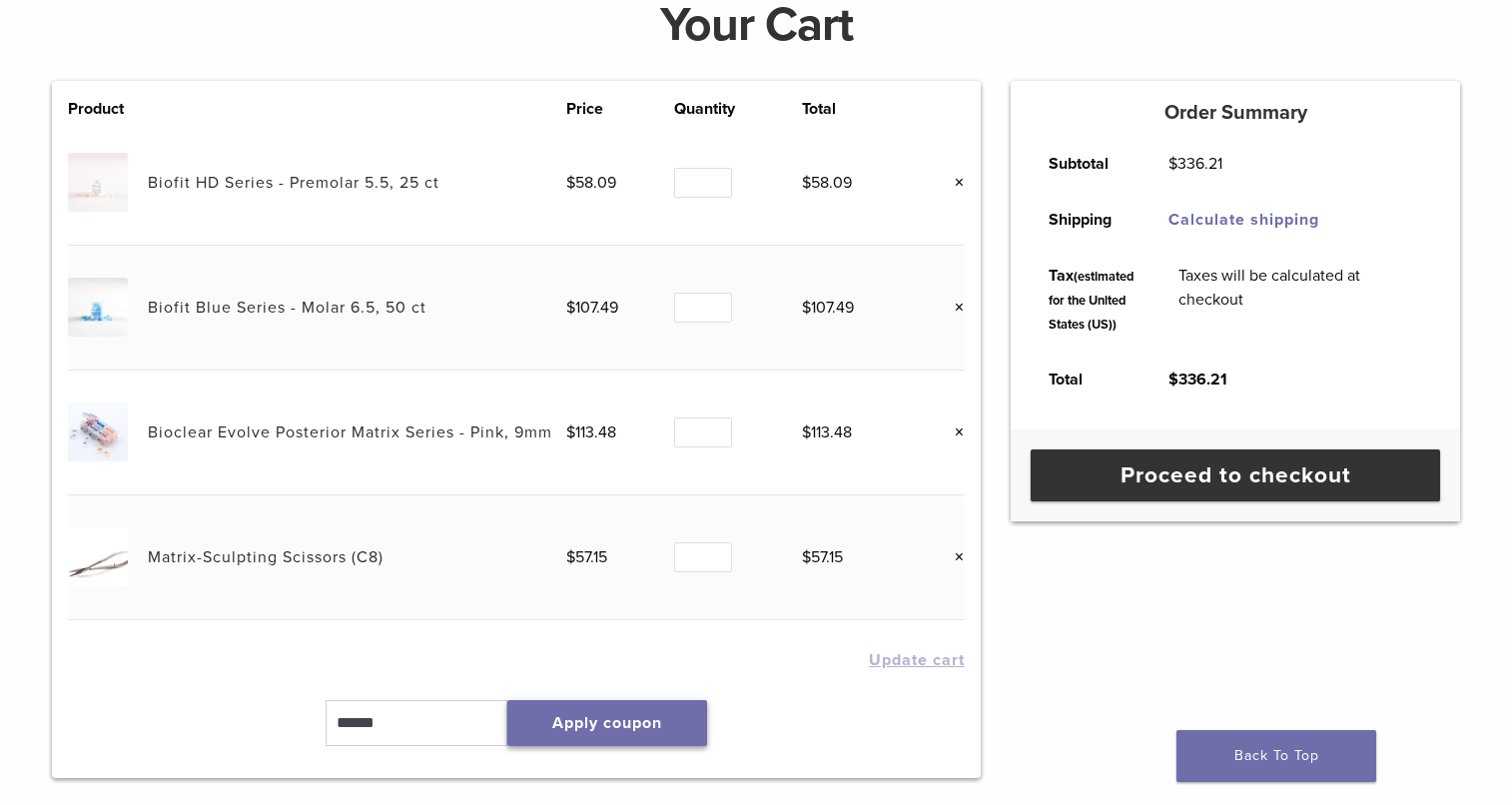 click on "Apply coupon" at bounding box center [607, 723] 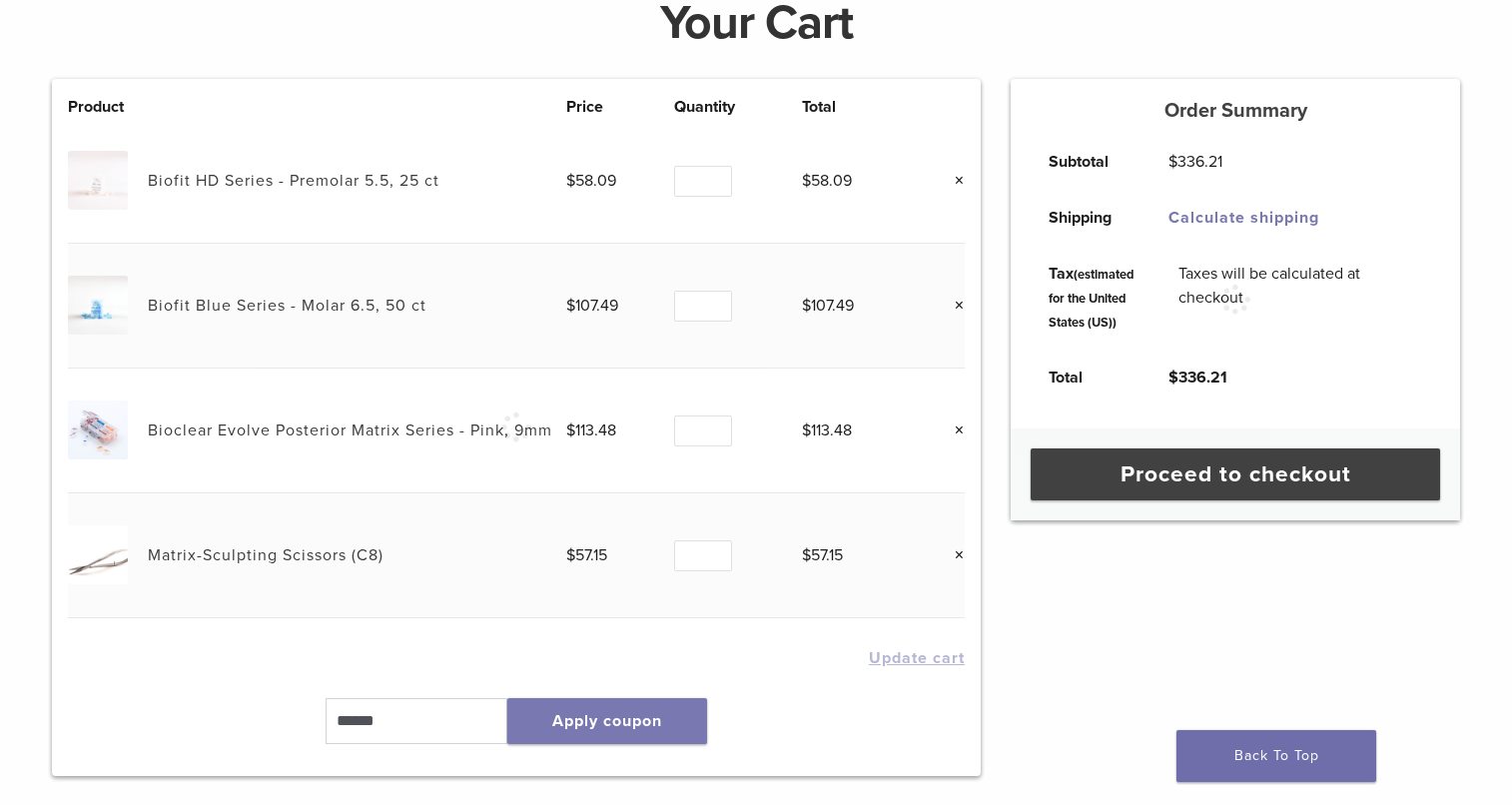scroll, scrollTop: 304, scrollLeft: 0, axis: vertical 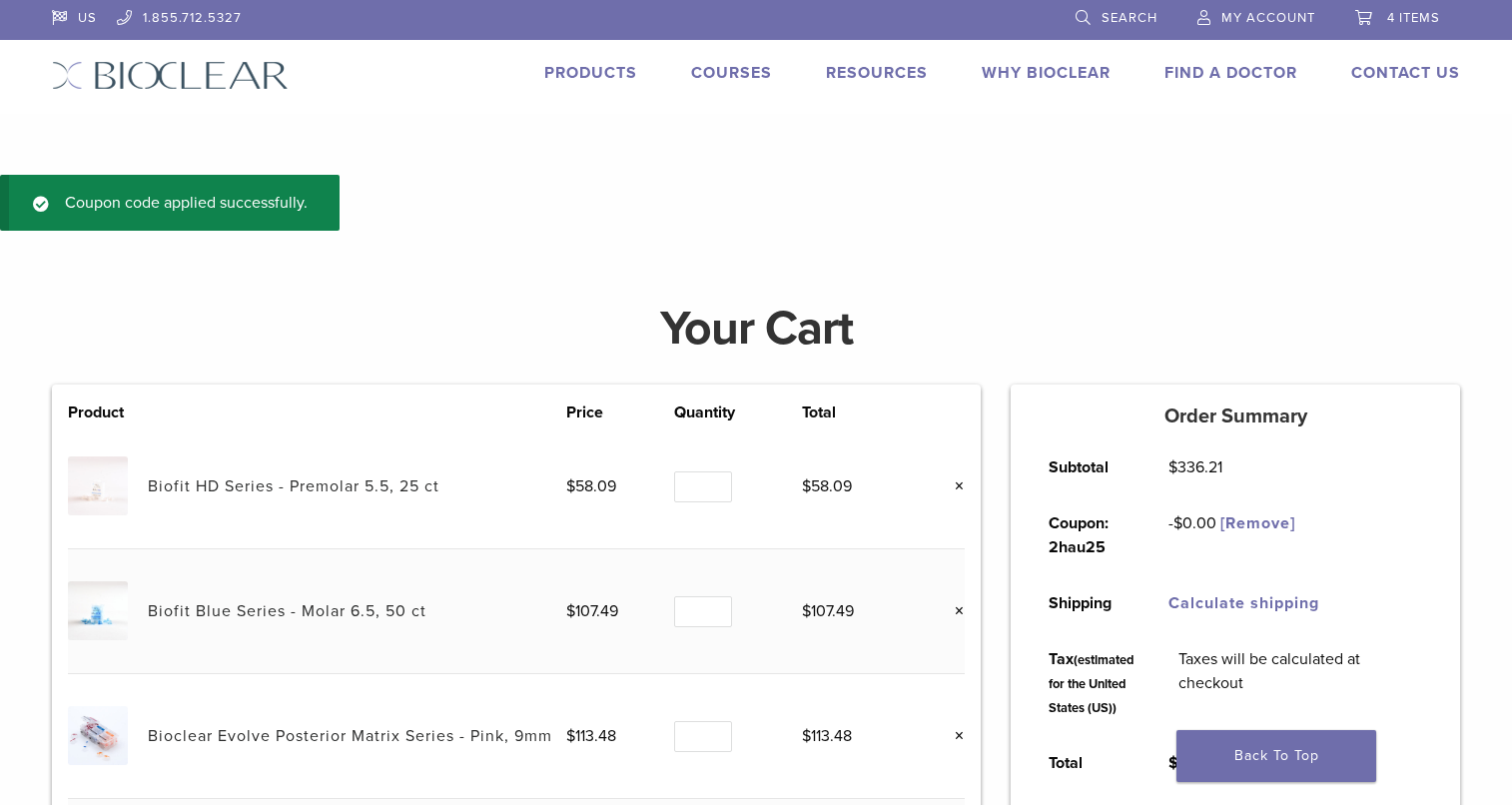 click on "Products" at bounding box center (590, 73) 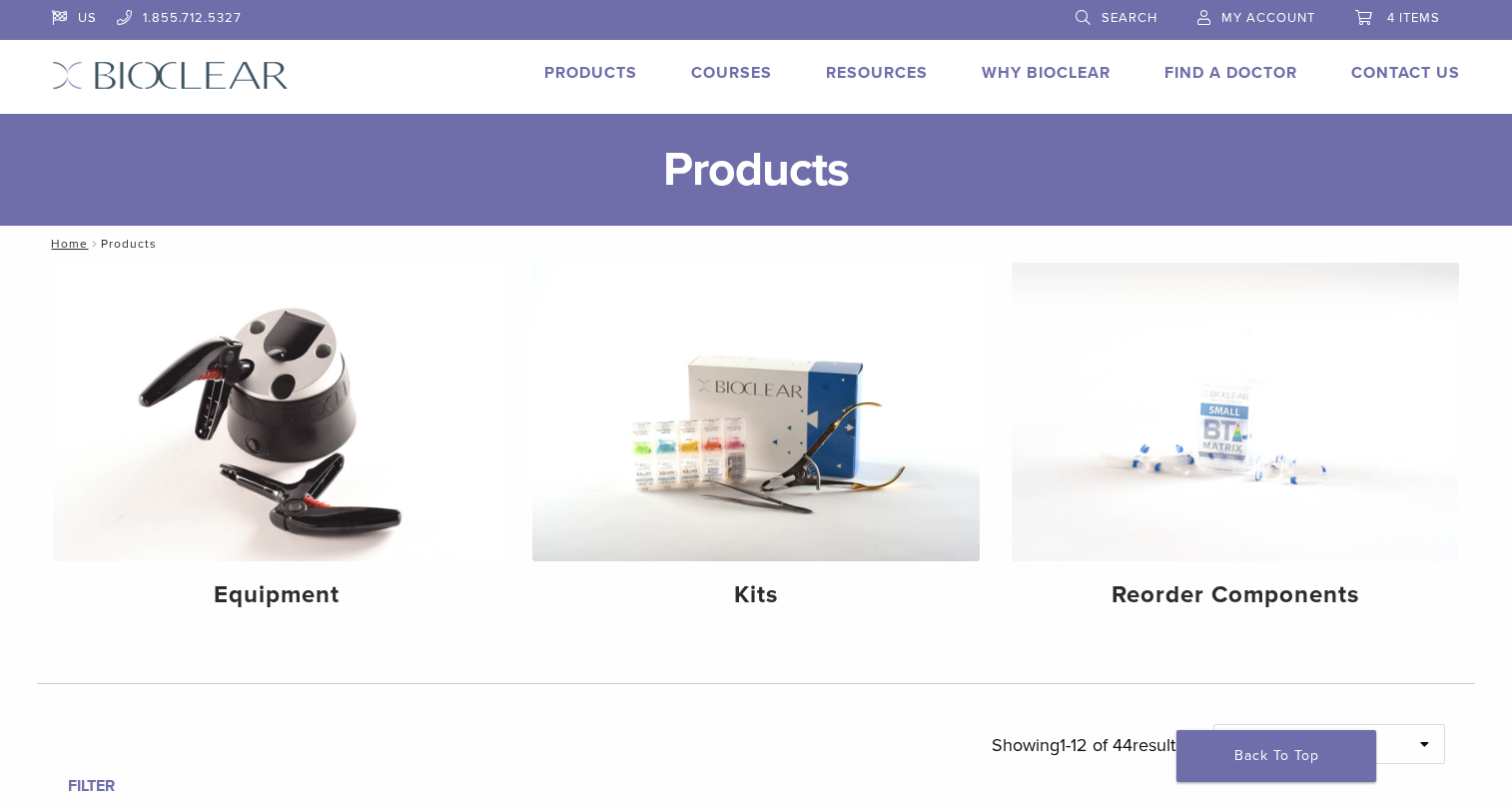scroll, scrollTop: 0, scrollLeft: 0, axis: both 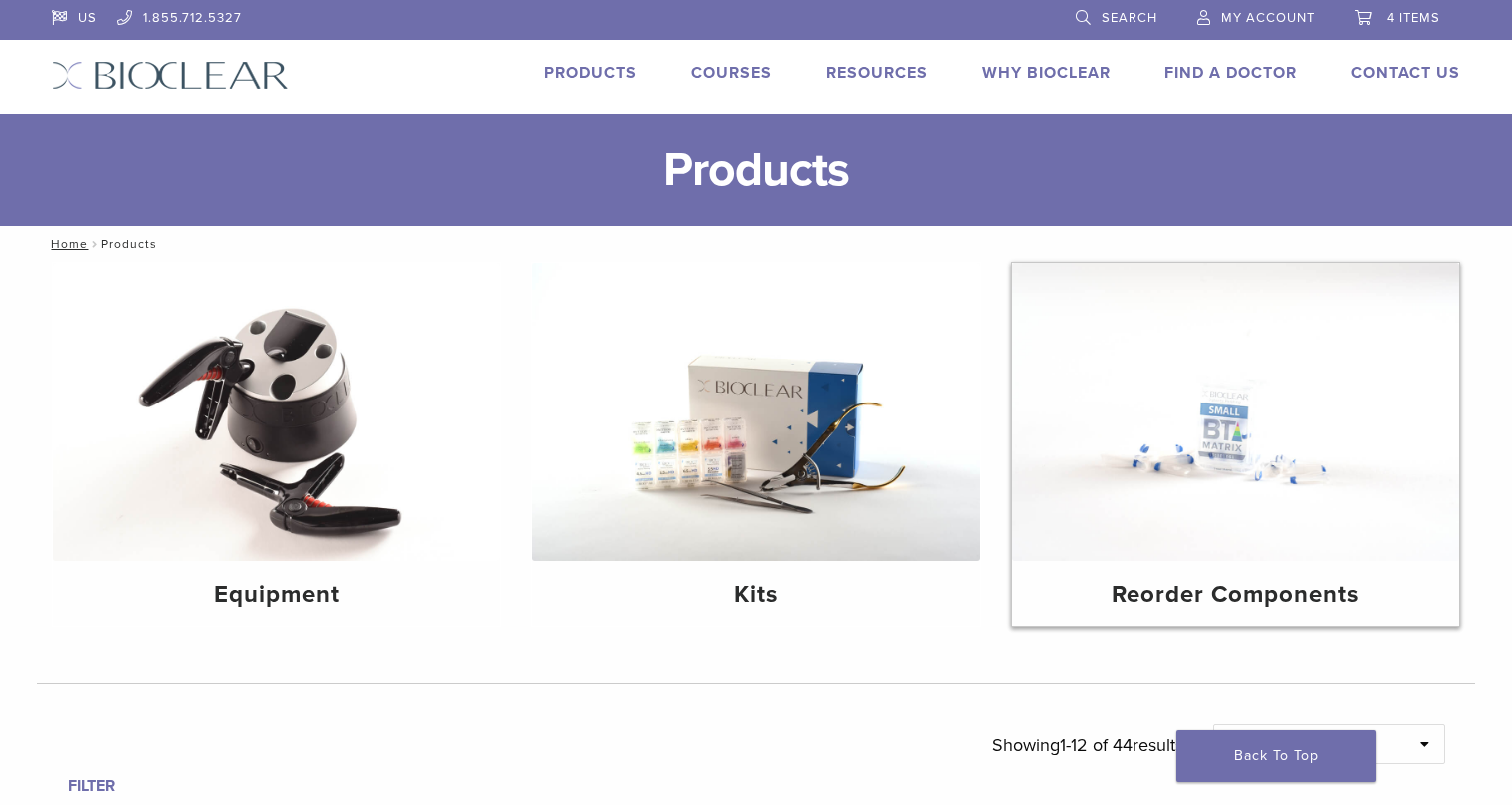 click at bounding box center (1235, 411) 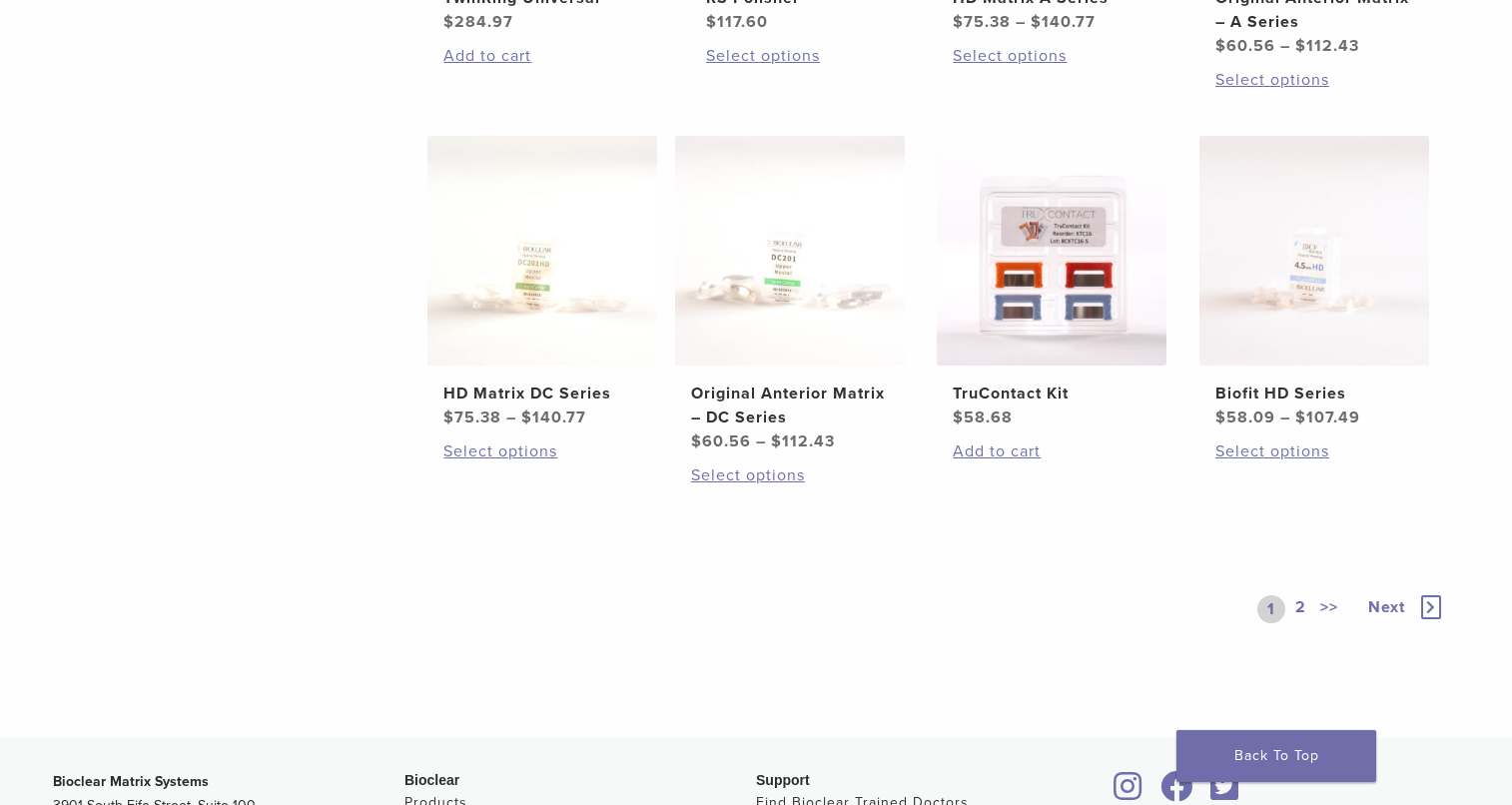 scroll, scrollTop: 1324, scrollLeft: 0, axis: vertical 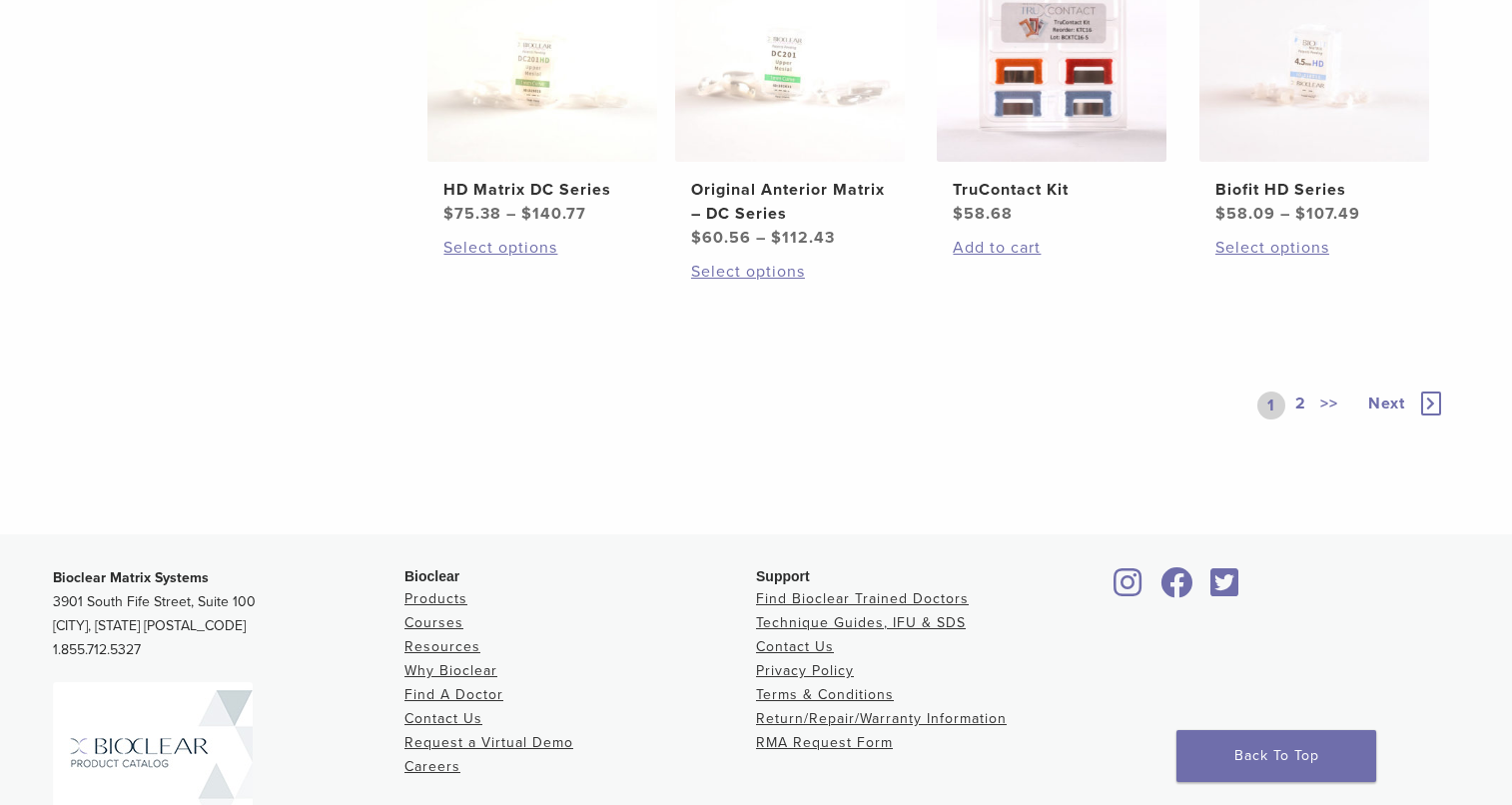 click on "Next" at bounding box center [1386, 403] 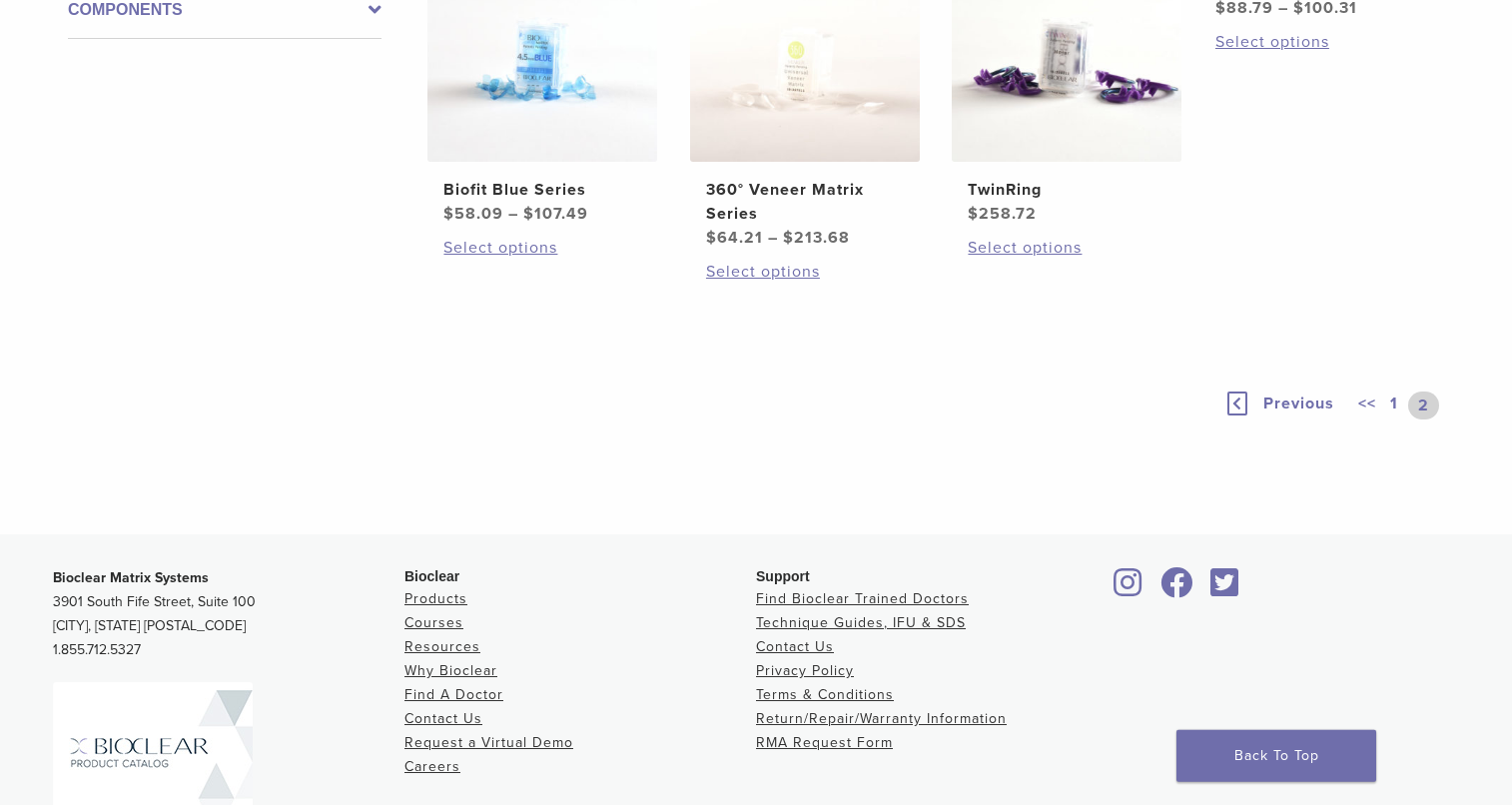 scroll, scrollTop: 433, scrollLeft: 0, axis: vertical 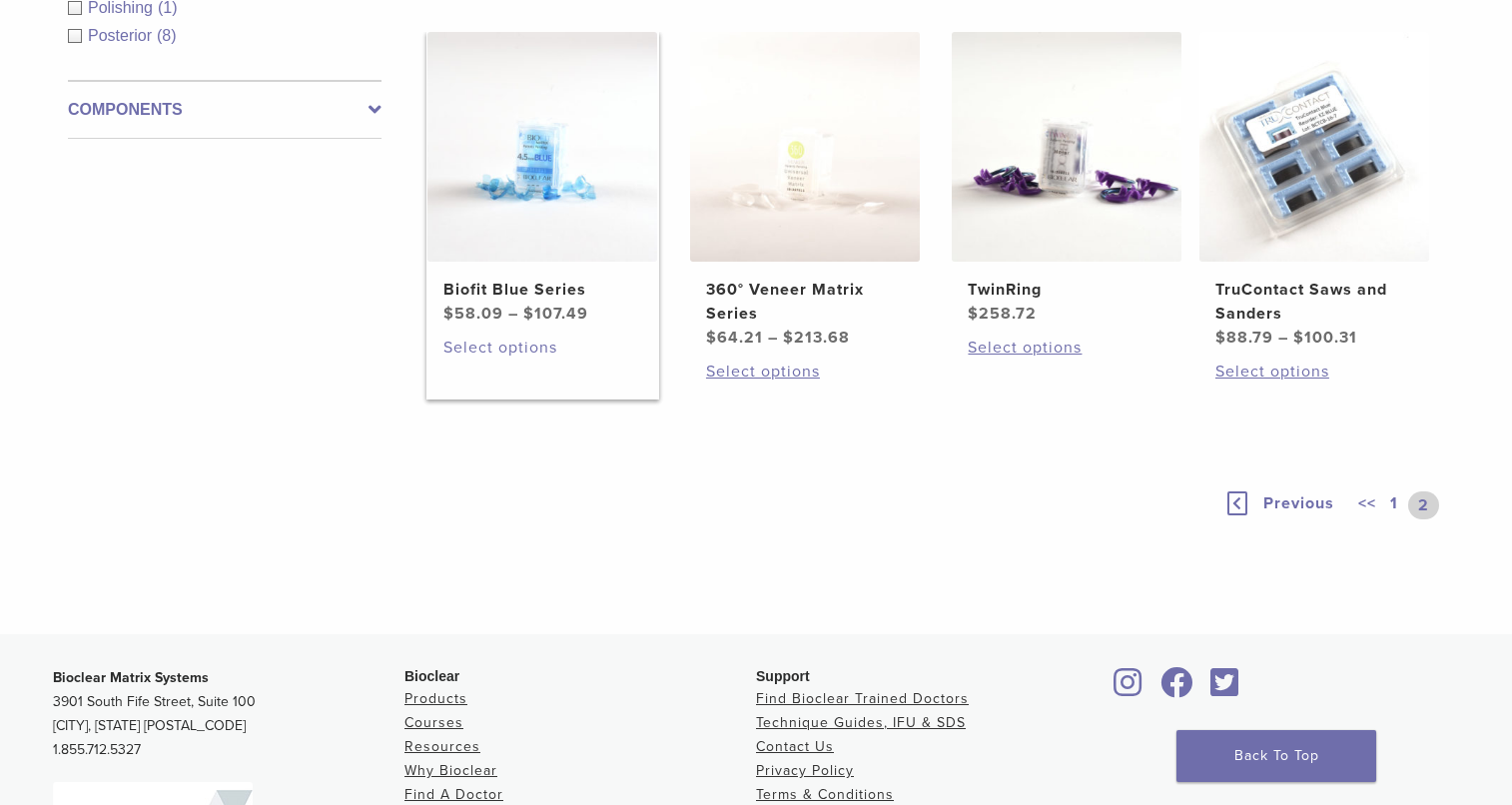 click on "Select options" at bounding box center [542, 348] 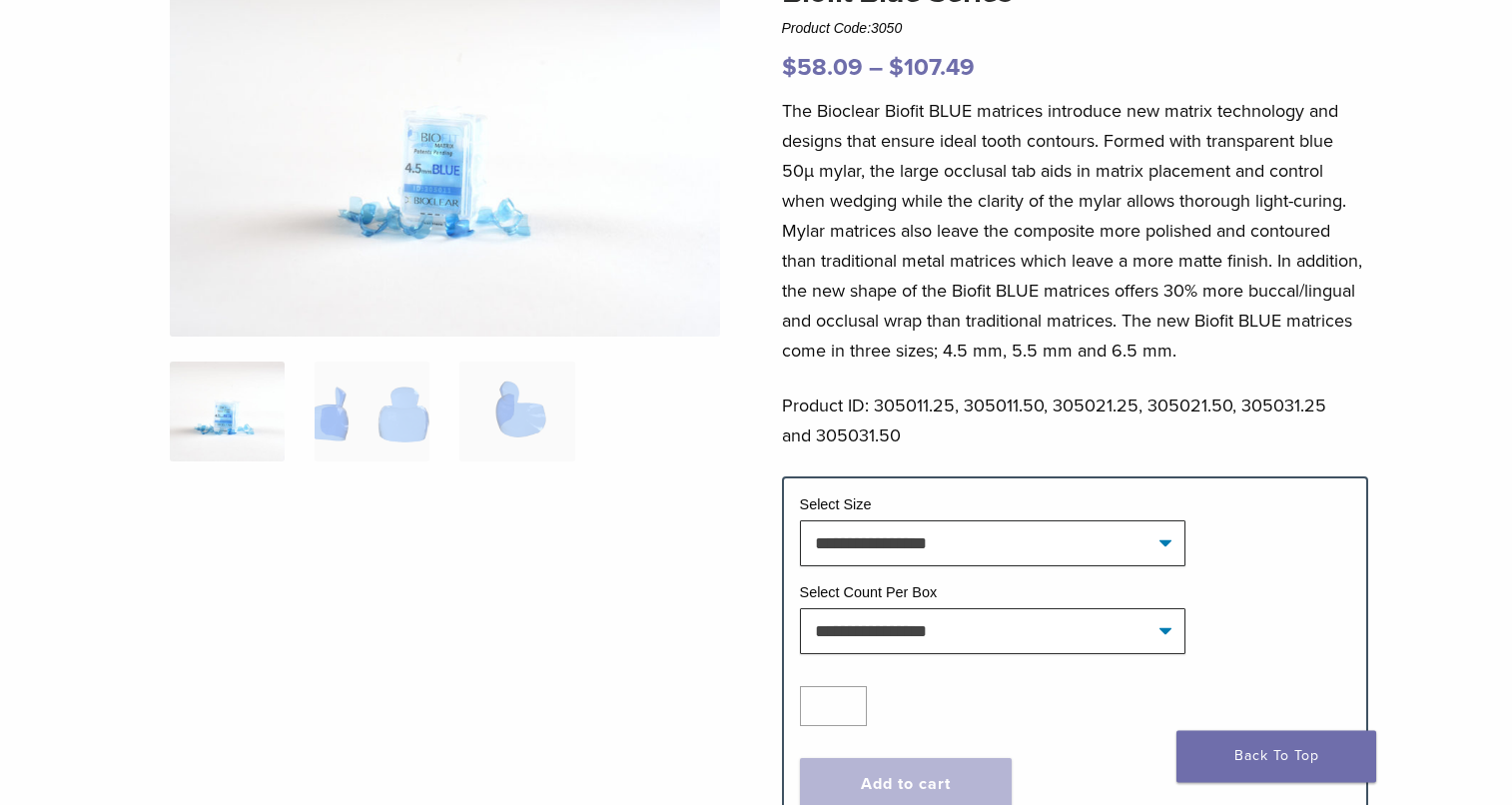 scroll, scrollTop: 306, scrollLeft: 0, axis: vertical 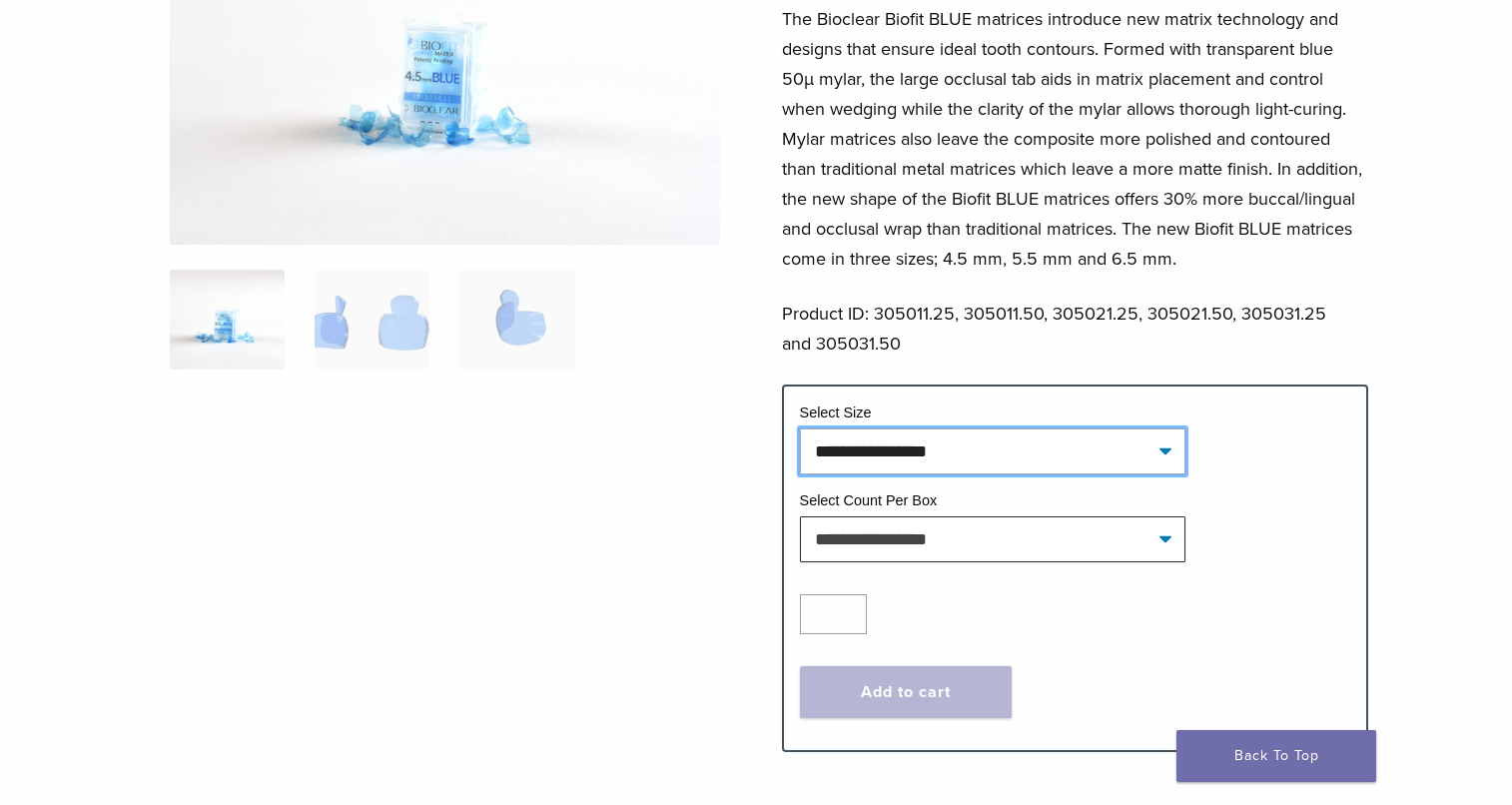 click on "**********" 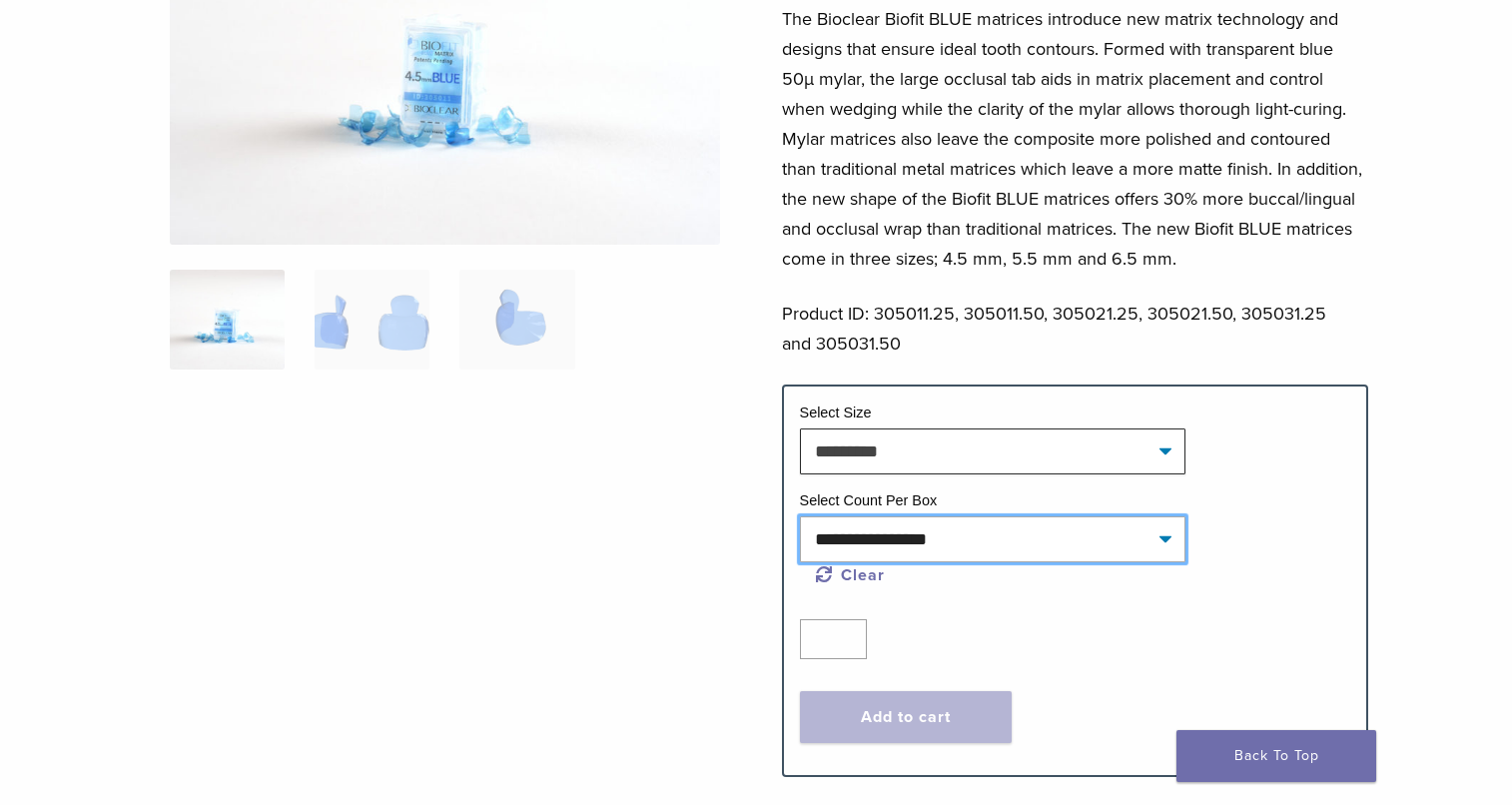 click on "**********" 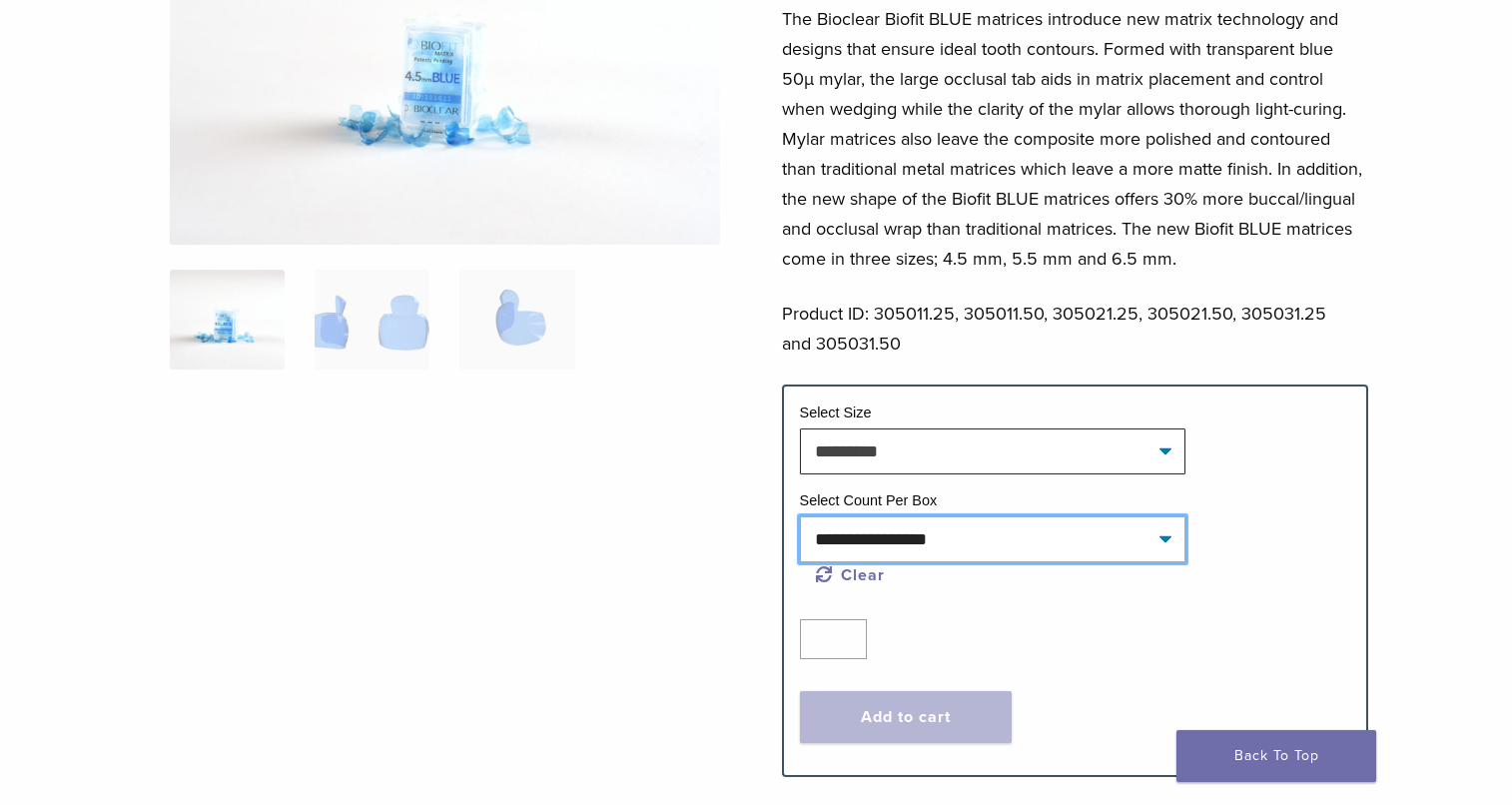 select on "*****" 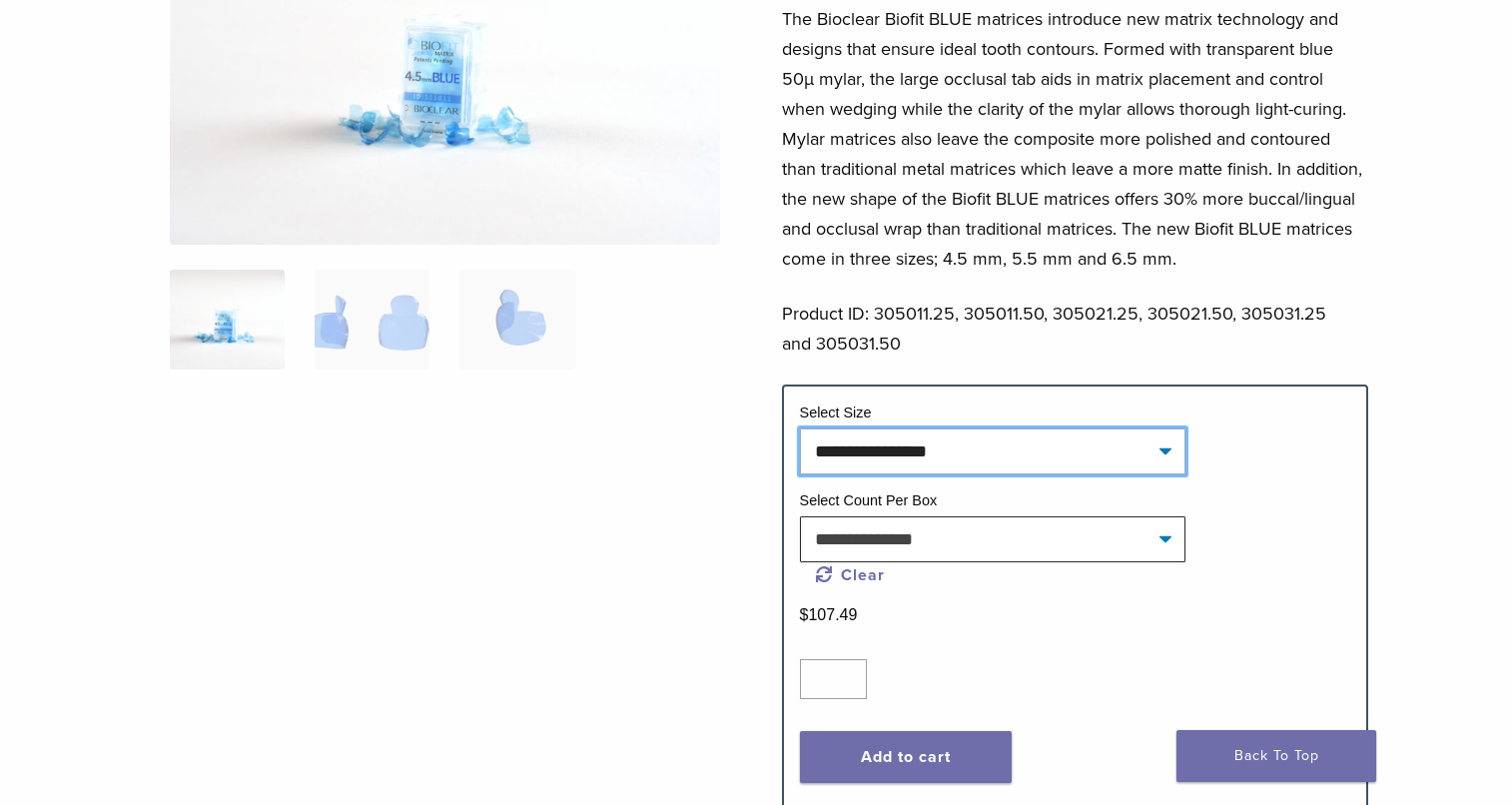 click on "**********" 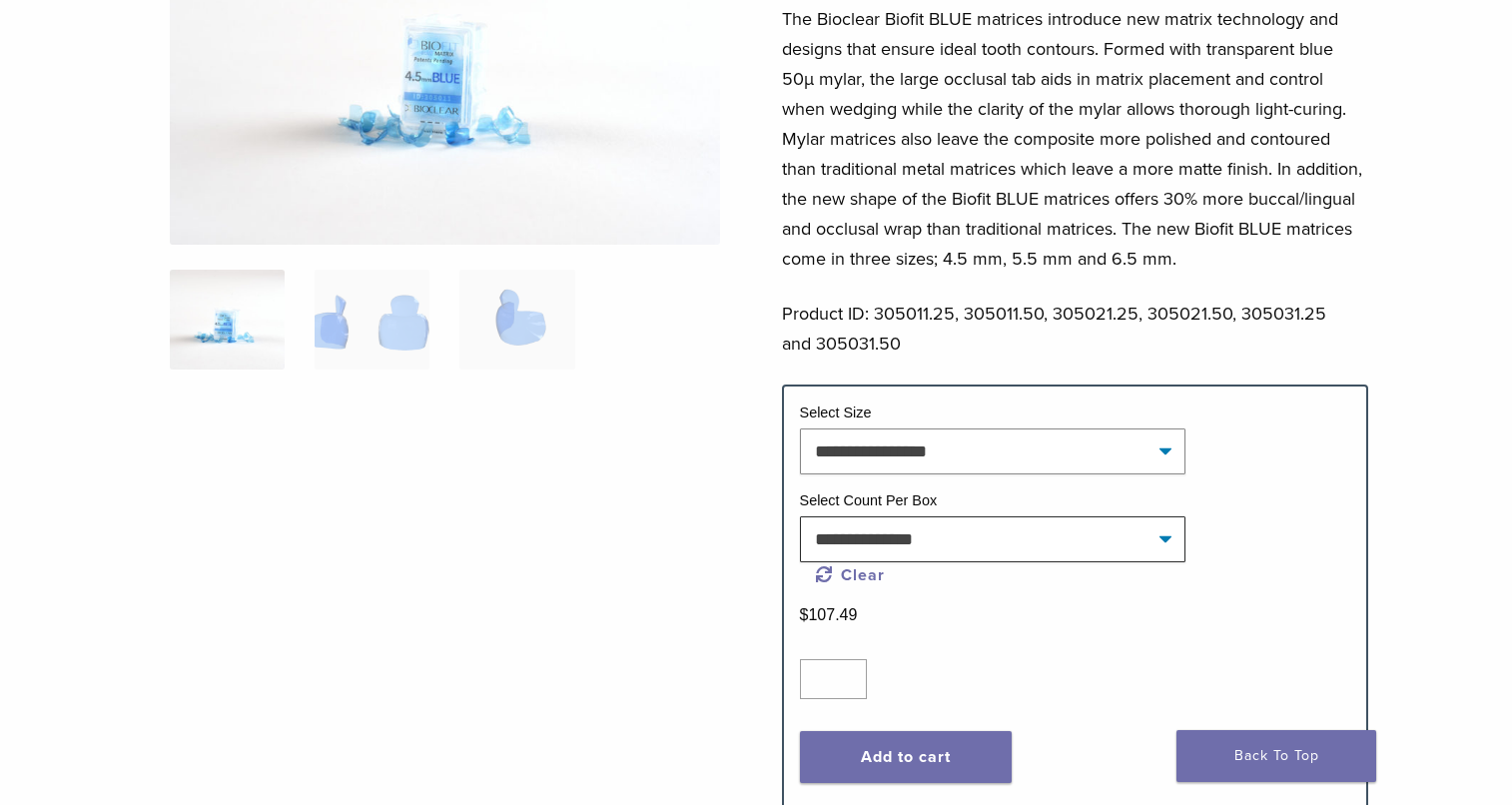 click on "**********" 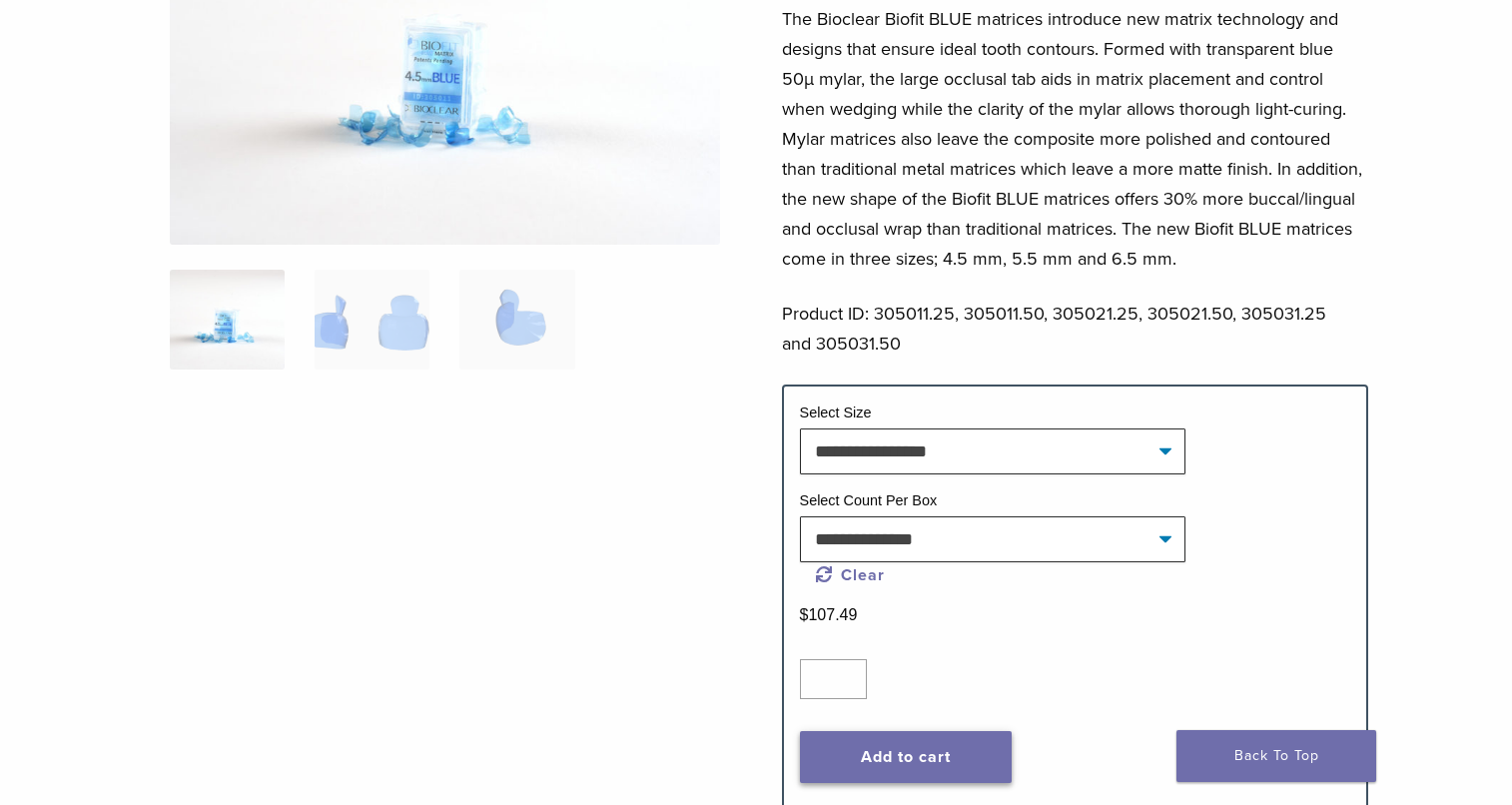 click on "Add to cart" 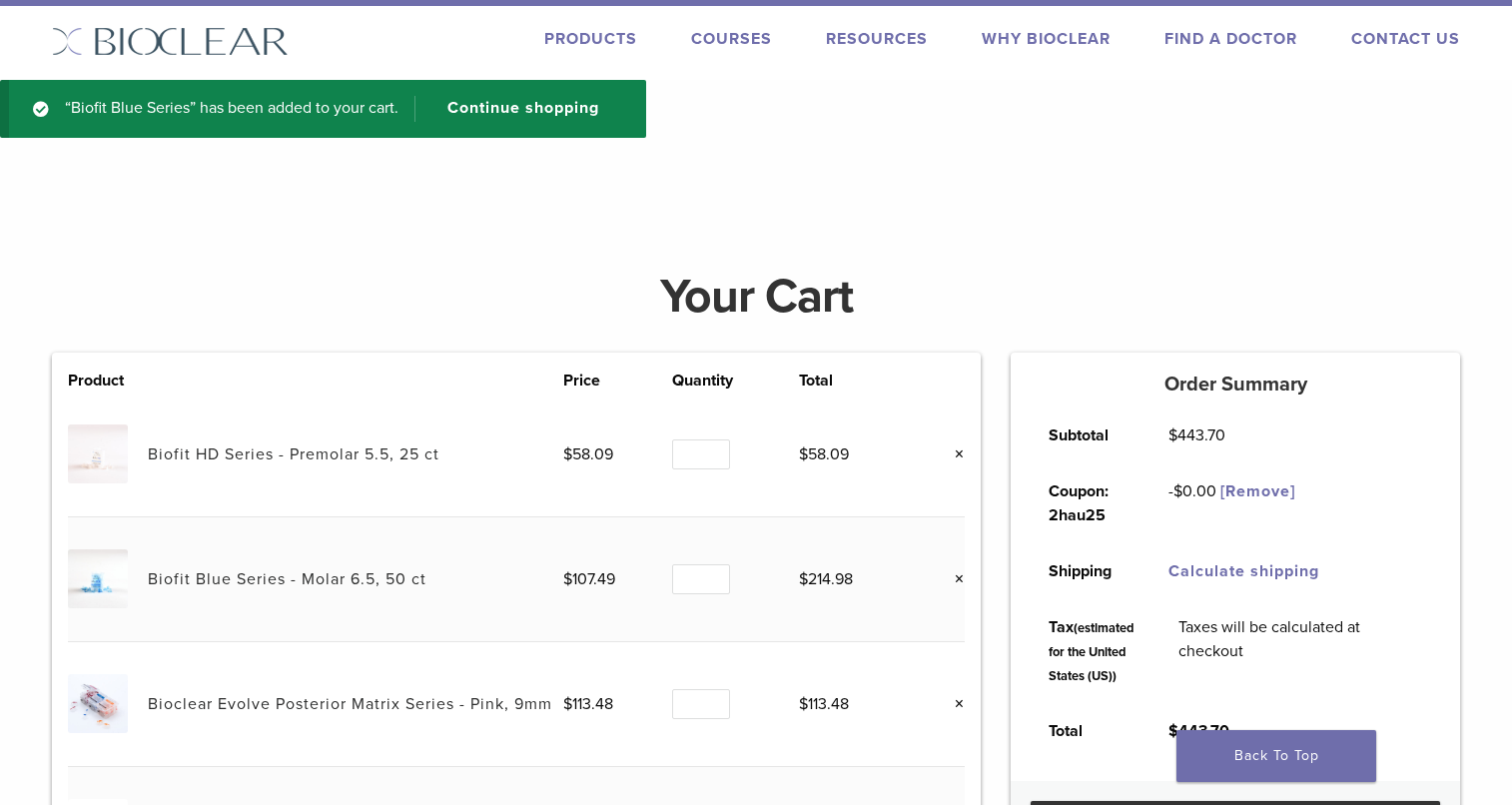 scroll, scrollTop: 0, scrollLeft: 0, axis: both 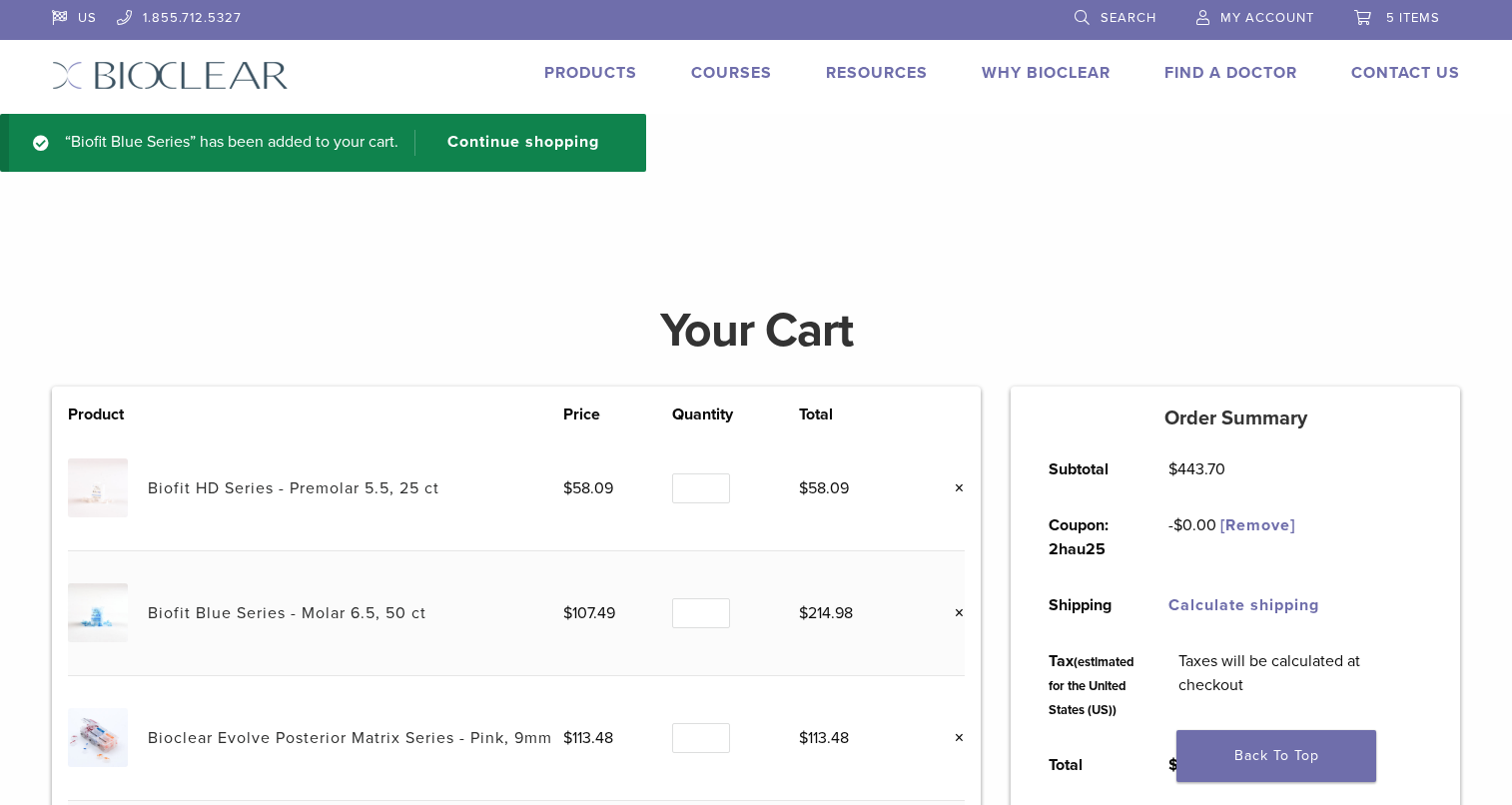 click on "Products" at bounding box center (590, 73) 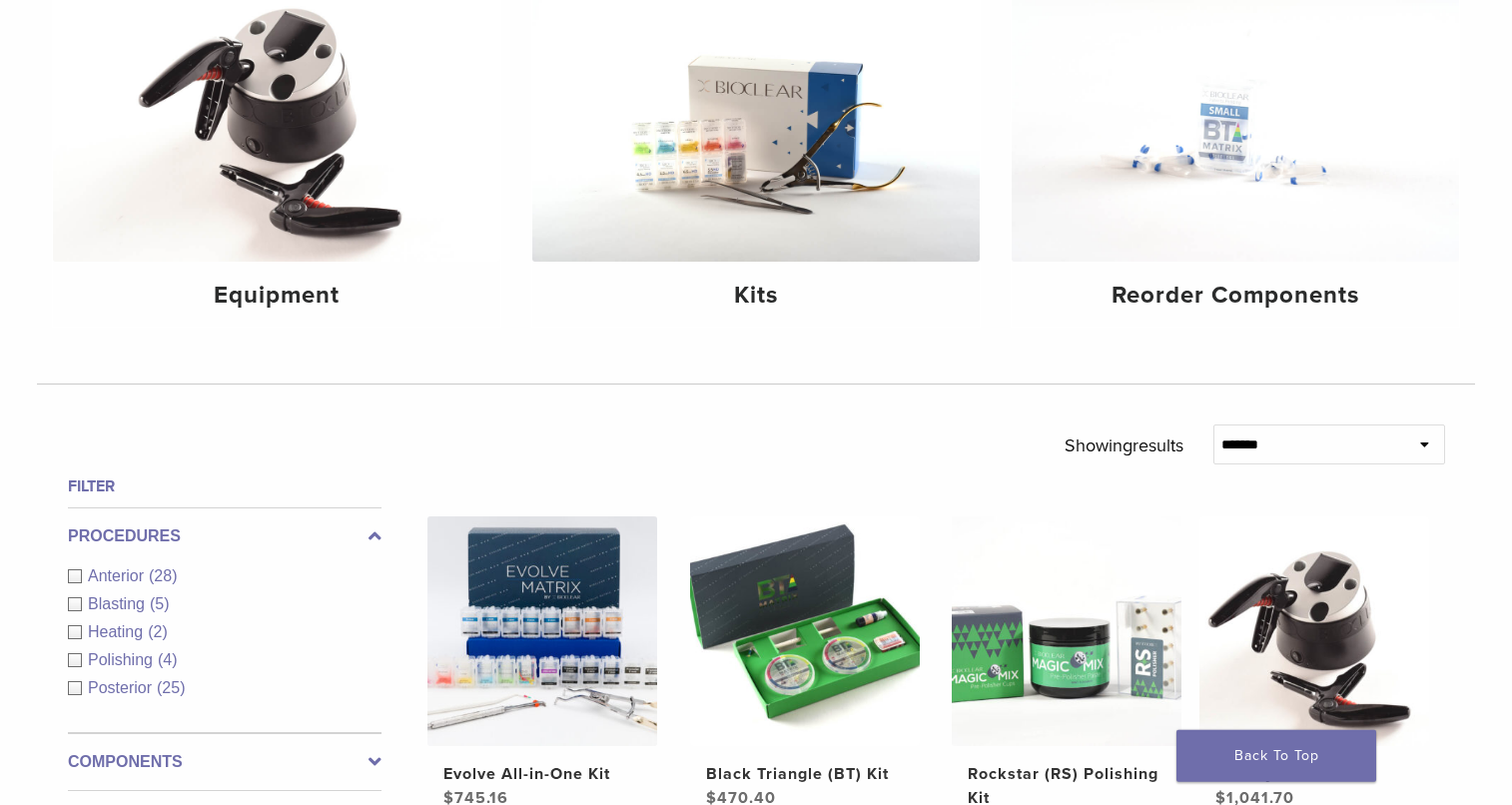 scroll, scrollTop: 306, scrollLeft: 0, axis: vertical 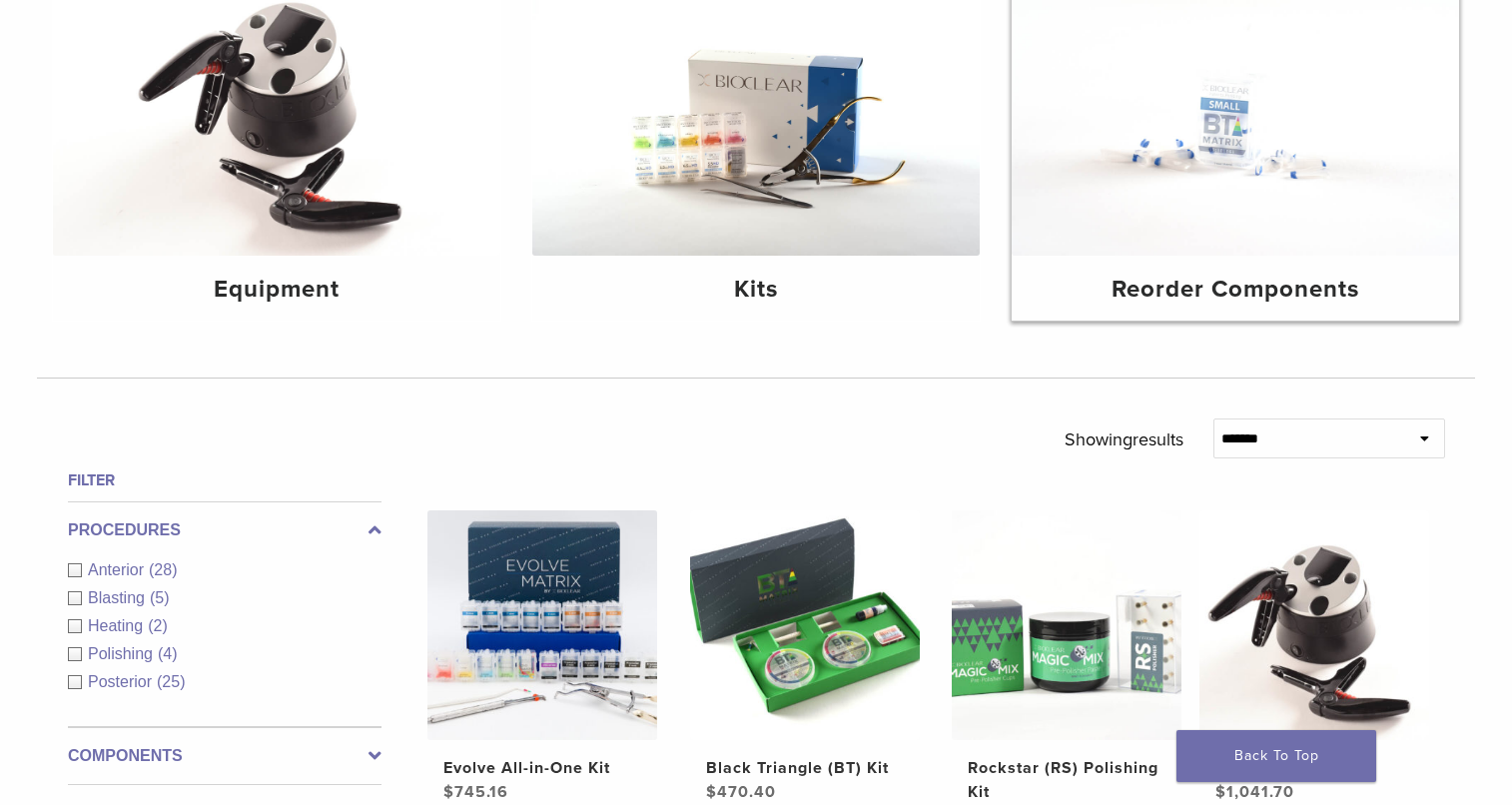 click at bounding box center [1235, 106] 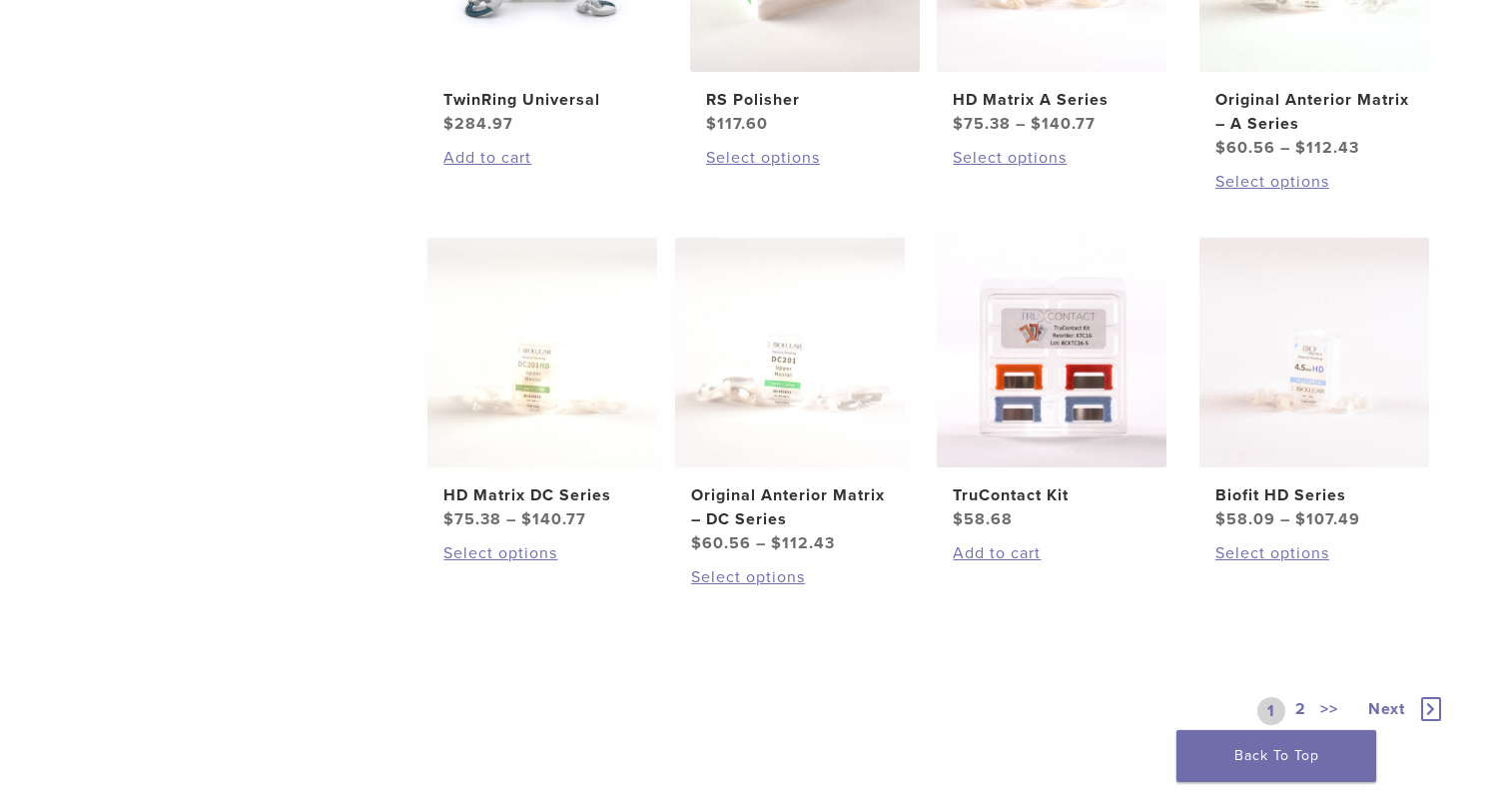 scroll, scrollTop: 1324, scrollLeft: 0, axis: vertical 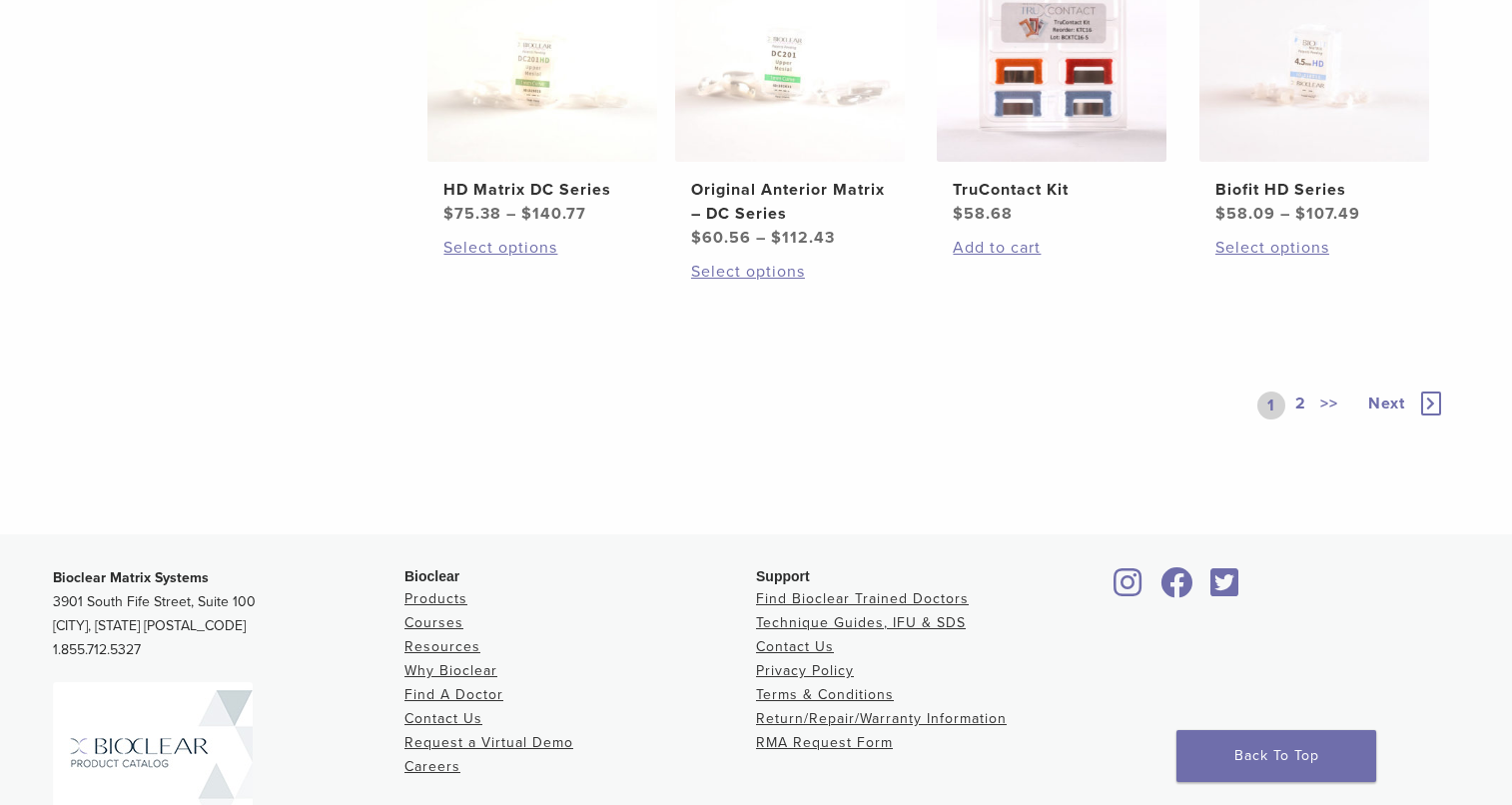 click on "Next" at bounding box center [1386, 403] 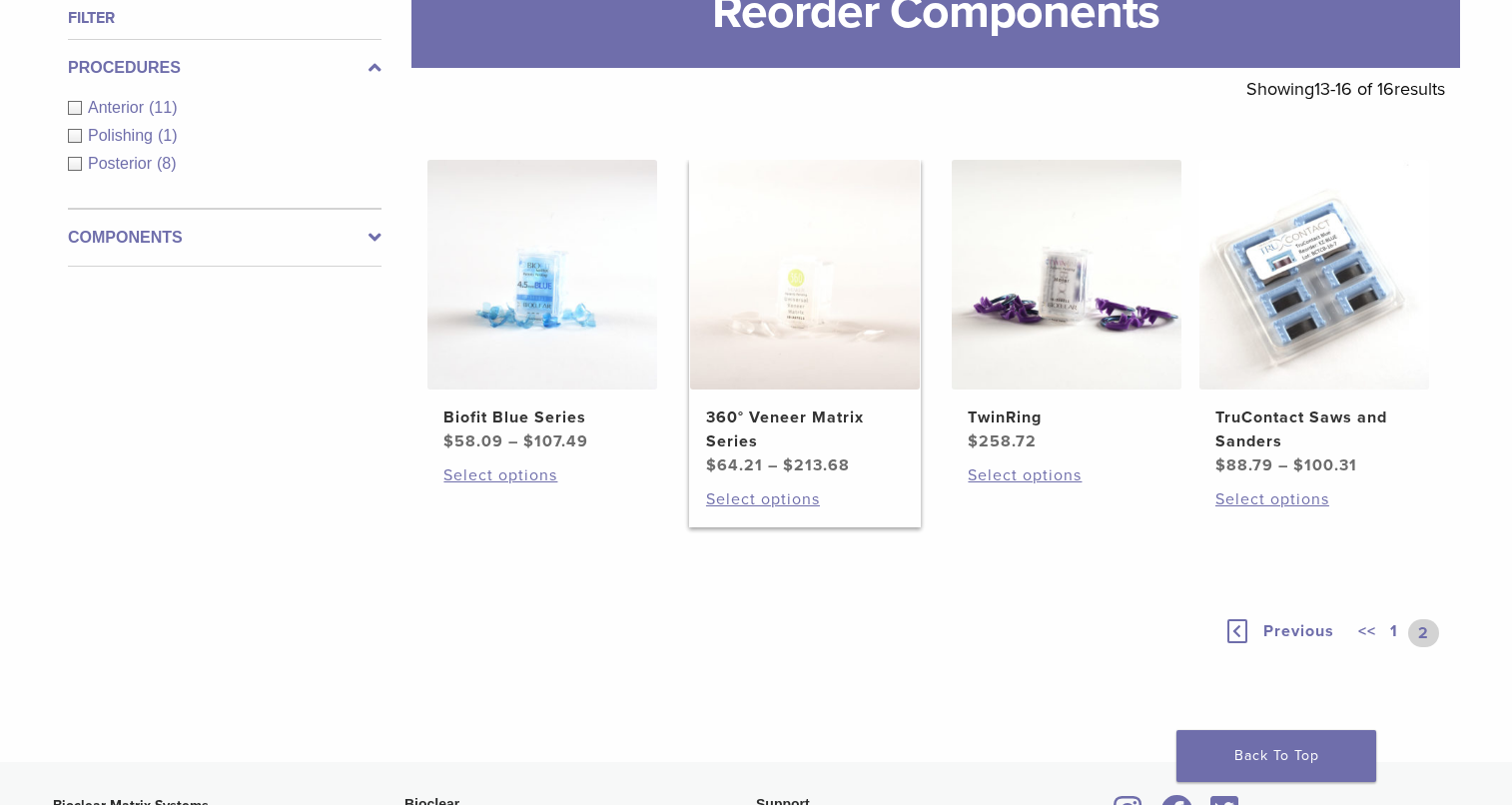 scroll, scrollTop: 407, scrollLeft: 0, axis: vertical 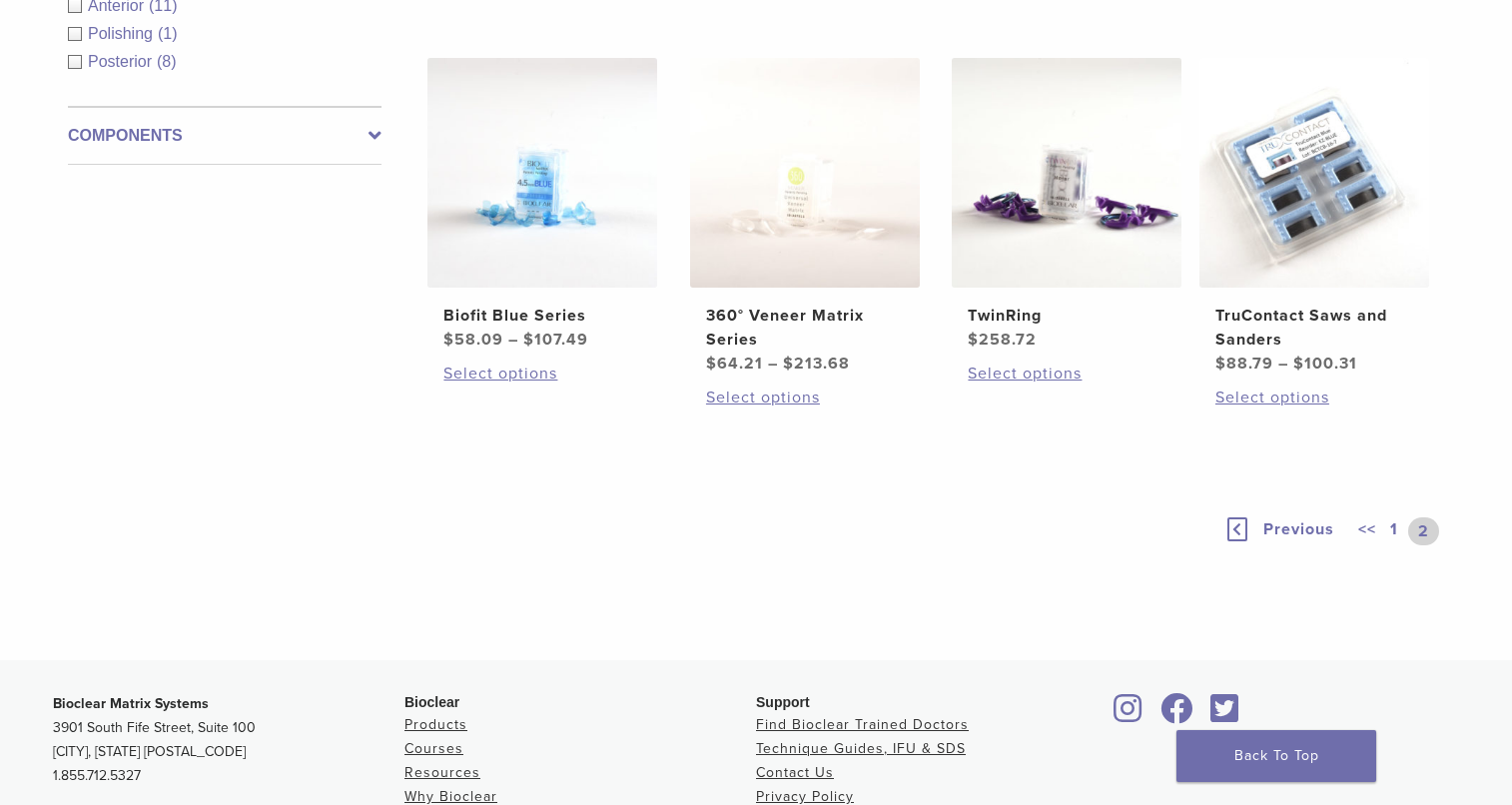click on "<<" at bounding box center (1367, 531) 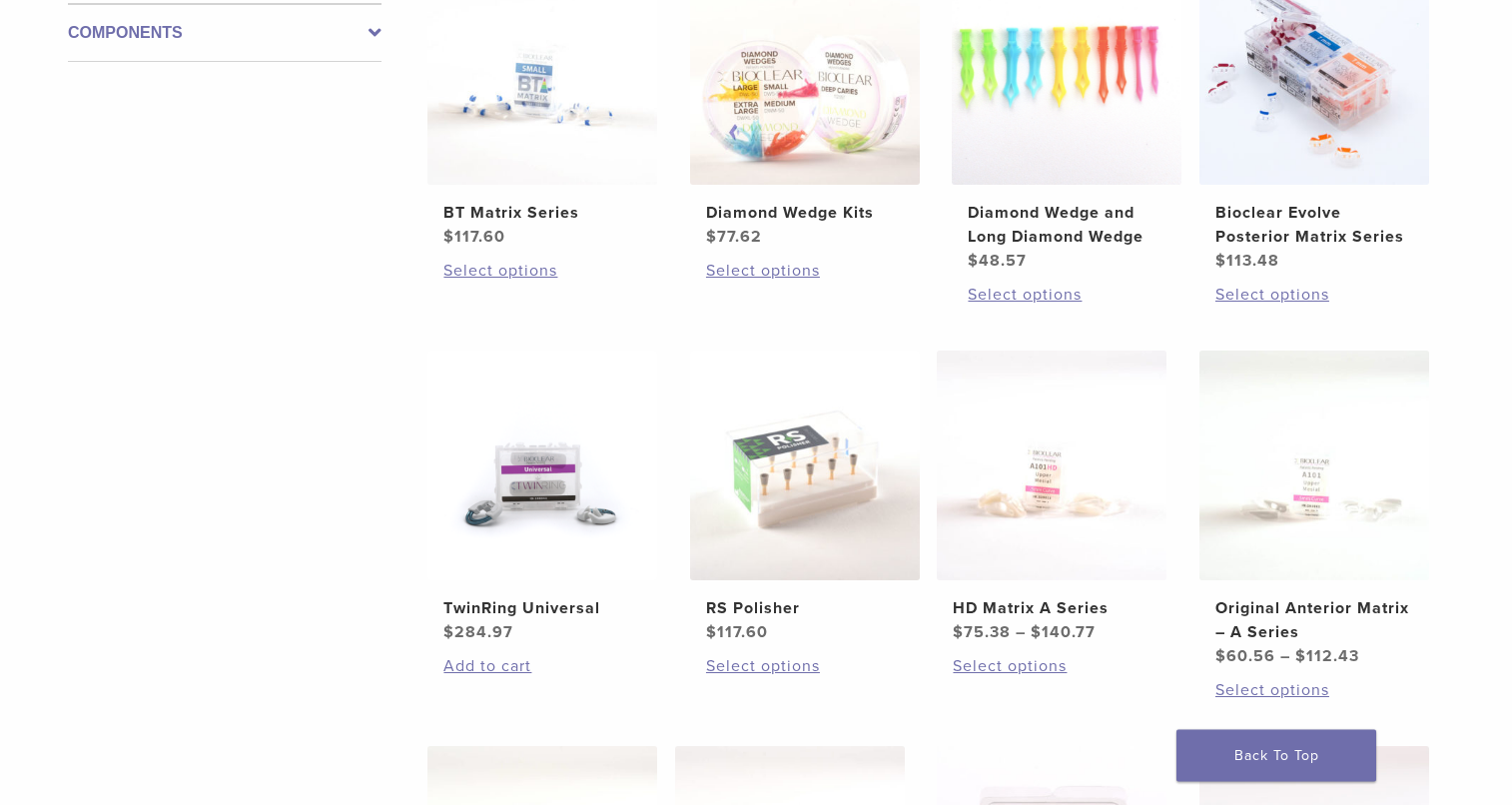 scroll, scrollTop: 713, scrollLeft: 0, axis: vertical 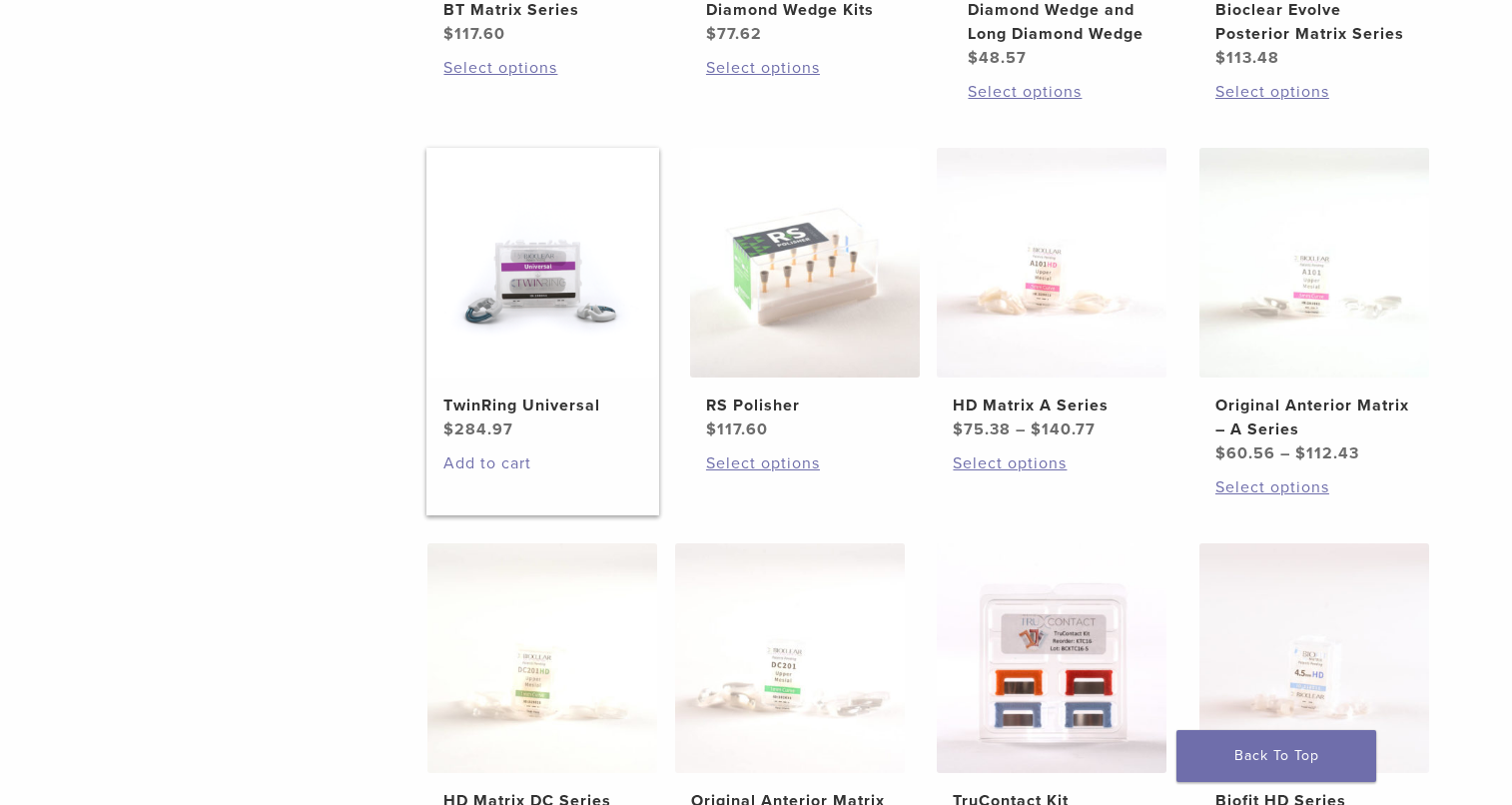 click on "Add to cart" at bounding box center (542, 463) 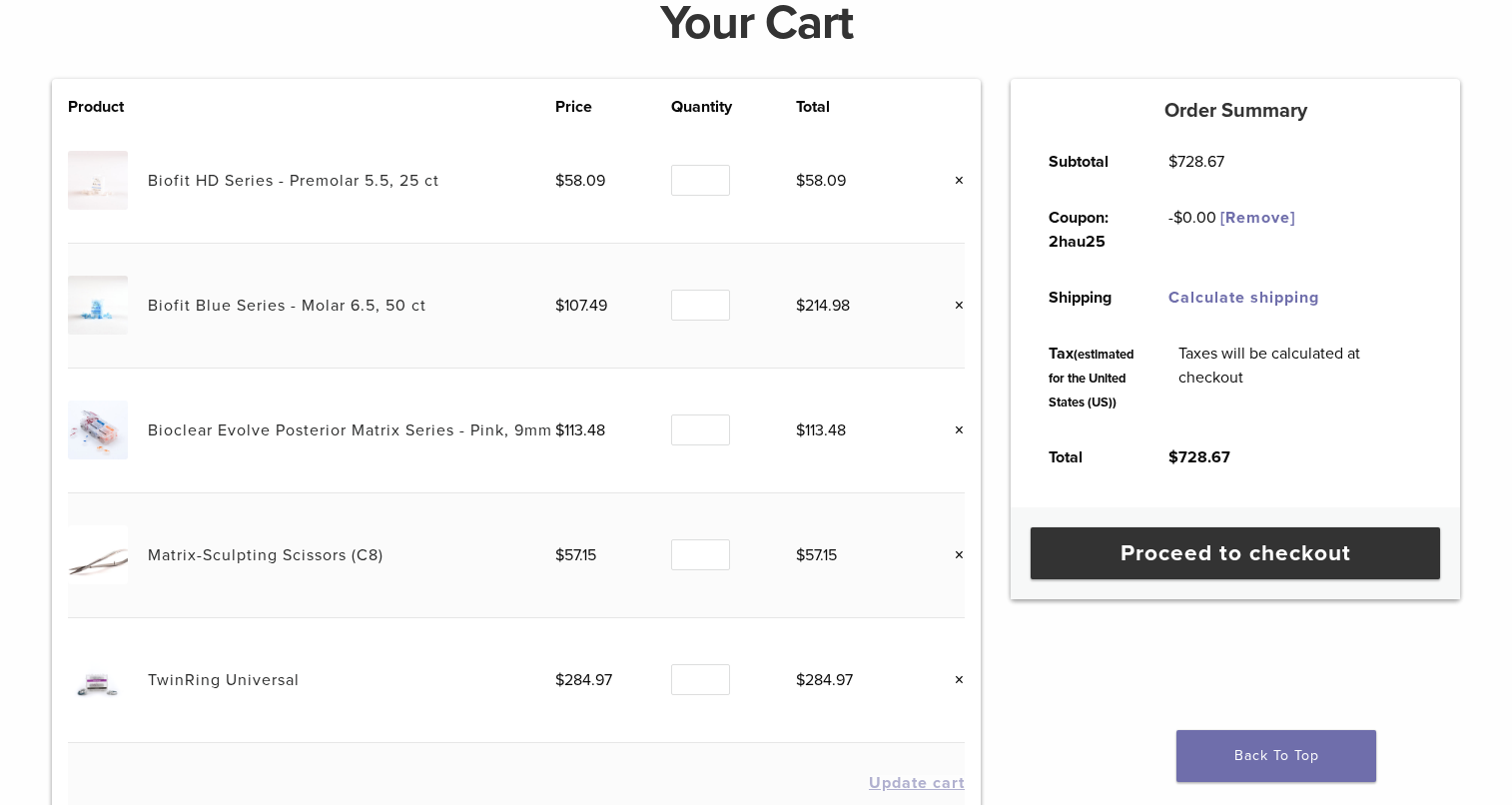 scroll, scrollTop: 611, scrollLeft: 0, axis: vertical 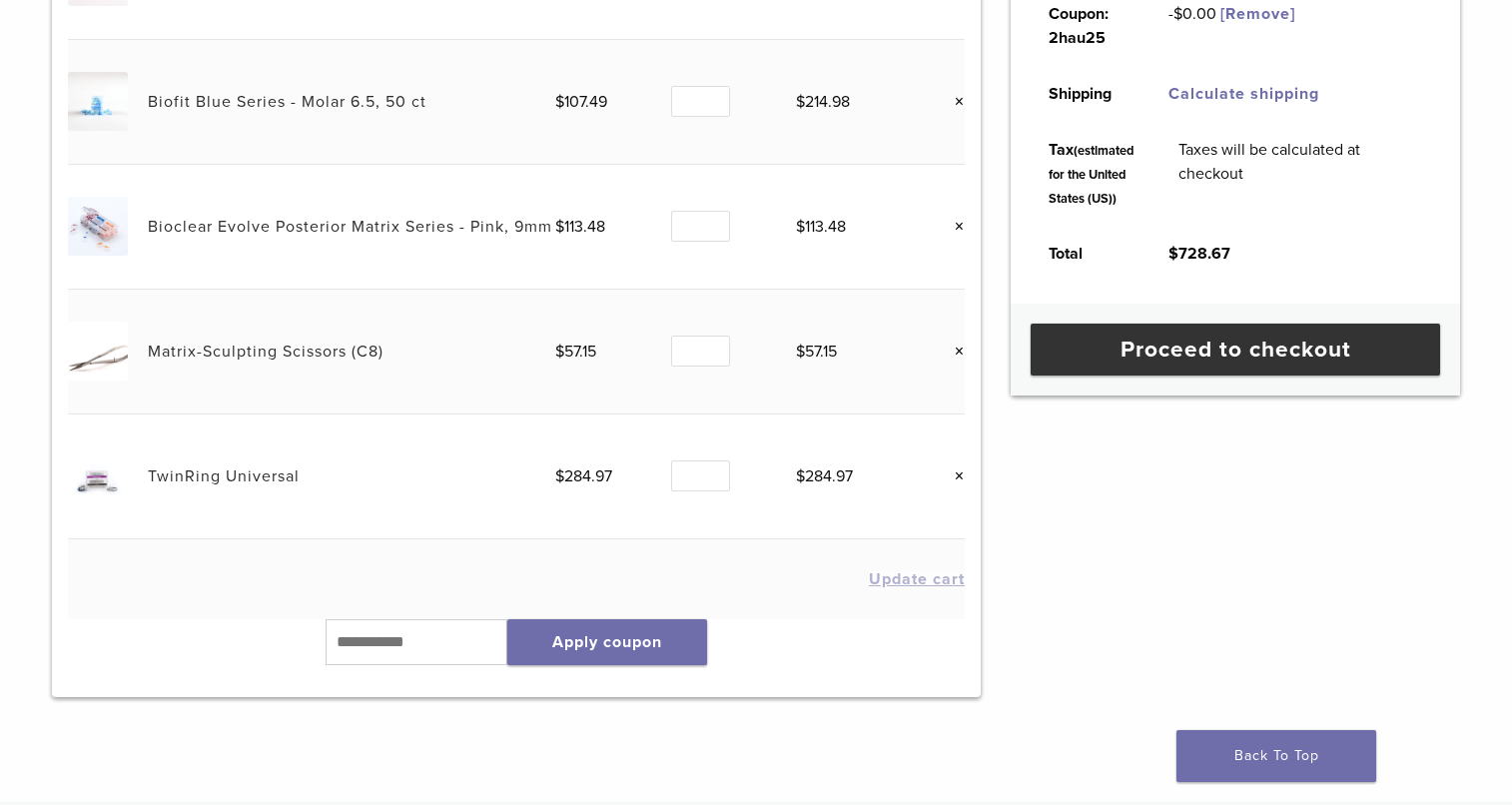 click on "×" at bounding box center [952, 476] 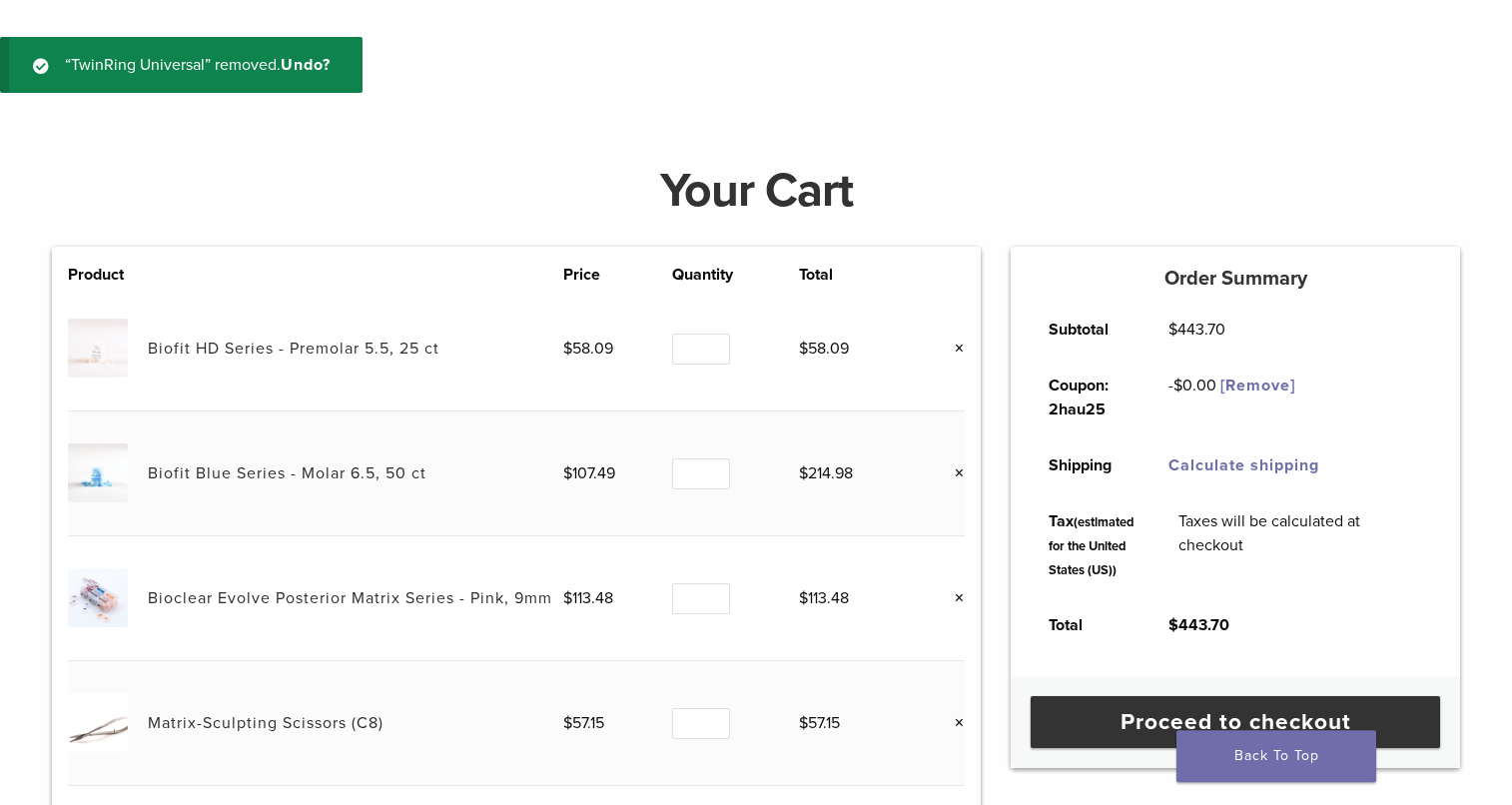 scroll, scrollTop: 0, scrollLeft: 0, axis: both 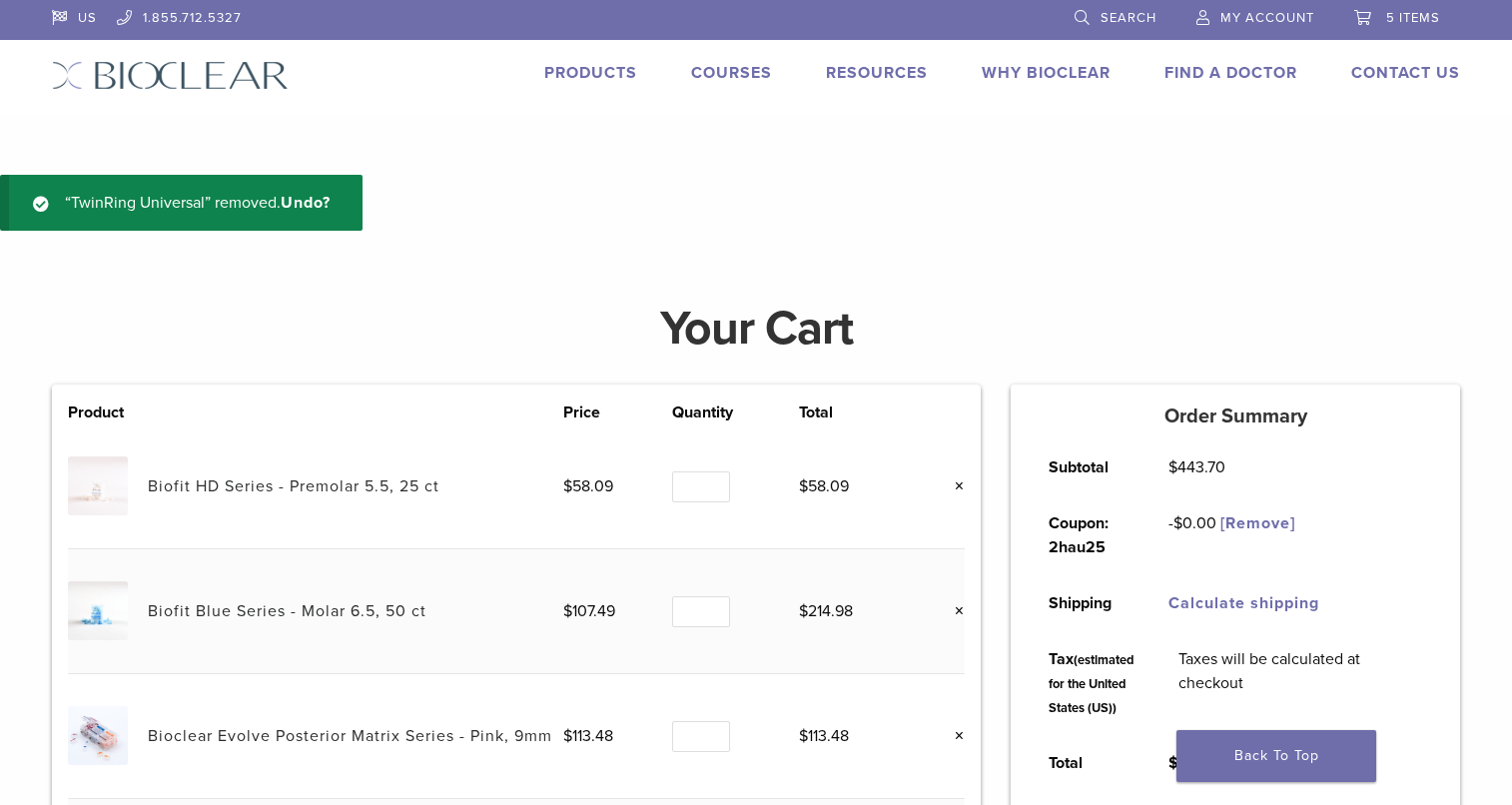 click on "Products" at bounding box center [590, 73] 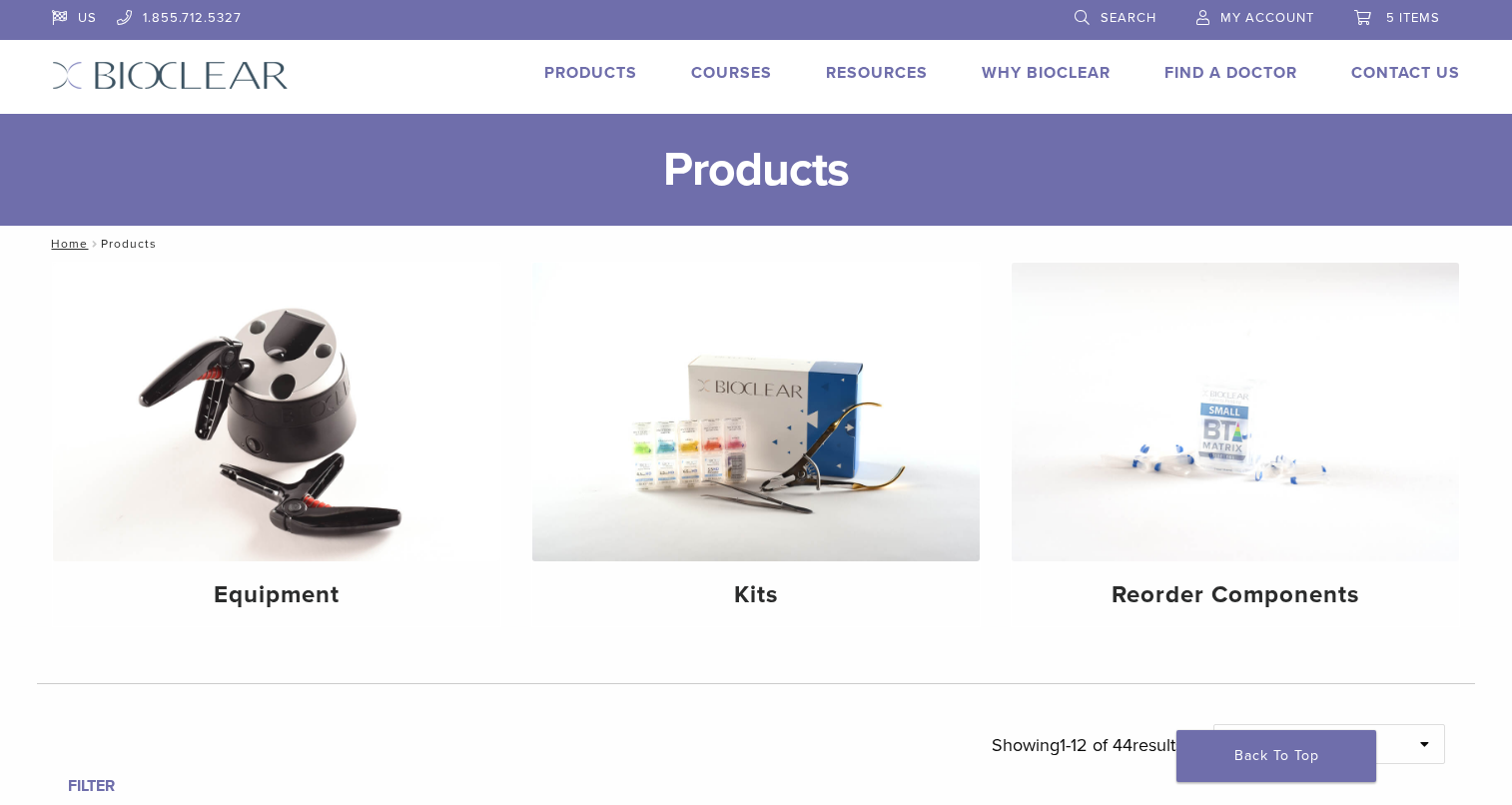scroll, scrollTop: 0, scrollLeft: 0, axis: both 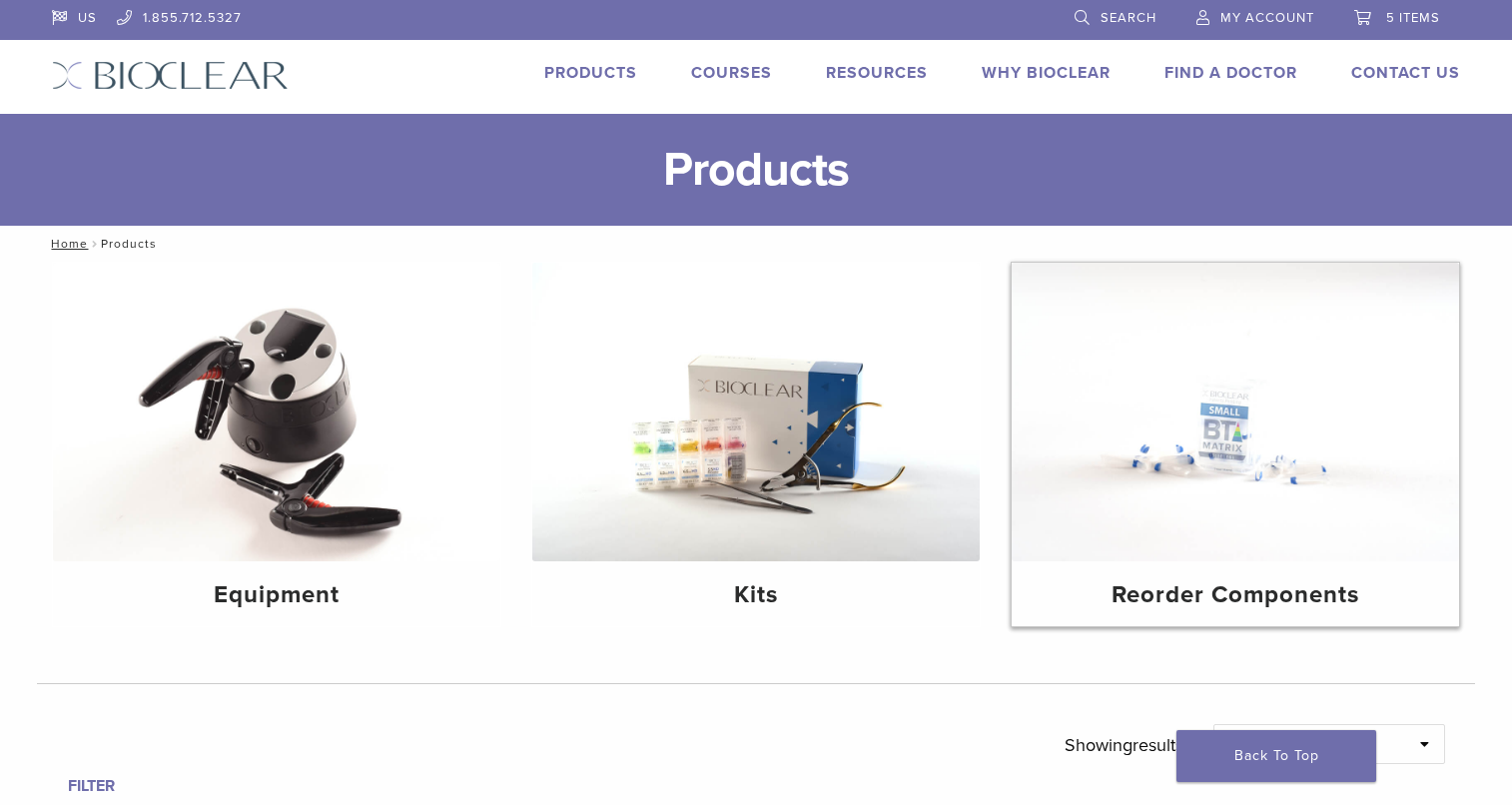 click at bounding box center (1235, 411) 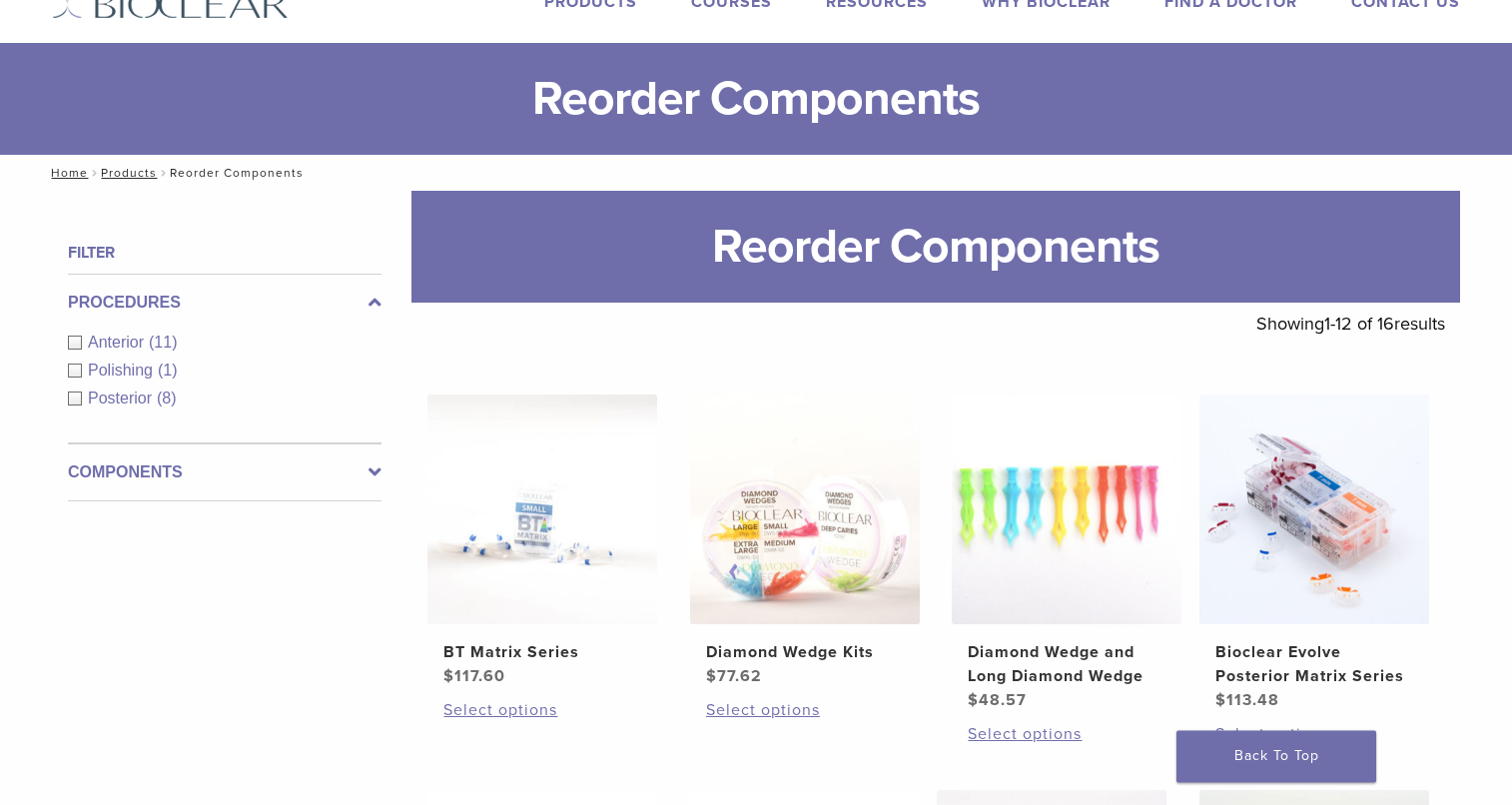 scroll, scrollTop: 102, scrollLeft: 0, axis: vertical 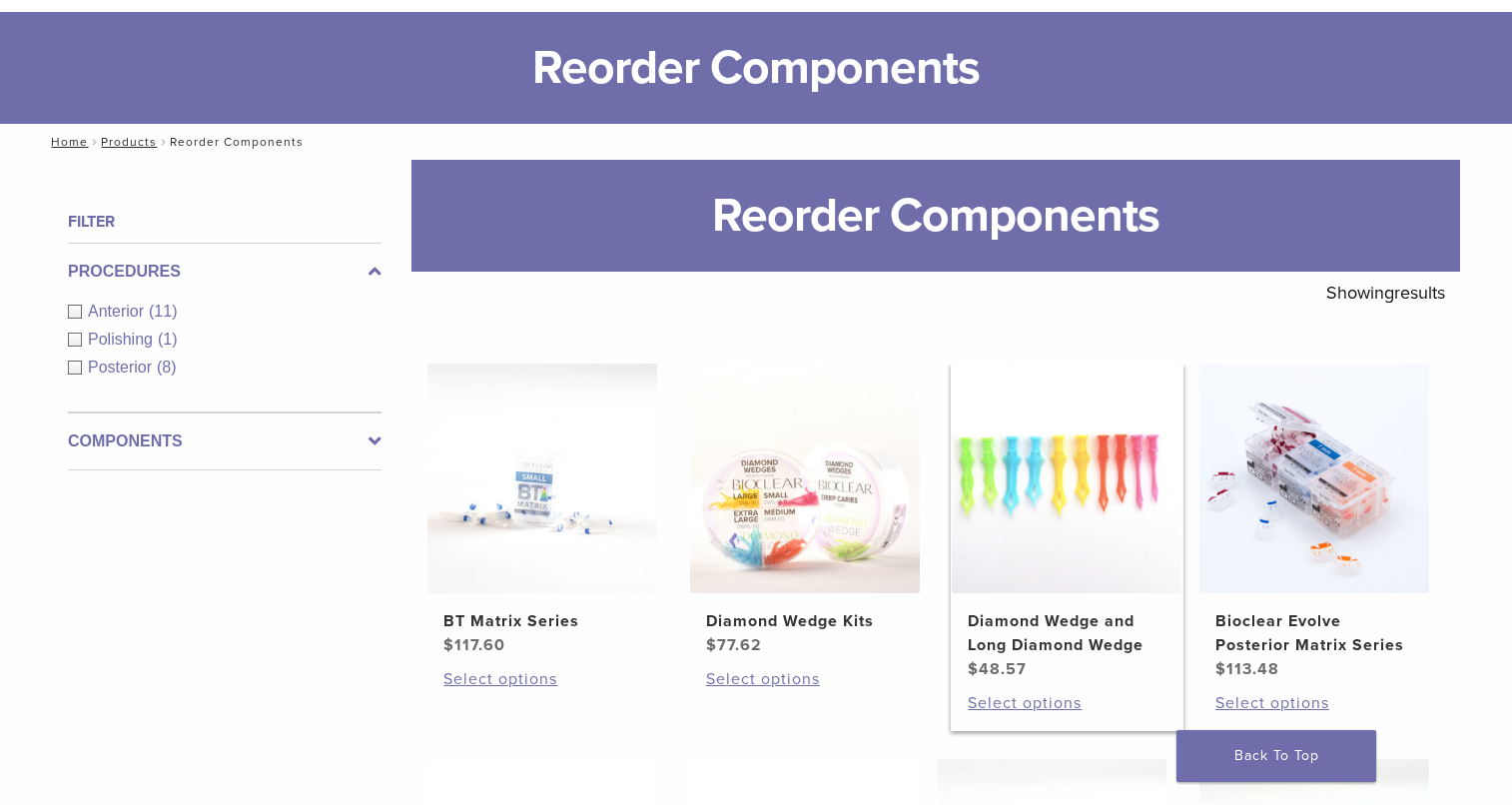 click at bounding box center (1067, 478) 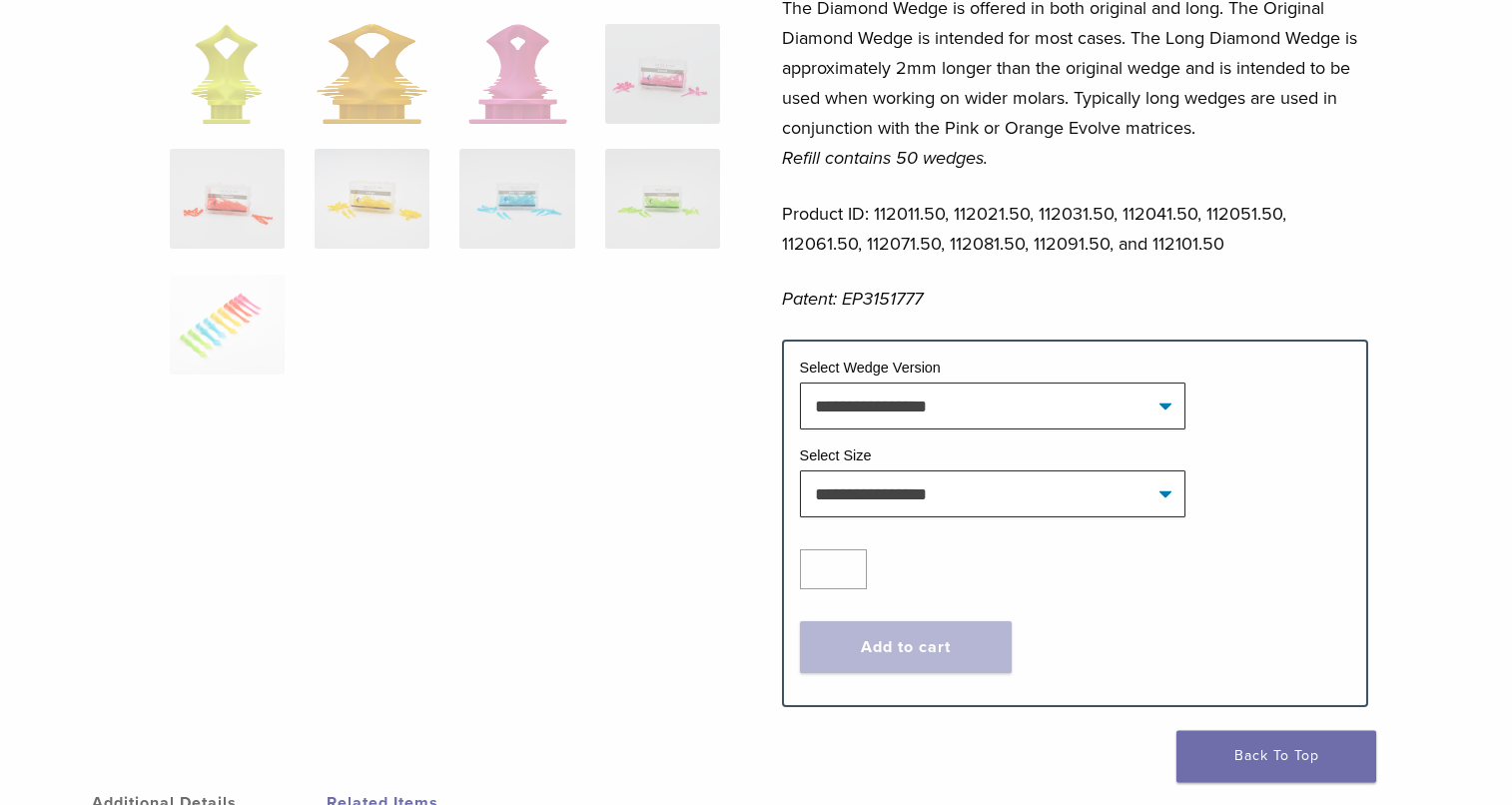 scroll, scrollTop: 713, scrollLeft: 0, axis: vertical 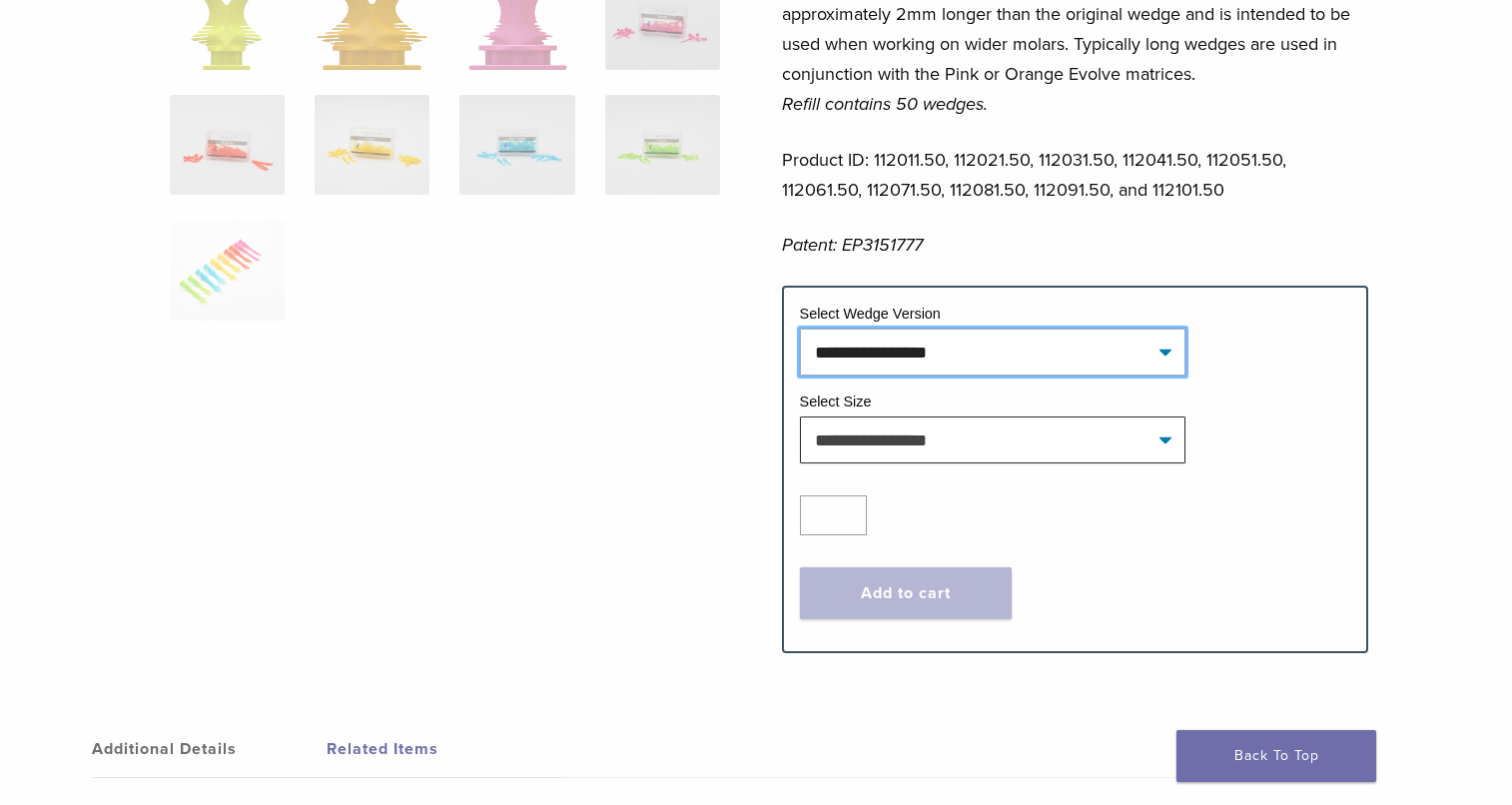 click on "**********" at bounding box center [993, 352] 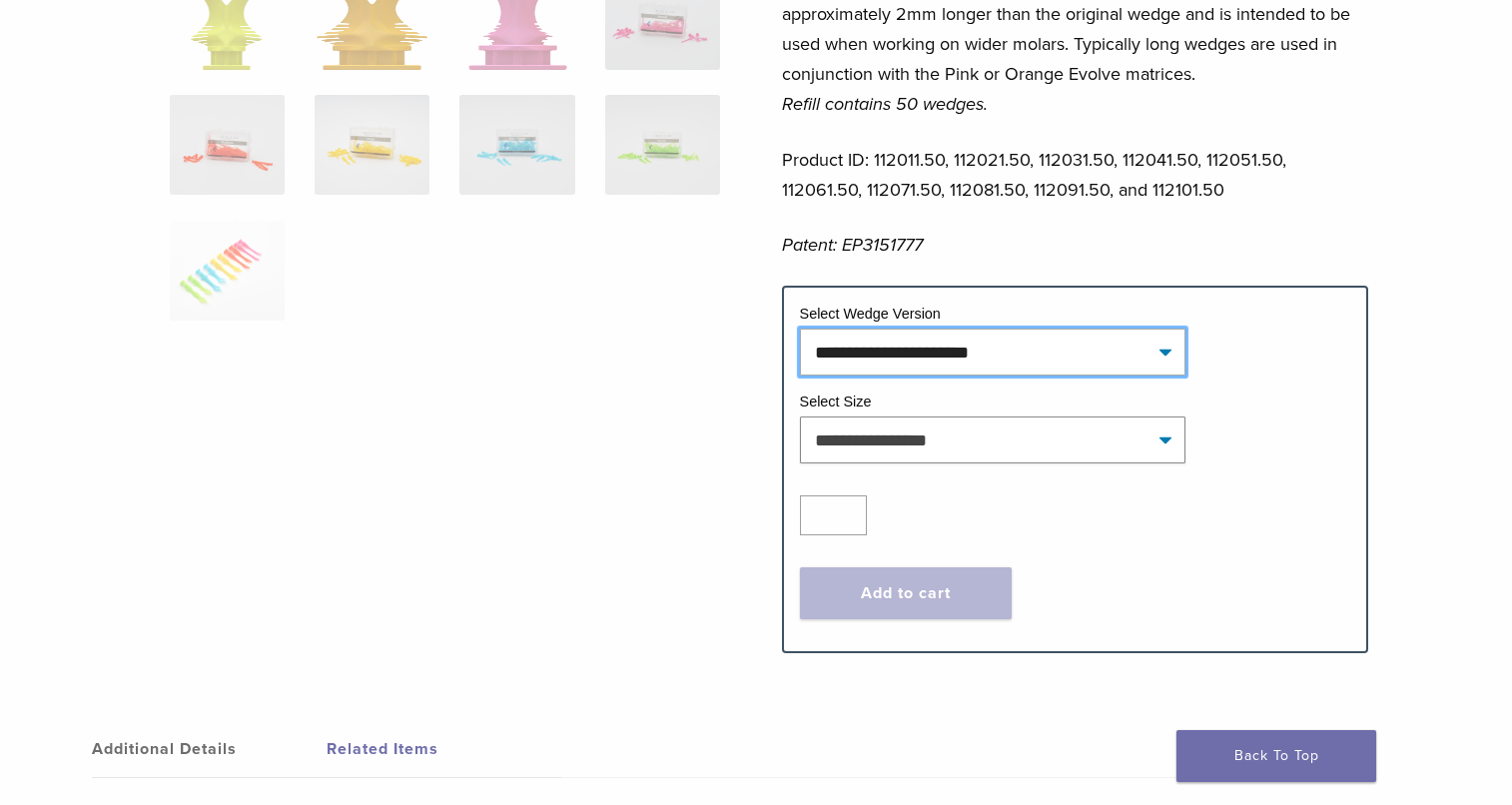 select on "**********" 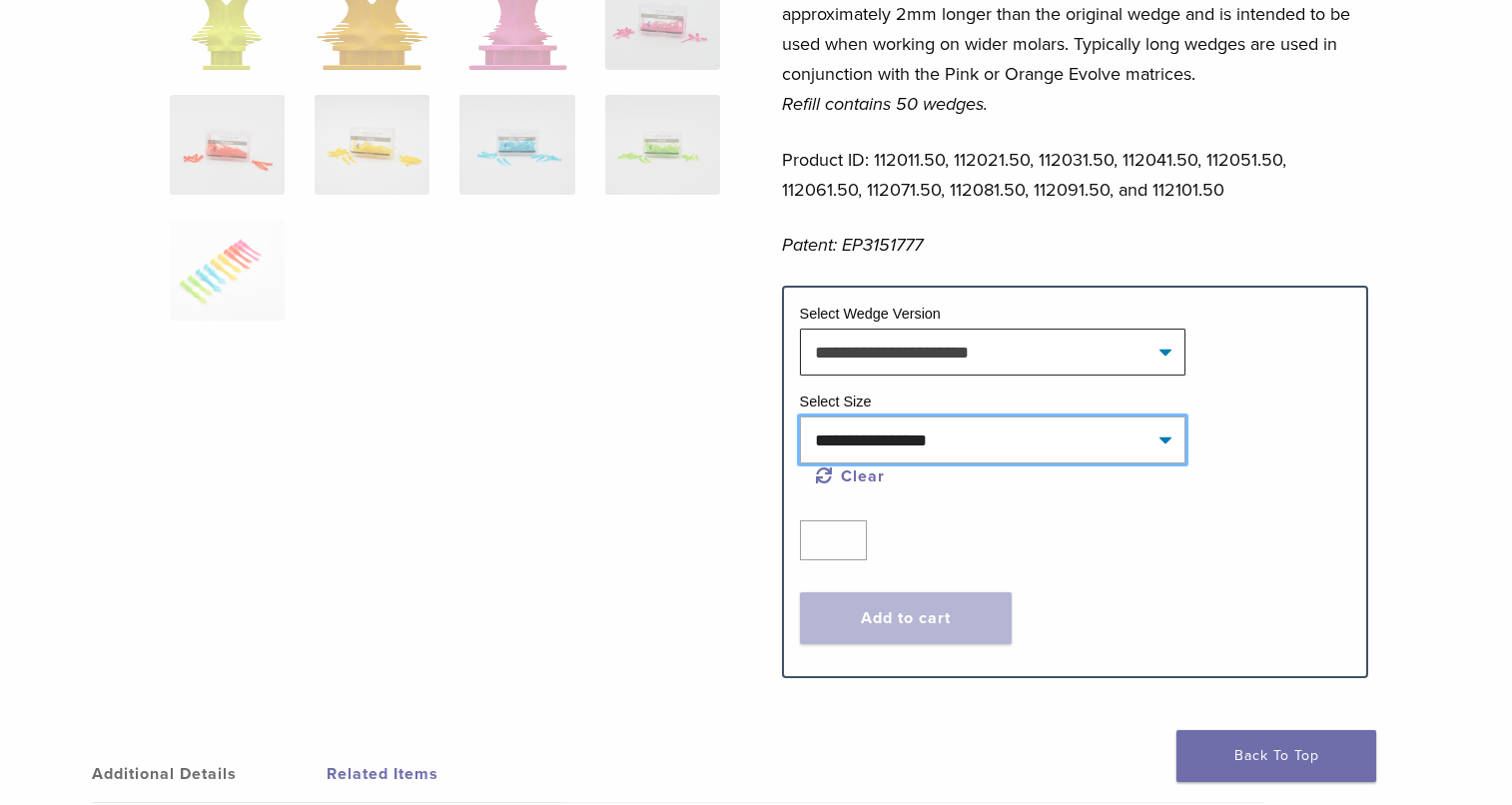 click on "**********" at bounding box center [993, 439] 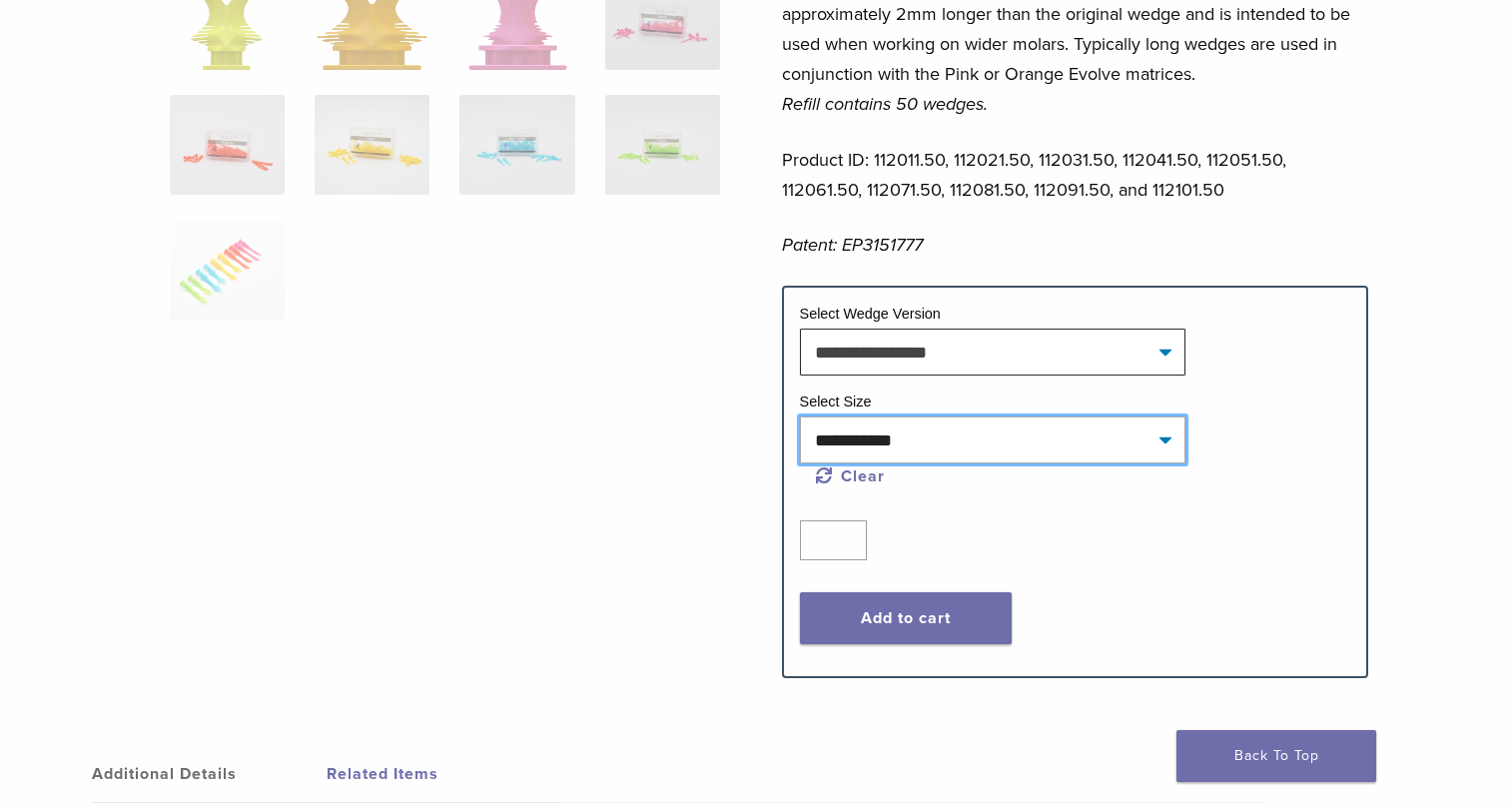 click on "**********" at bounding box center (993, 439) 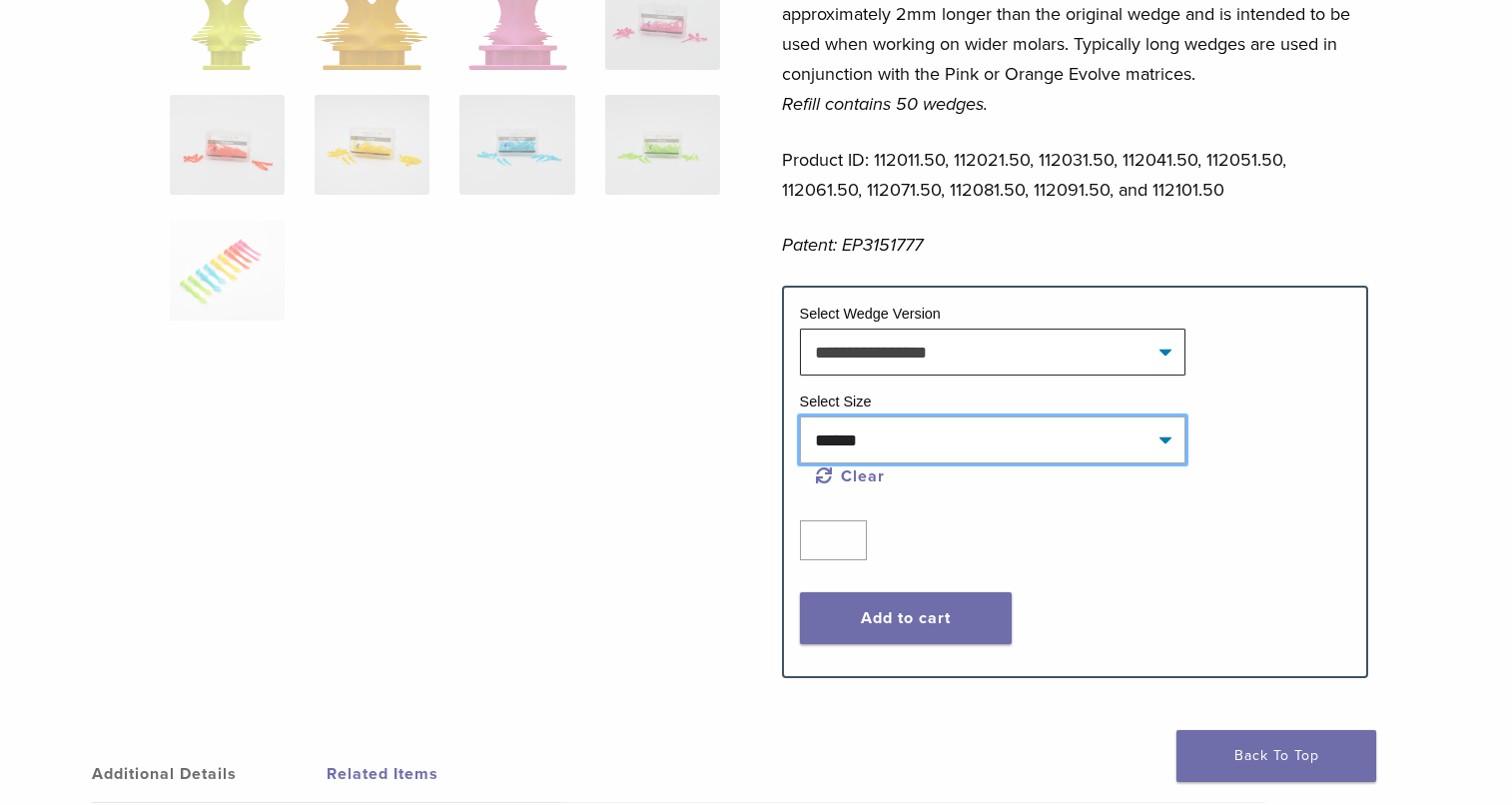 select on "**********" 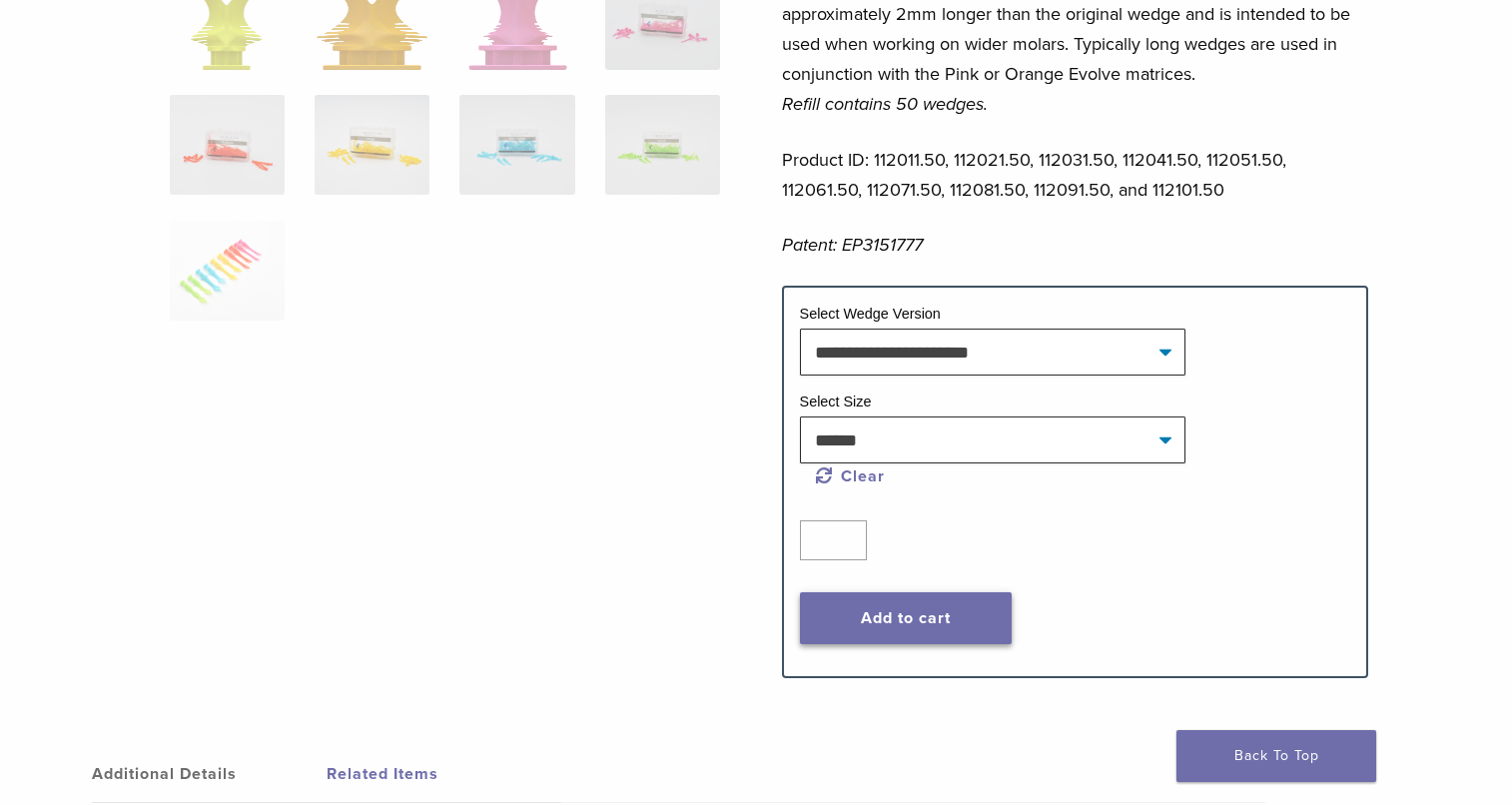 click on "Add to cart" at bounding box center (906, 618) 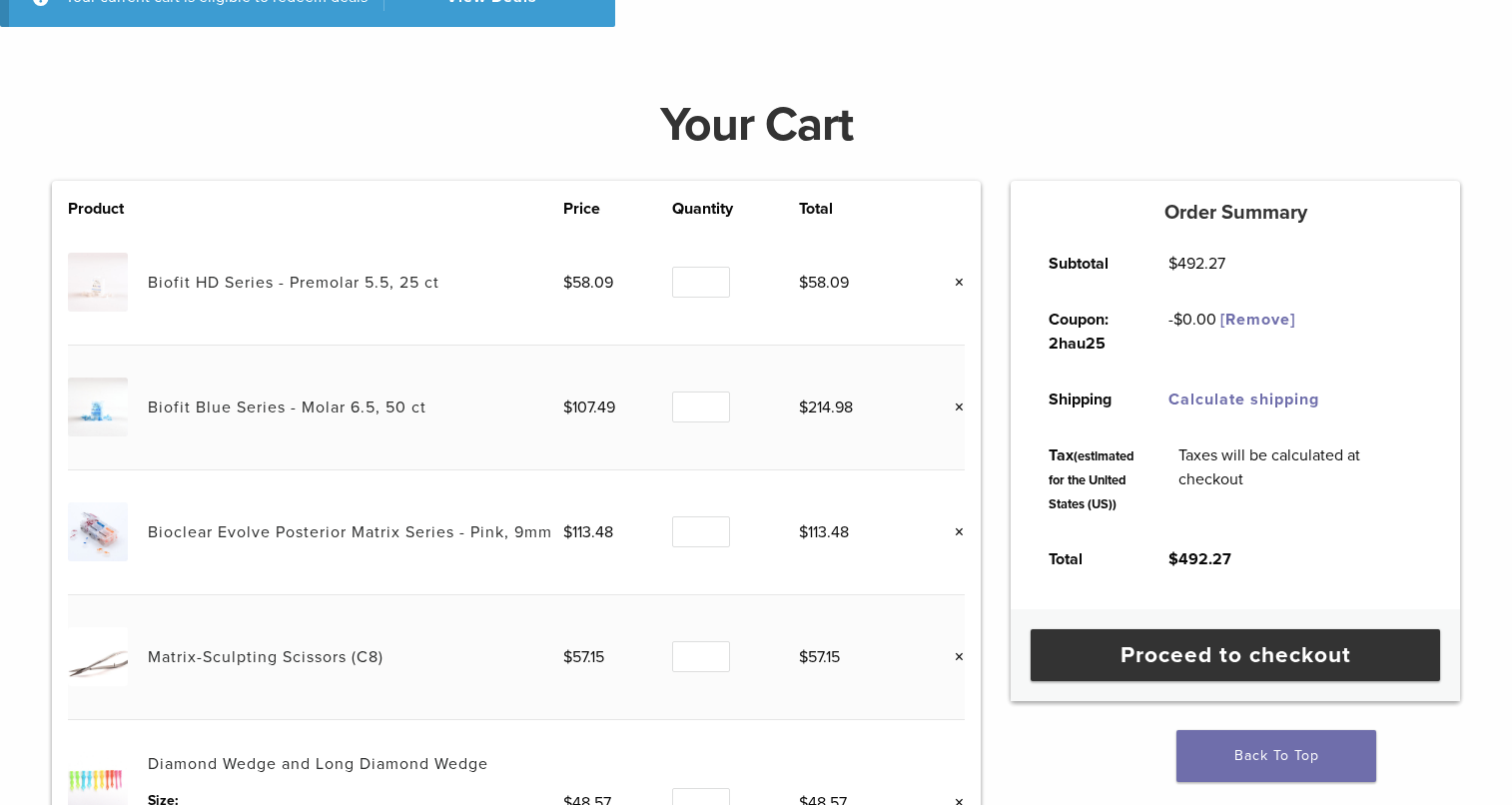 scroll, scrollTop: 0, scrollLeft: 0, axis: both 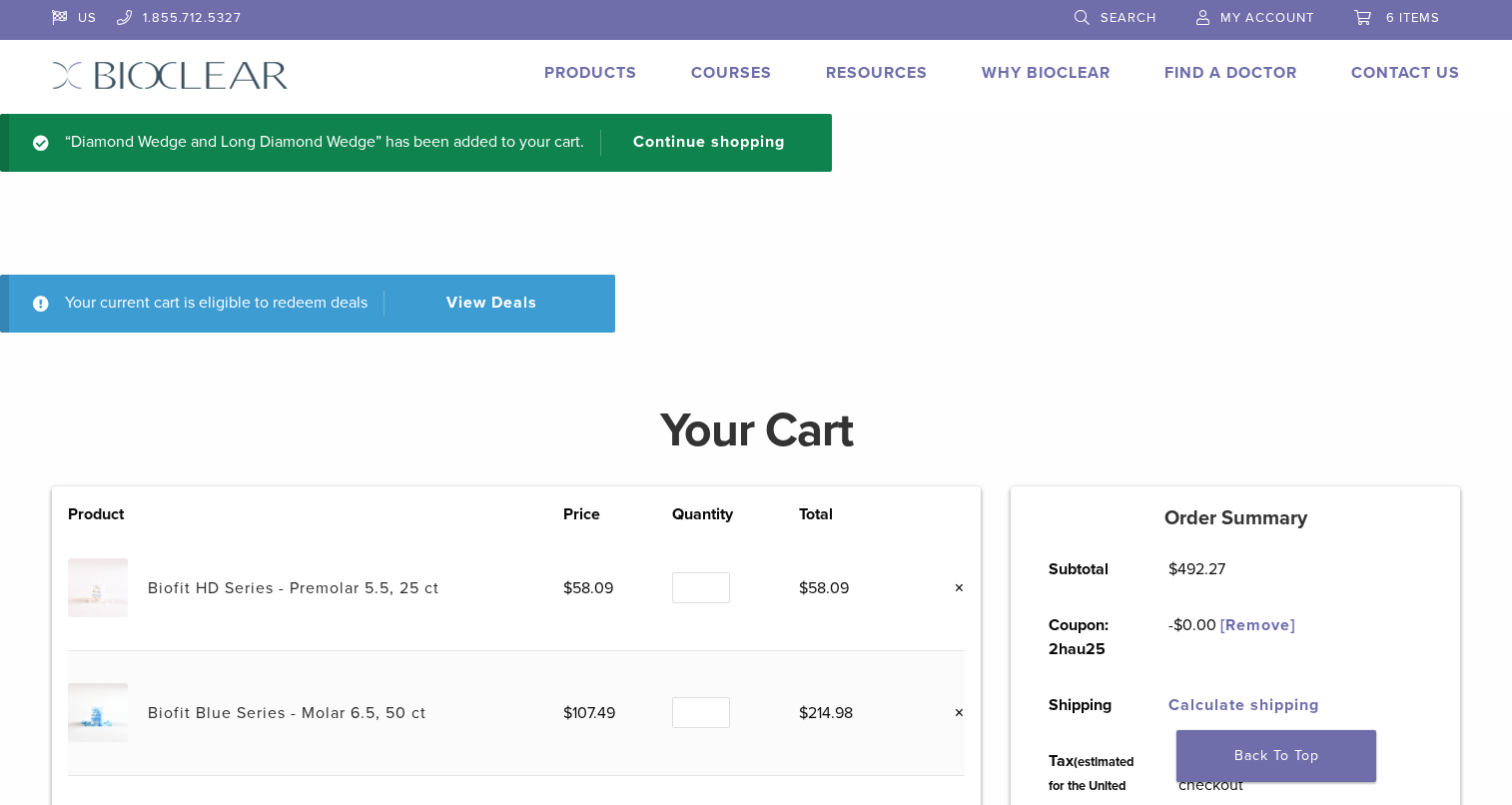 click on "Products" at bounding box center (590, 73) 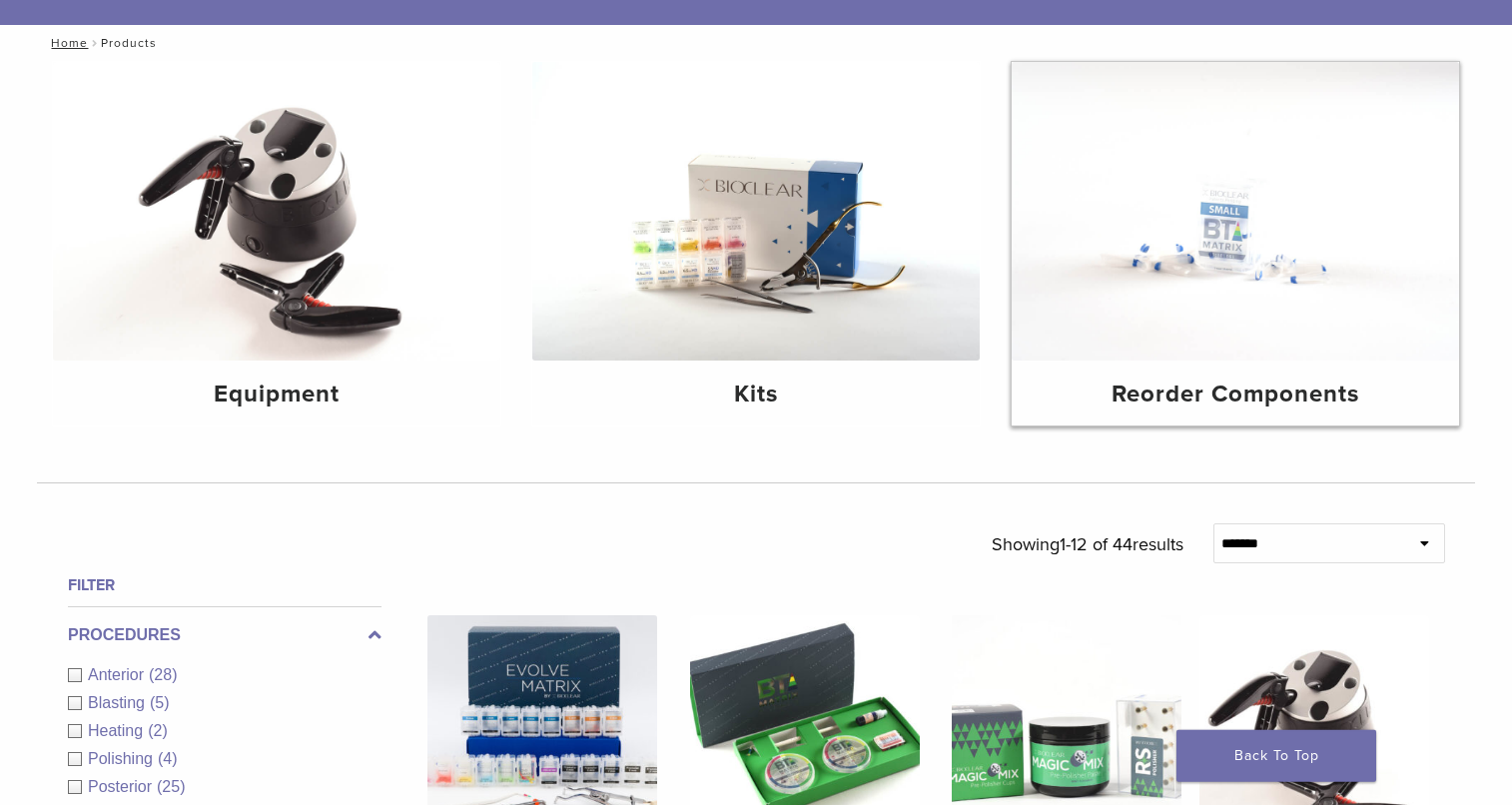 scroll, scrollTop: 204, scrollLeft: 0, axis: vertical 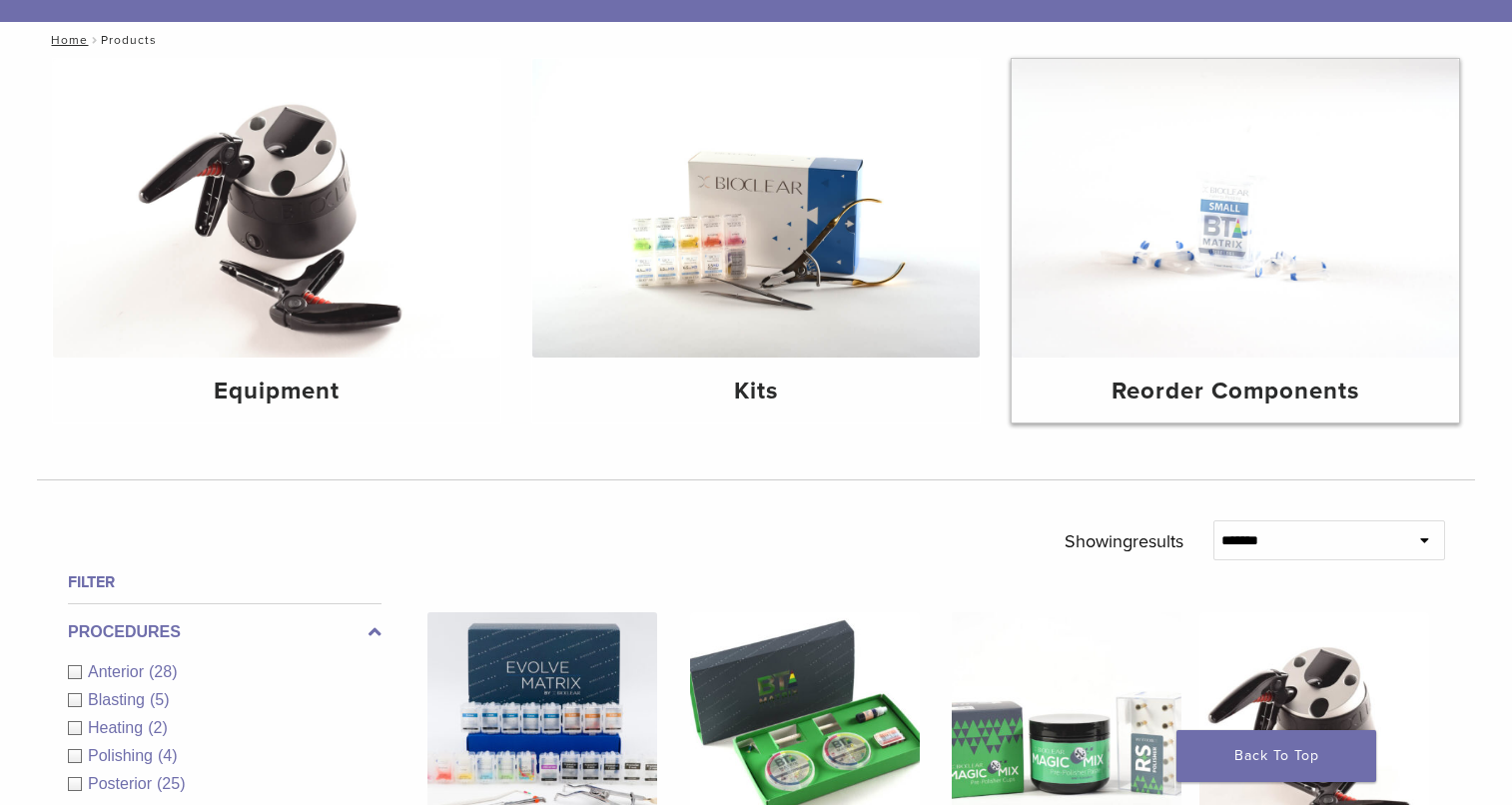 click at bounding box center (1235, 208) 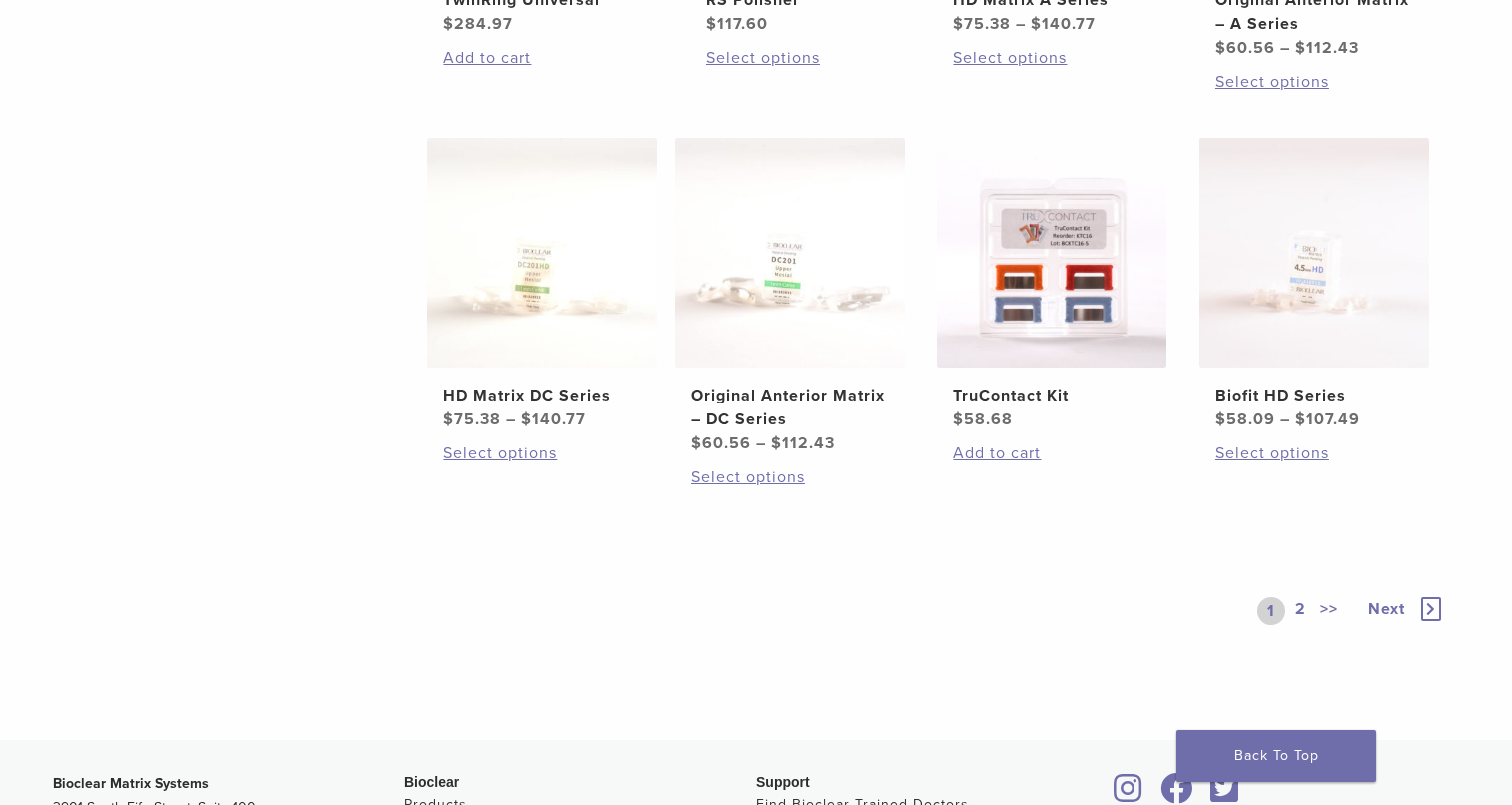 scroll, scrollTop: 1121, scrollLeft: 0, axis: vertical 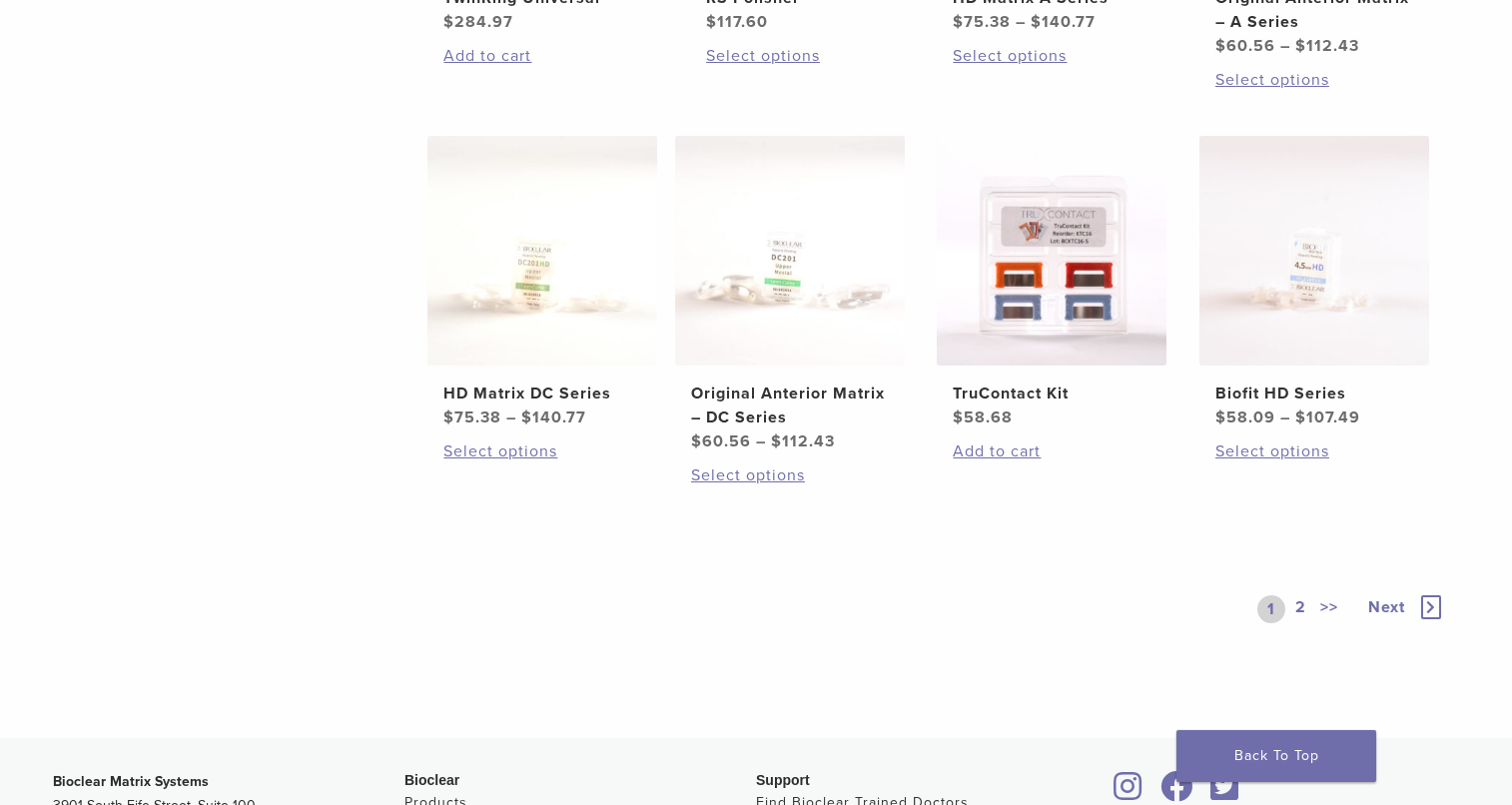 click on "Next" at bounding box center [1386, 607] 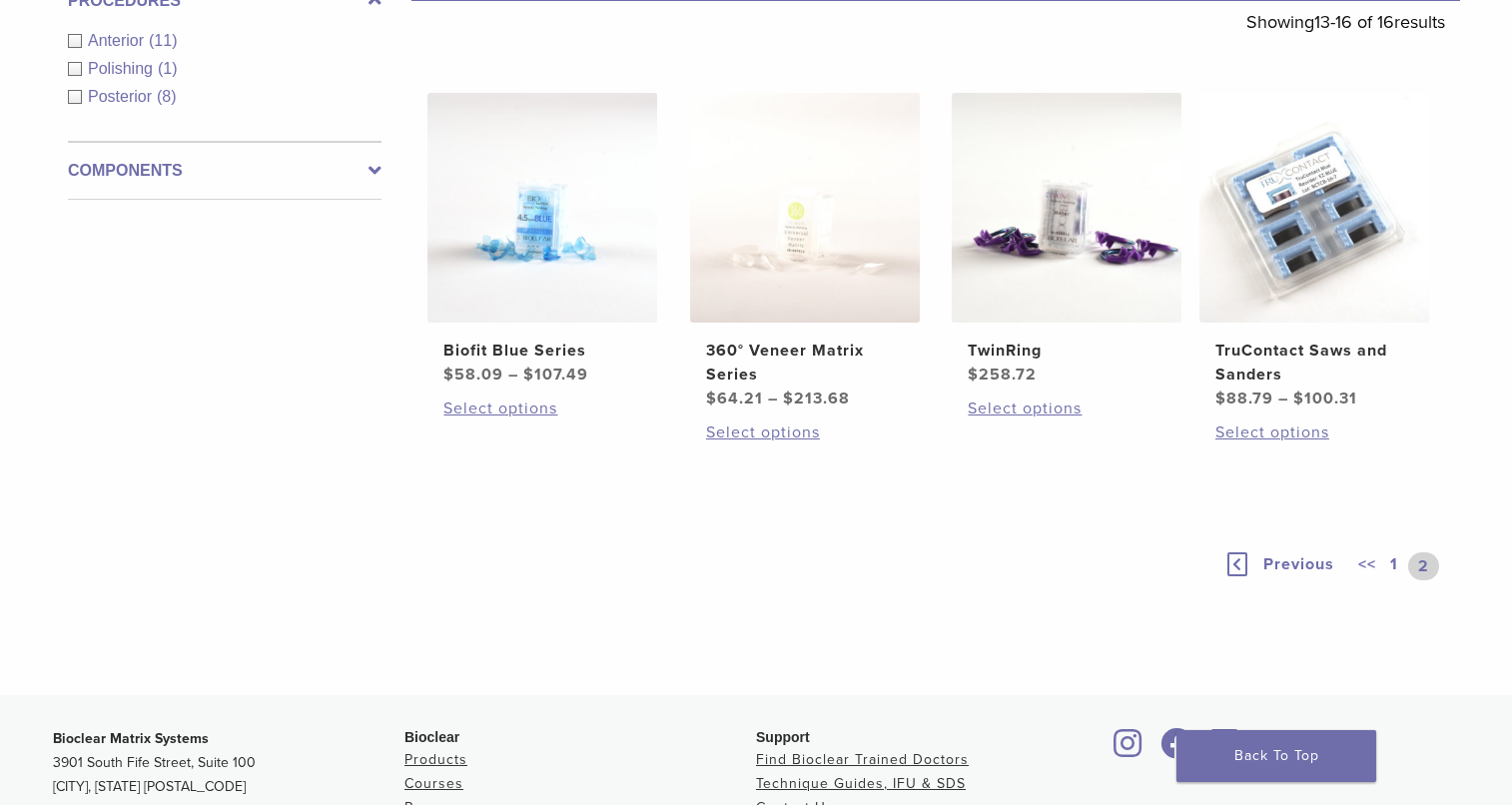 scroll, scrollTop: 332, scrollLeft: 0, axis: vertical 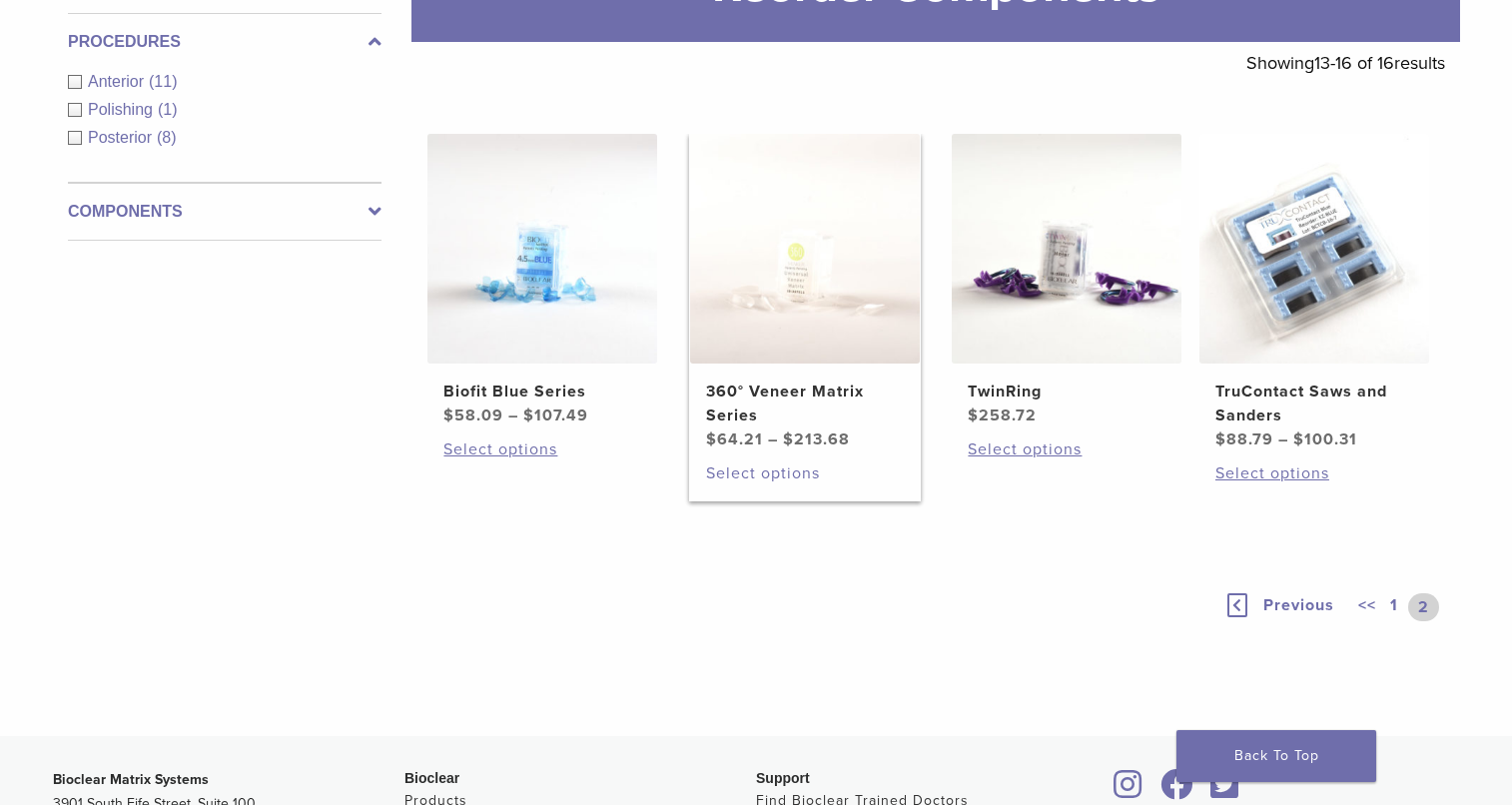 click on "Select options" at bounding box center [805, 473] 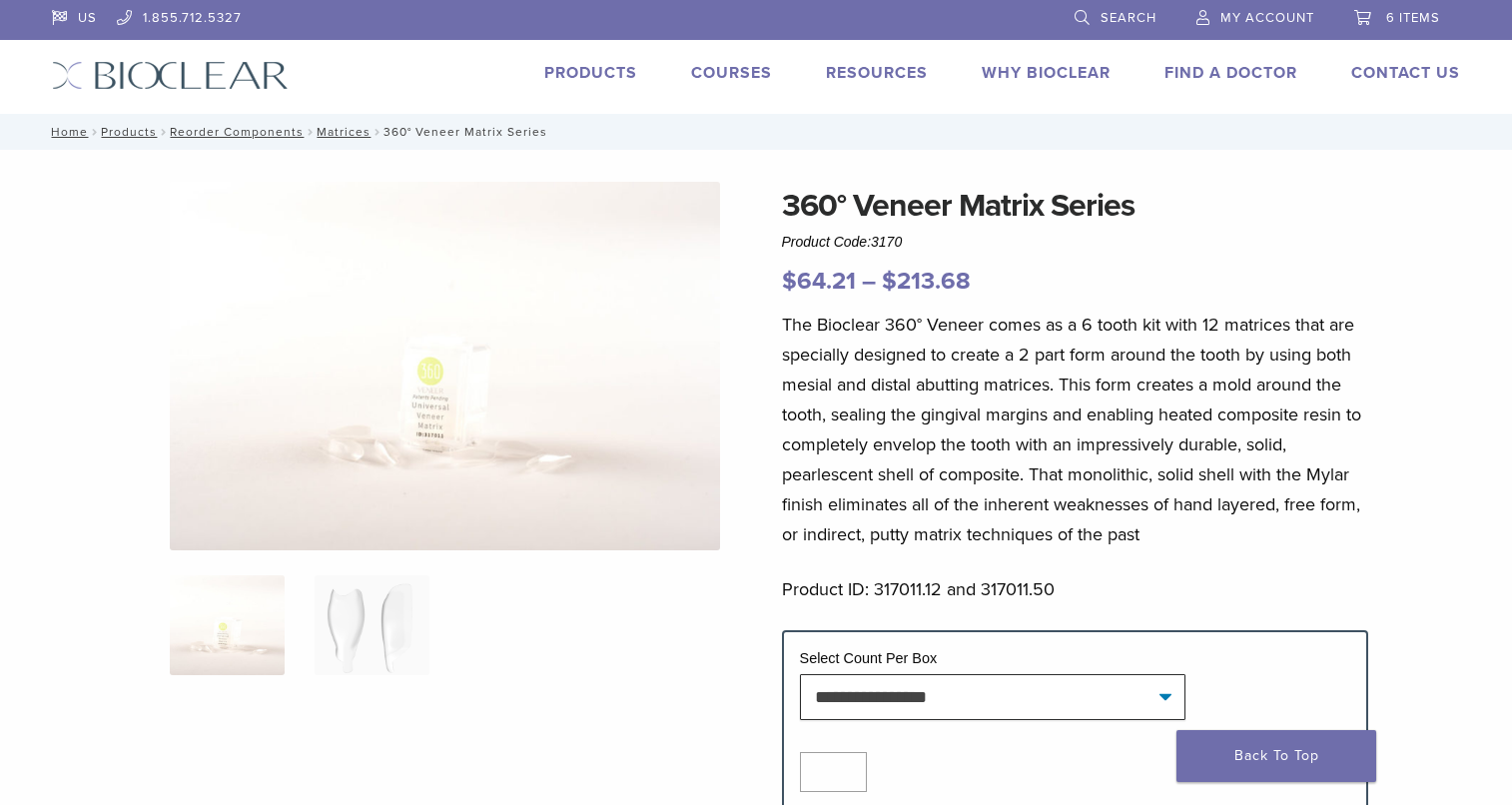 scroll, scrollTop: 306, scrollLeft: 0, axis: vertical 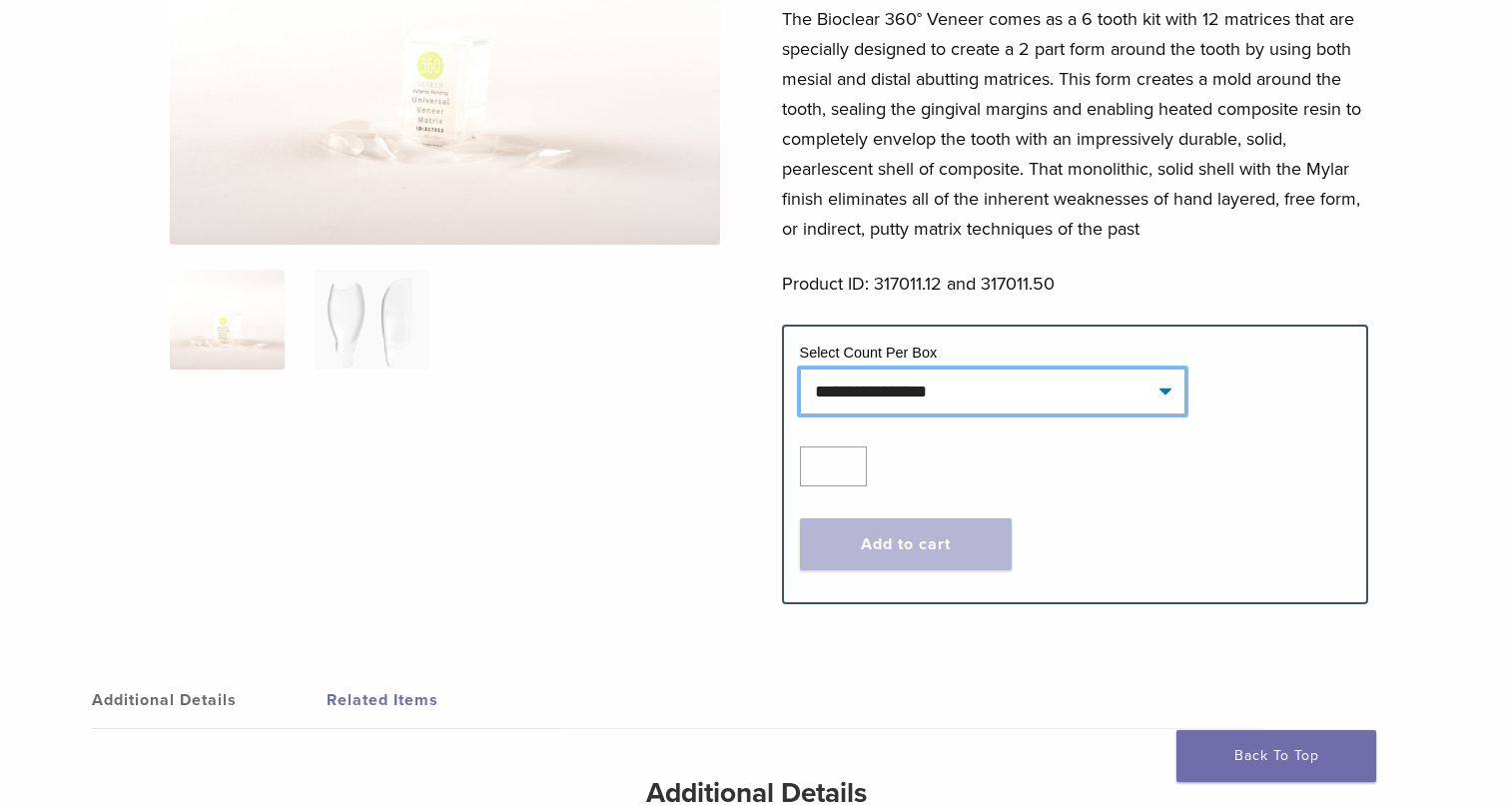 click on "**********" 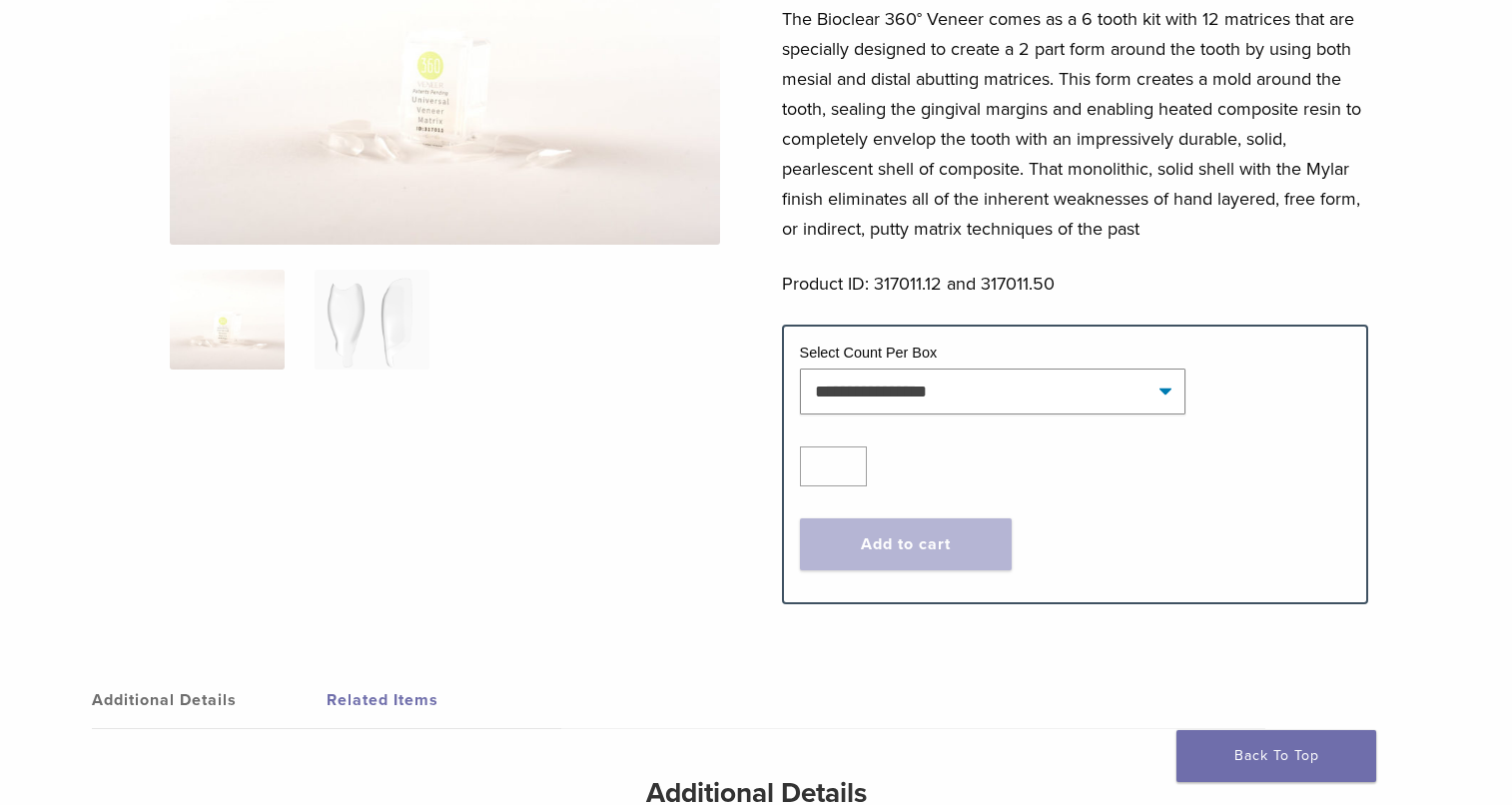 click at bounding box center [445, 224] 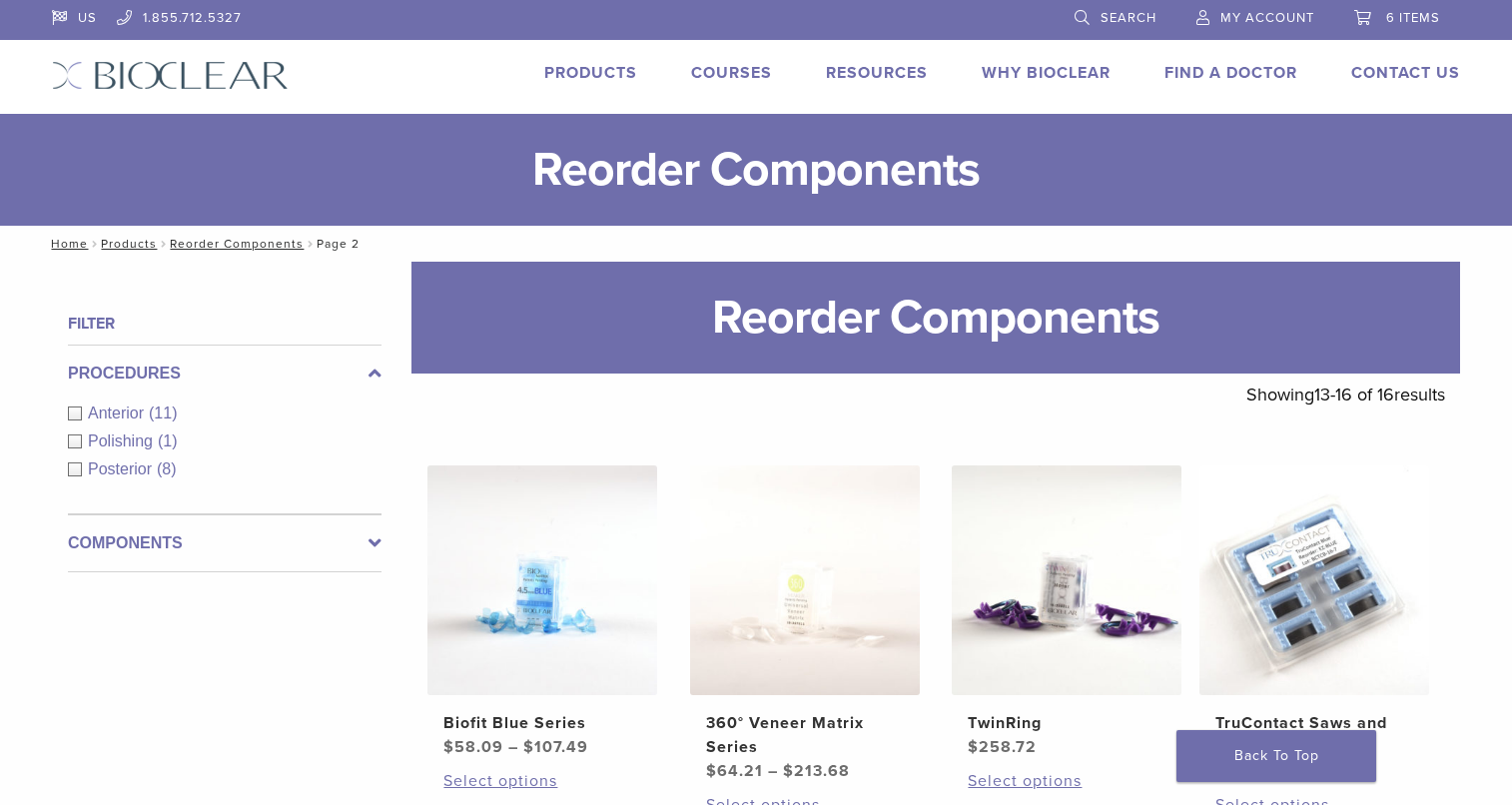 scroll, scrollTop: 332, scrollLeft: 0, axis: vertical 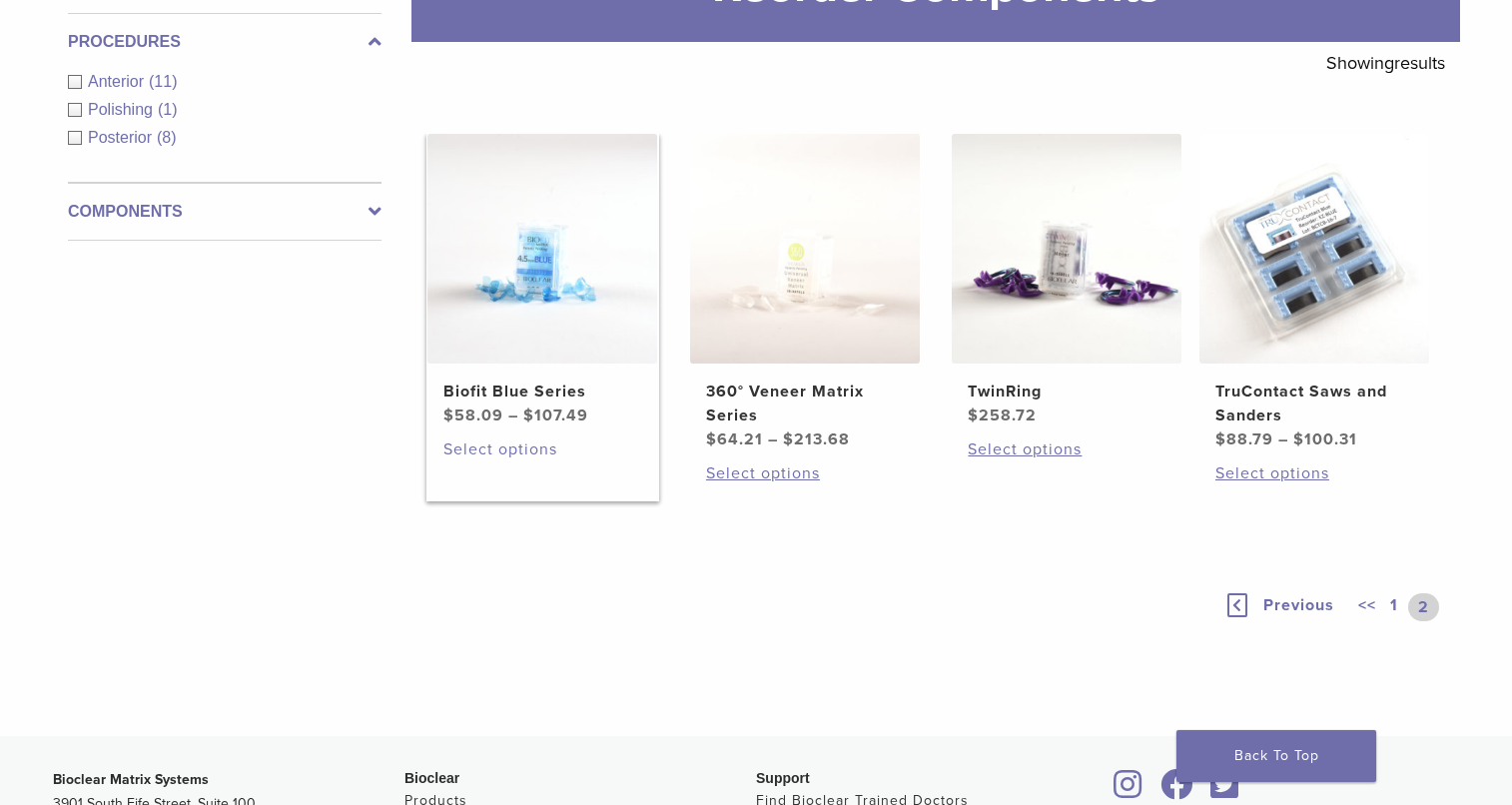 click on "Select options" at bounding box center (542, 449) 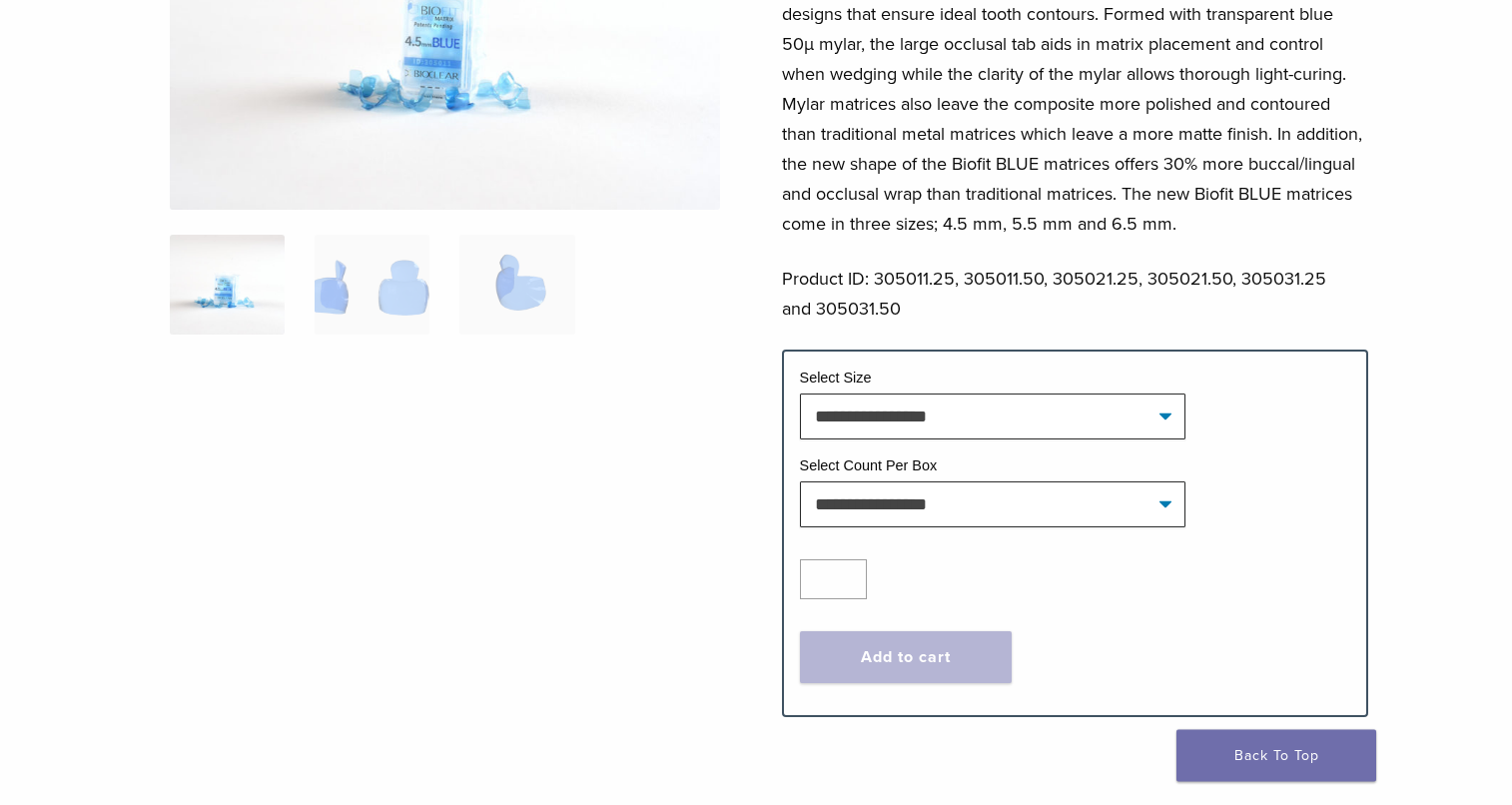 scroll, scrollTop: 407, scrollLeft: 0, axis: vertical 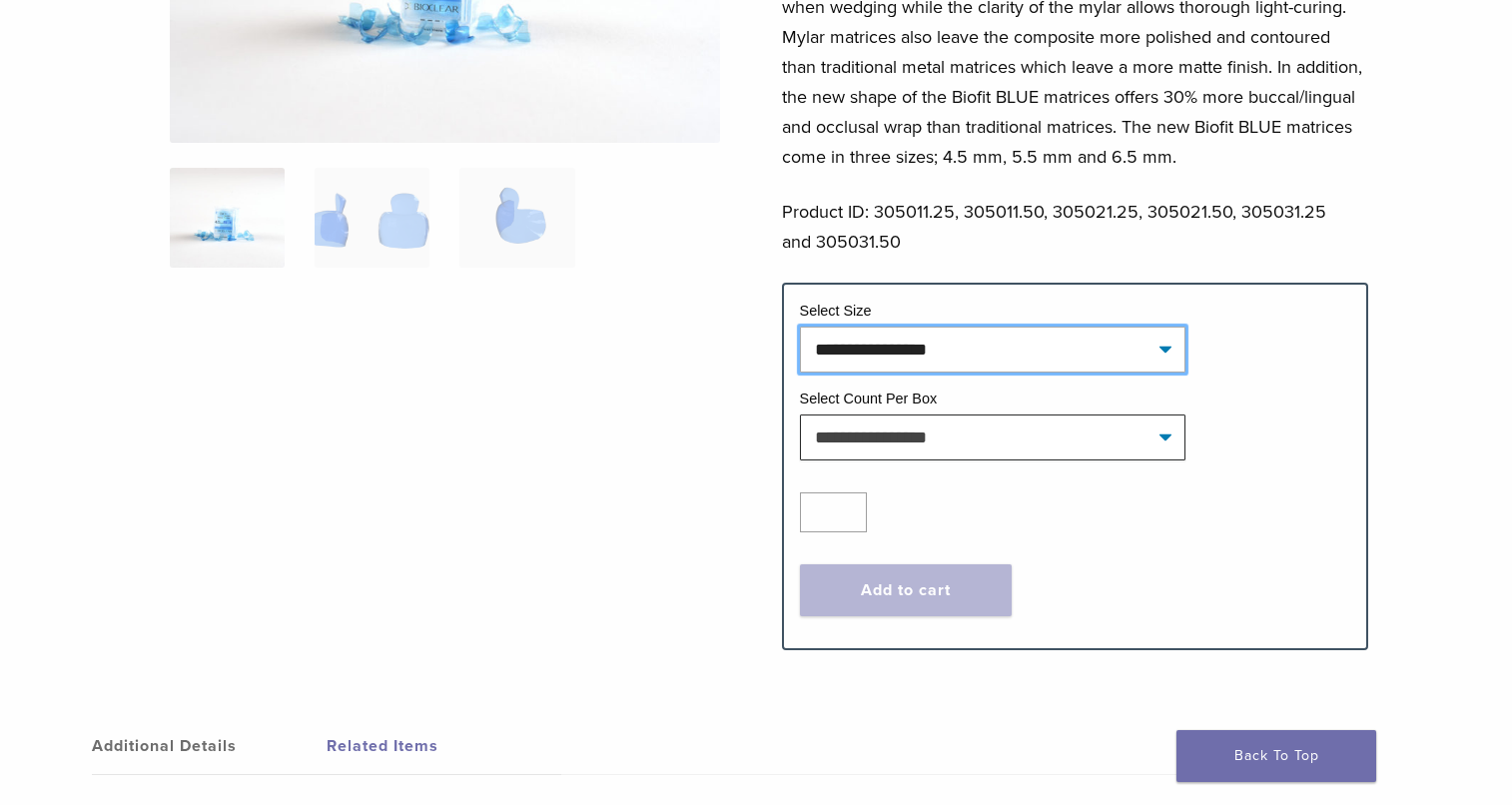 click on "**********" 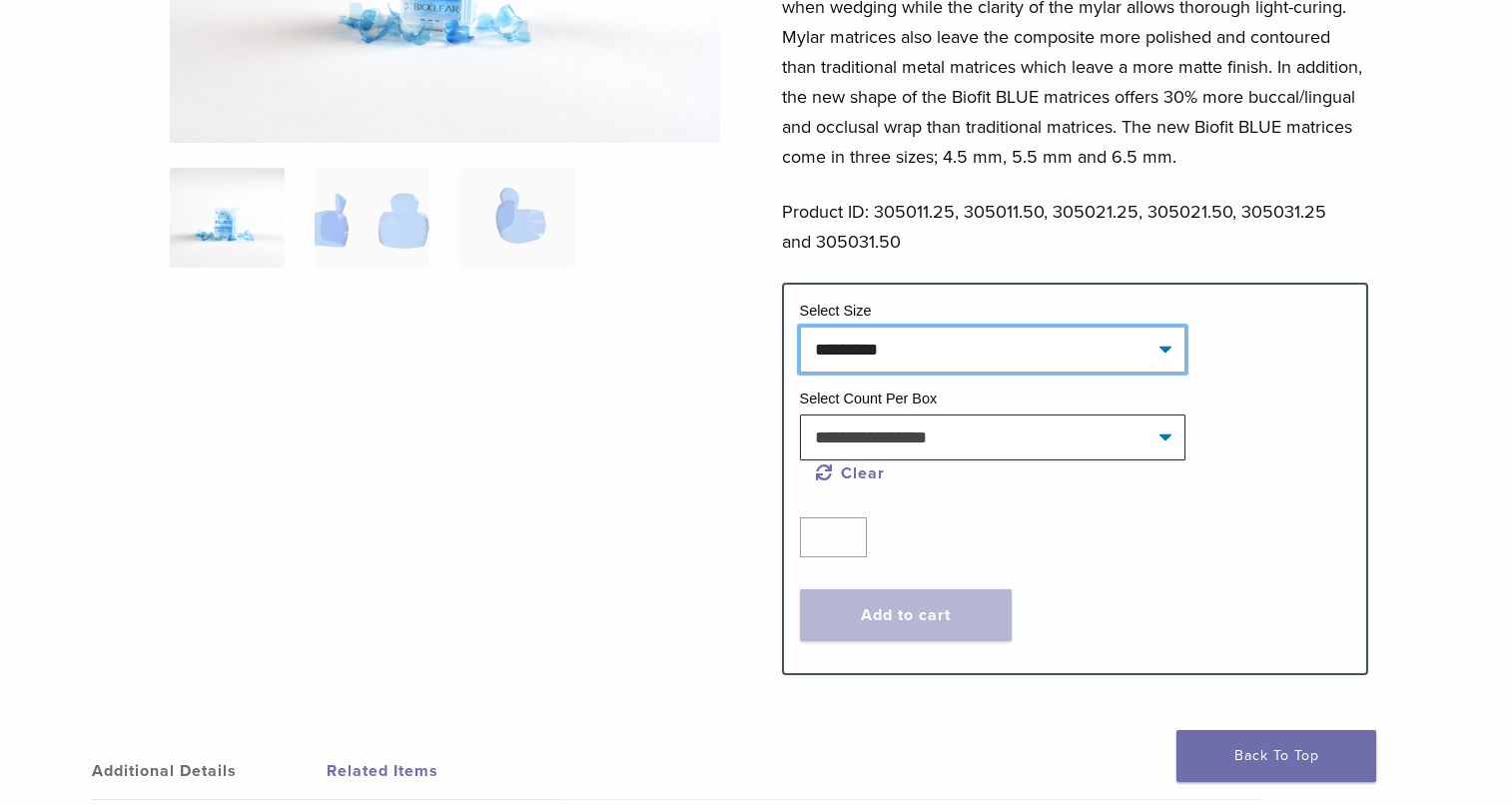 click on "**********" 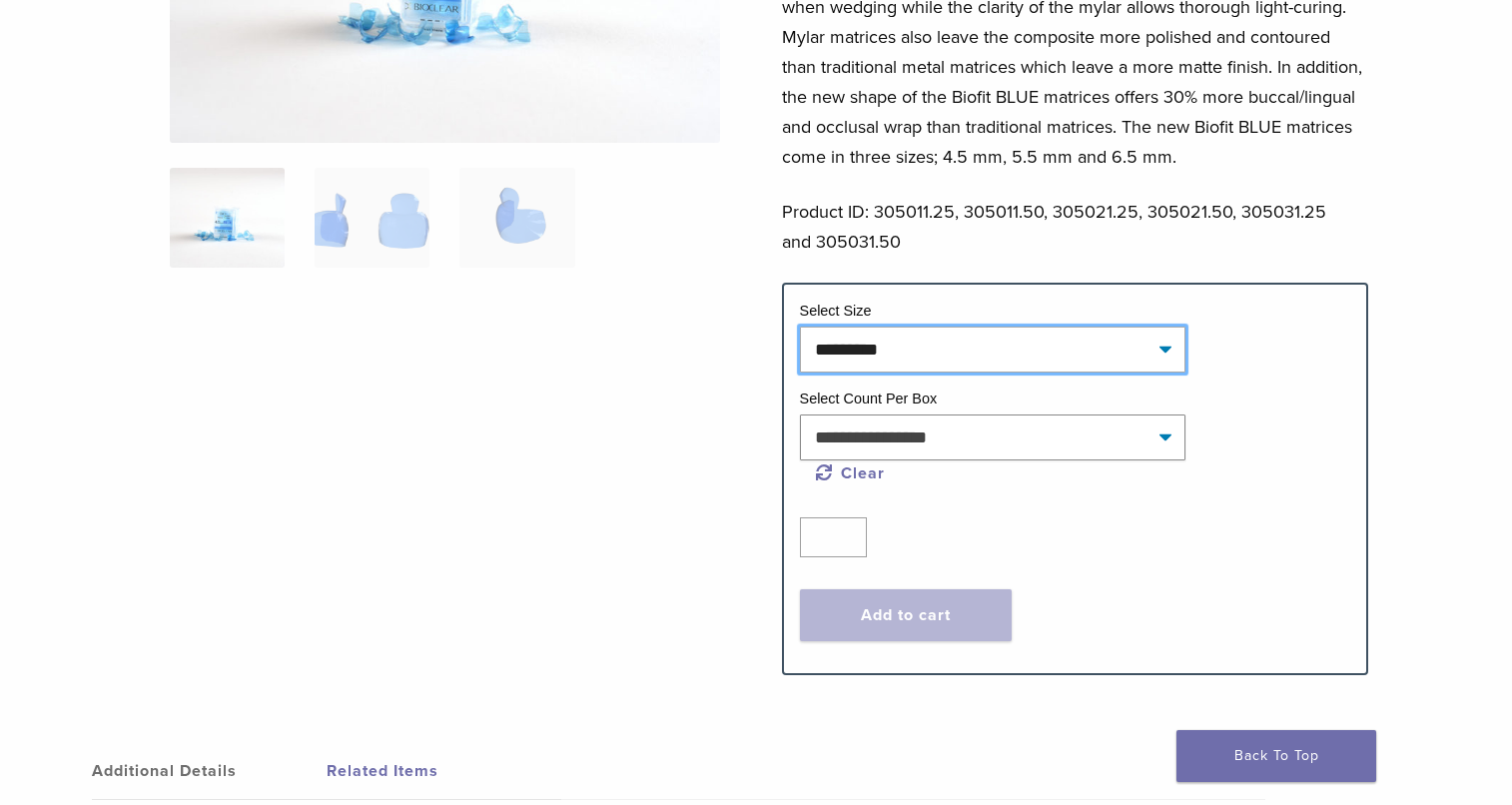 select on "*********" 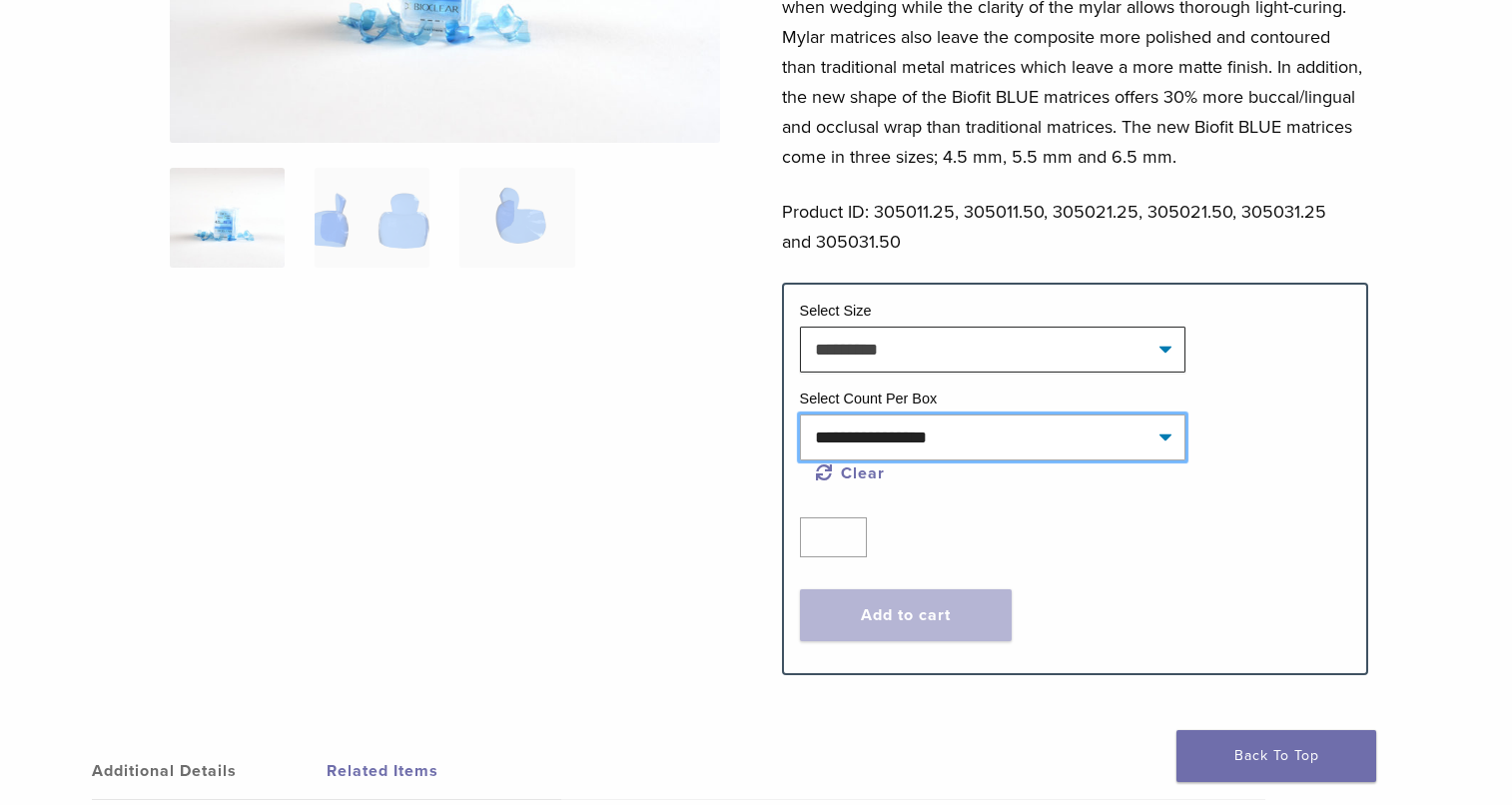click on "**********" 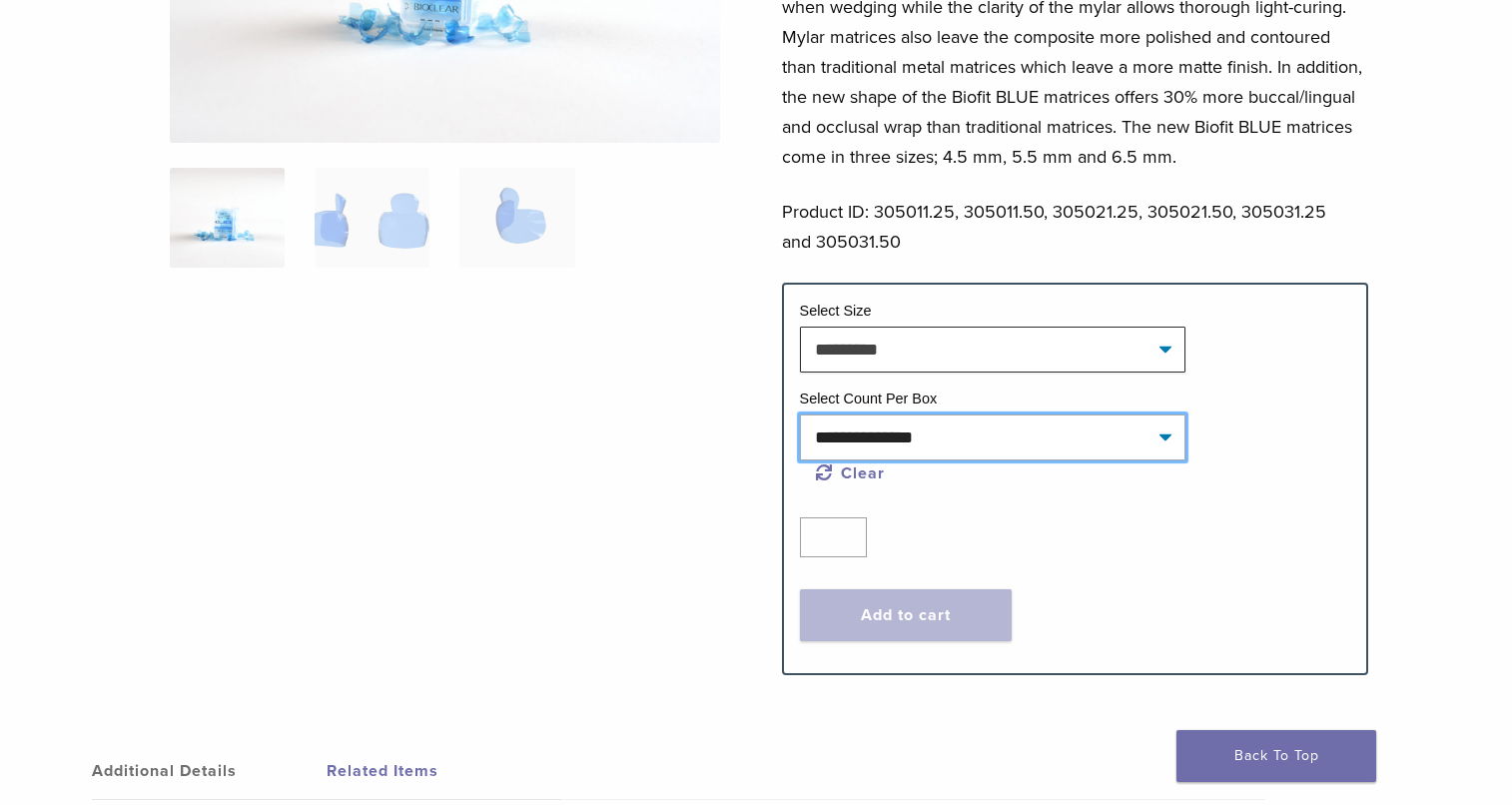 select on "*********" 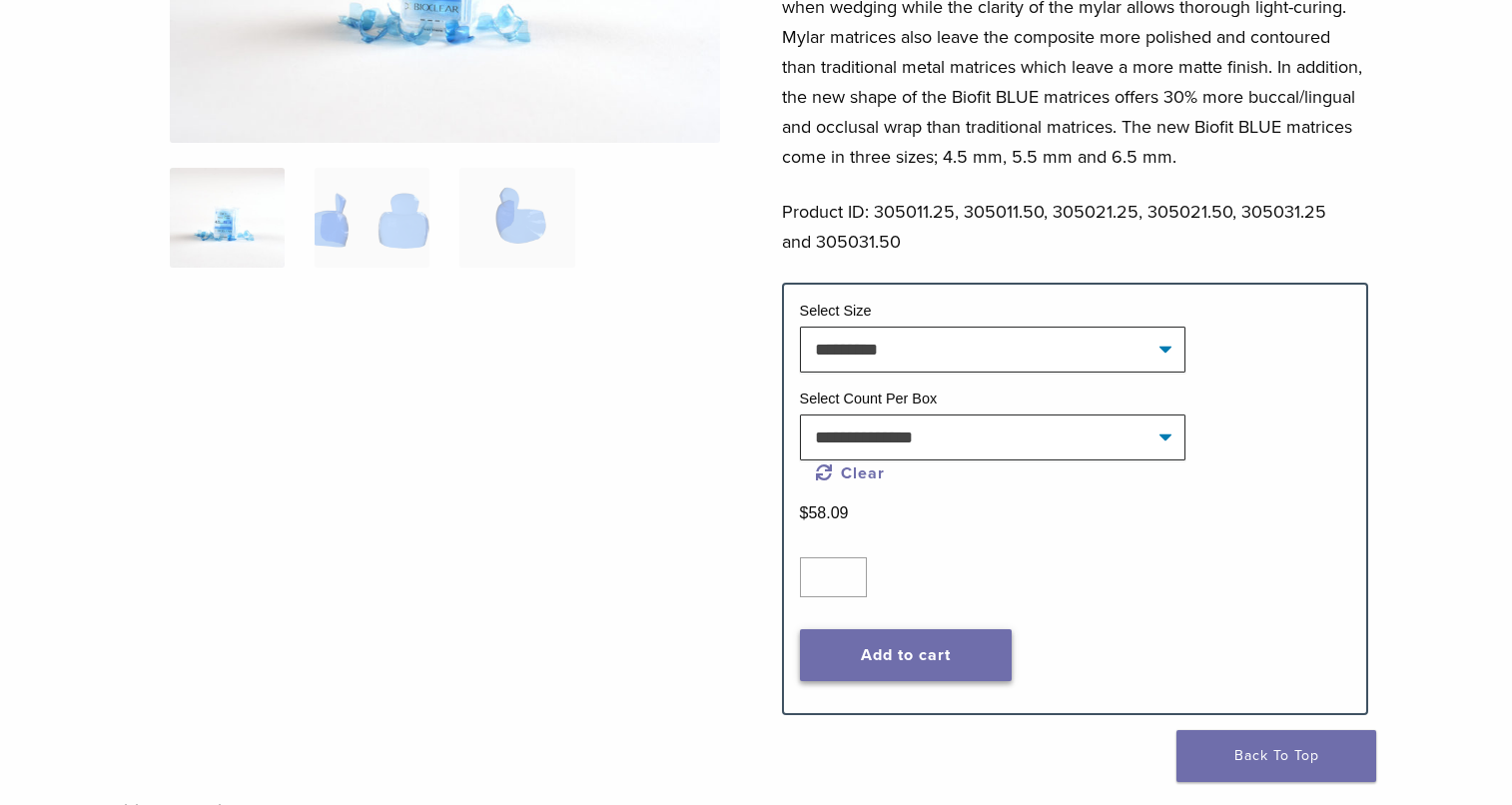 click on "Add to cart" 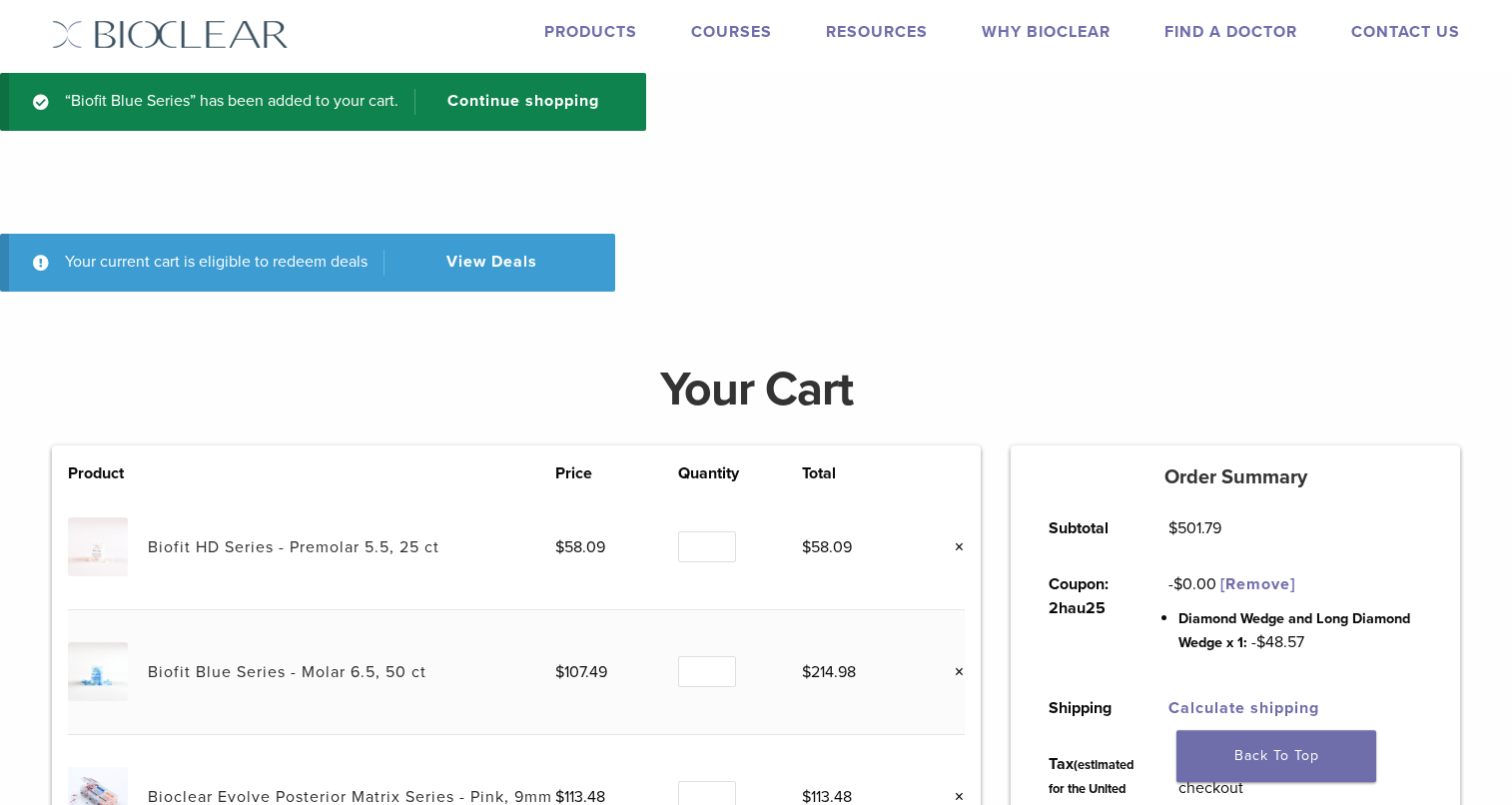 scroll, scrollTop: 0, scrollLeft: 0, axis: both 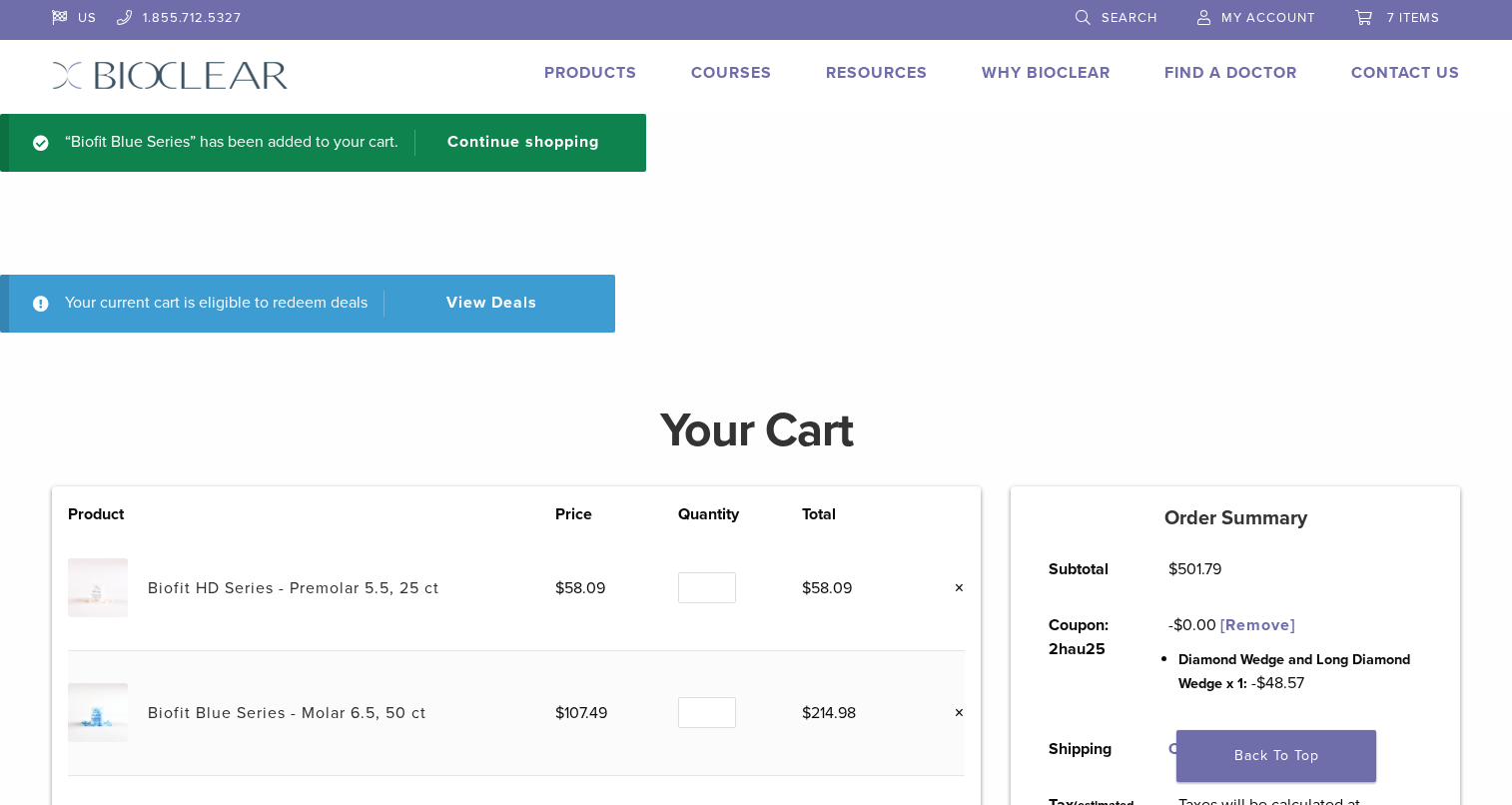 click on "Products" at bounding box center (590, 73) 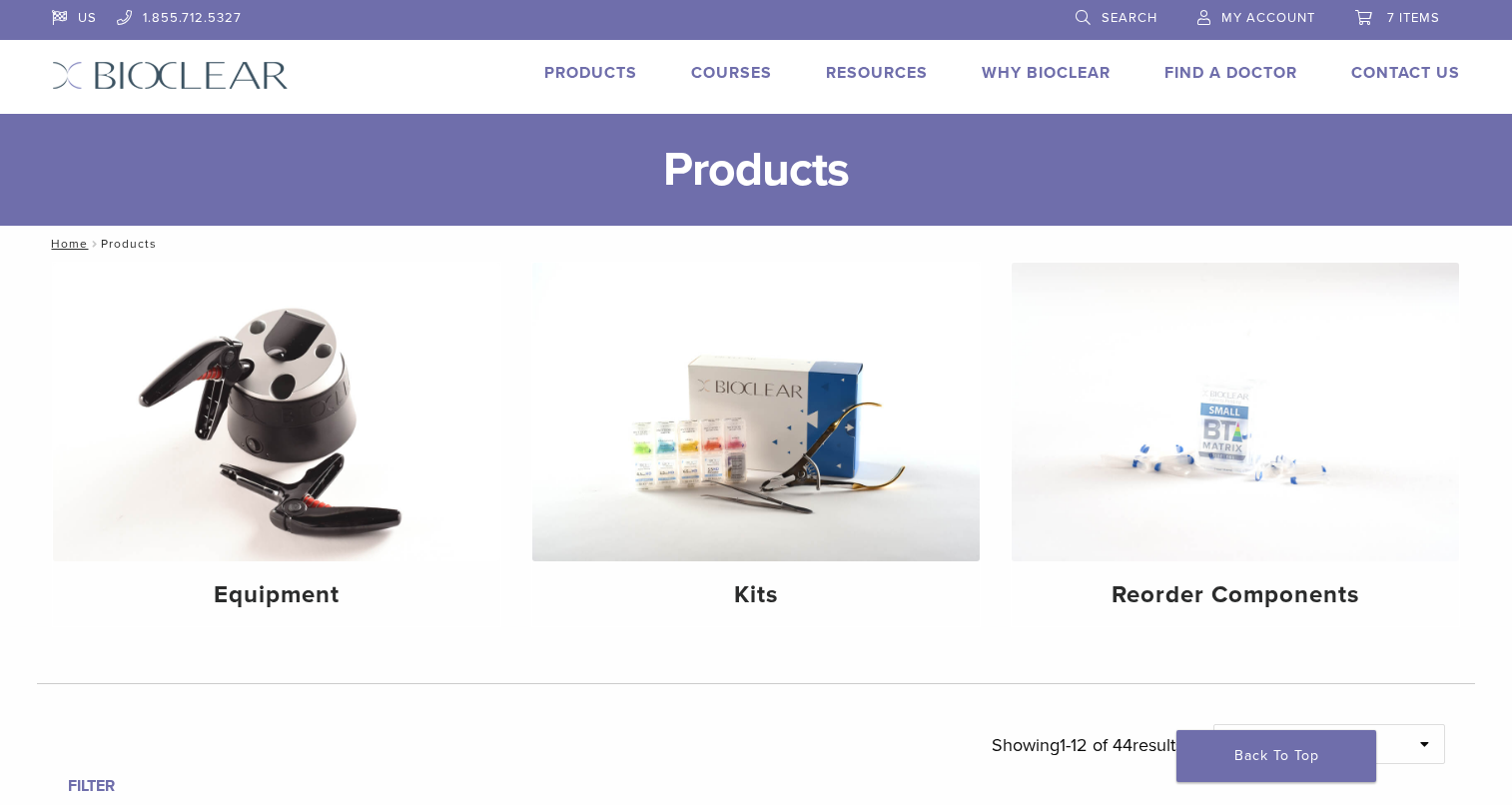 scroll, scrollTop: 0, scrollLeft: 0, axis: both 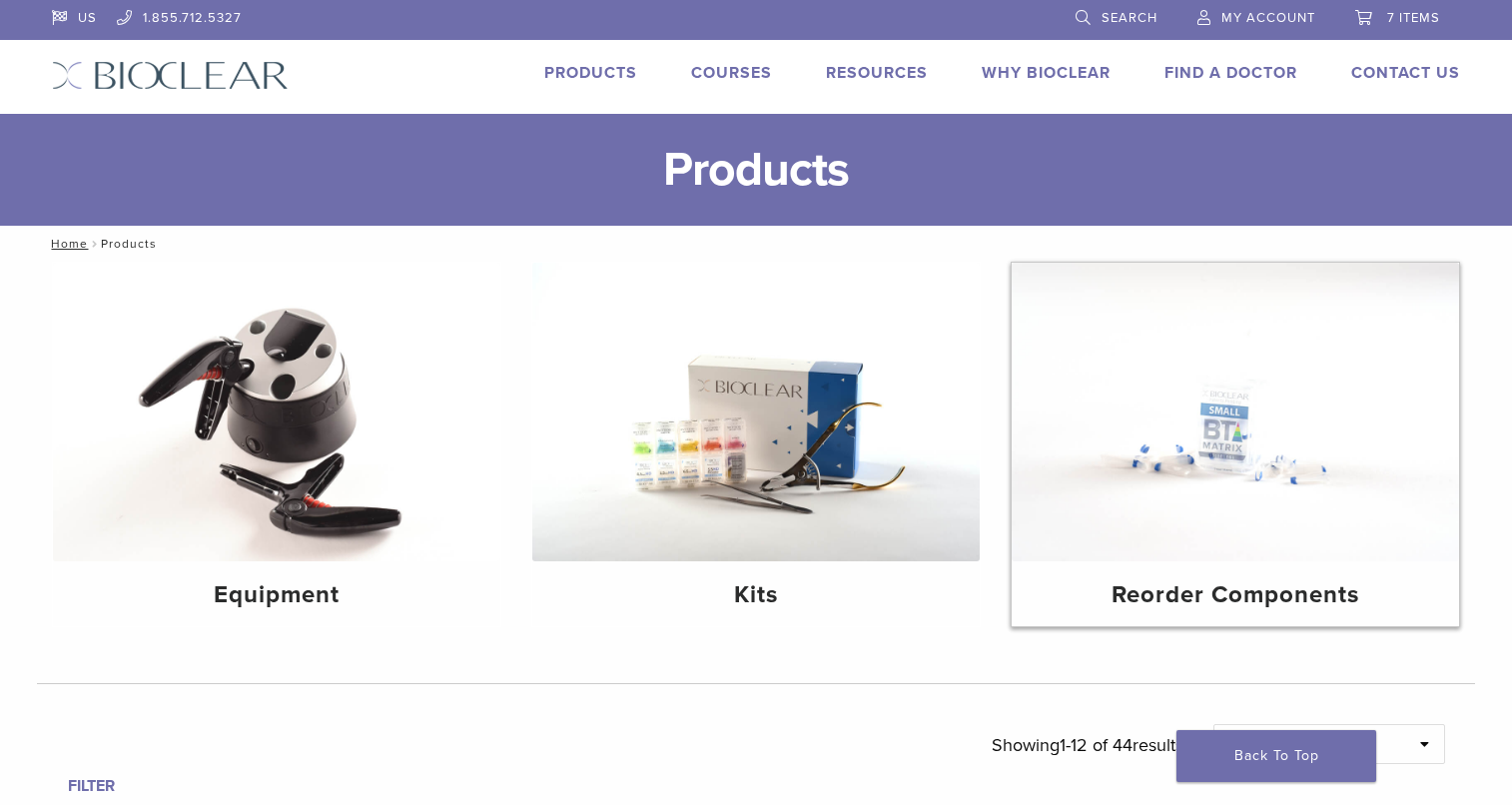 click at bounding box center [1235, 411] 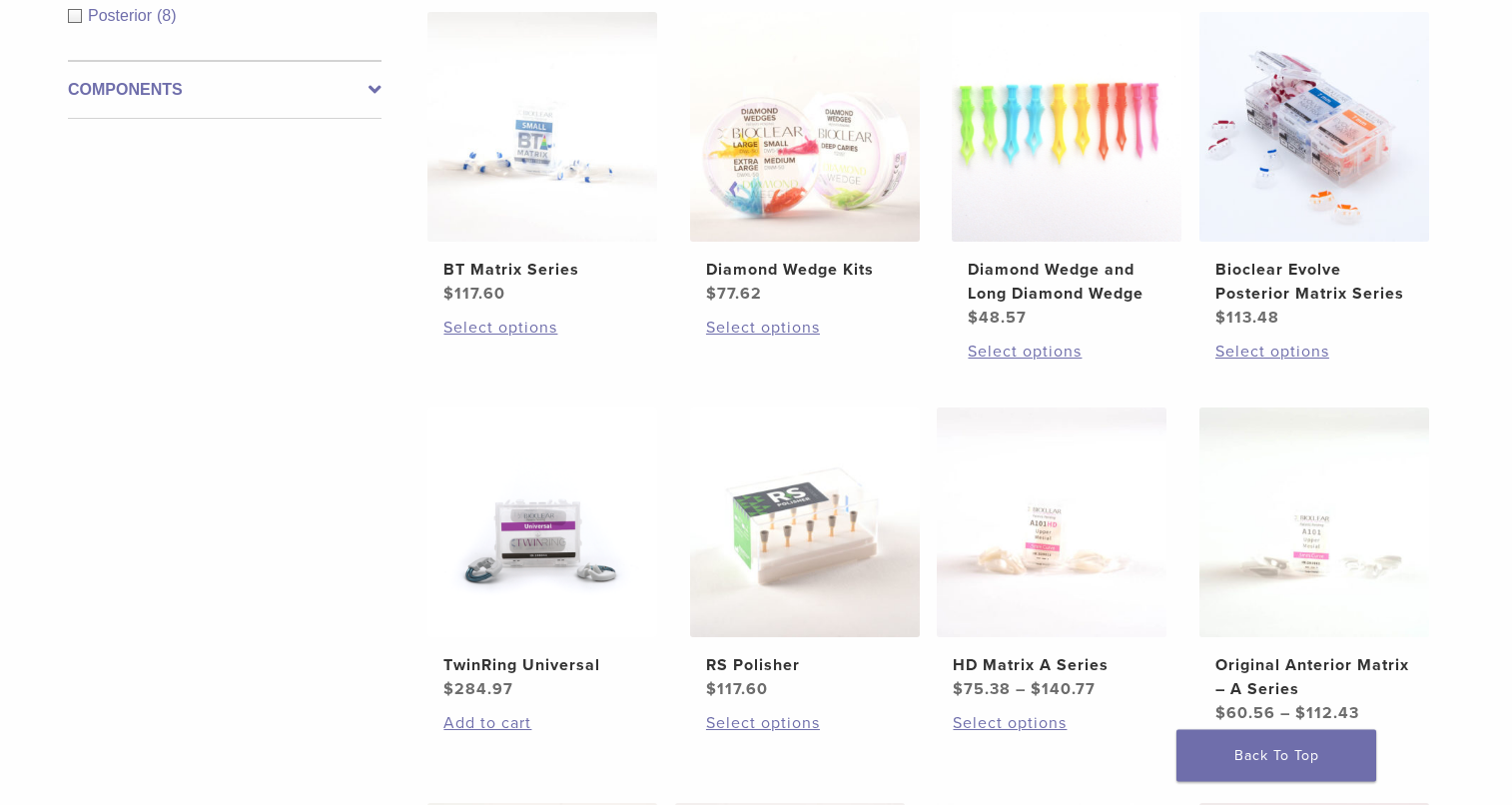 scroll, scrollTop: 407, scrollLeft: 0, axis: vertical 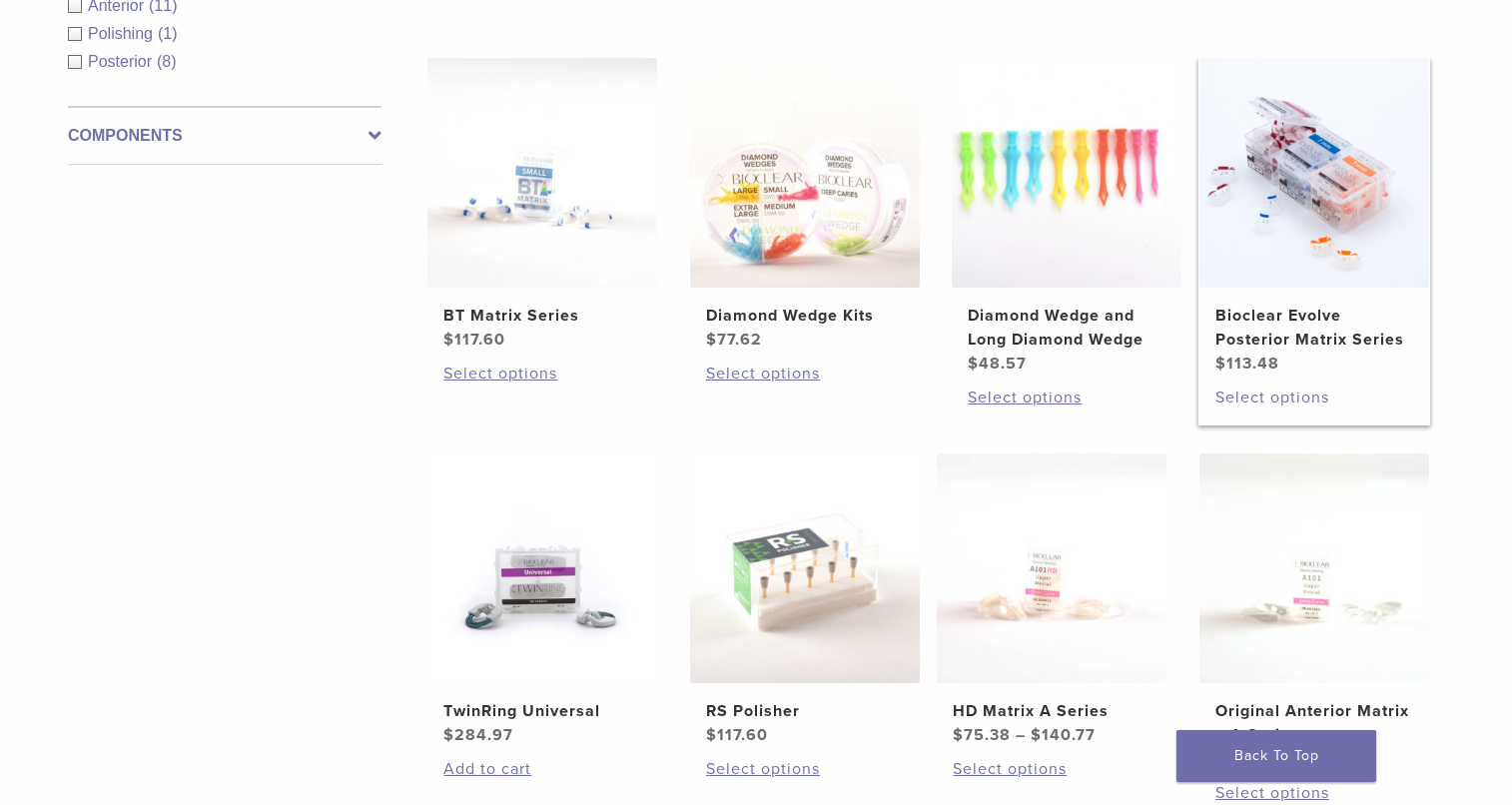click on "Select options" at bounding box center (1314, 398) 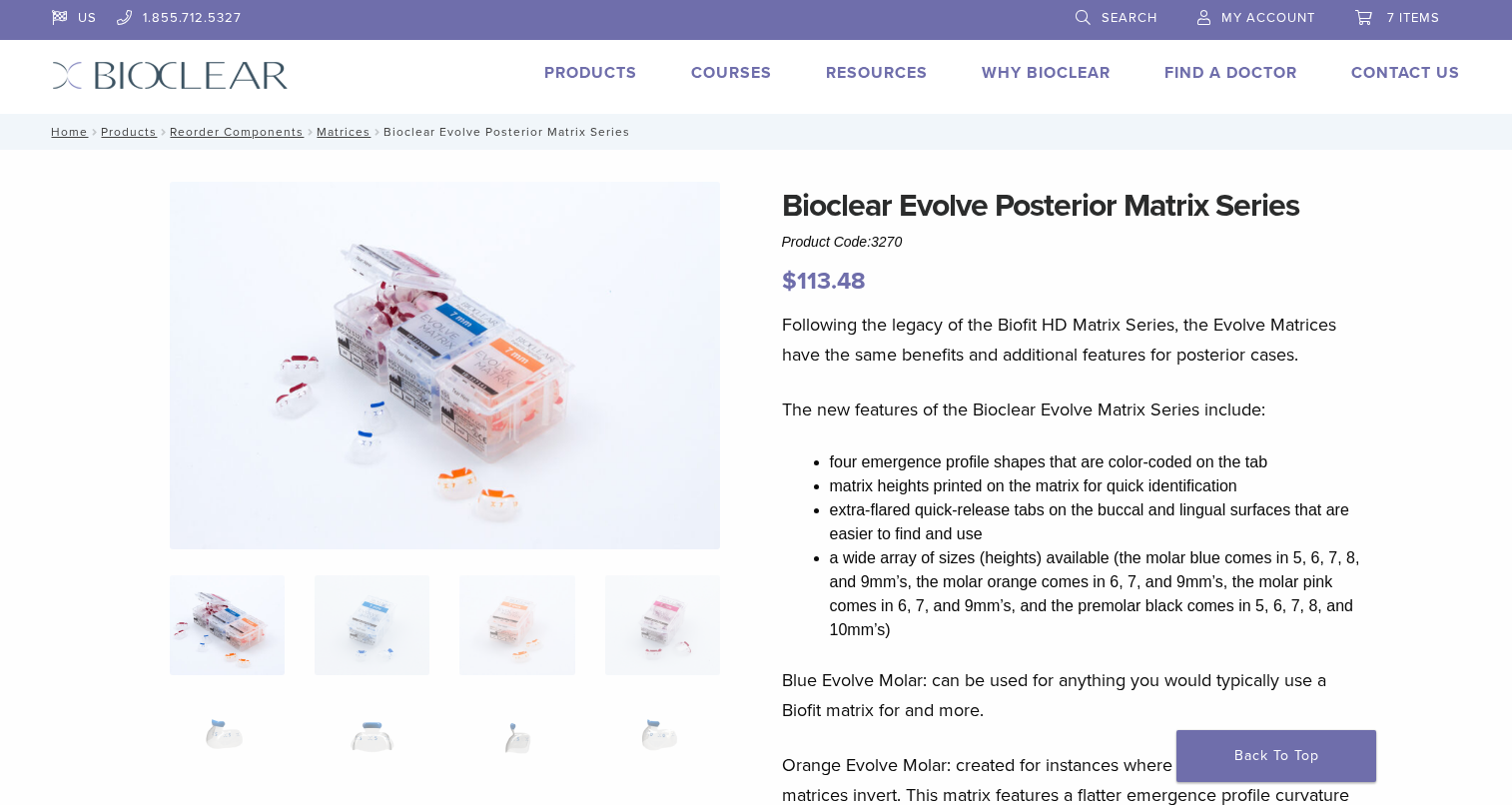 scroll, scrollTop: 0, scrollLeft: 0, axis: both 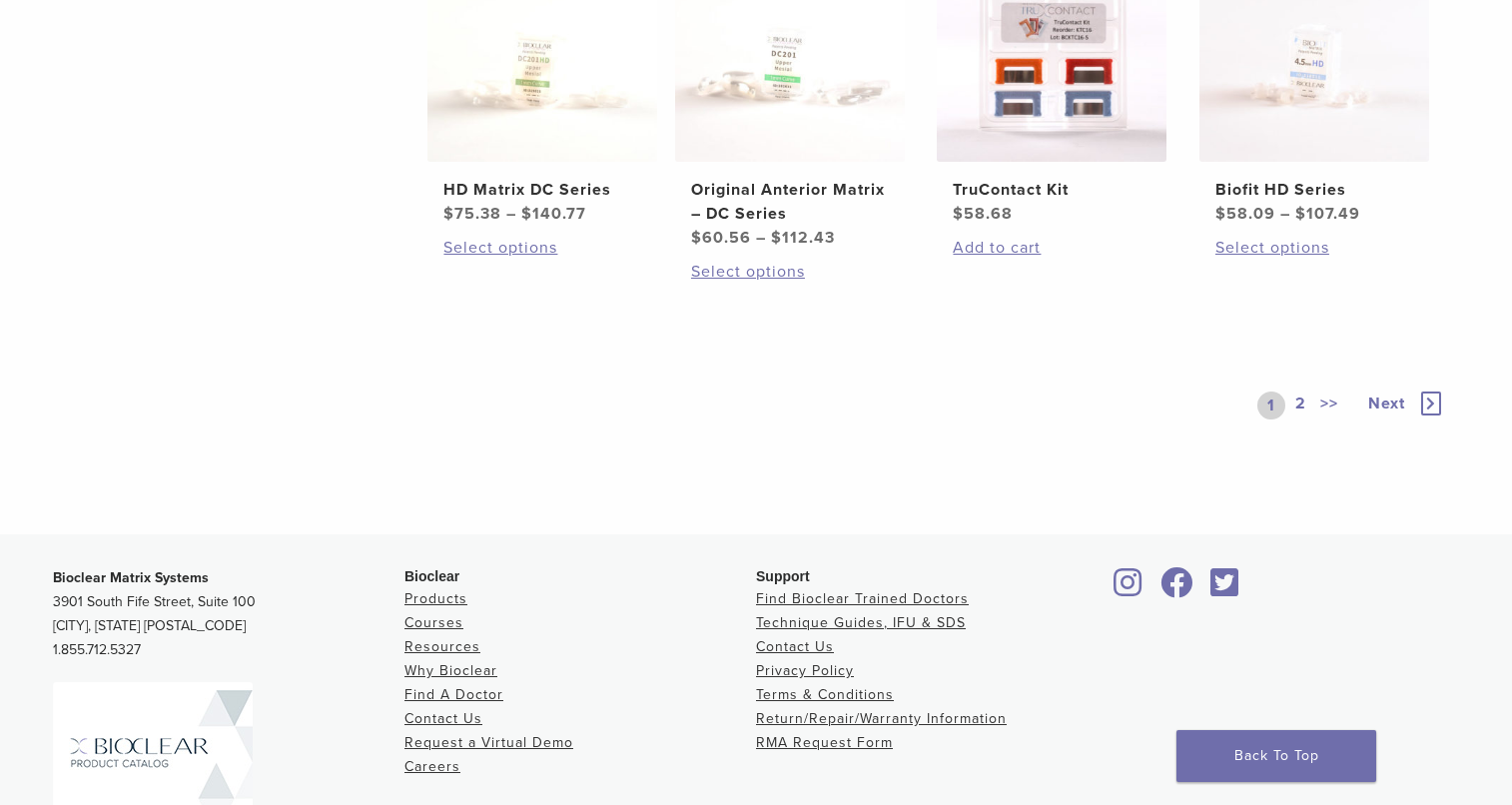 click on ">>" at bounding box center (1329, 405) 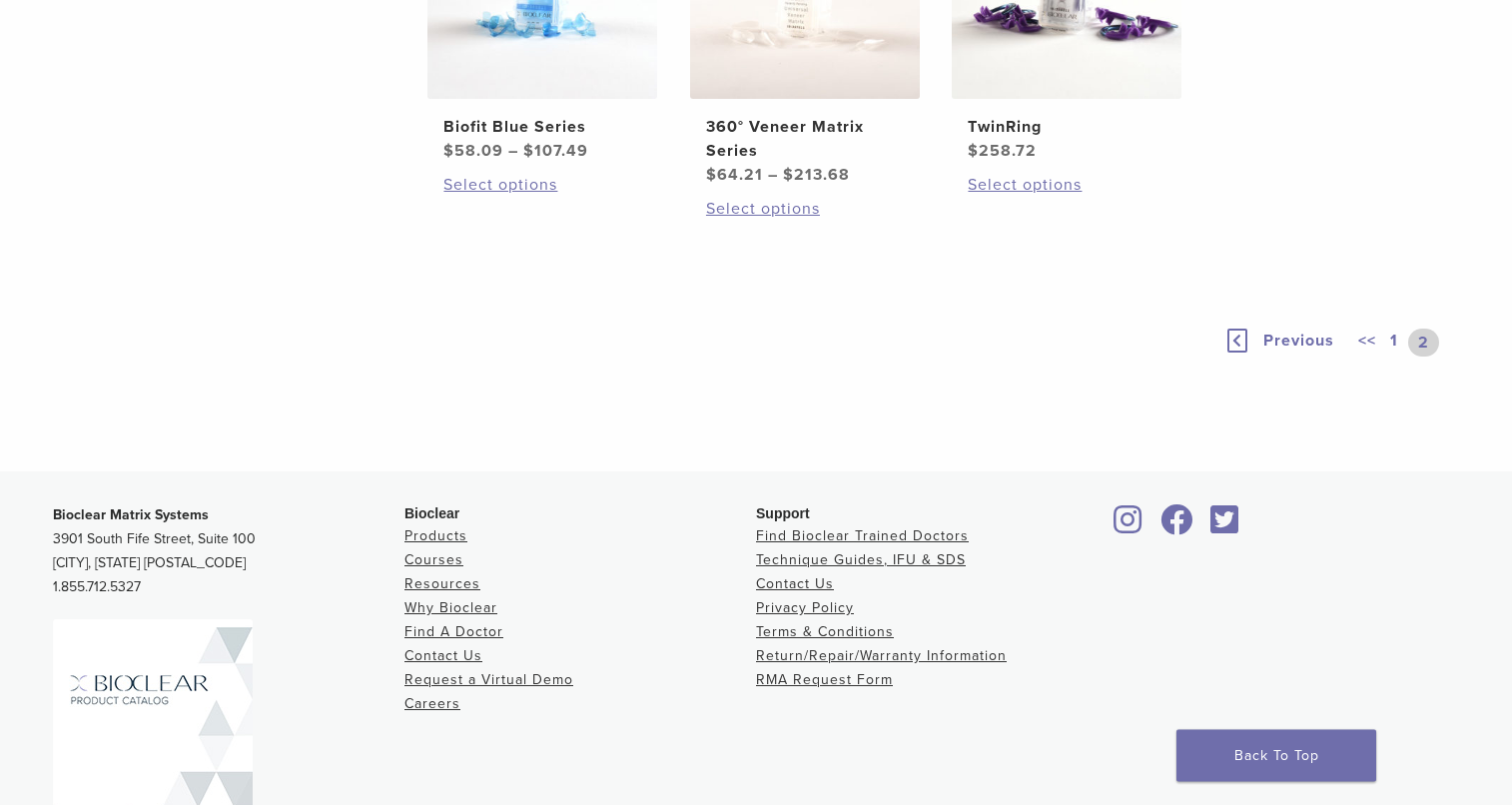 scroll, scrollTop: 433, scrollLeft: 0, axis: vertical 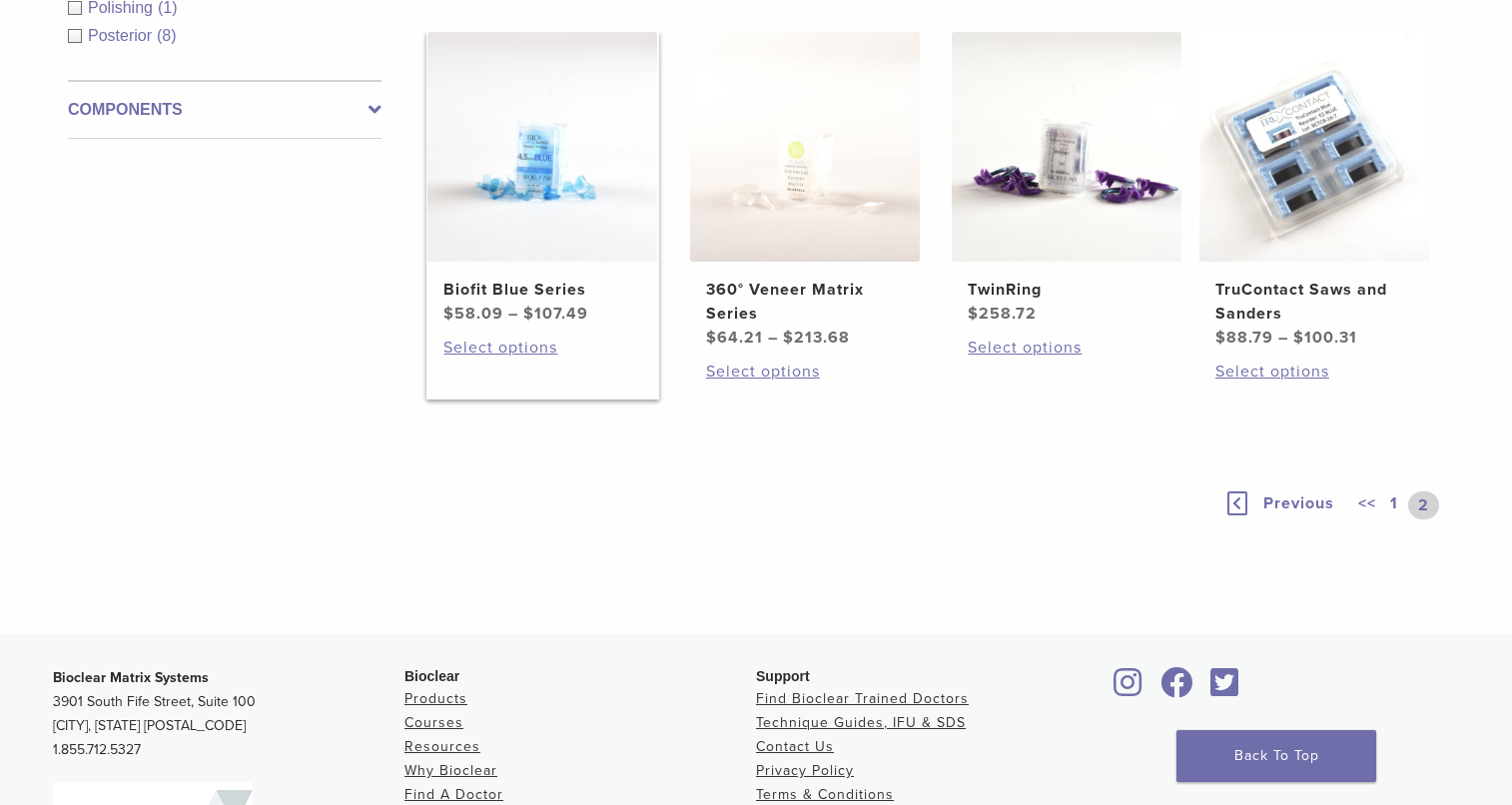 click on "–" at bounding box center (513, 314) 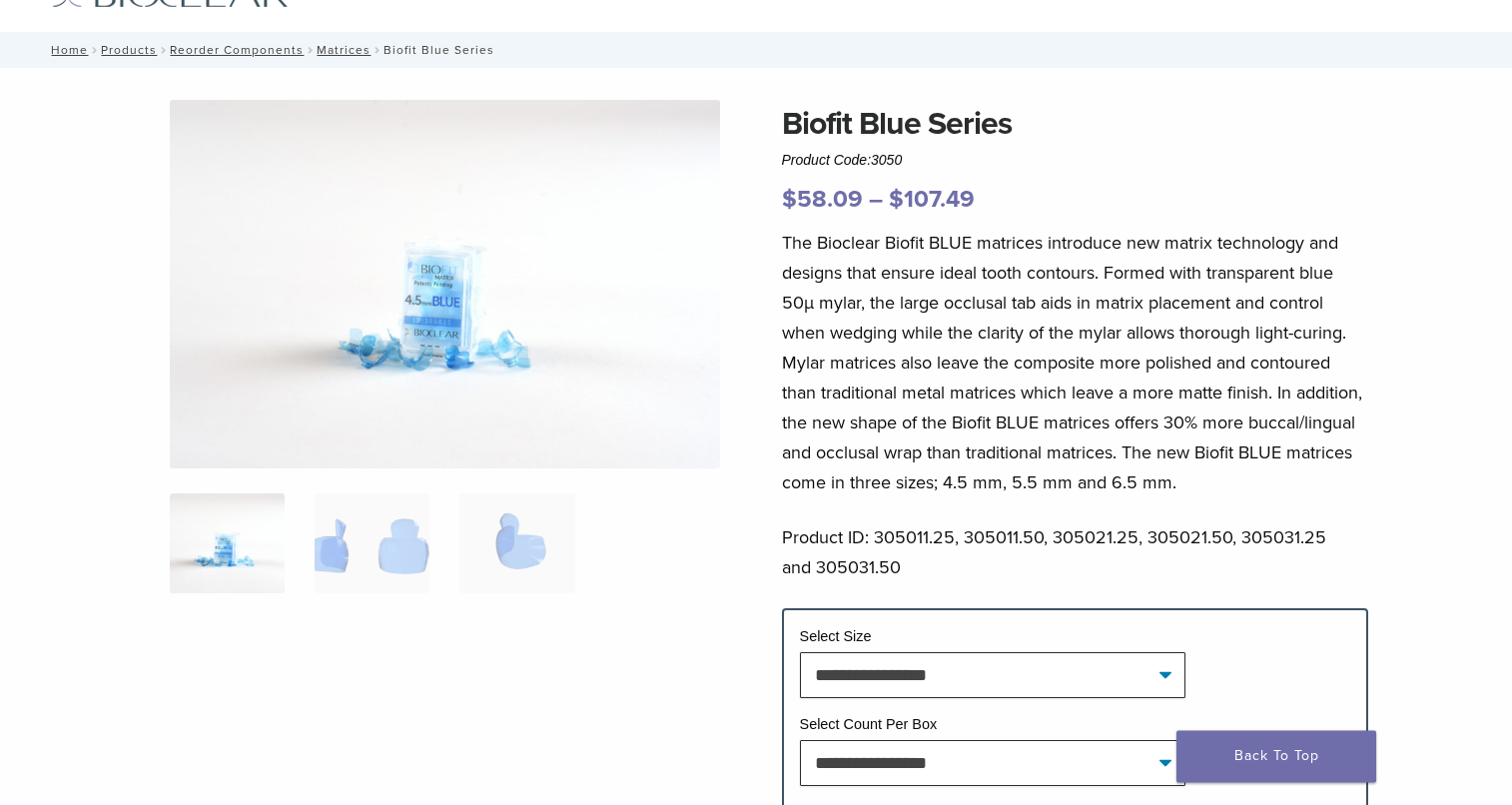 scroll, scrollTop: 306, scrollLeft: 0, axis: vertical 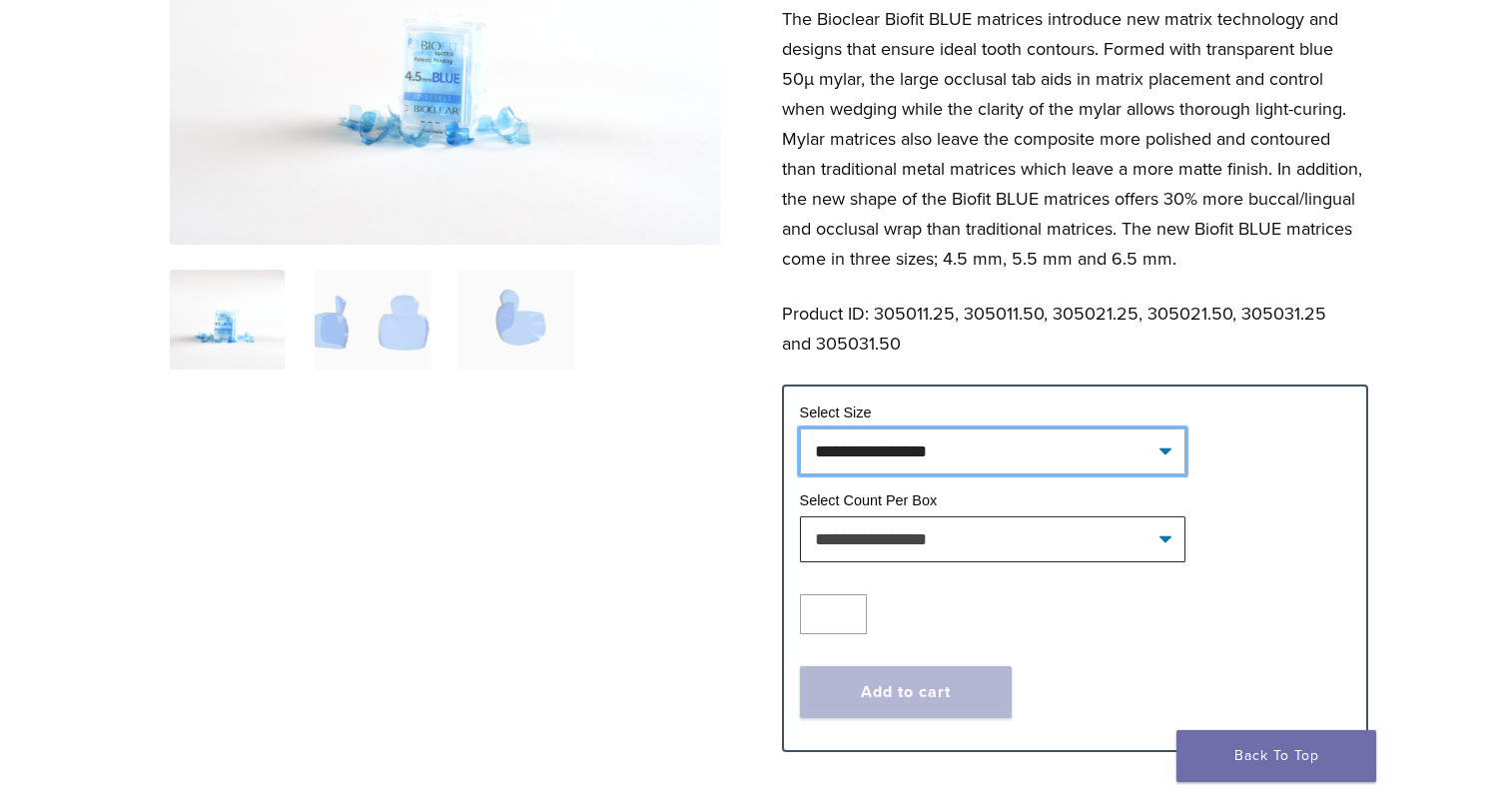 click on "**********" 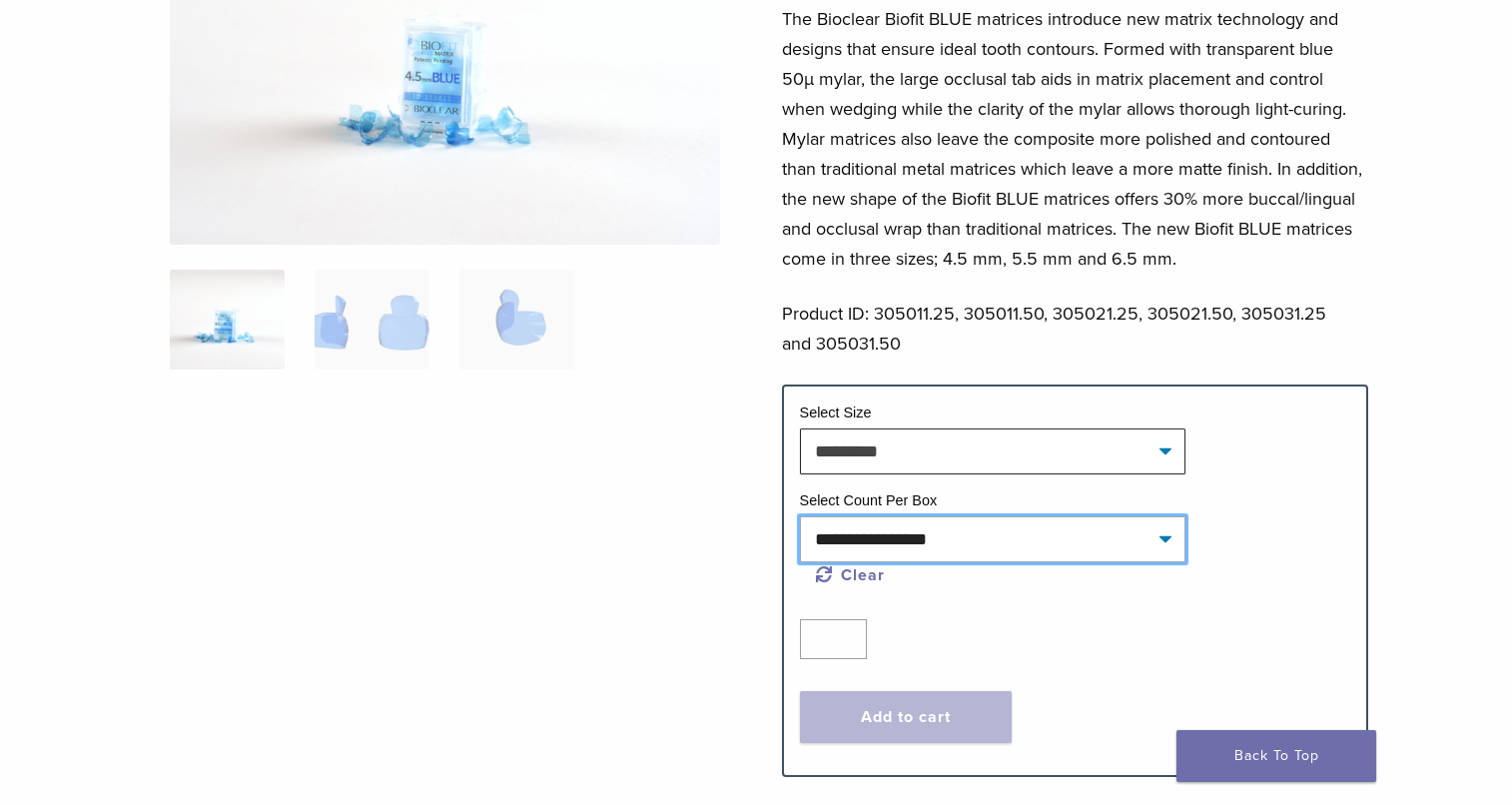 click on "**********" 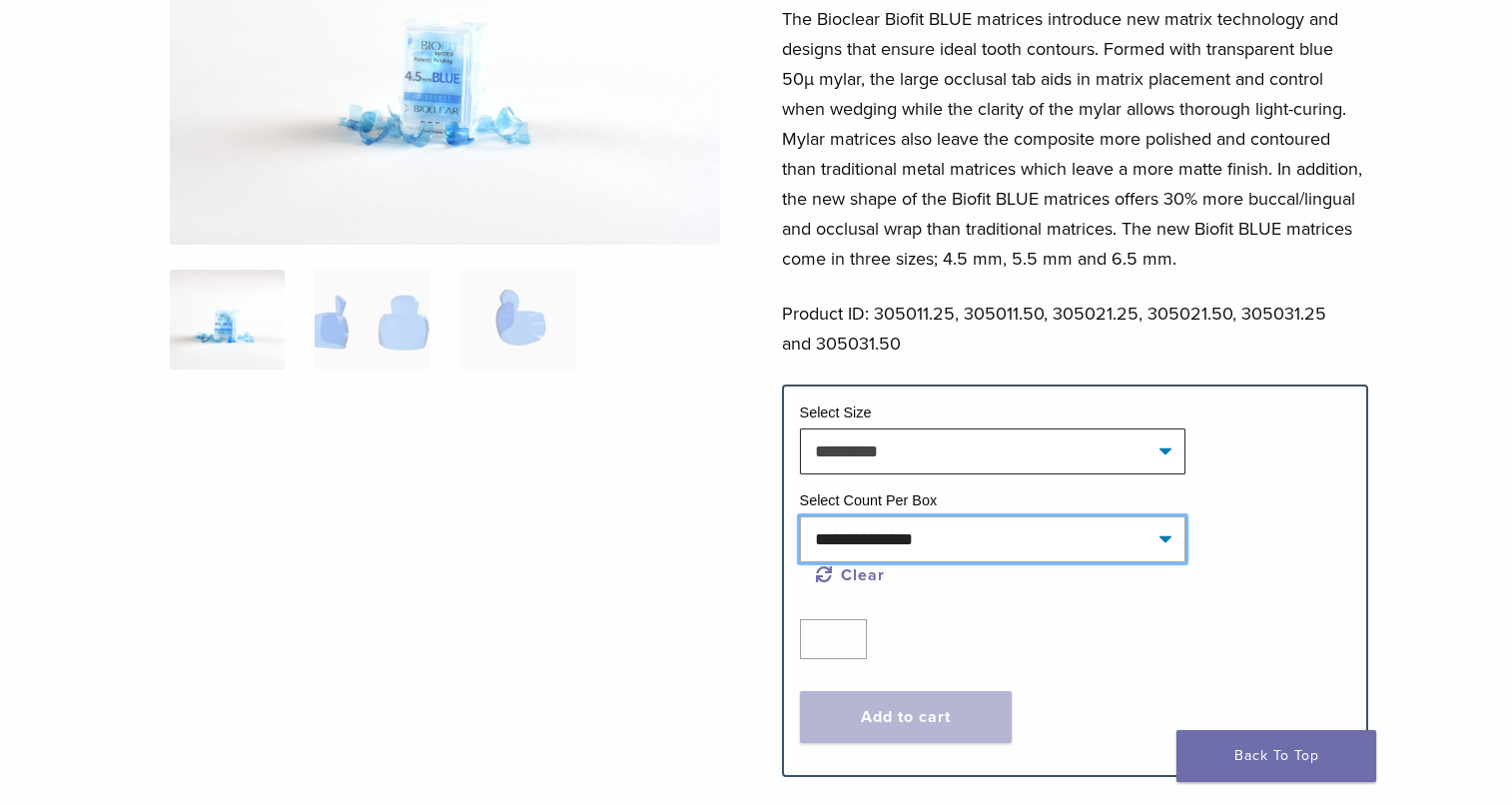select on "*****" 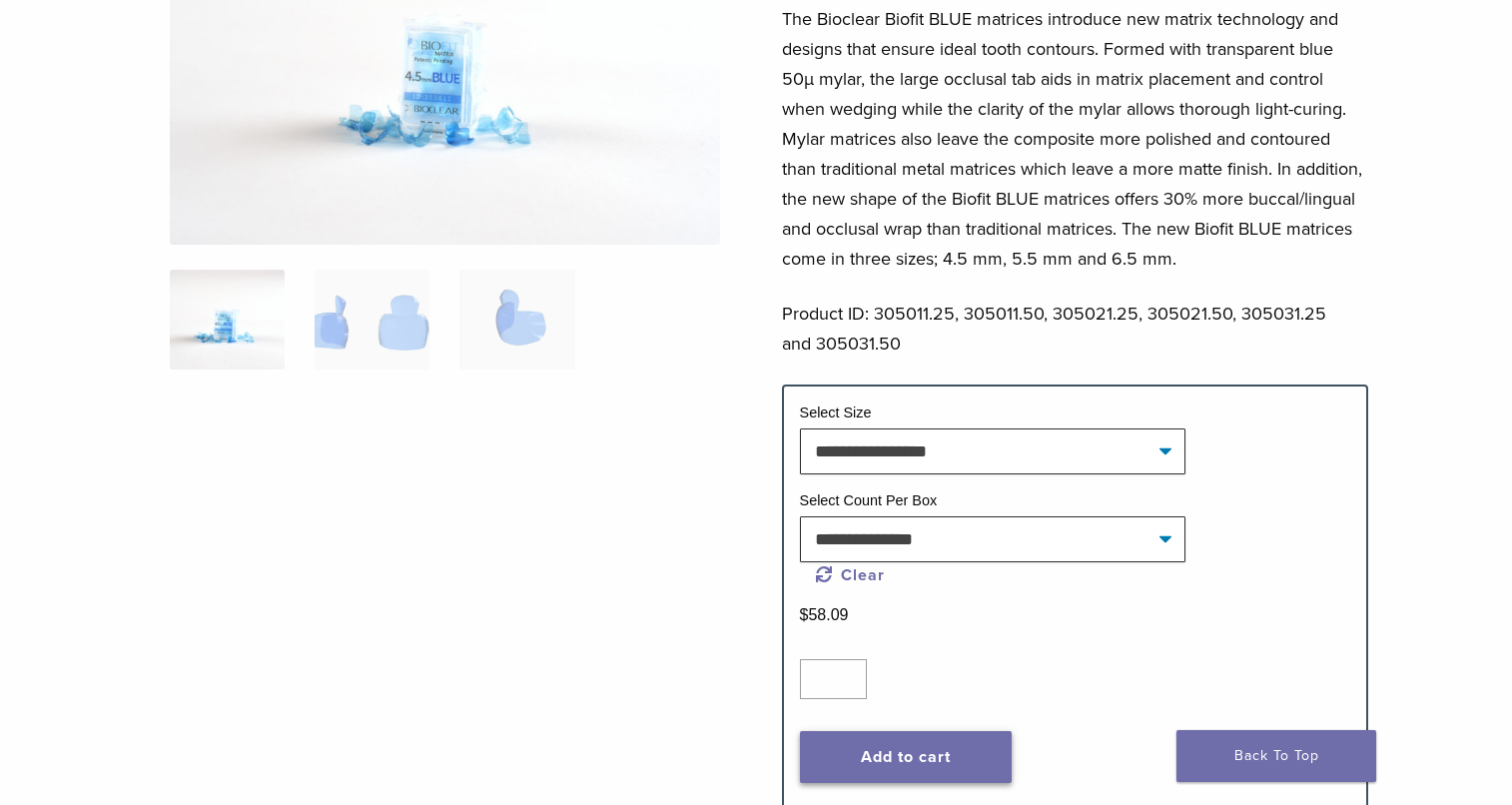 click on "Add to cart" 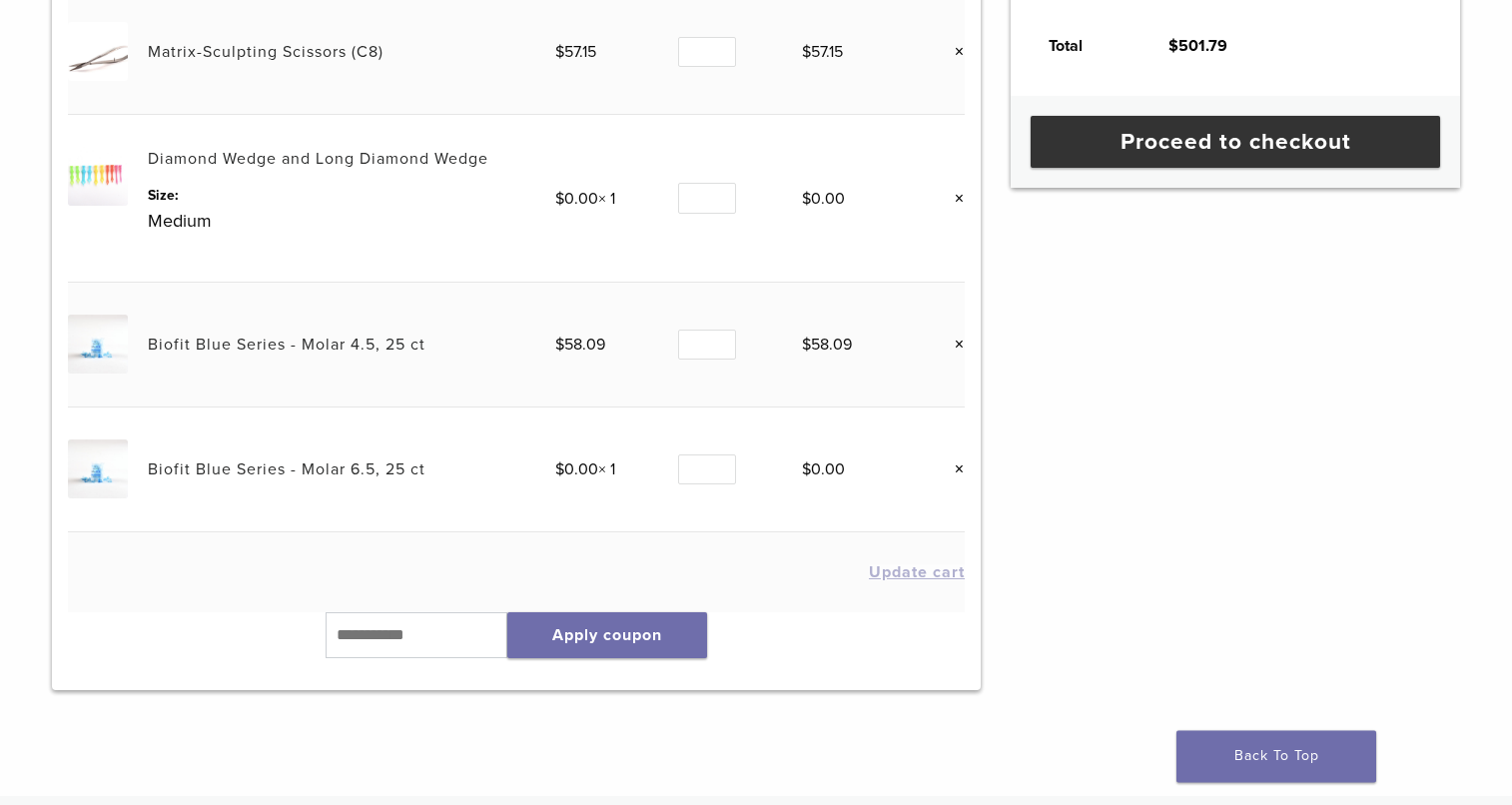 scroll, scrollTop: 815, scrollLeft: 0, axis: vertical 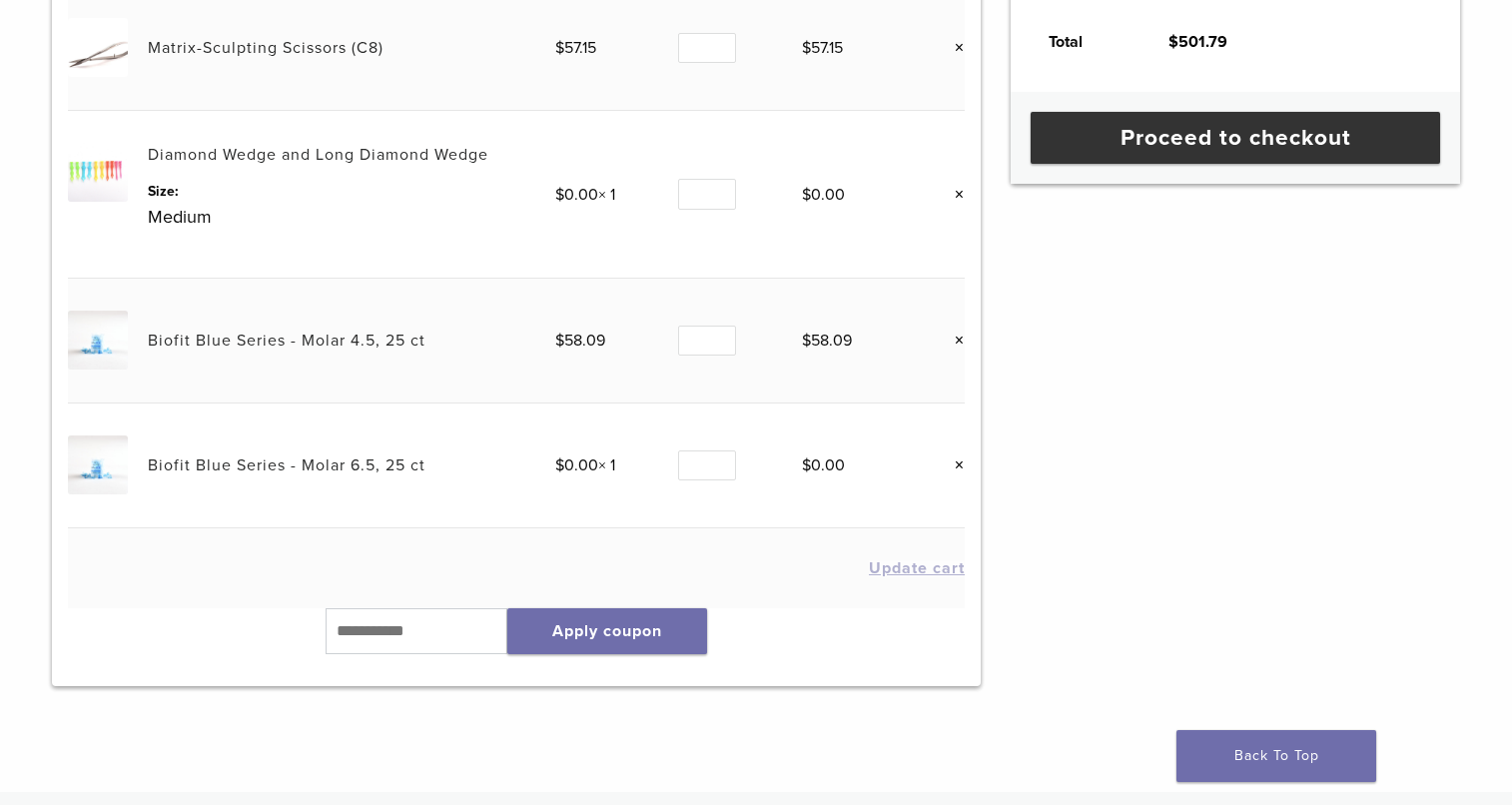 click on "×" at bounding box center (952, 465) 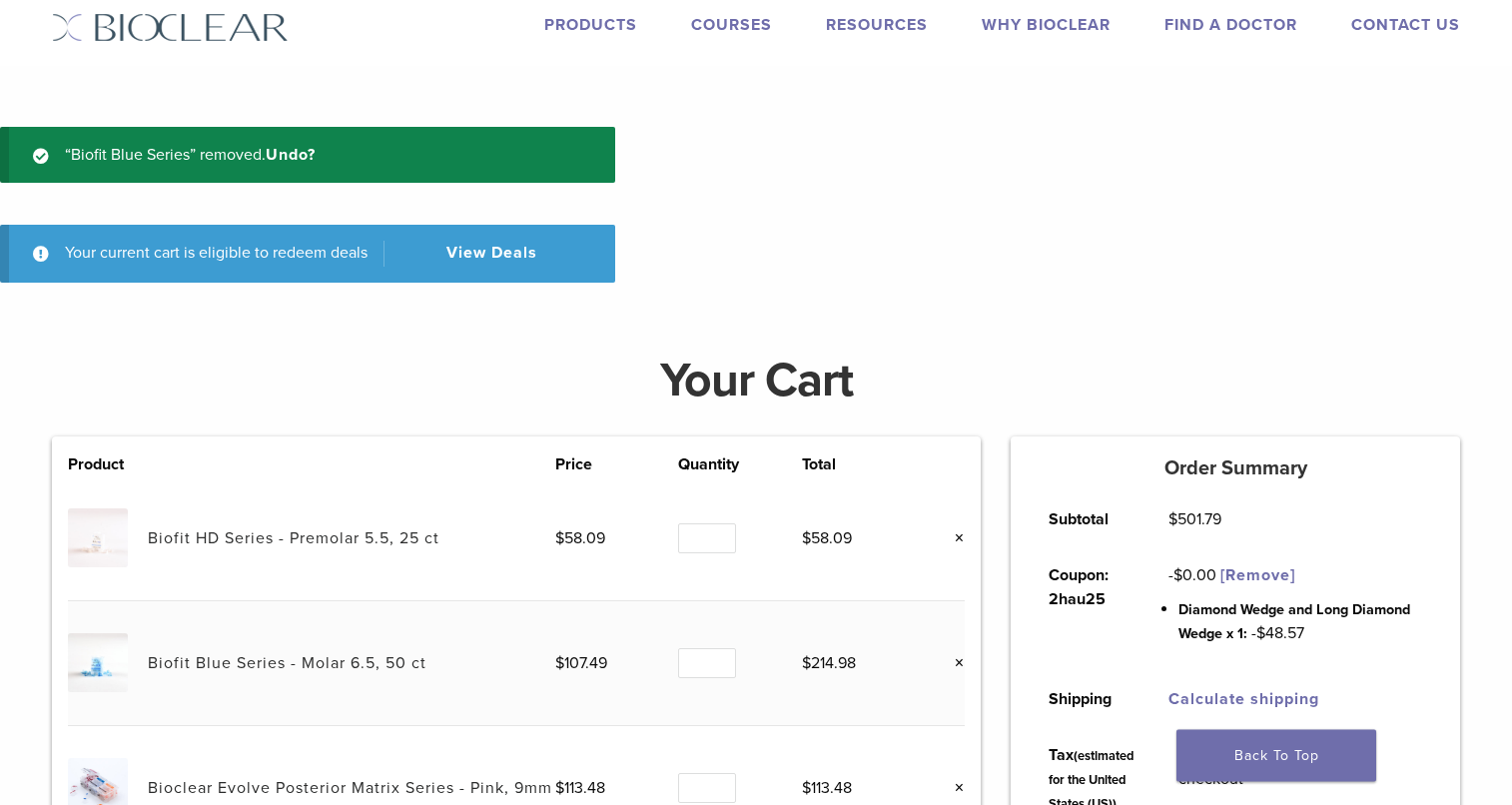 scroll, scrollTop: 0, scrollLeft: 0, axis: both 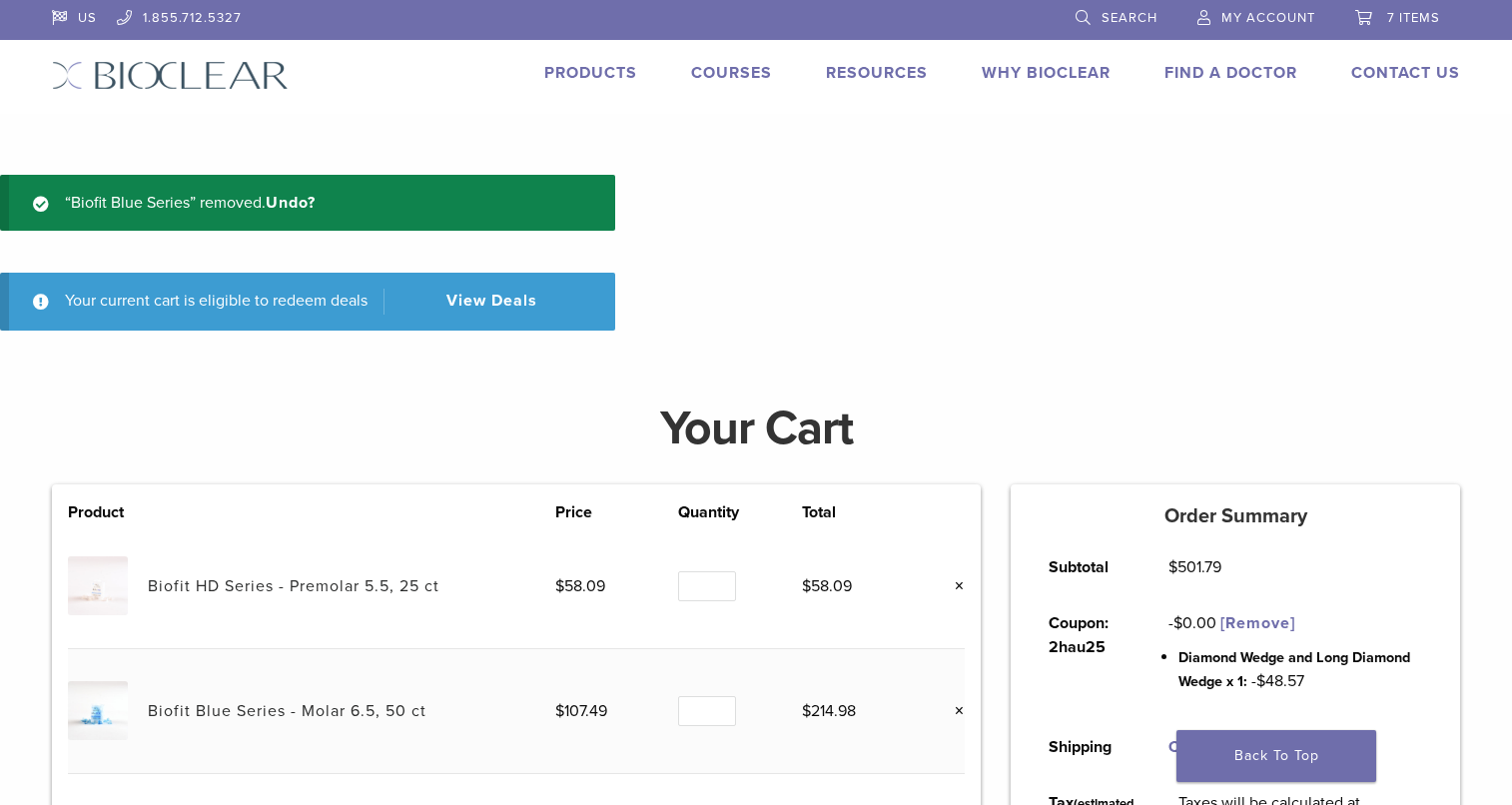 click on "Products" at bounding box center (590, 73) 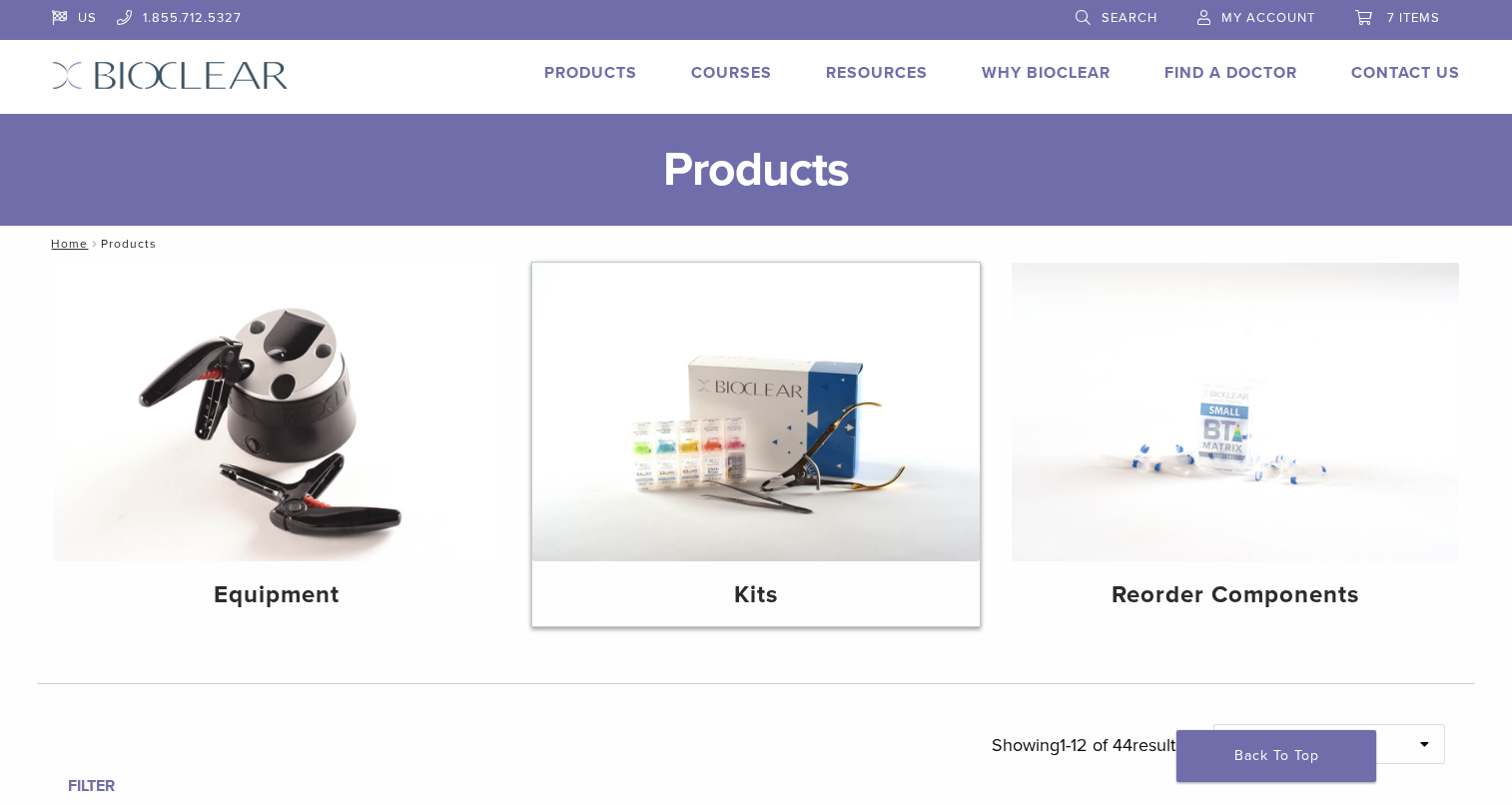 scroll, scrollTop: 0, scrollLeft: 0, axis: both 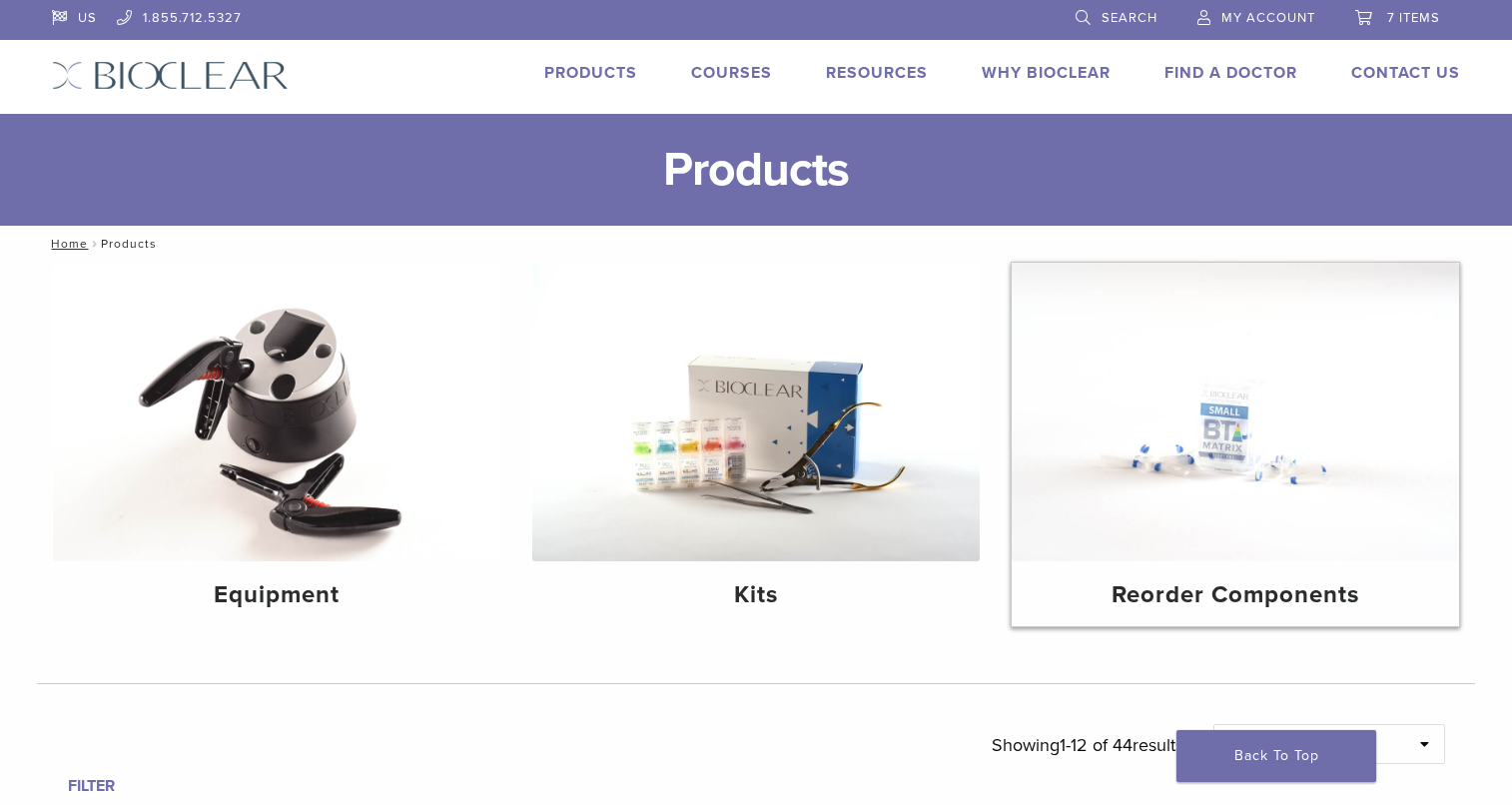 click at bounding box center [1235, 411] 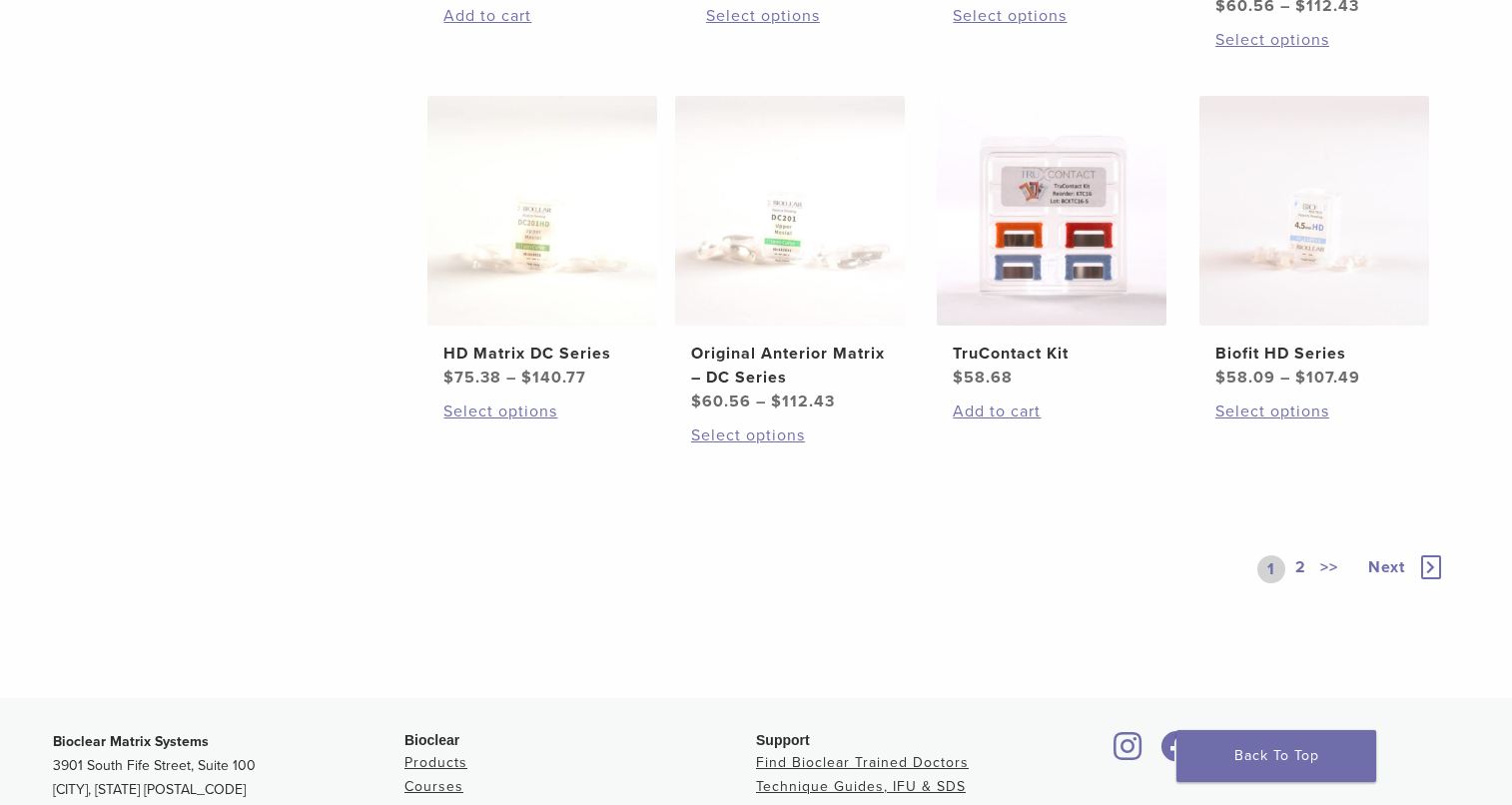 scroll, scrollTop: 1222, scrollLeft: 0, axis: vertical 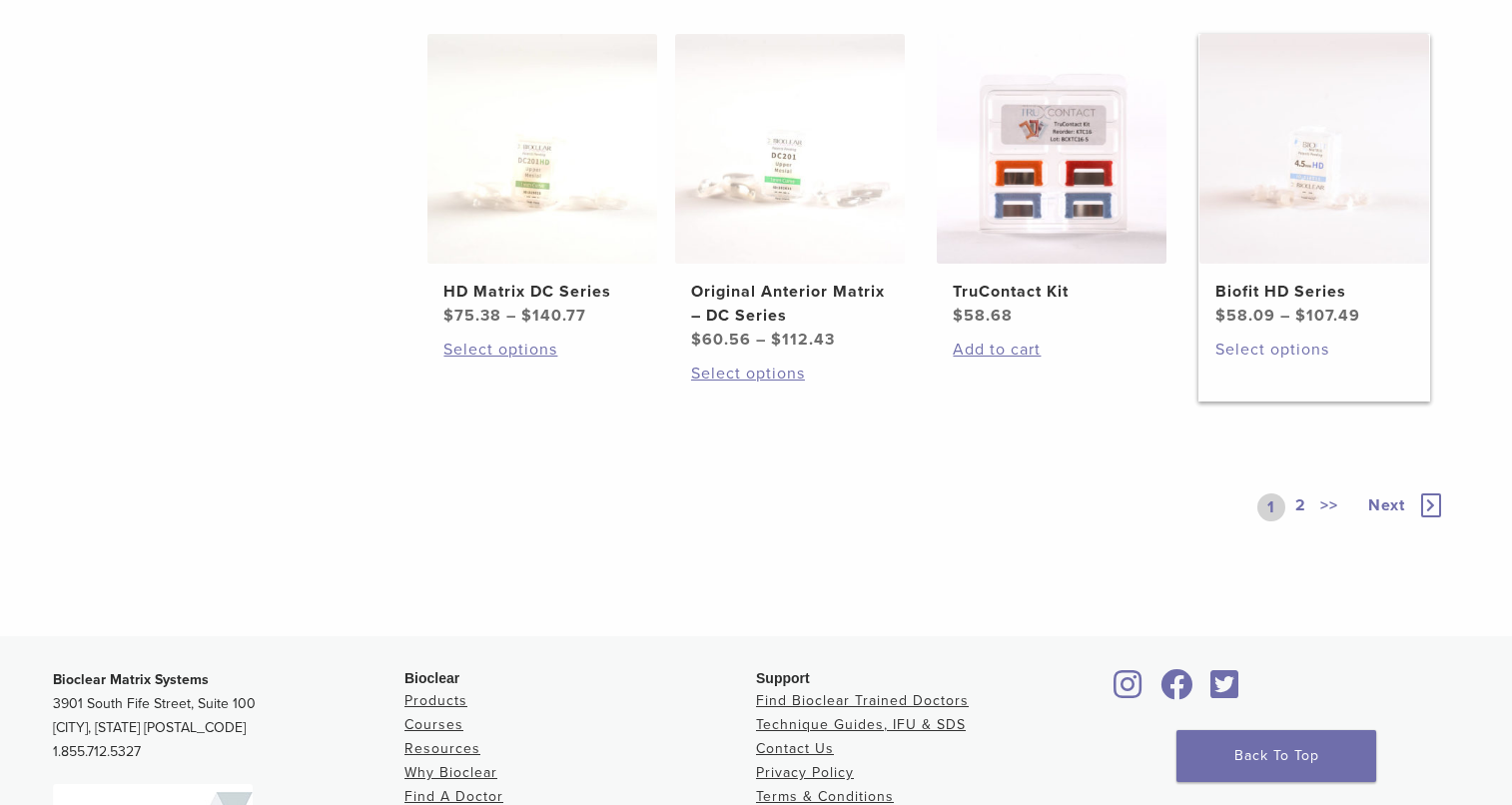 click on "Select options" at bounding box center (1314, 350) 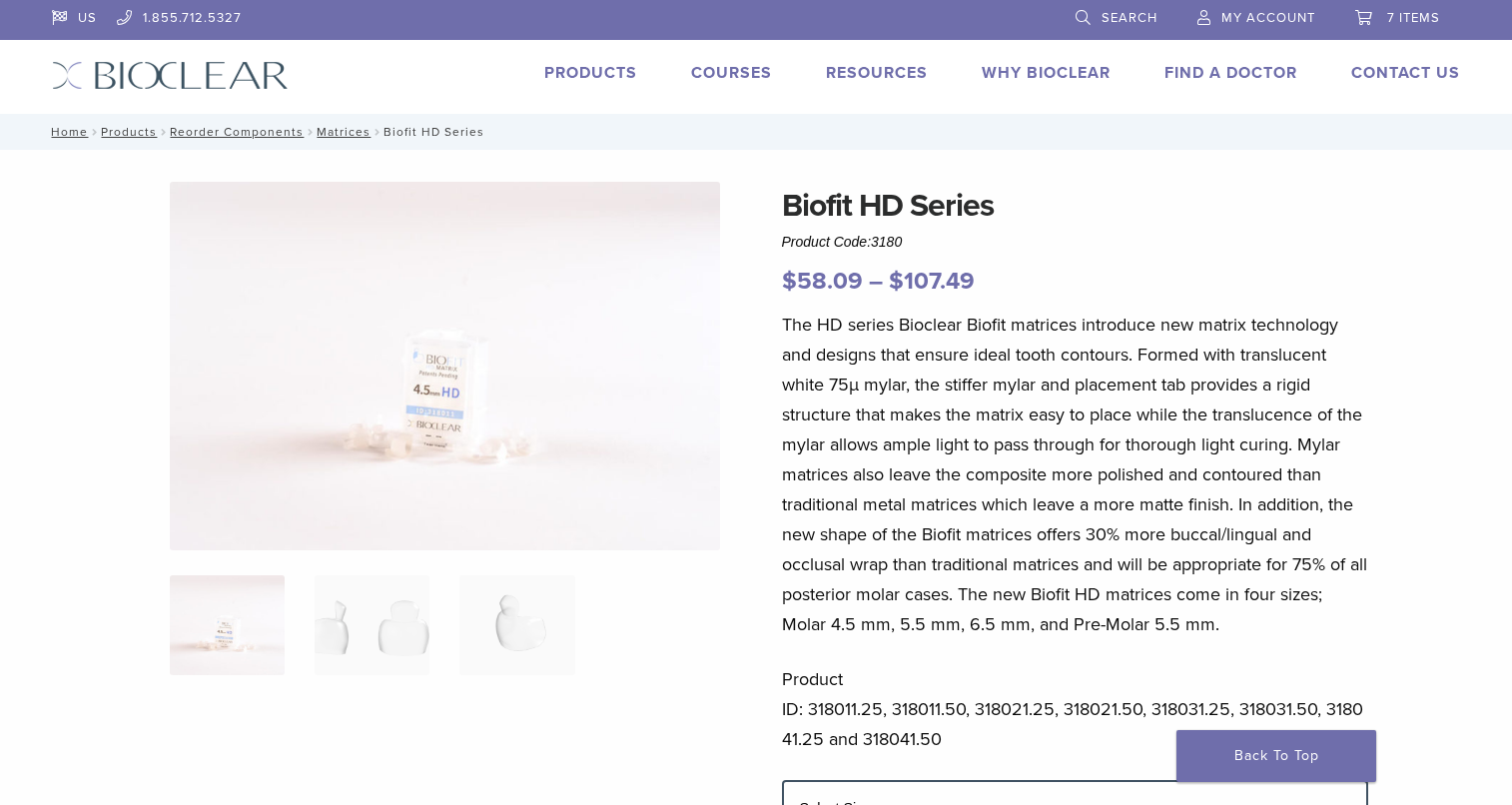 scroll, scrollTop: 407, scrollLeft: 0, axis: vertical 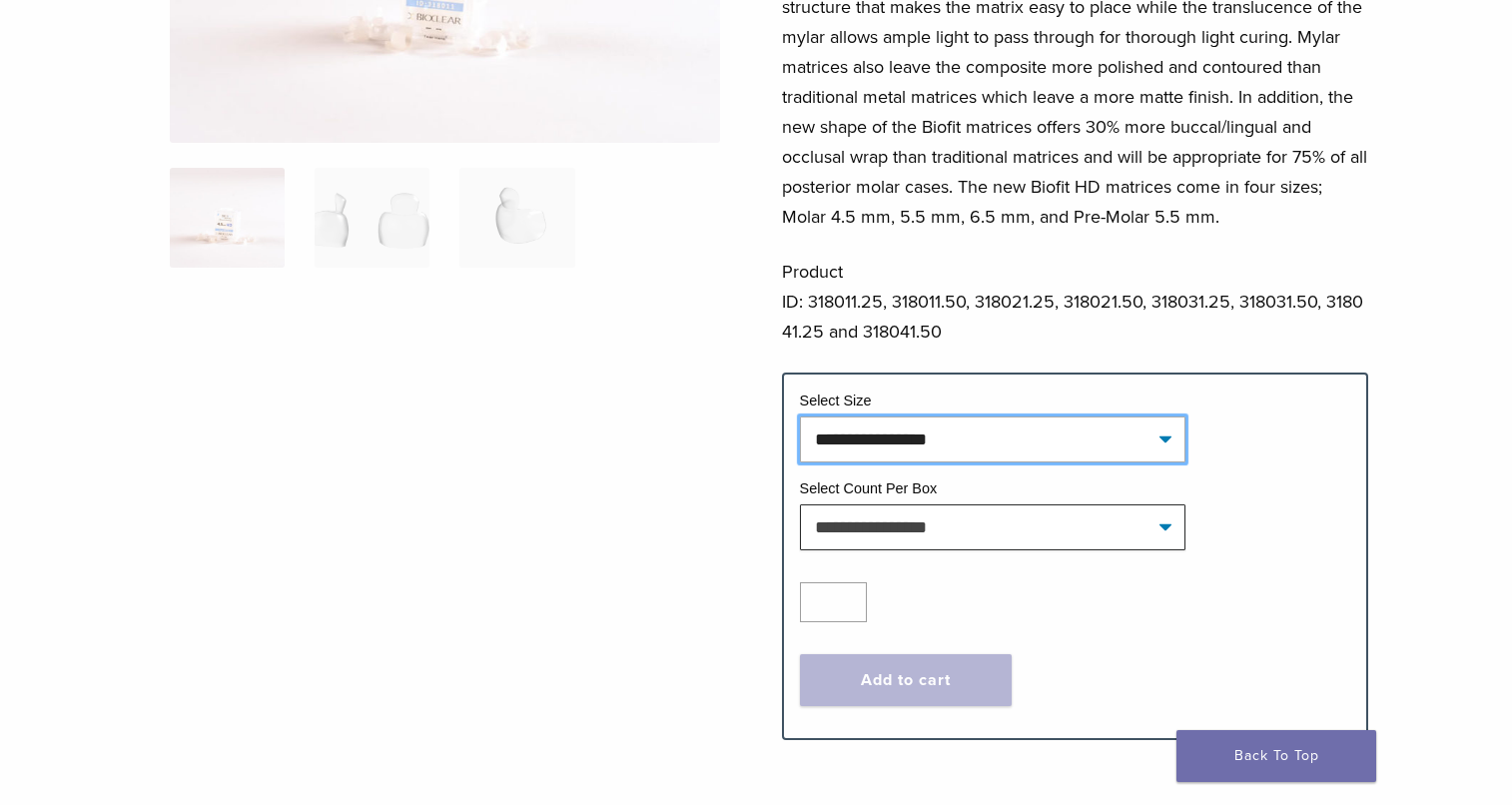 click on "**********" 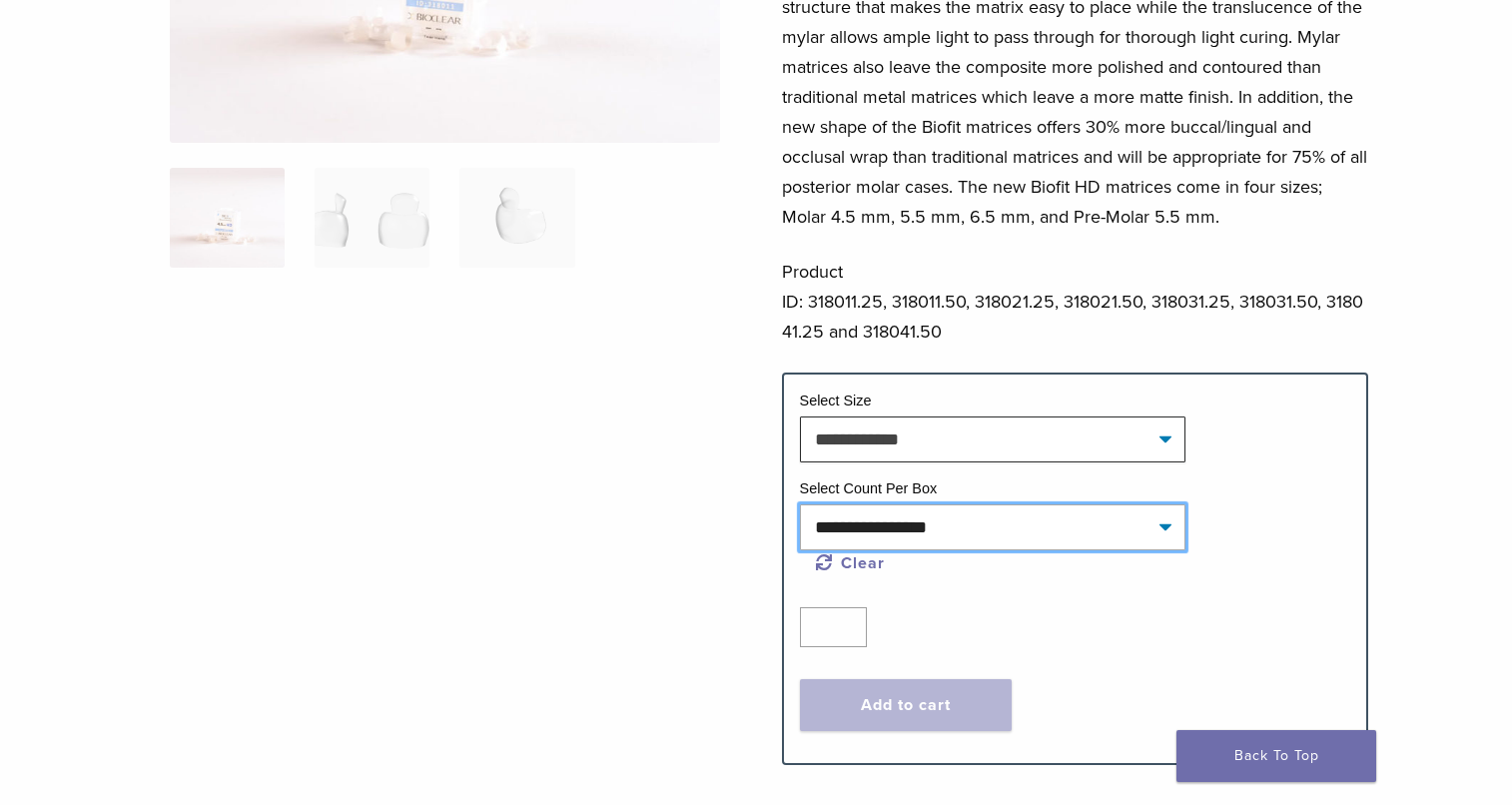 click on "**********" 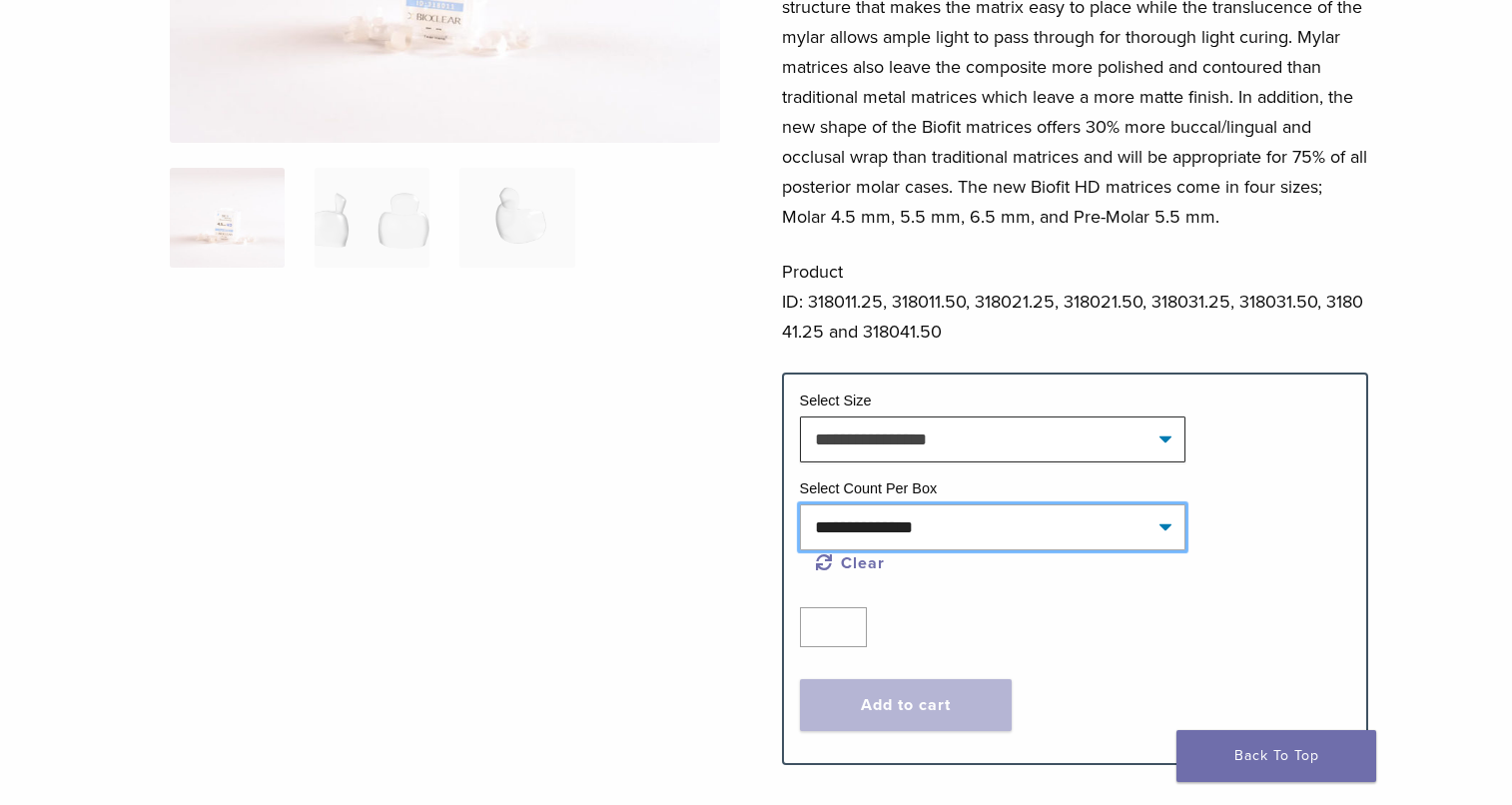 select on "*****" 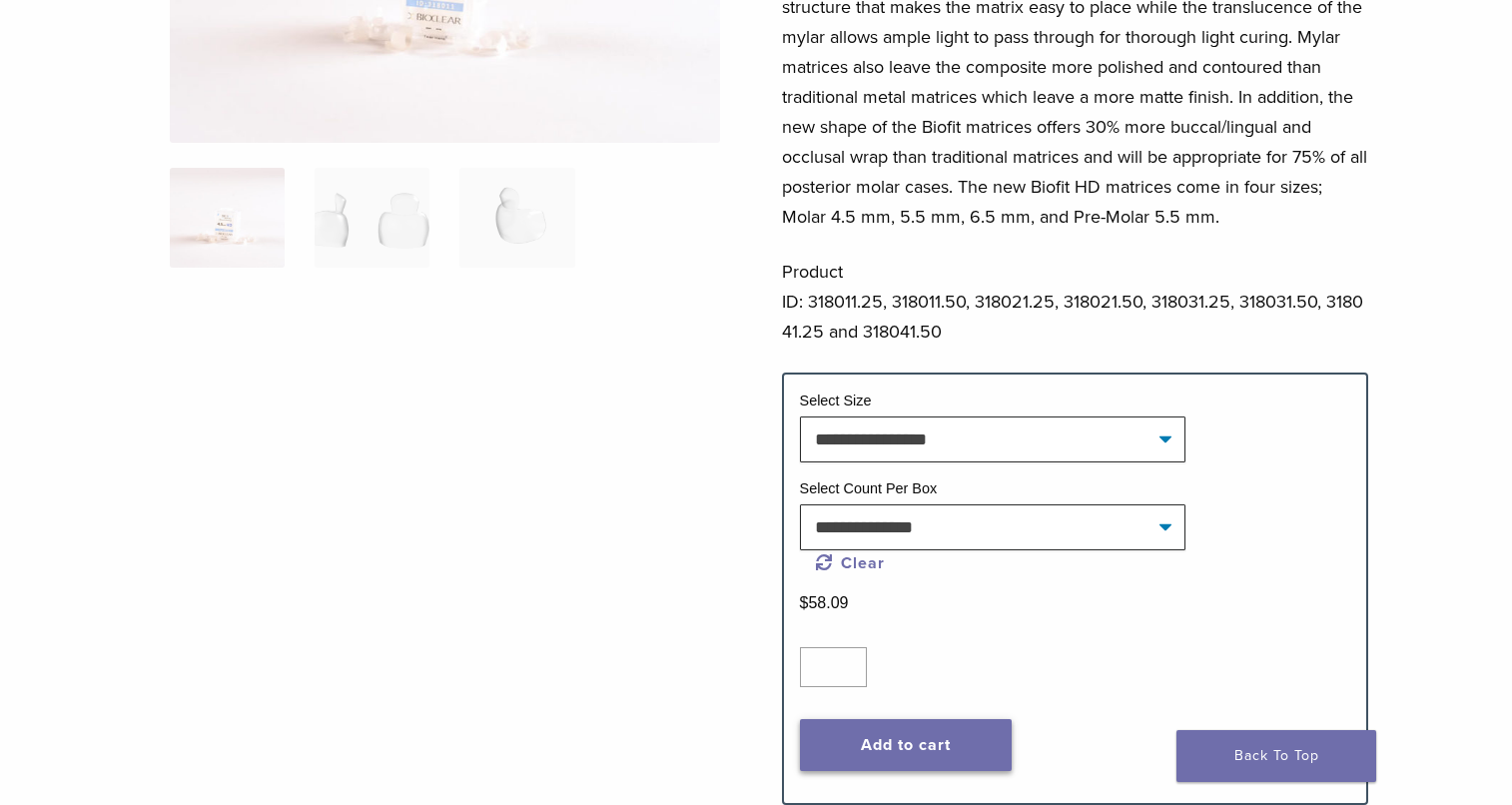 click on "Add to cart" 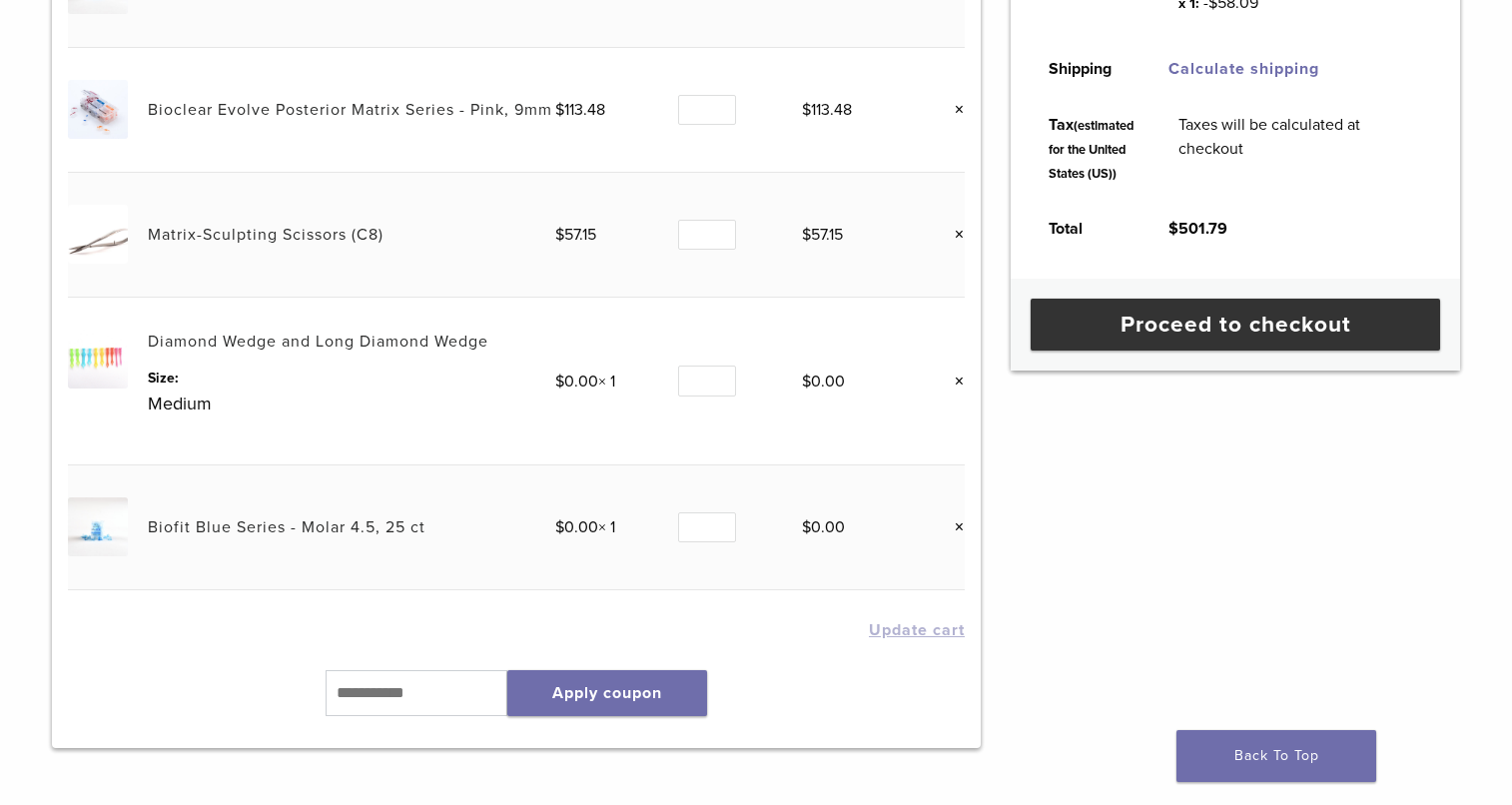 scroll, scrollTop: 713, scrollLeft: 0, axis: vertical 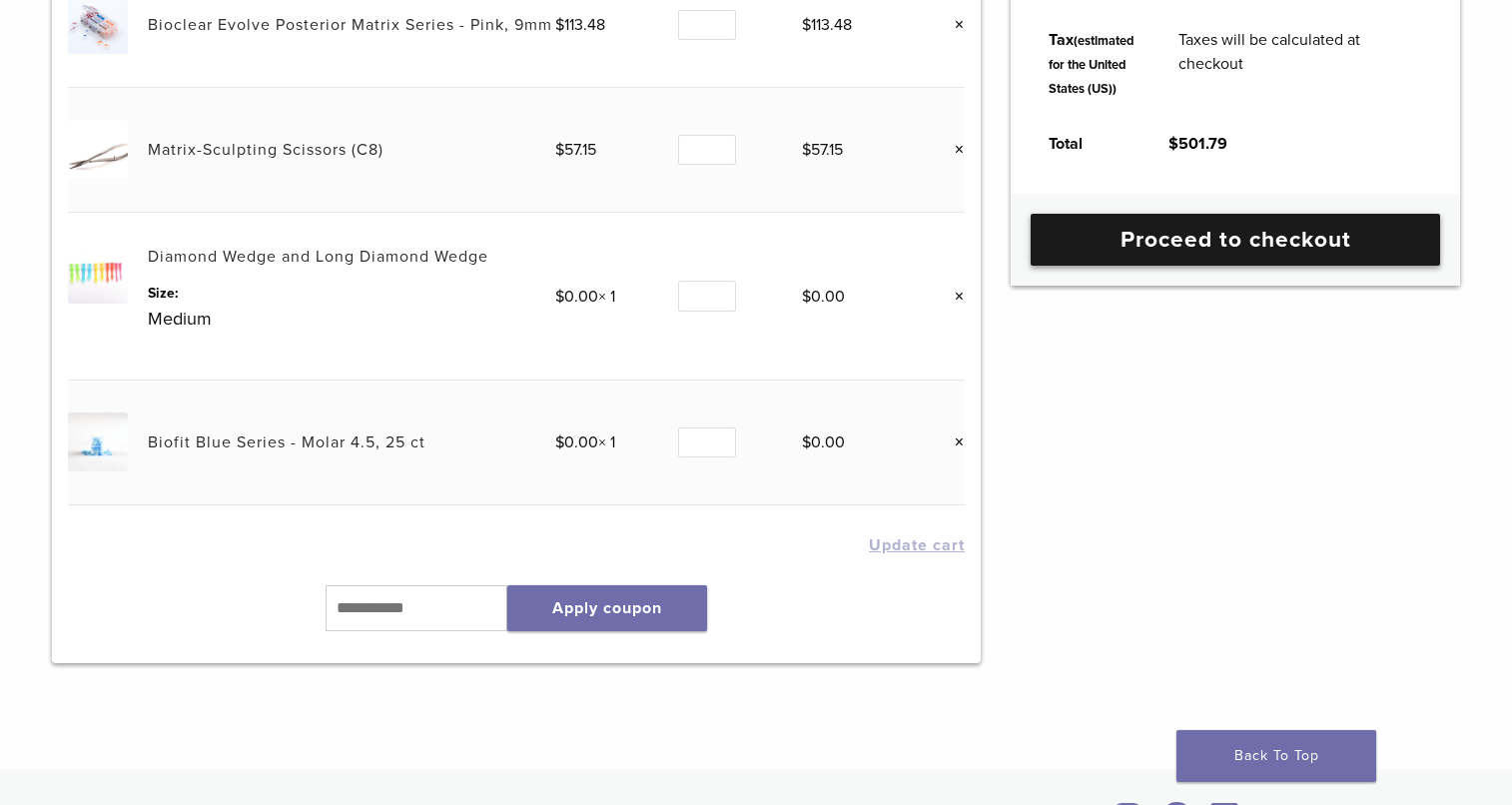 click on "Proceed to checkout" at bounding box center (1235, 240) 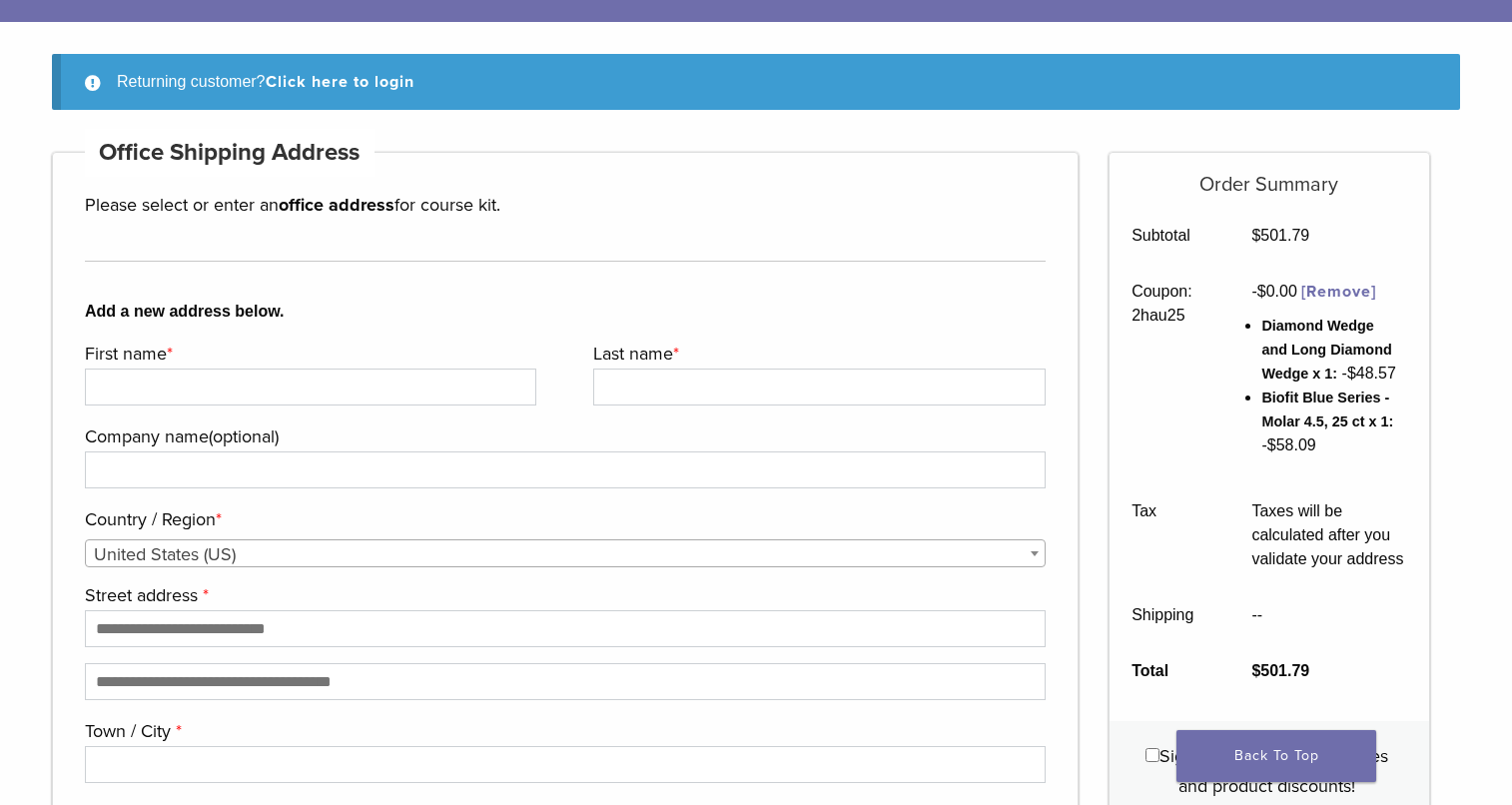 scroll, scrollTop: 204, scrollLeft: 0, axis: vertical 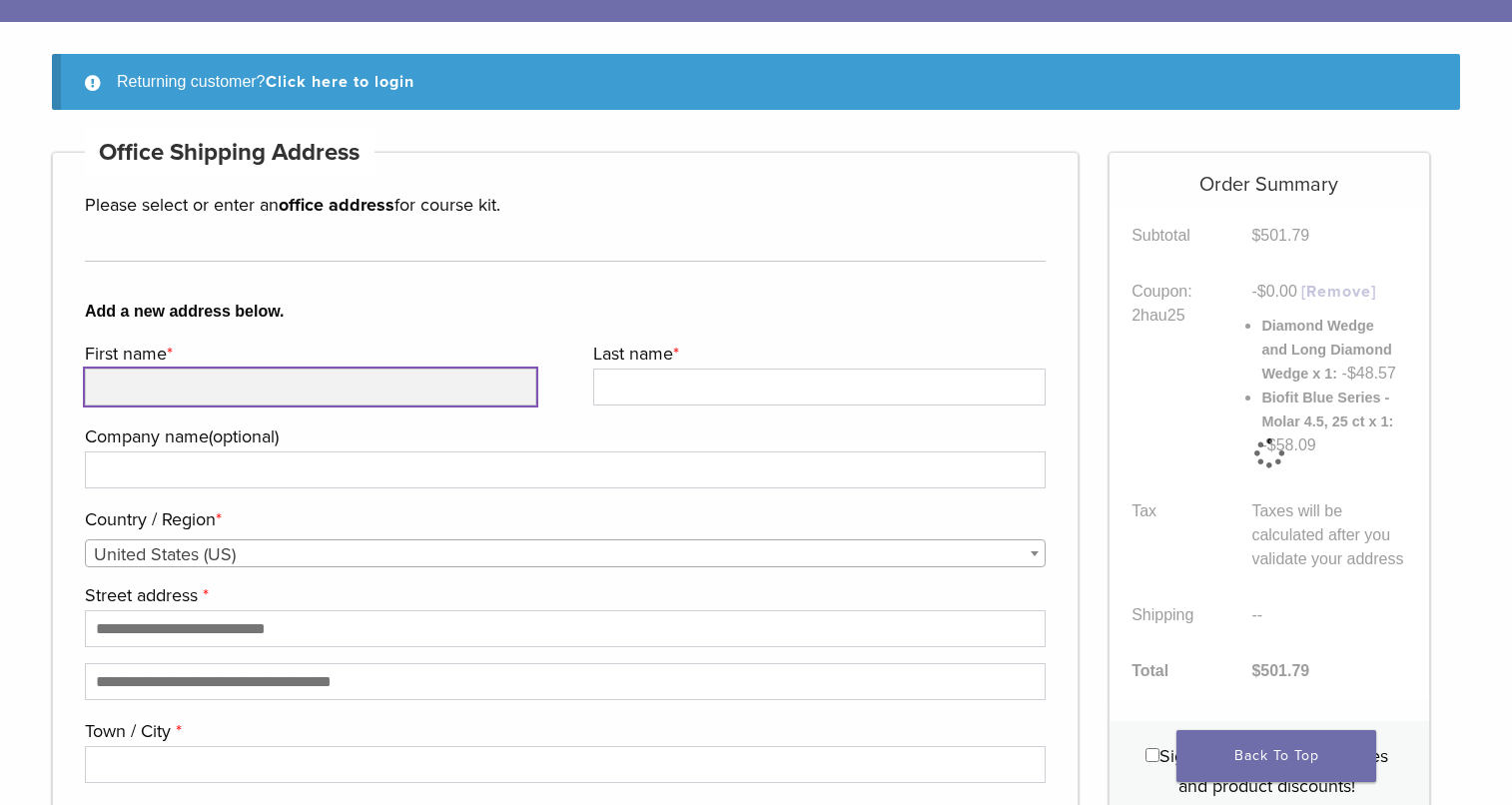 click on "First name  *" at bounding box center [311, 387] 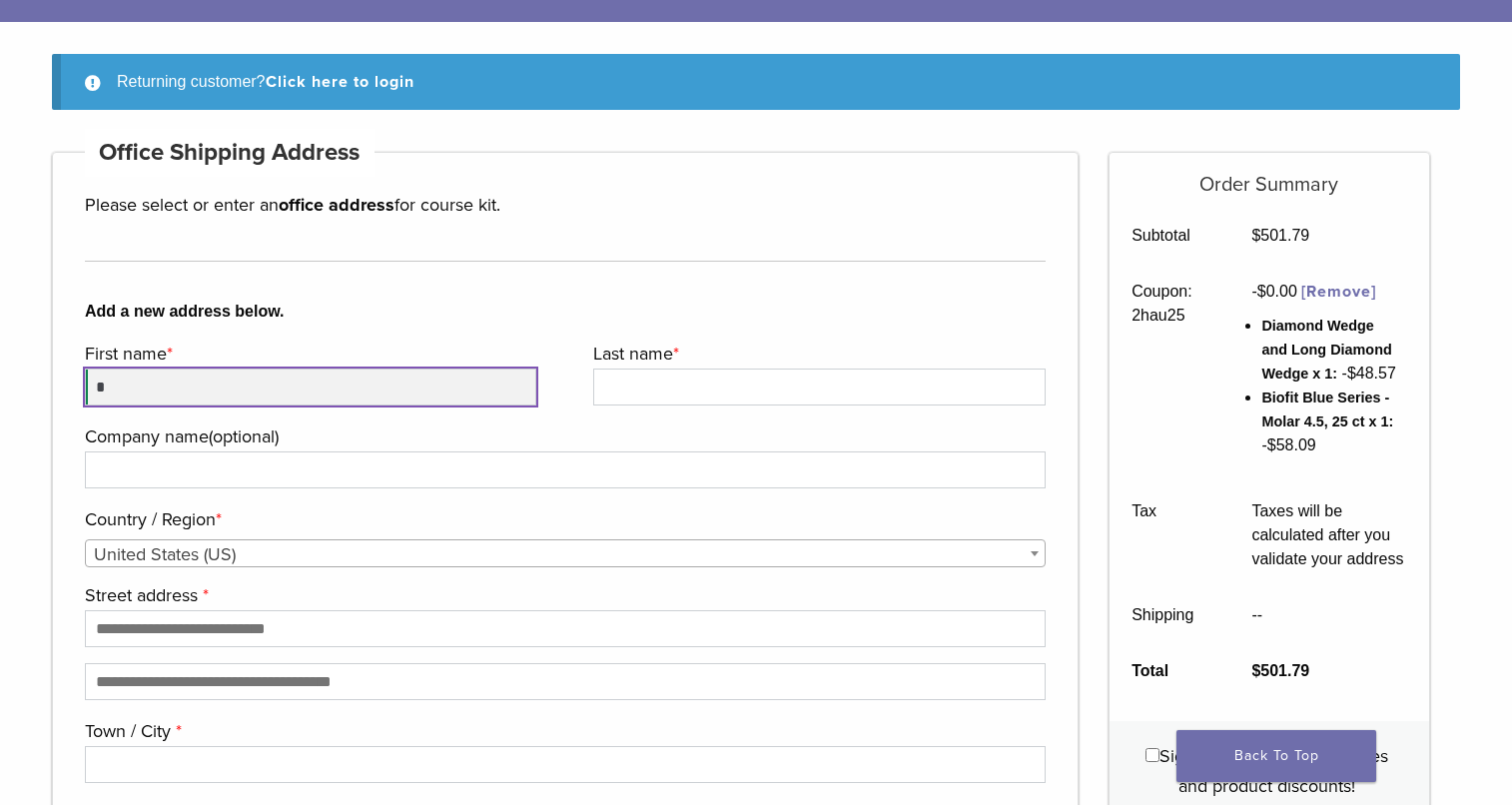 click on "*" at bounding box center (311, 387) 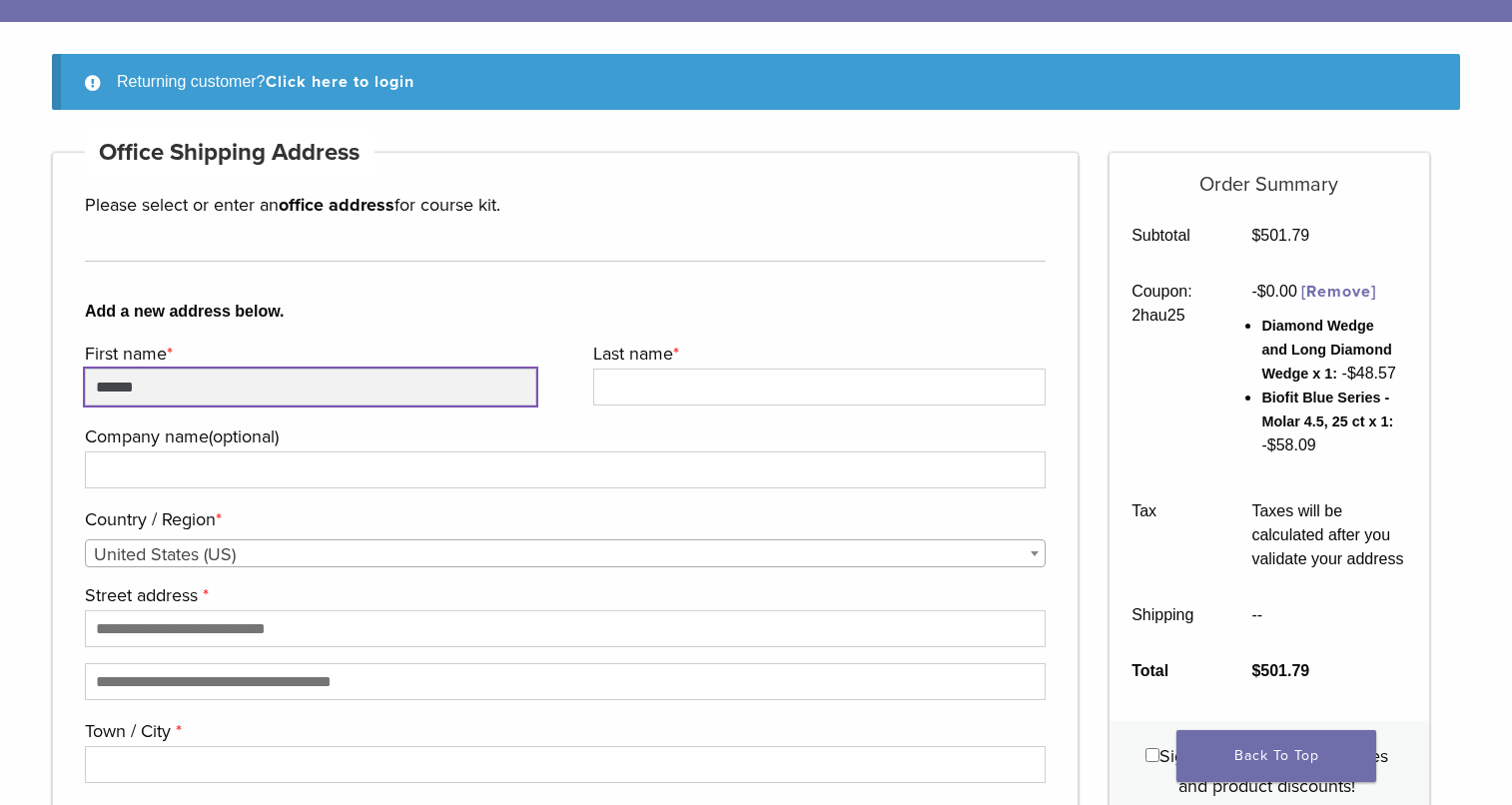type on "******" 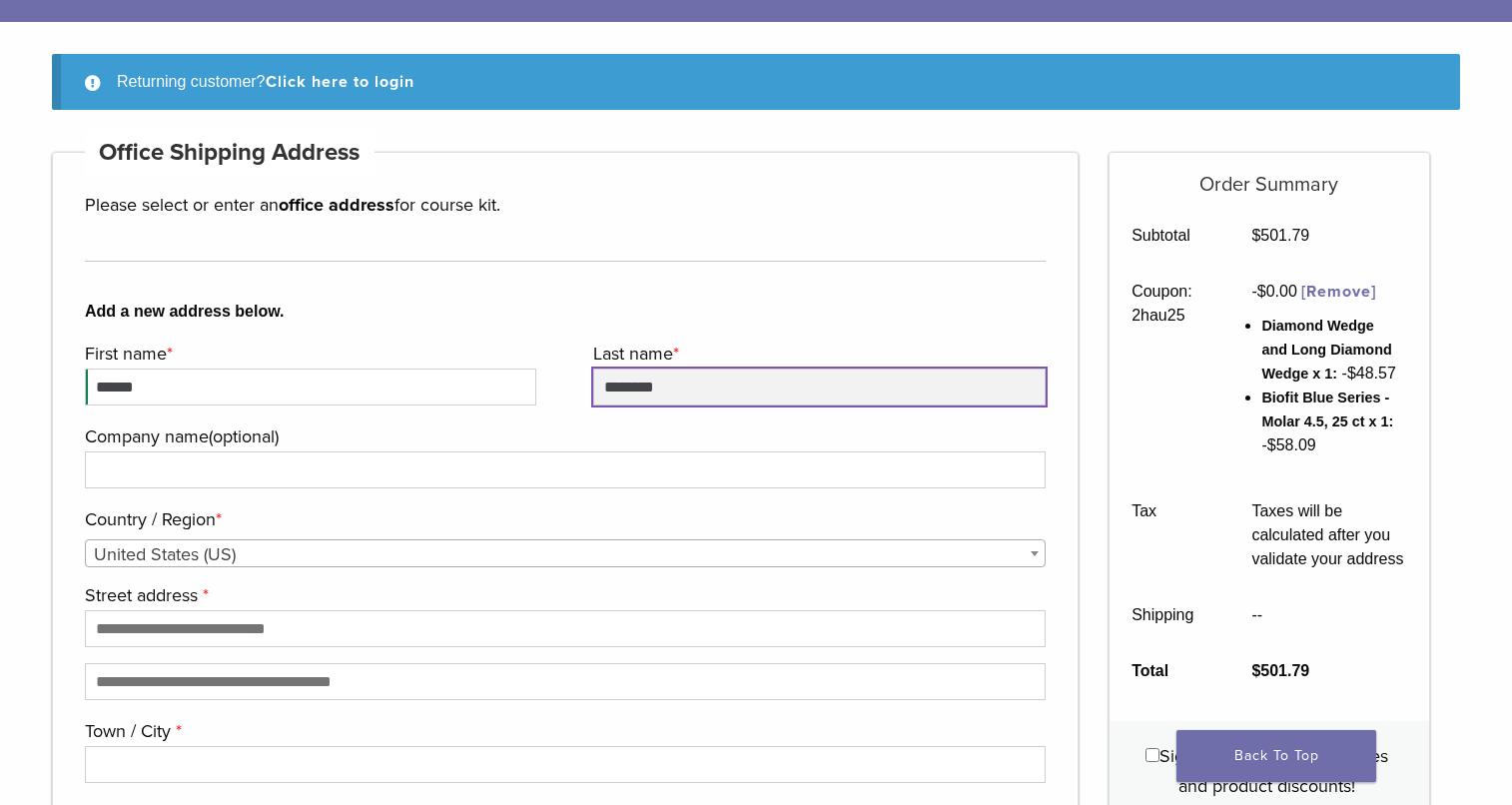 type on "********" 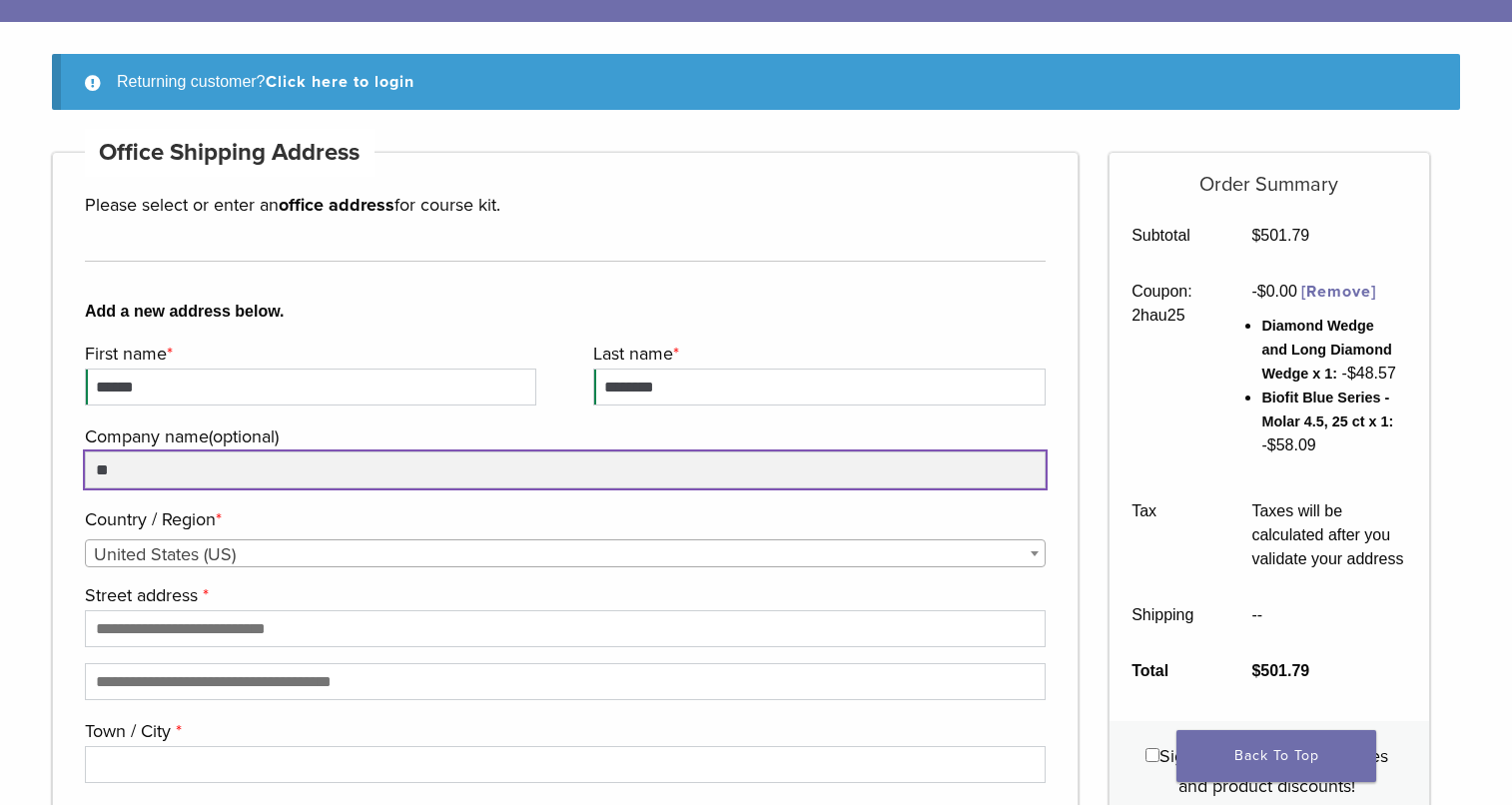 type on "*" 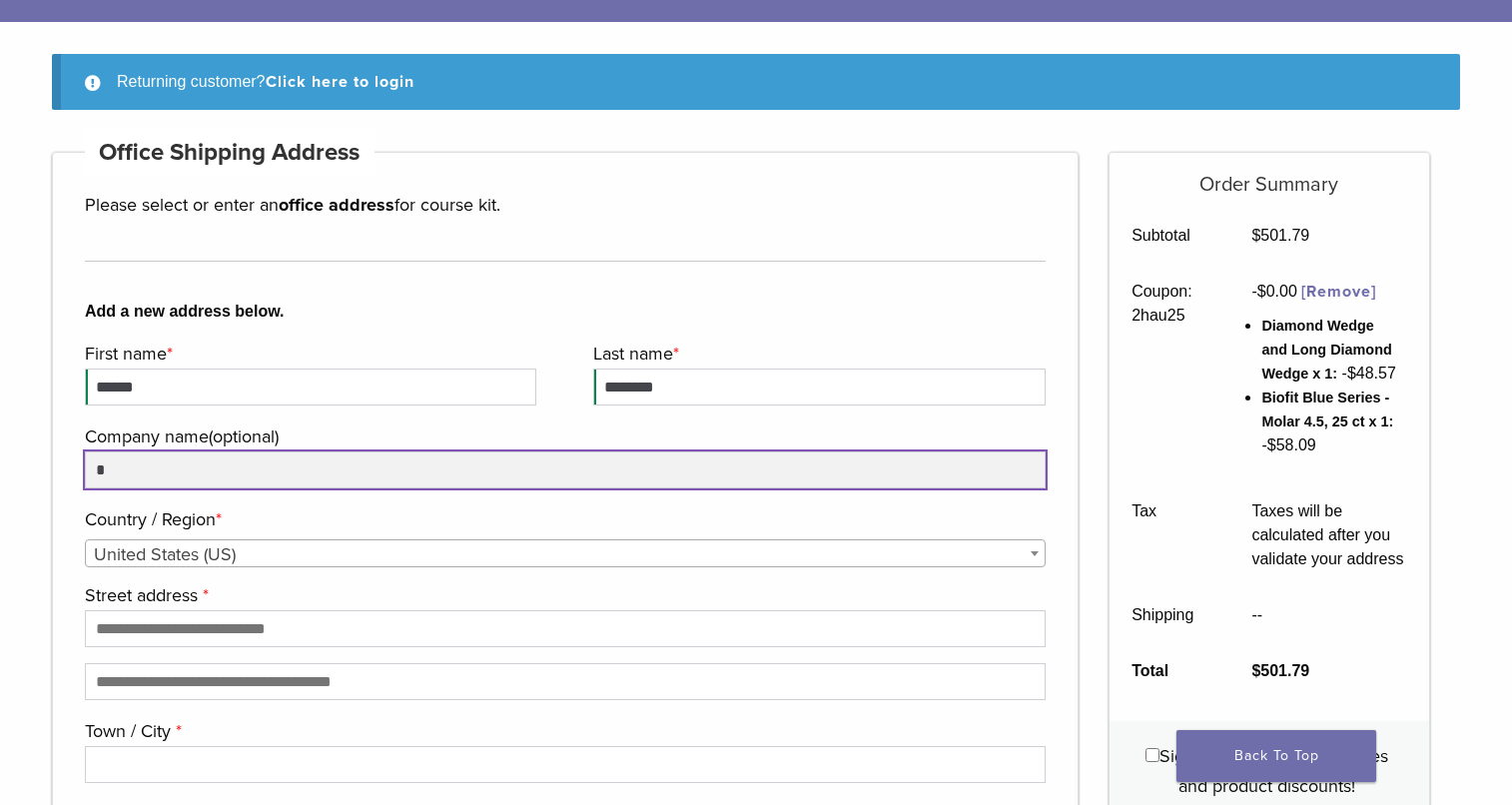 type 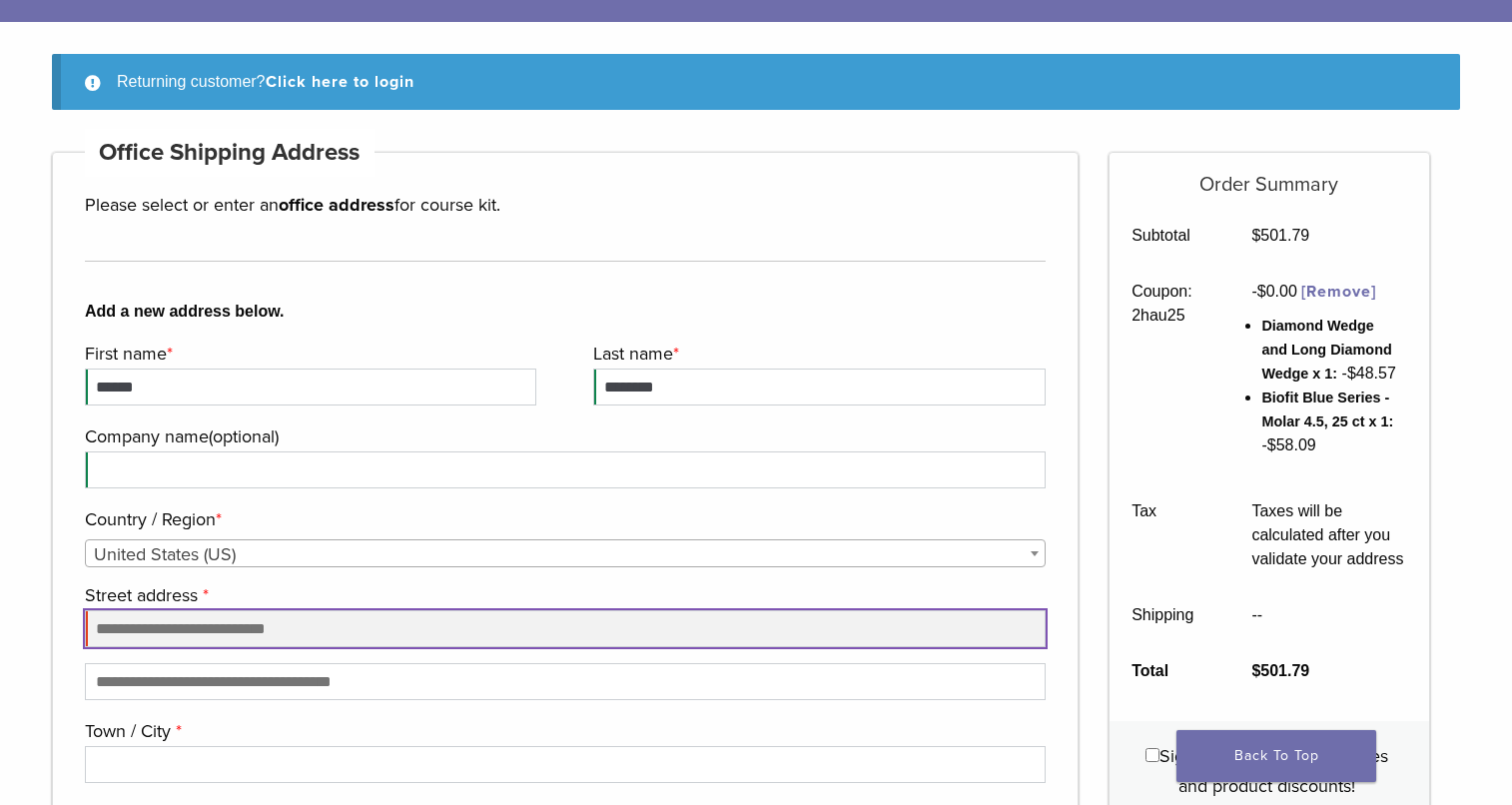 type on "**********" 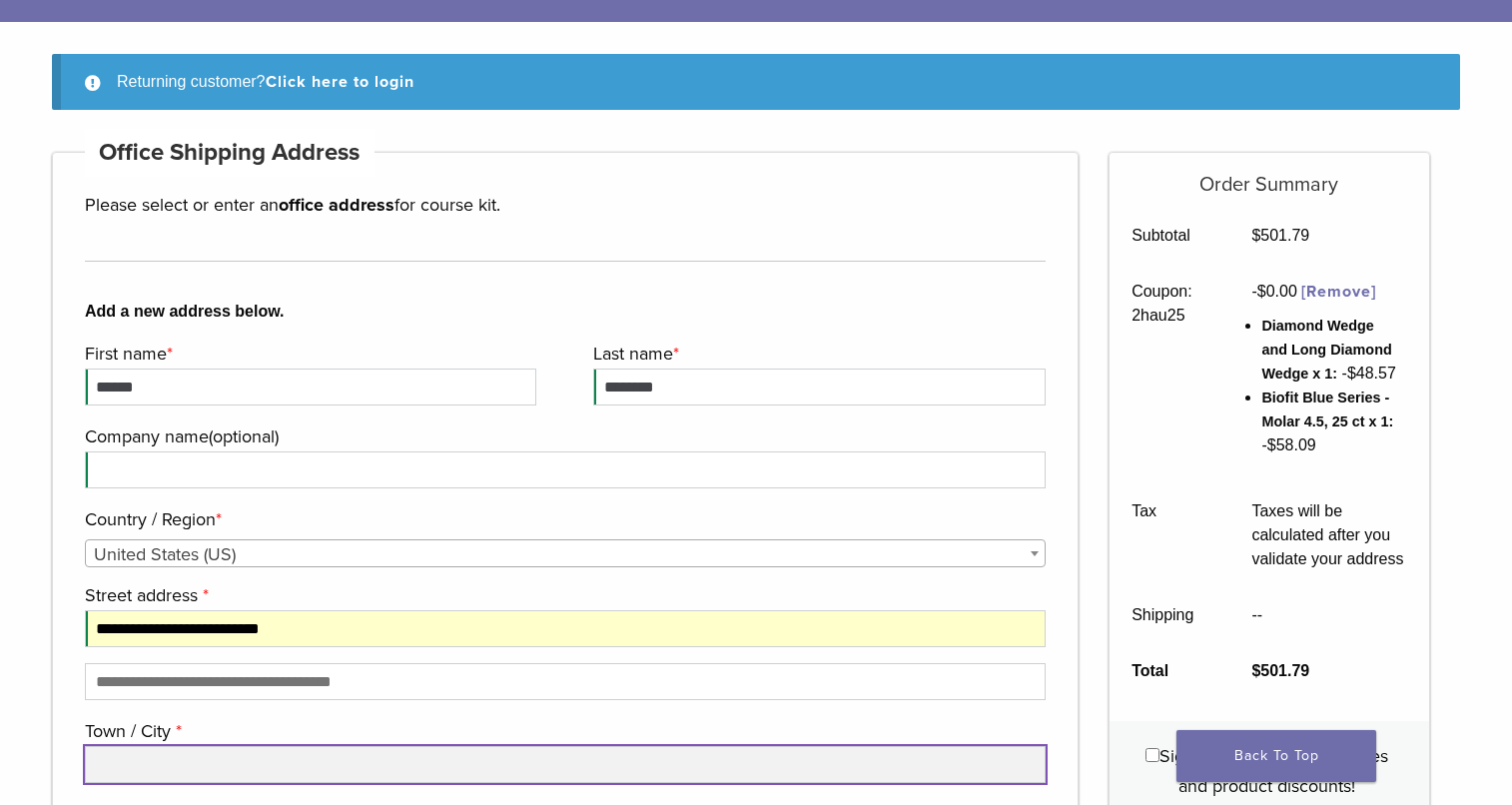 type on "********" 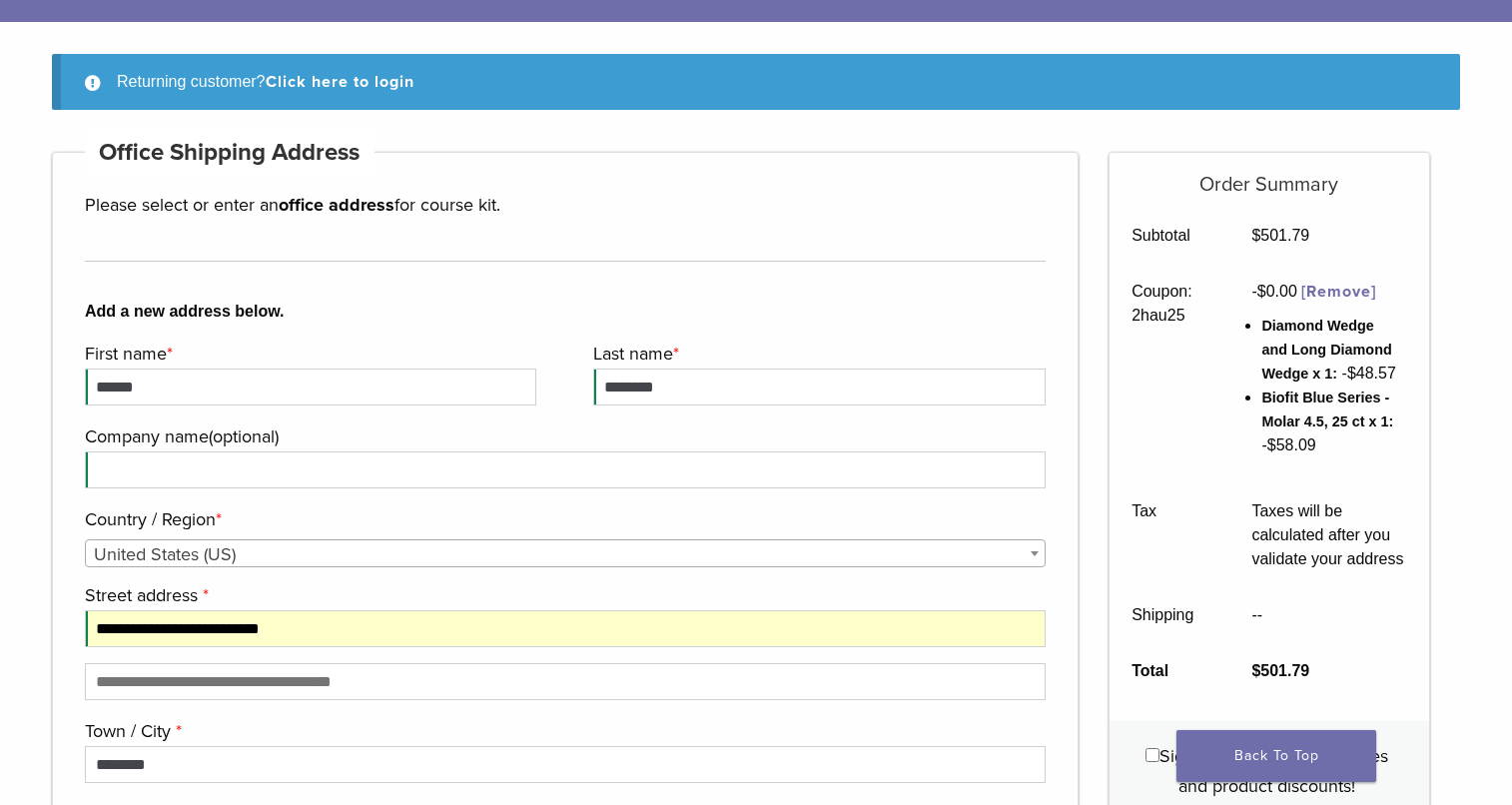 type on "*****" 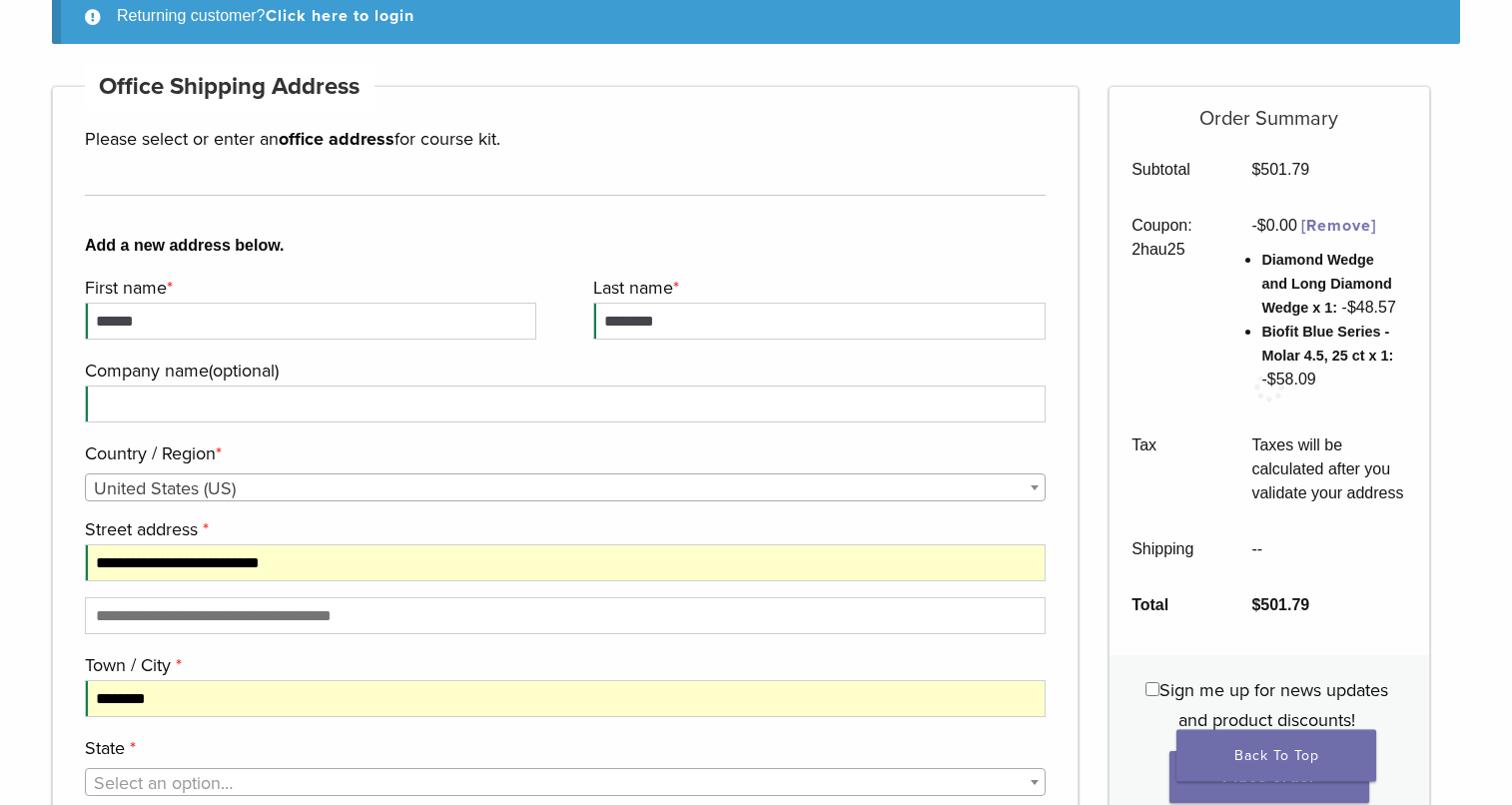 type on "**********" 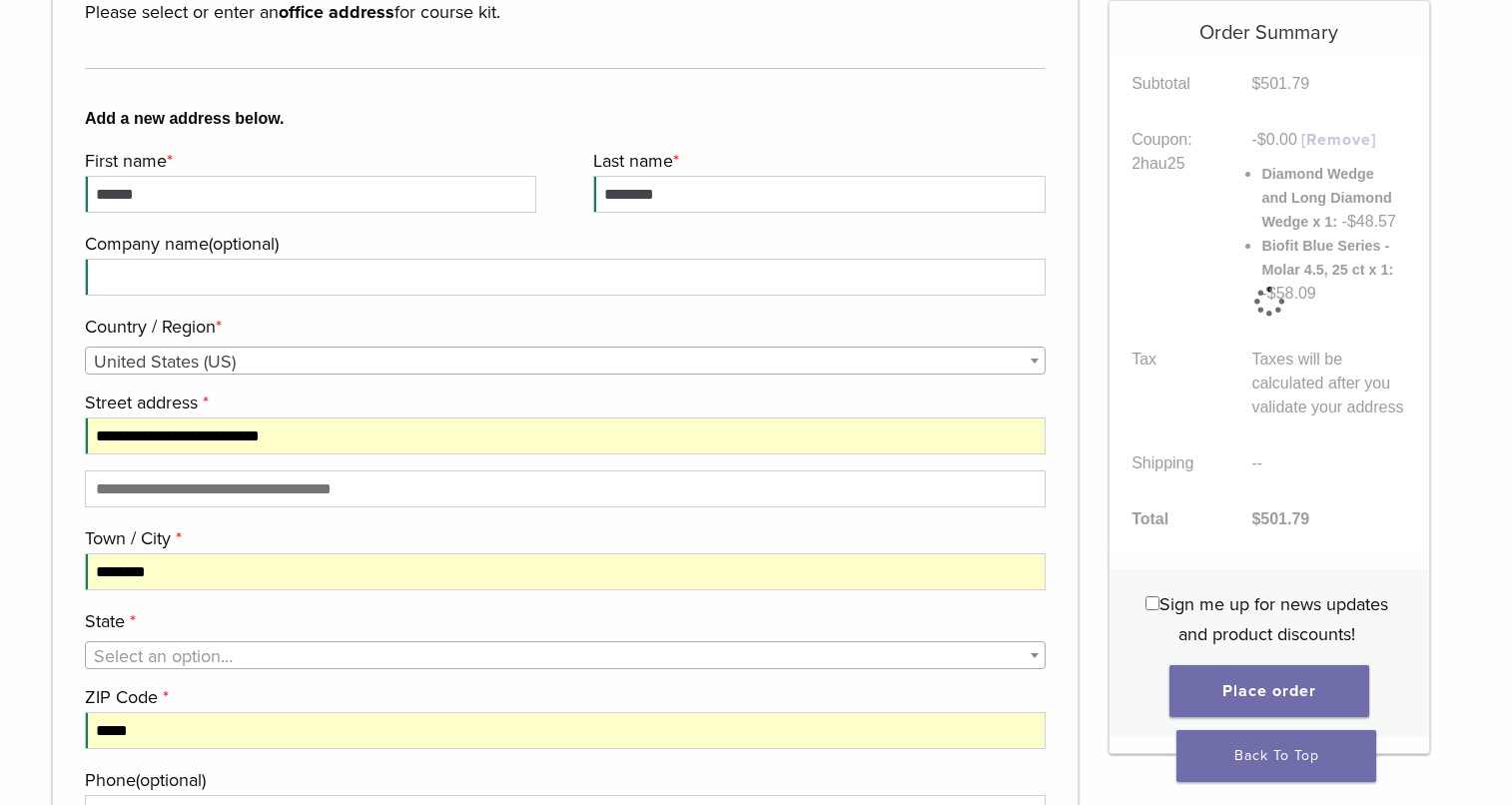 type on "********" 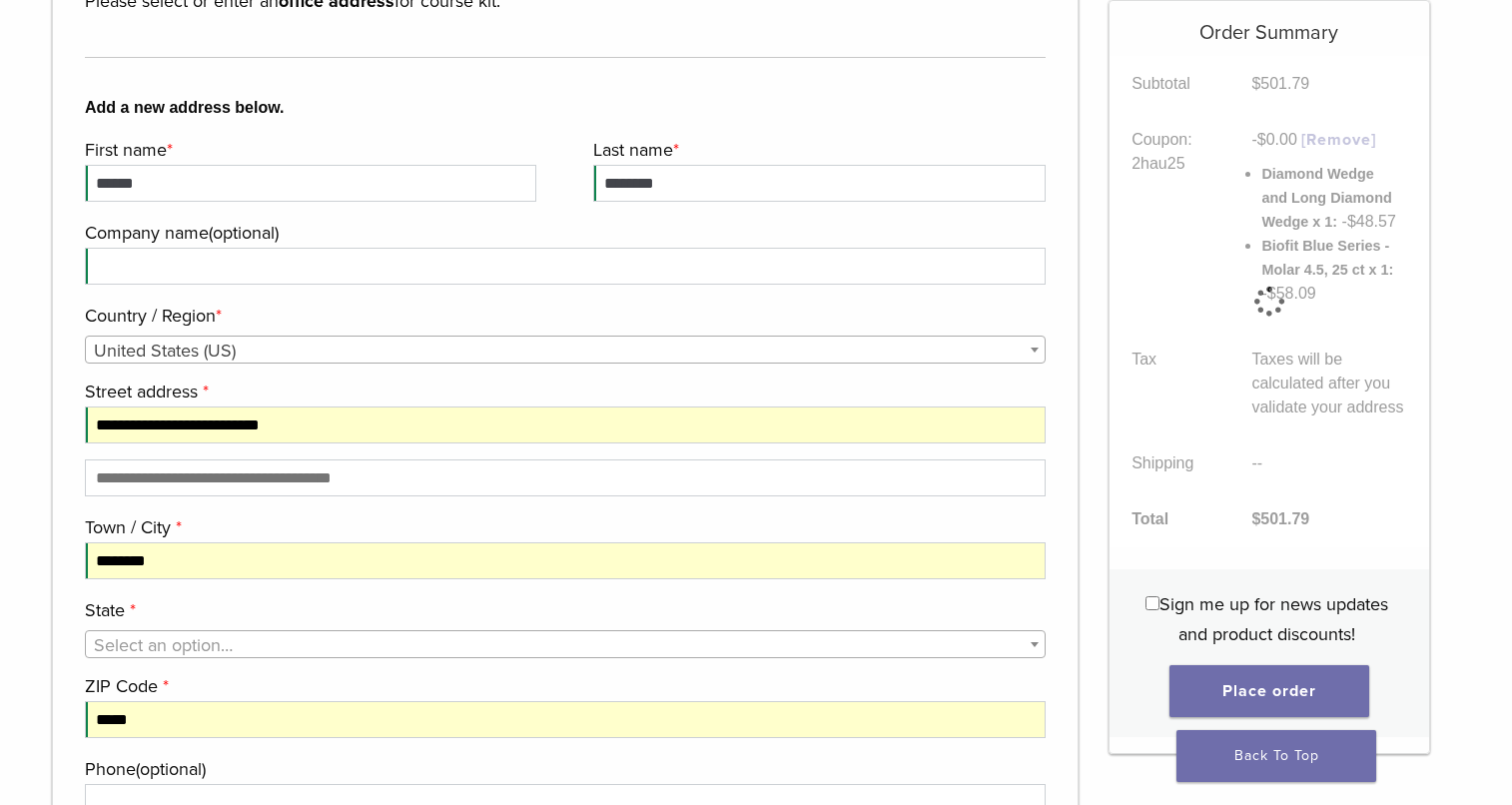 type on "*****" 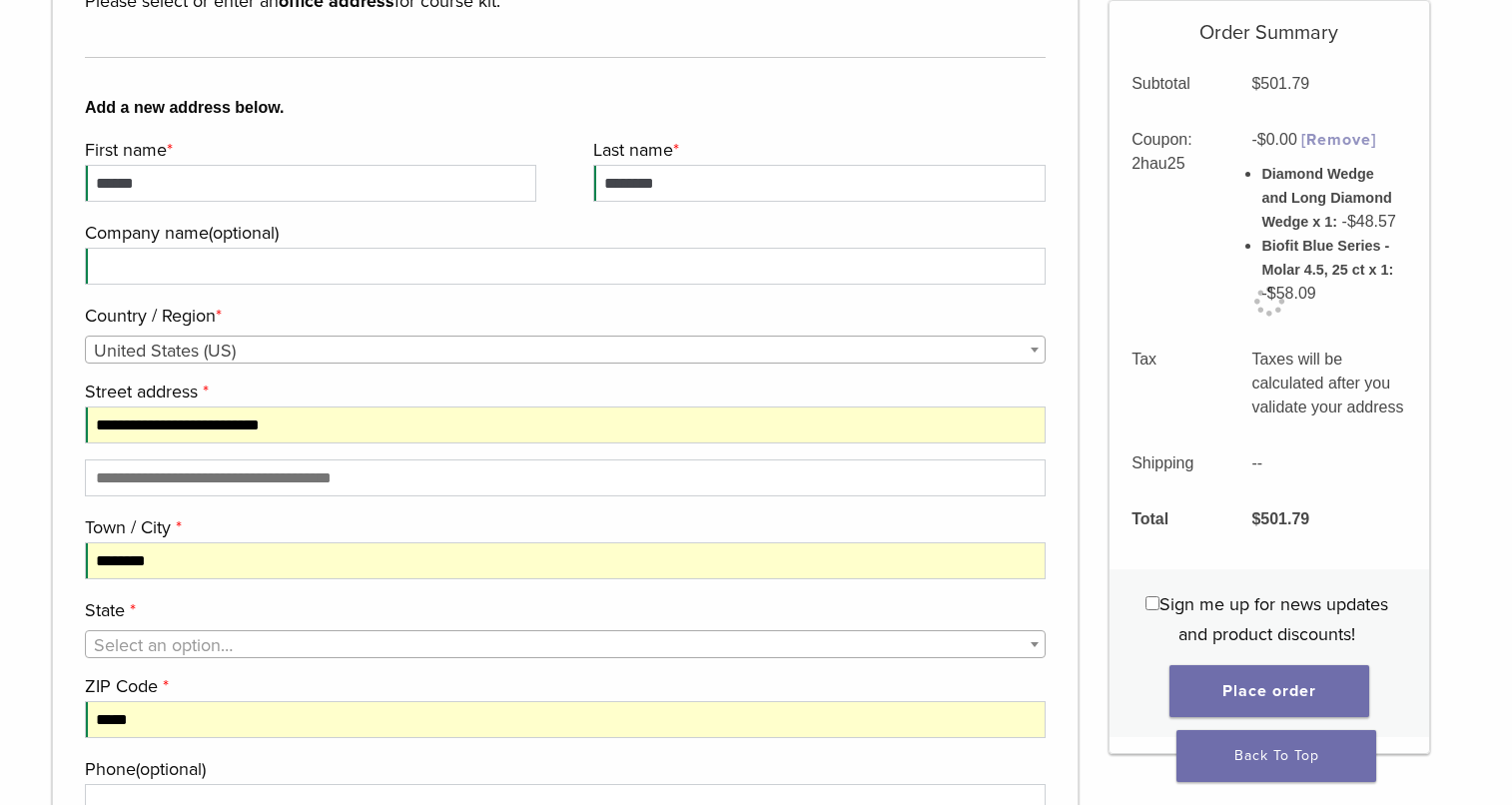type on "******" 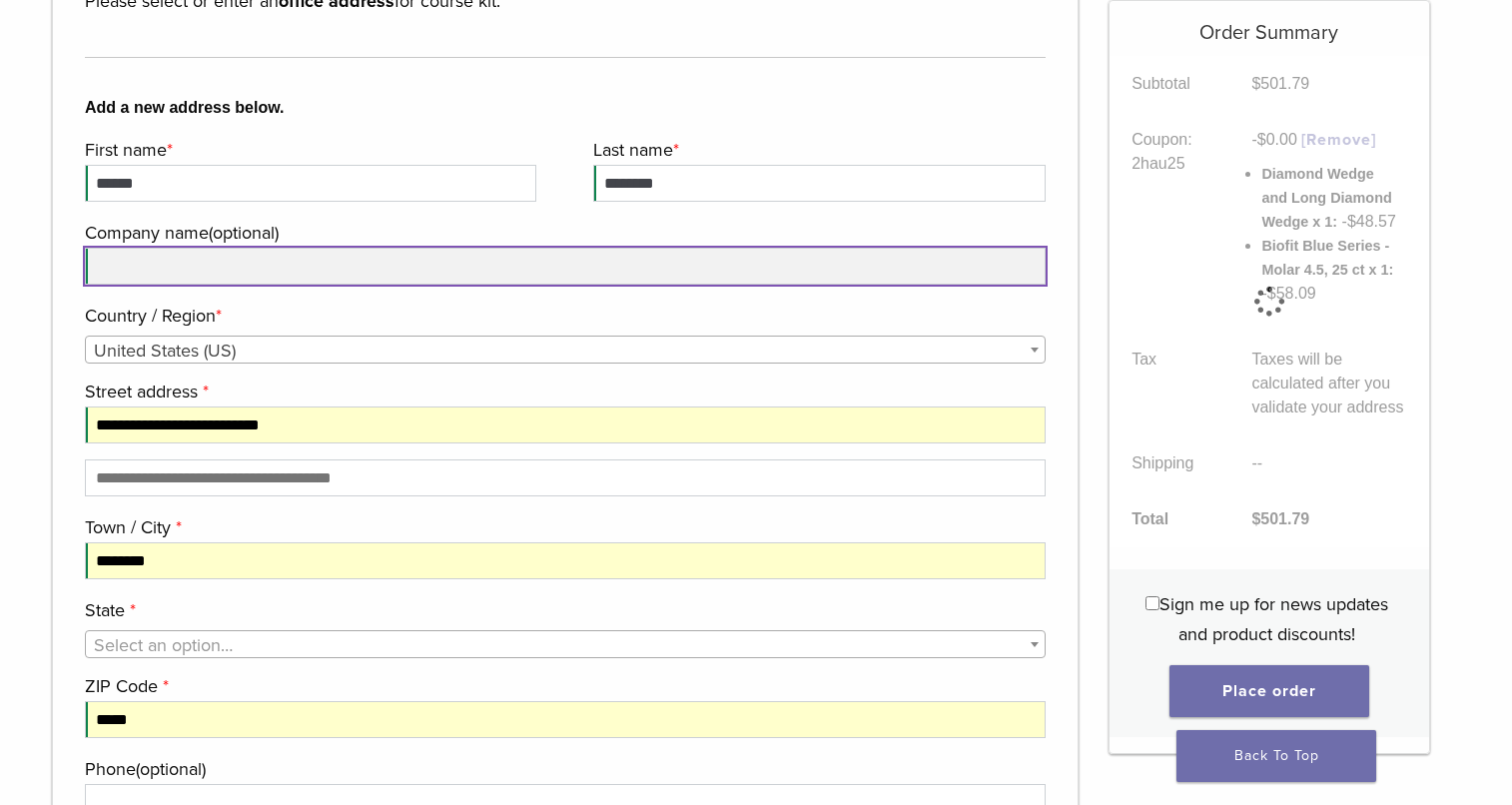type on "**********" 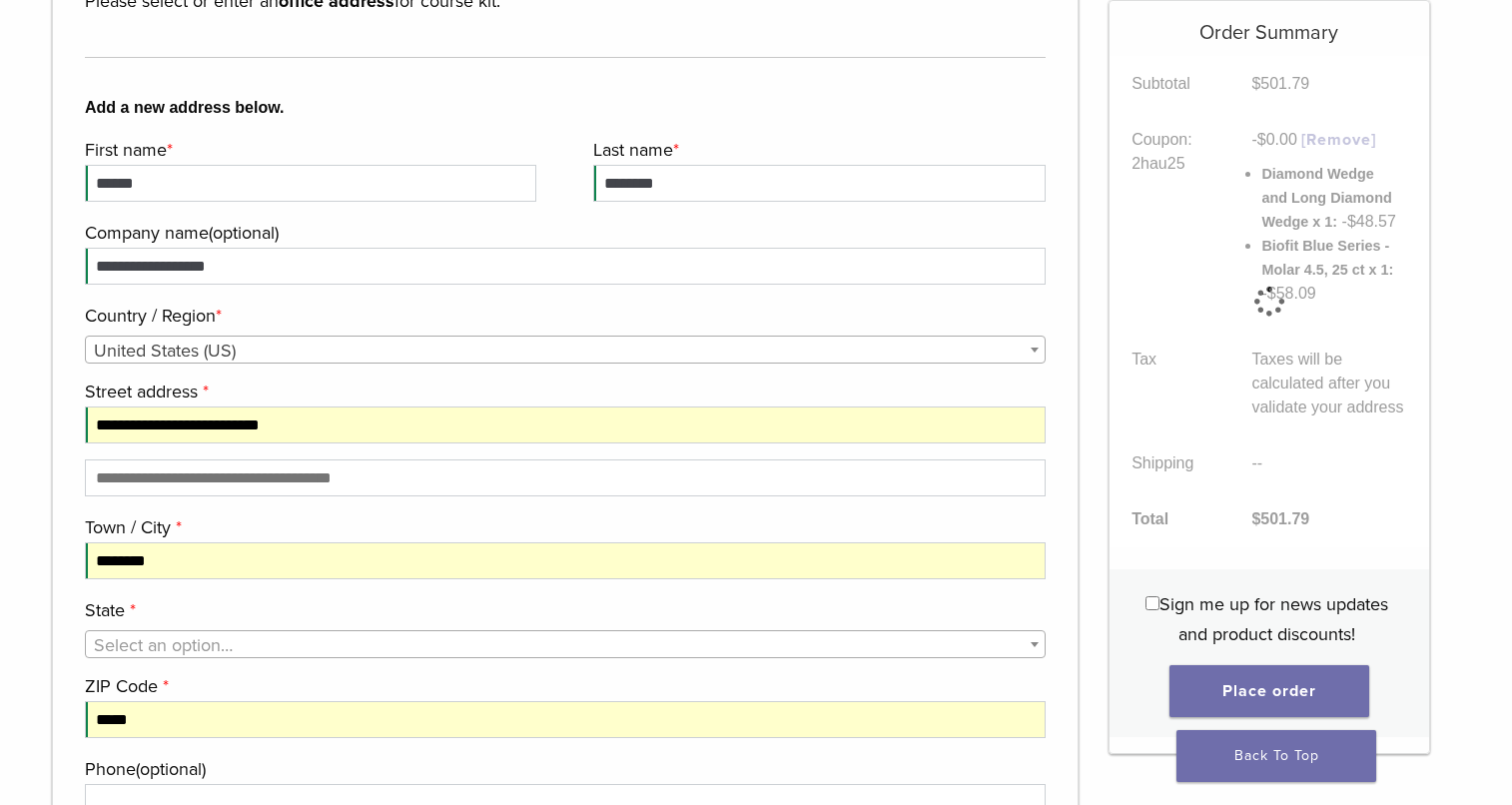 type on "**********" 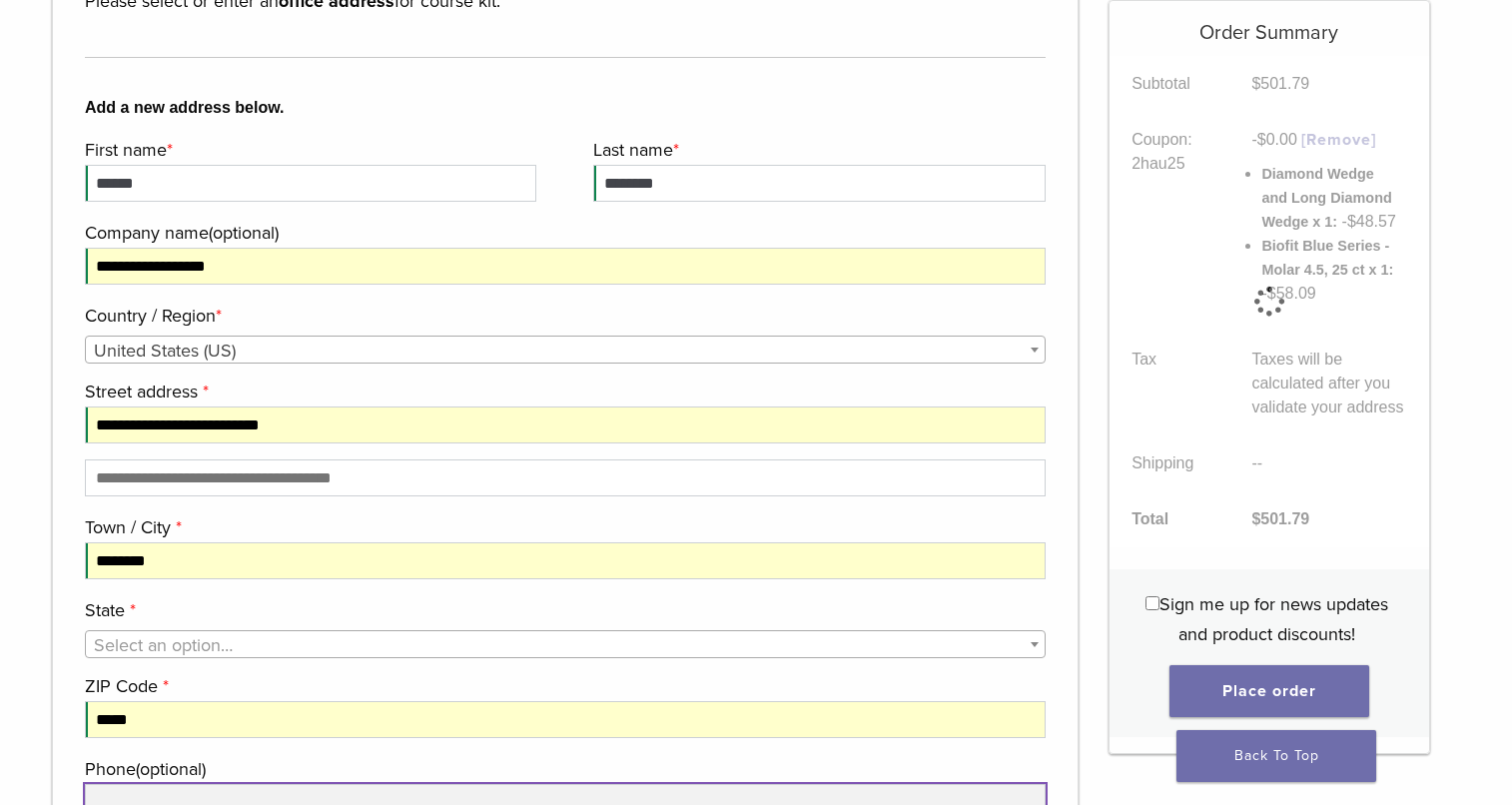 type on "**********" 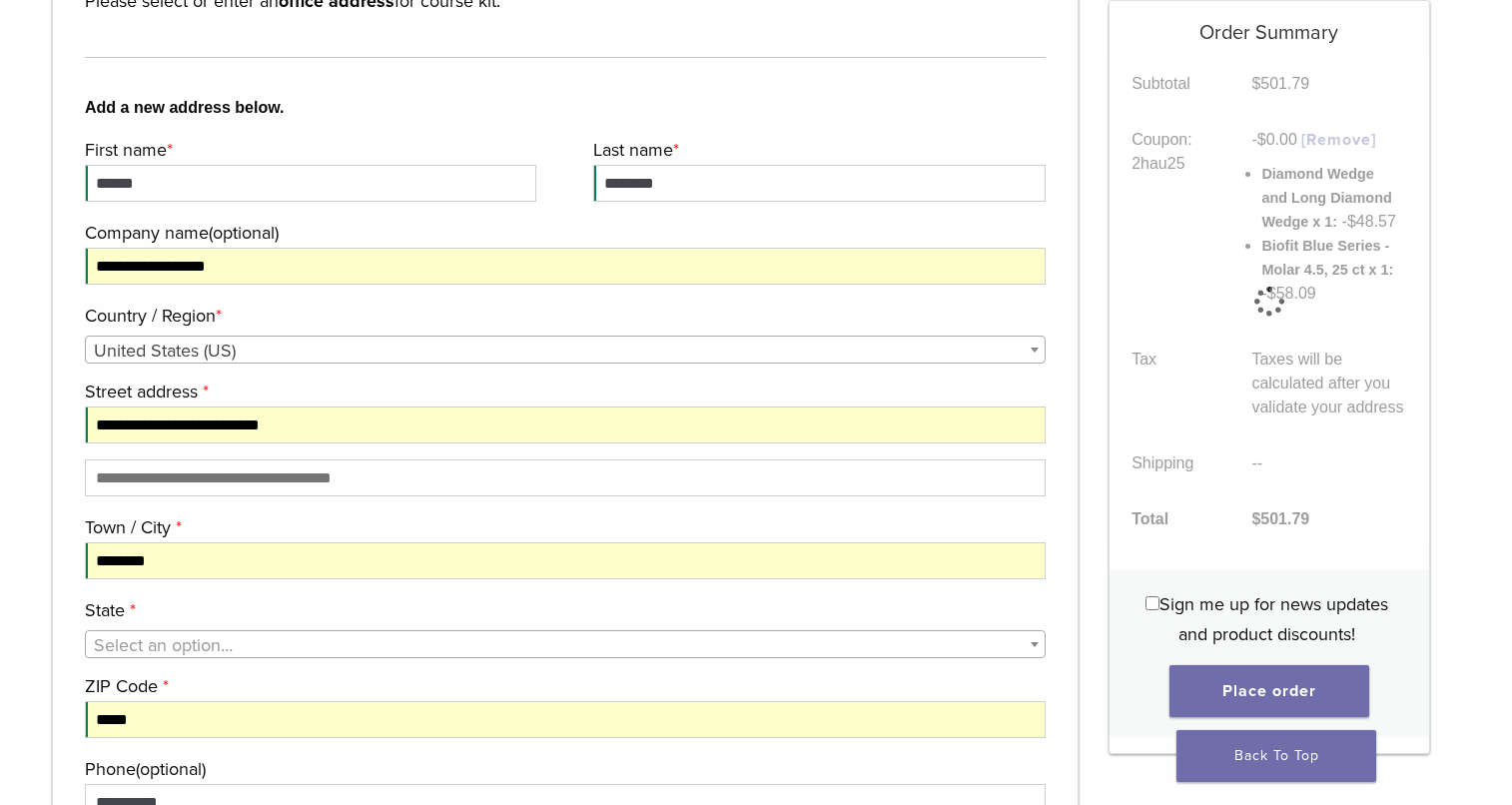 type on "**********" 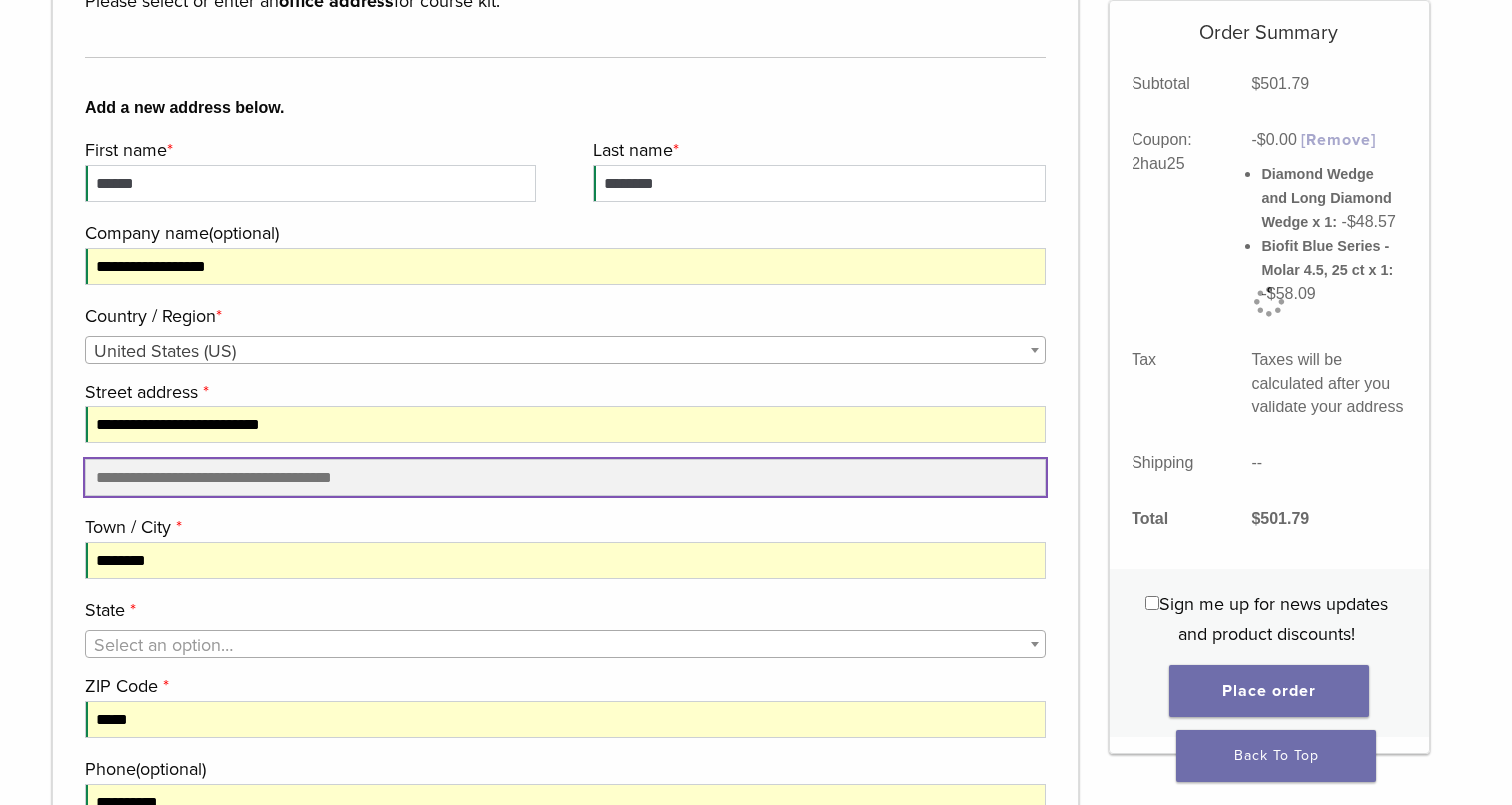 type on "**********" 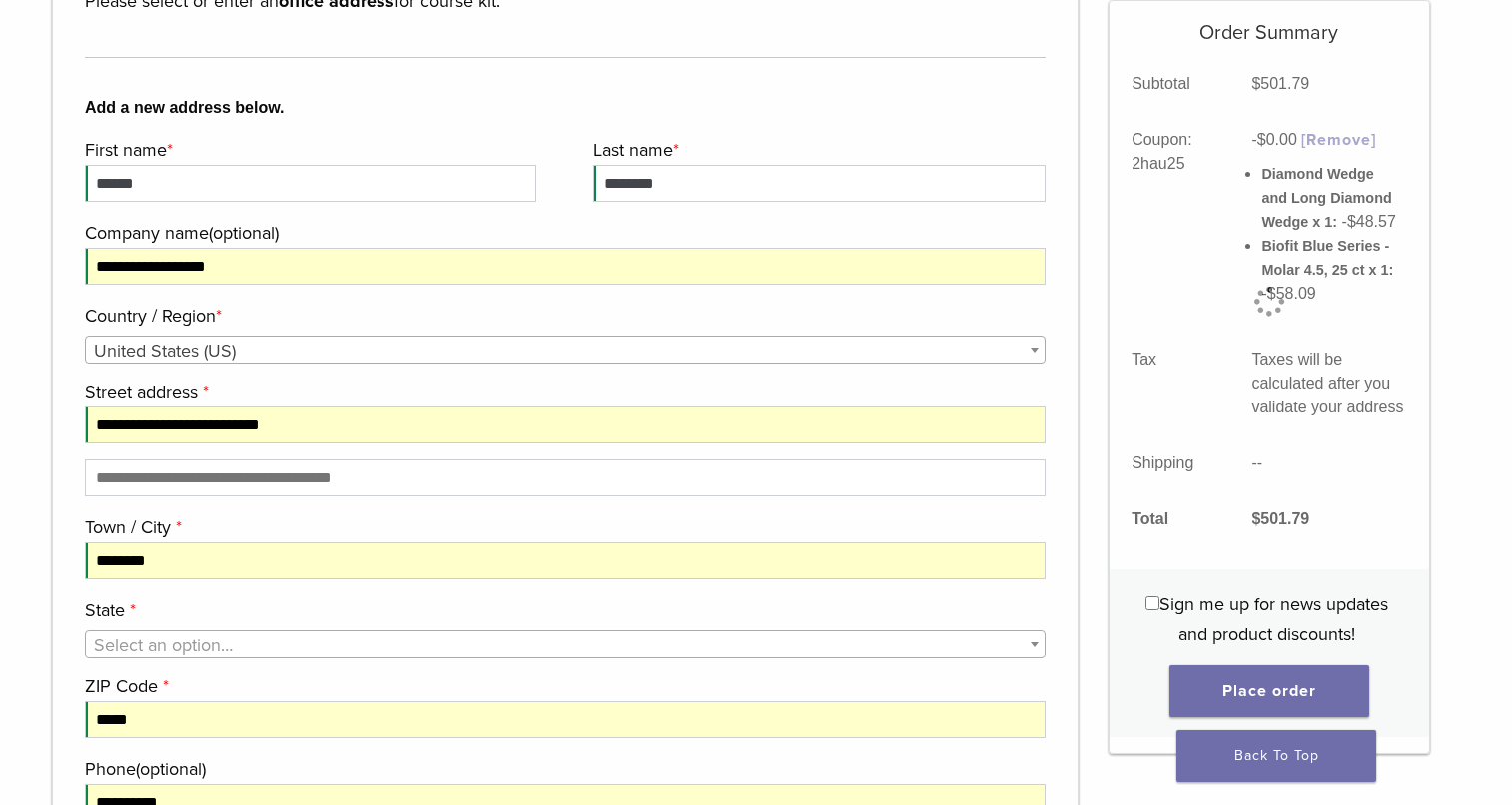 click on "Apartment, suite, unit, etc.   (optional)" at bounding box center (565, 477) 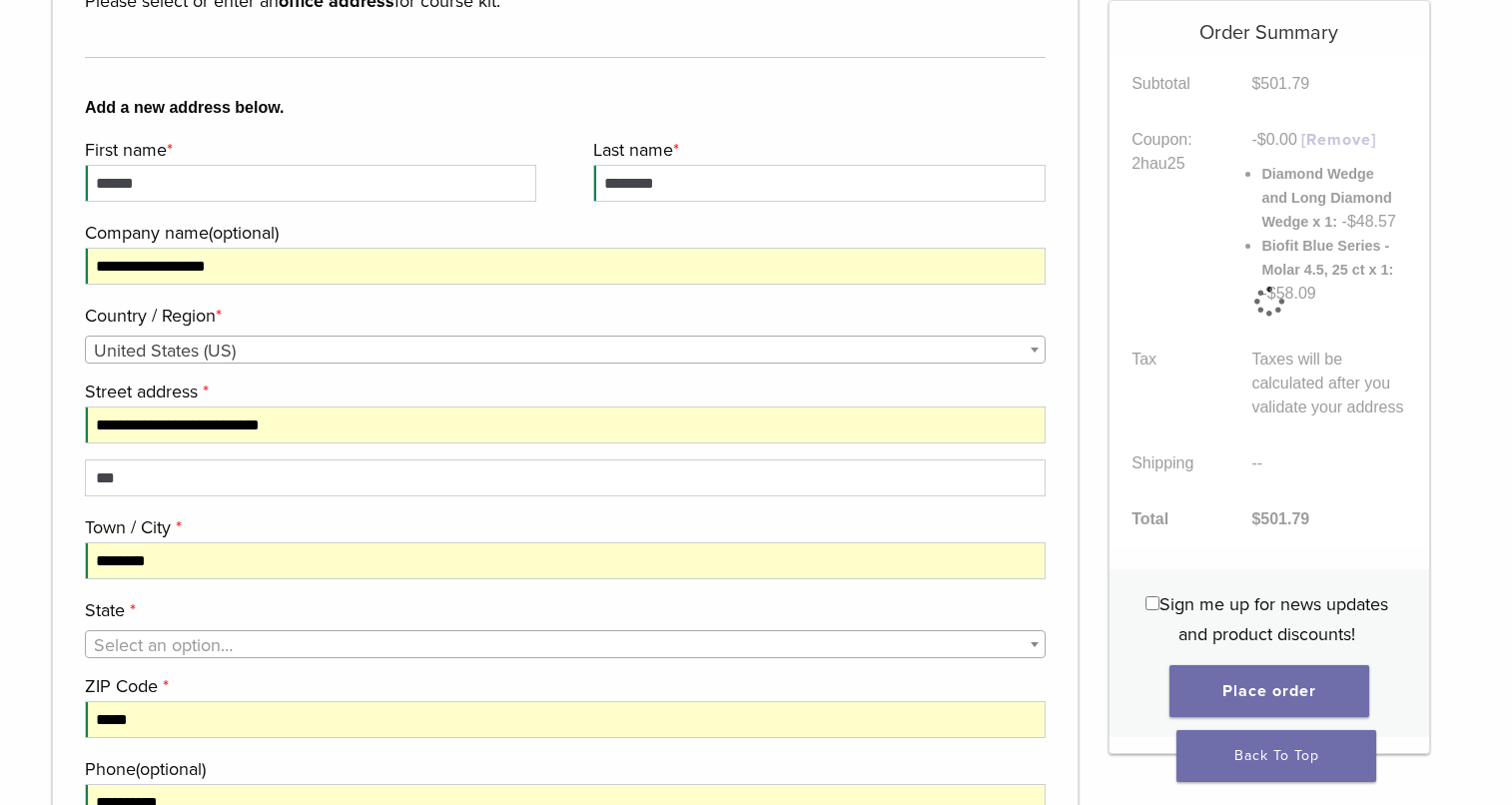 type on "*" 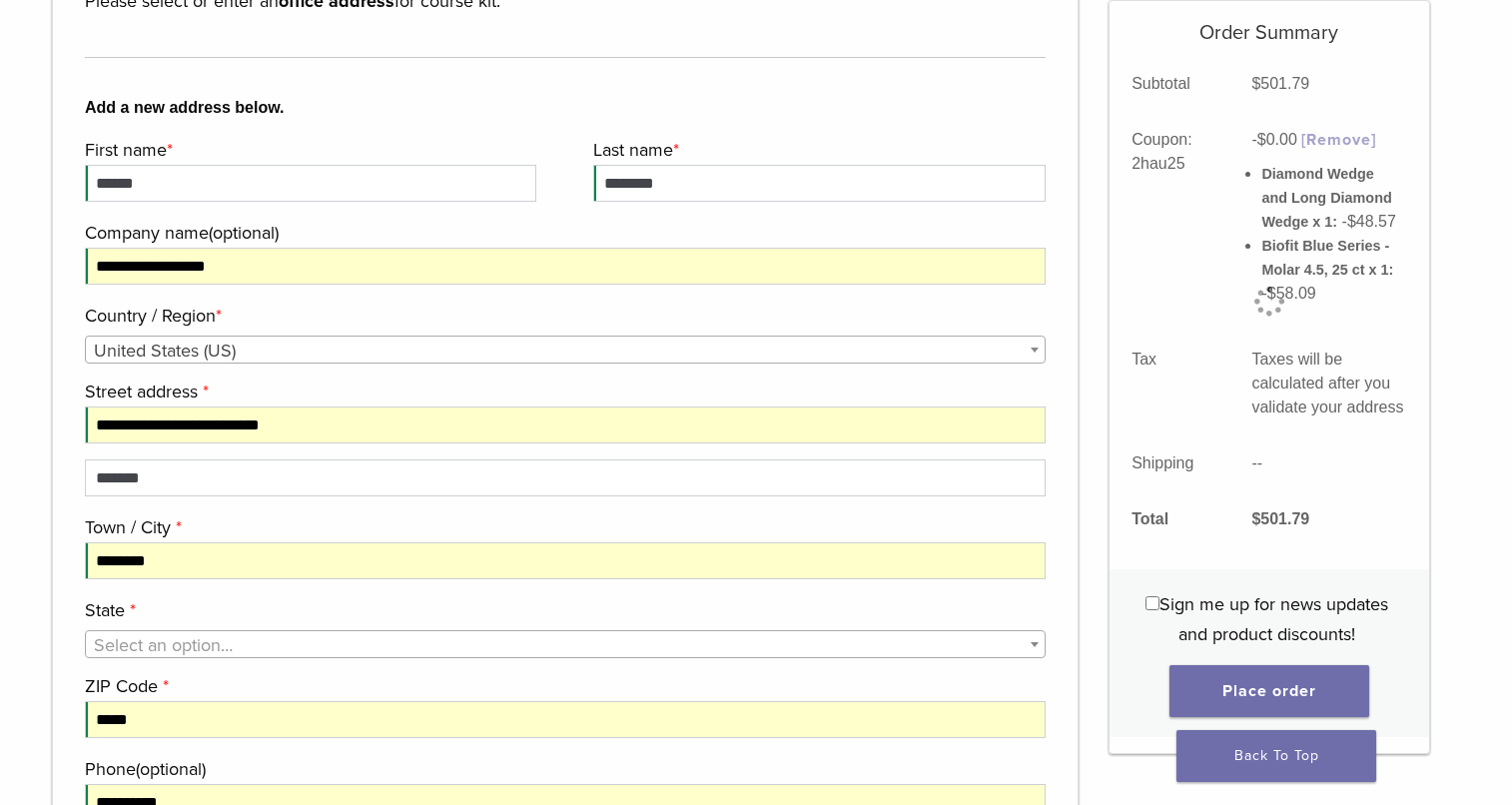 type on "*******" 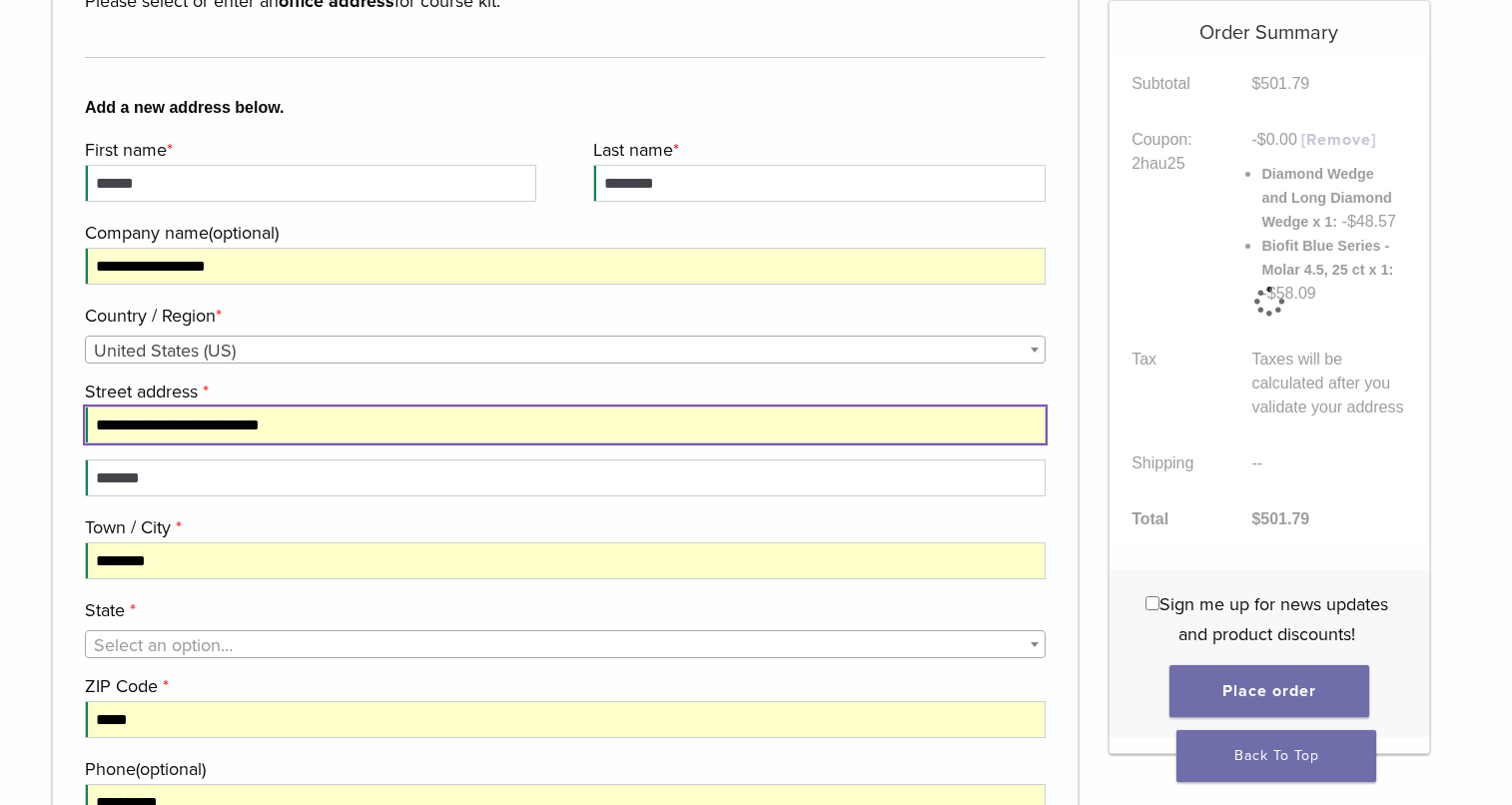 drag, startPoint x: 348, startPoint y: 420, endPoint x: 231, endPoint y: 423, distance: 117.03846 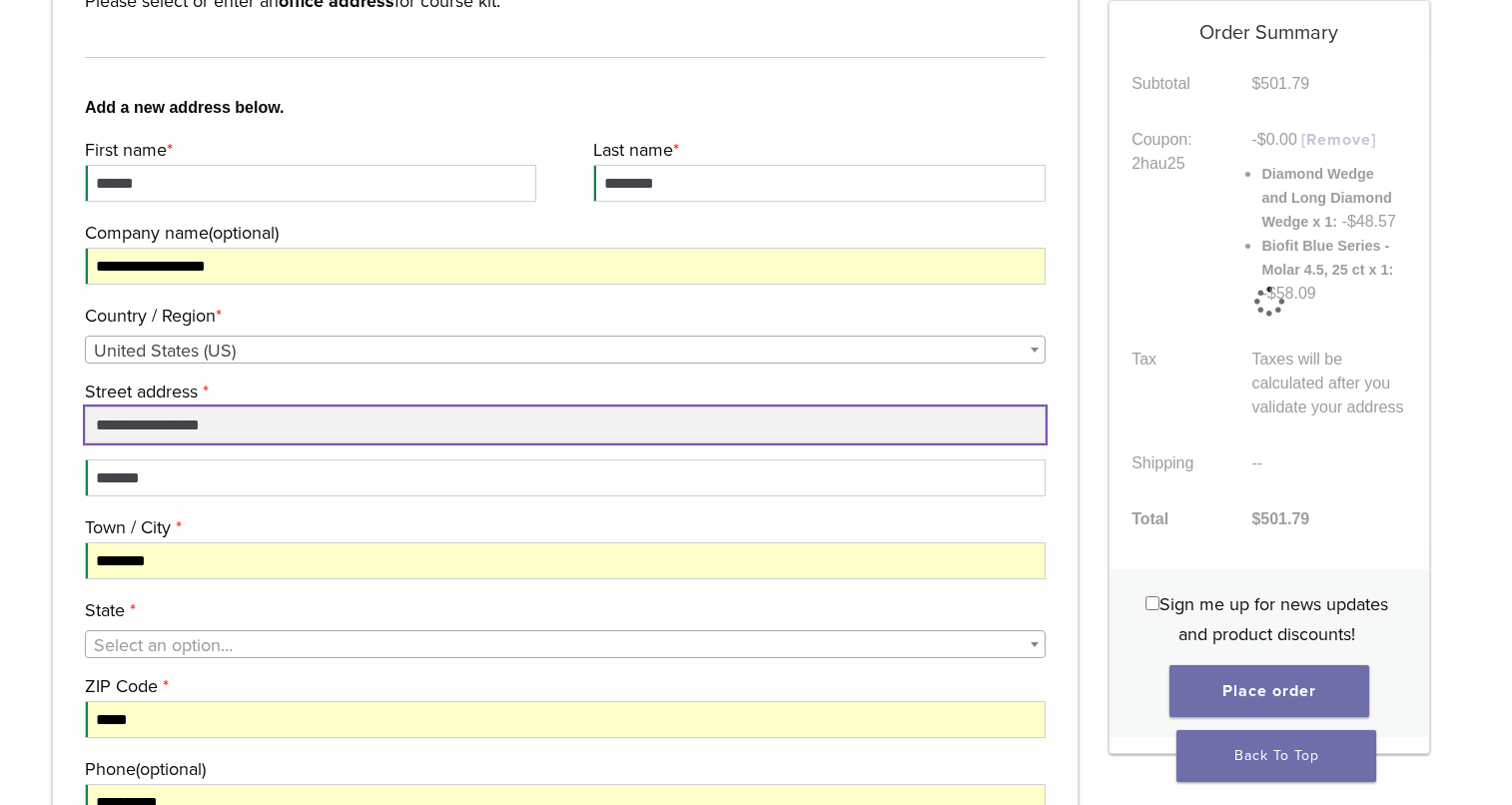 scroll, scrollTop: 713, scrollLeft: 0, axis: vertical 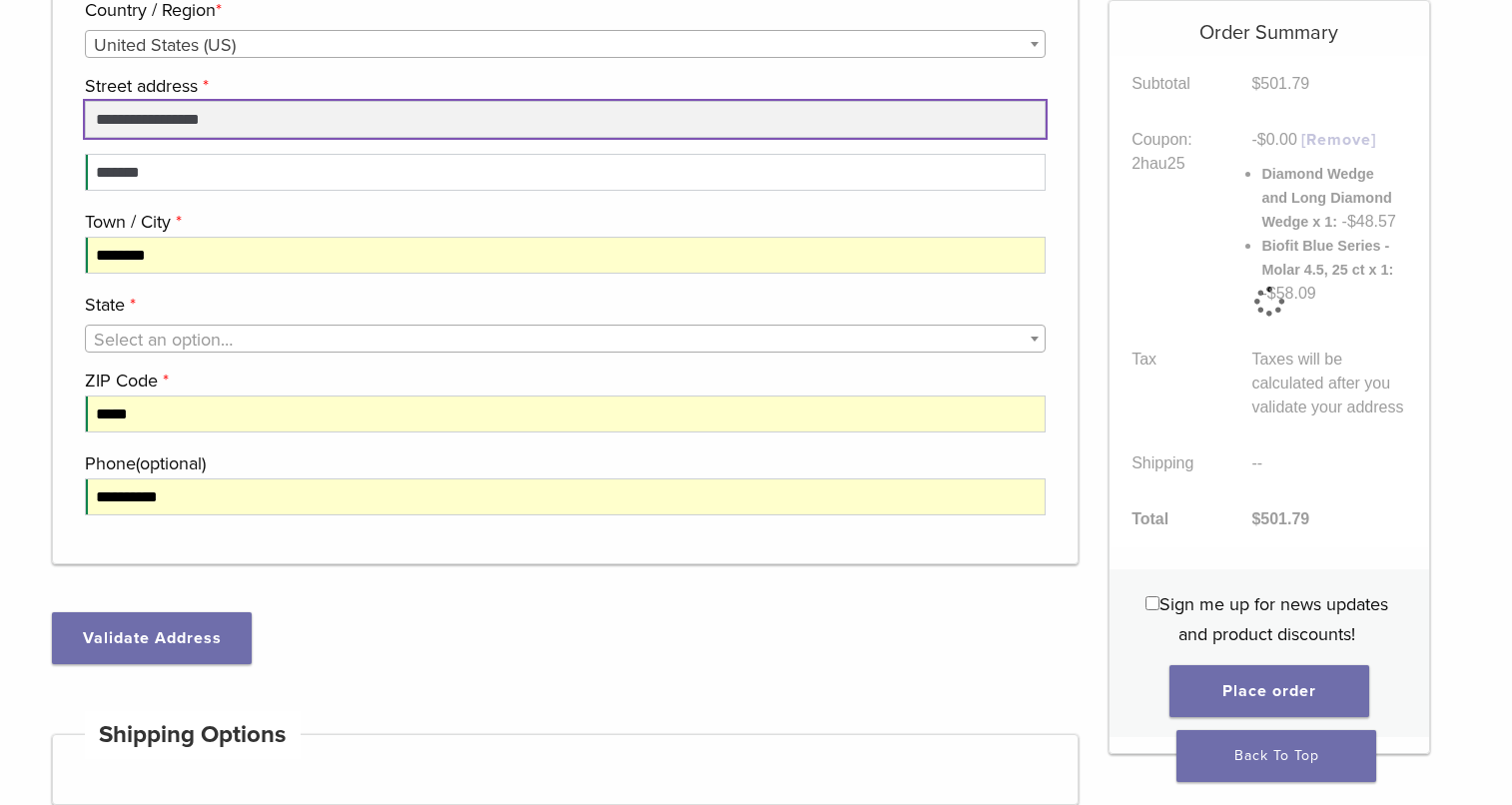 type on "**********" 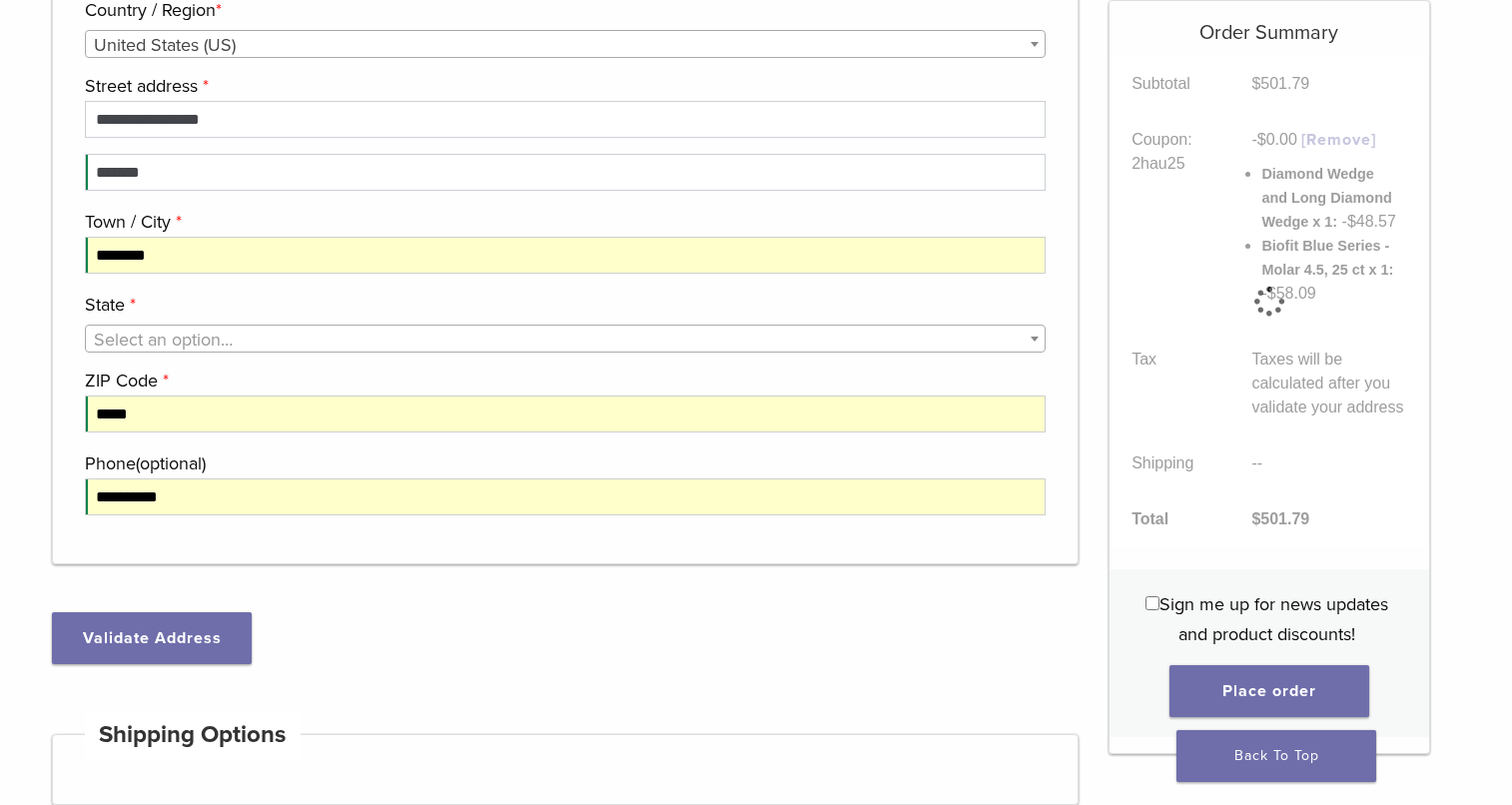 click on "Select an option…" at bounding box center [565, 340] 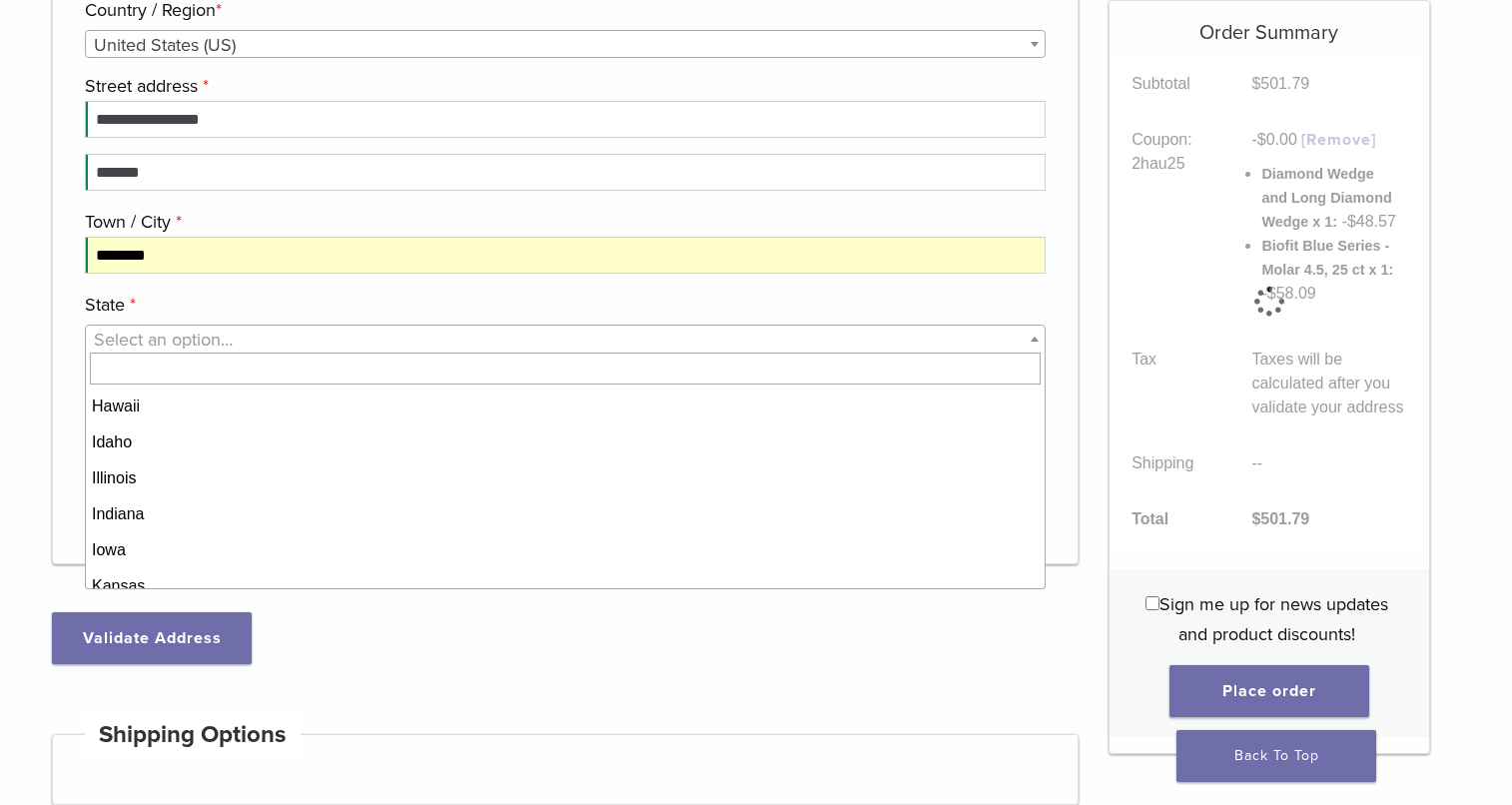 scroll, scrollTop: 306, scrollLeft: 0, axis: vertical 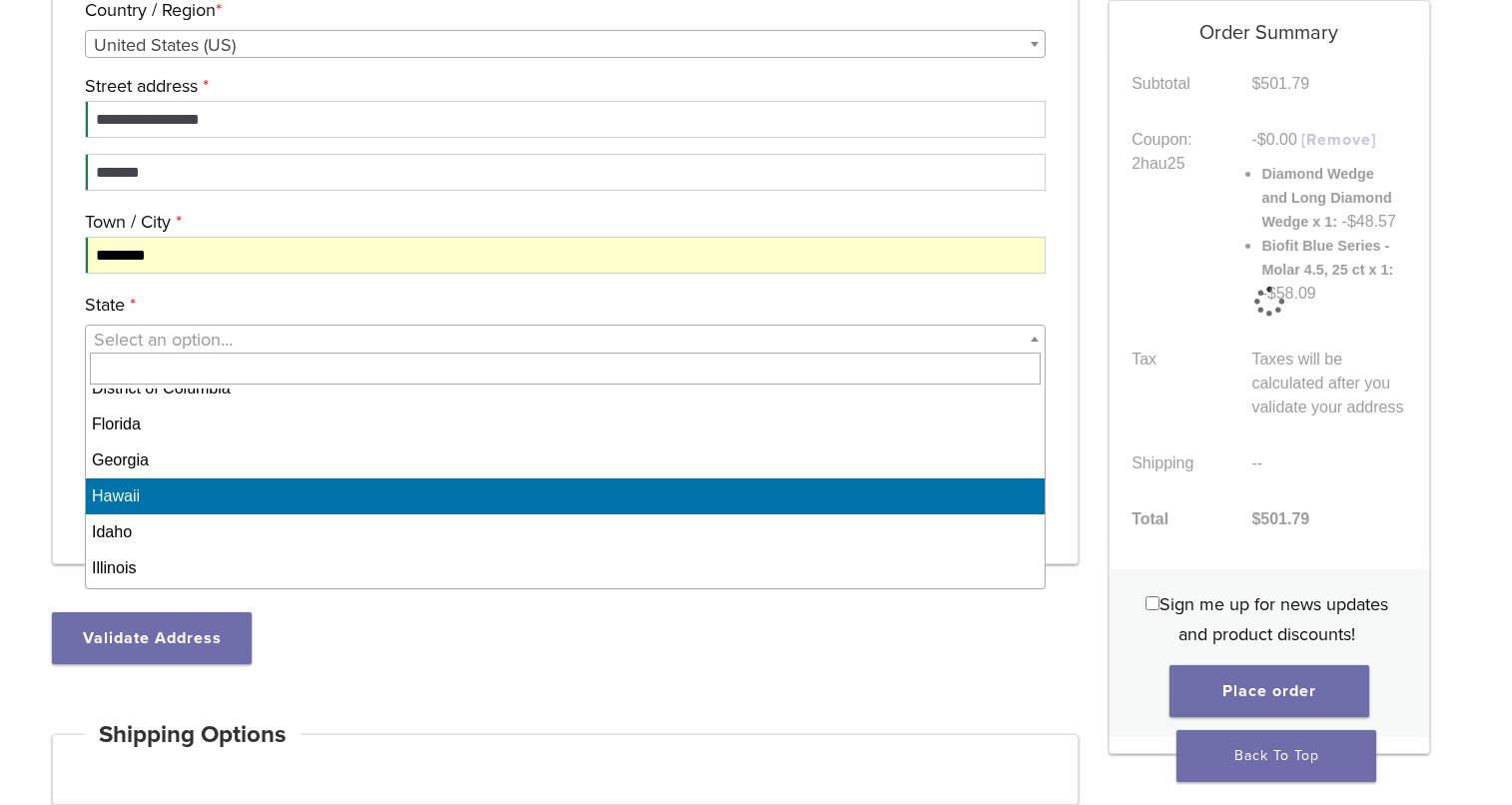 select on "**" 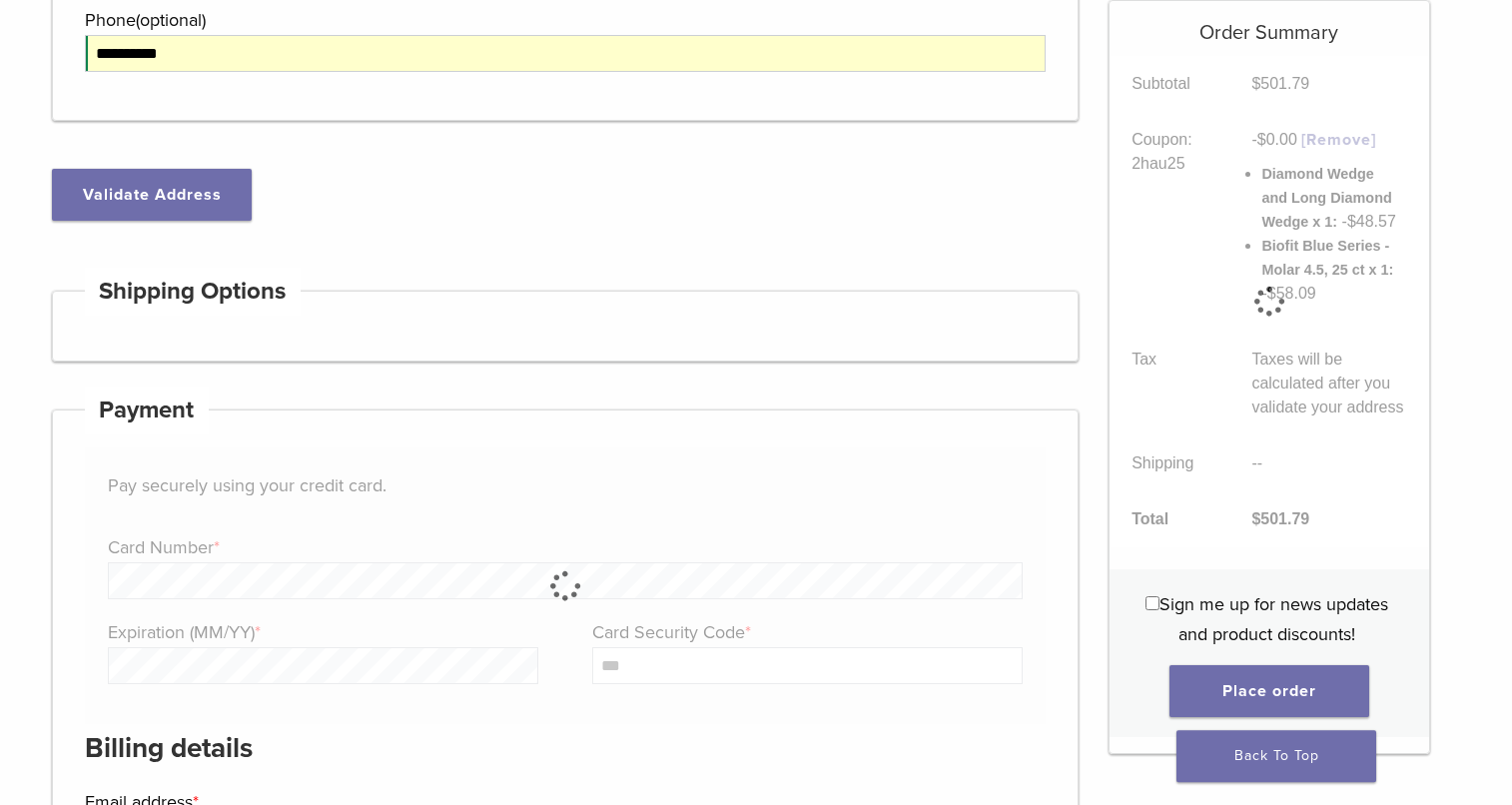 scroll, scrollTop: 1222, scrollLeft: 0, axis: vertical 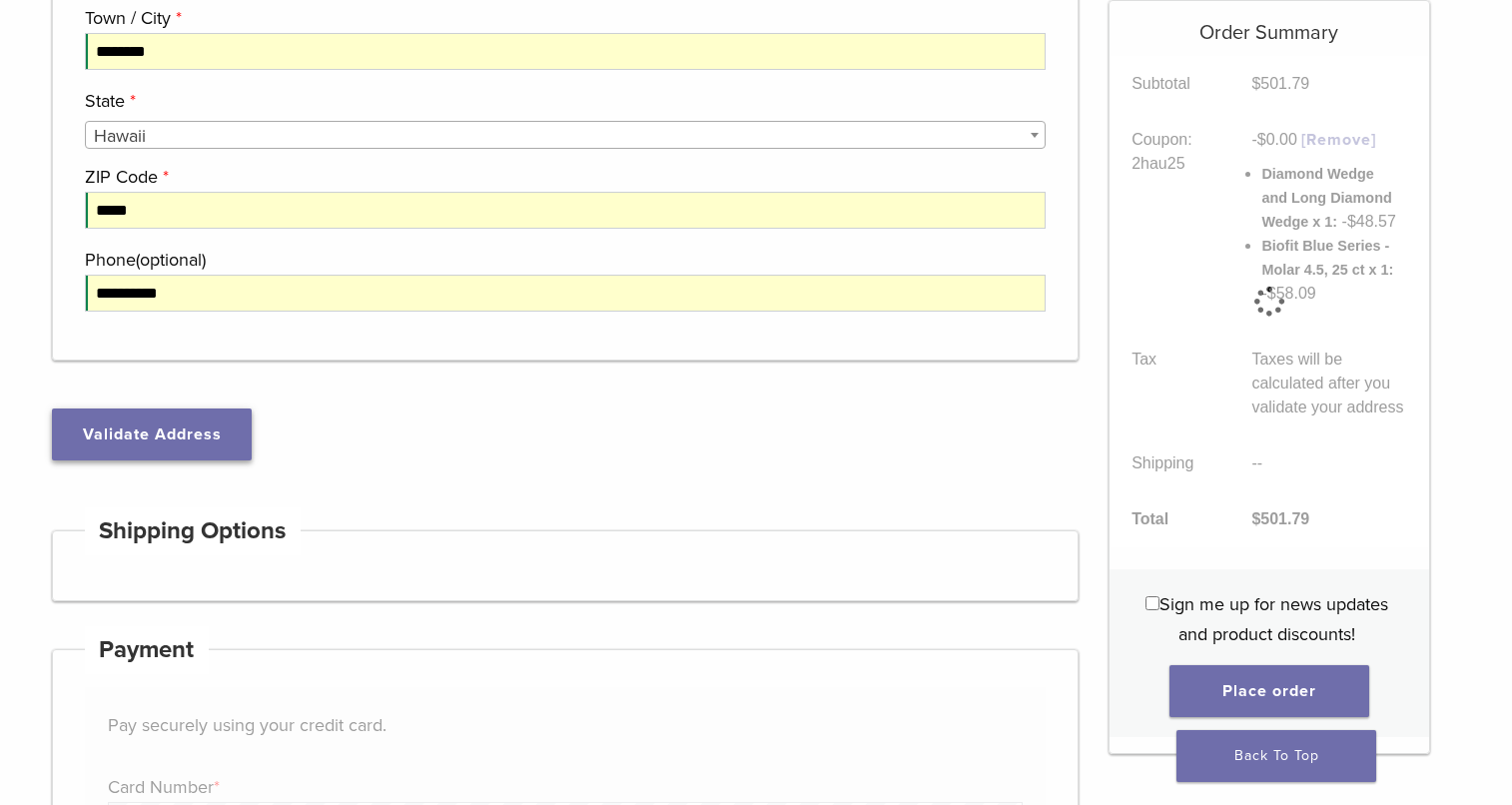 click on "Validate Address" at bounding box center (152, 434) 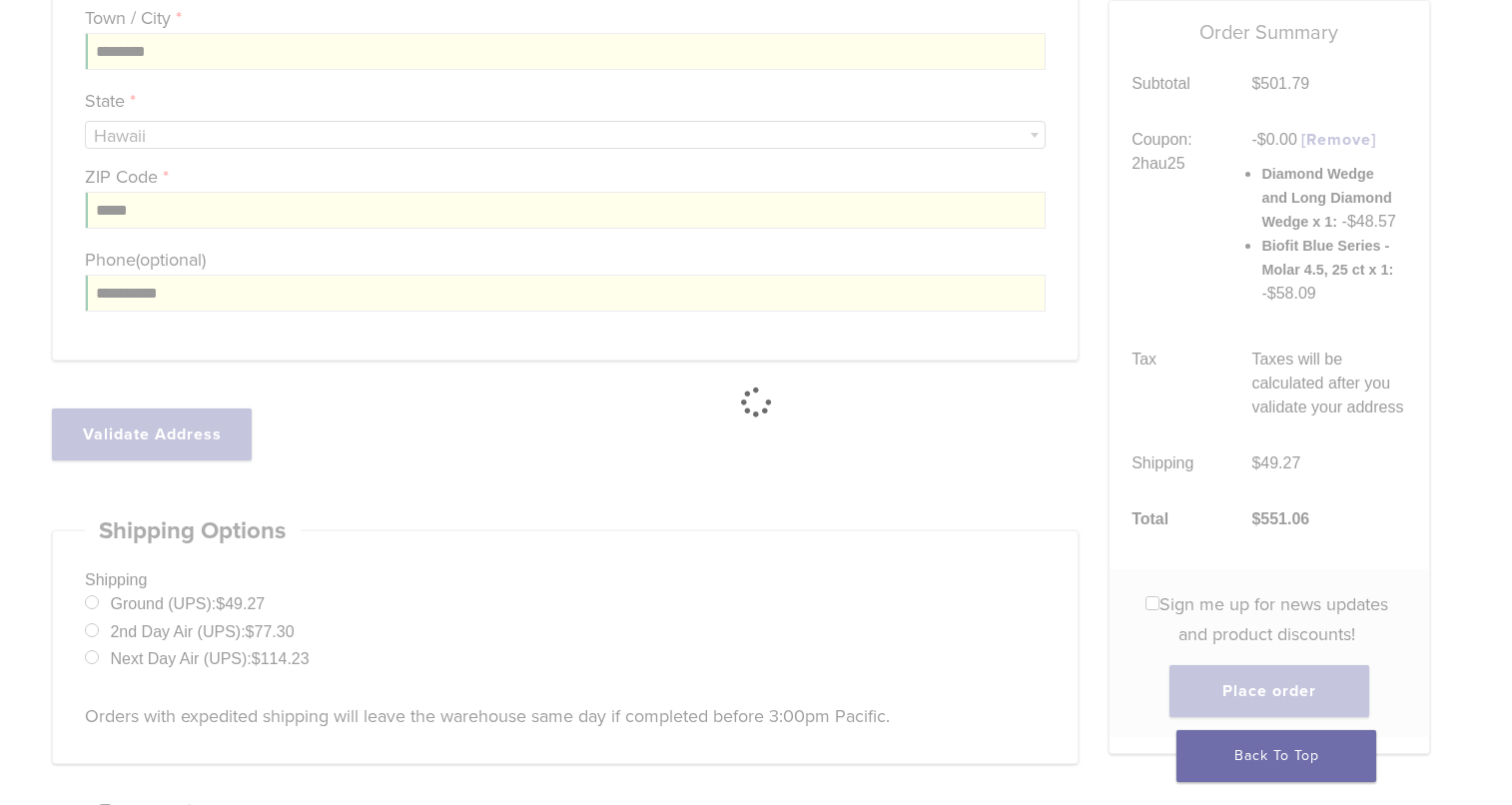type on "**********" 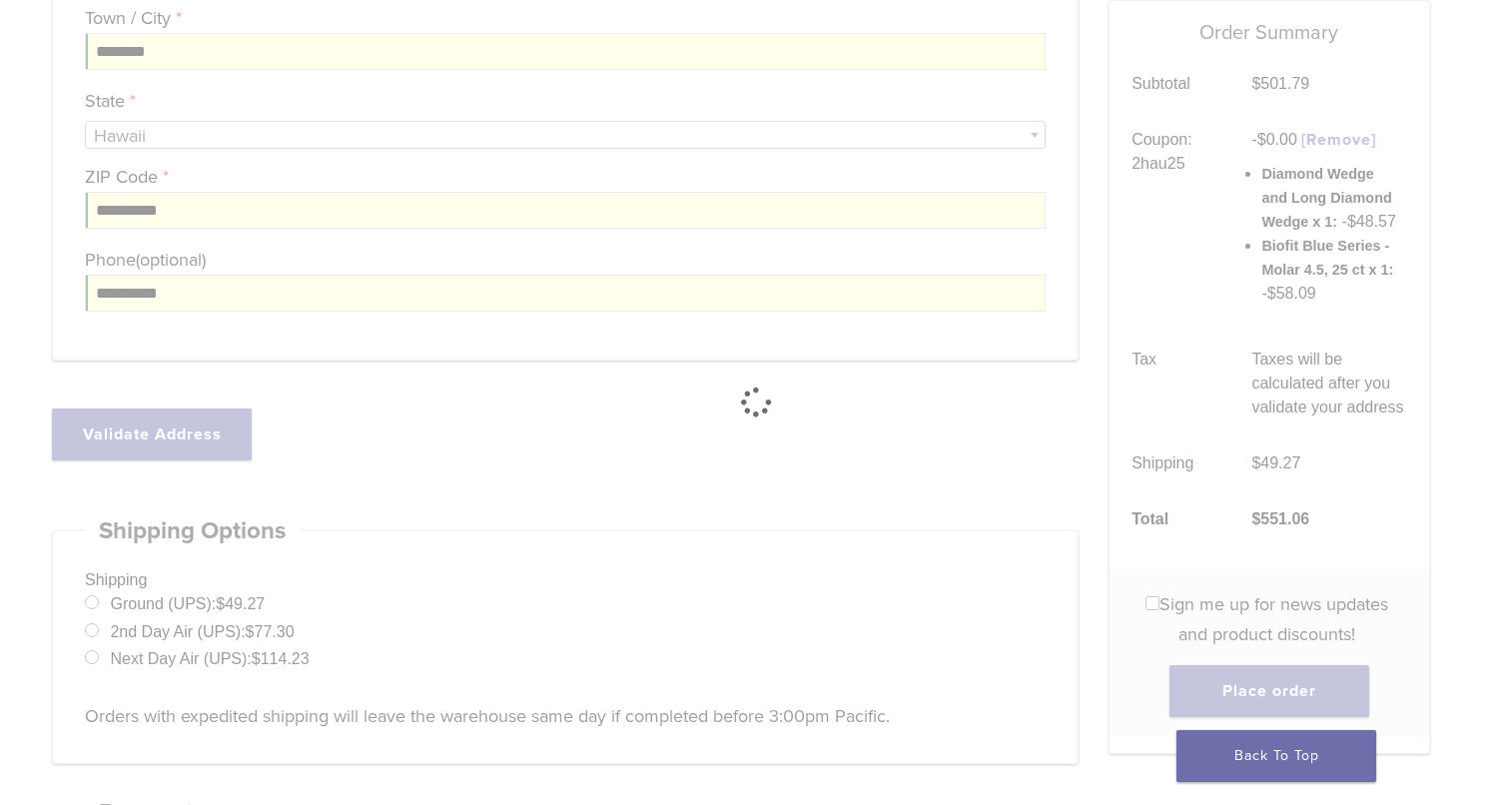 select on "**" 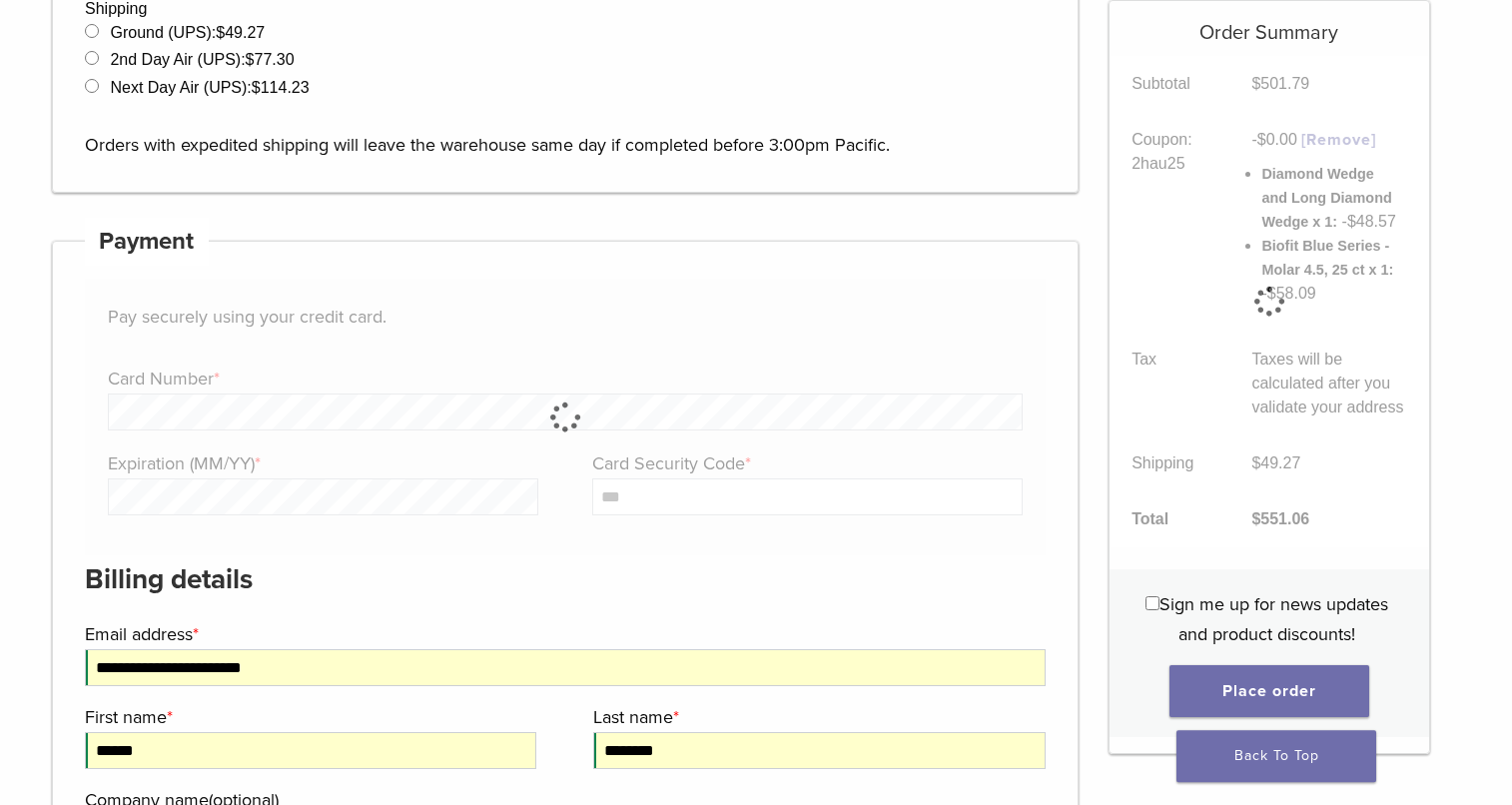 scroll, scrollTop: 1630, scrollLeft: 0, axis: vertical 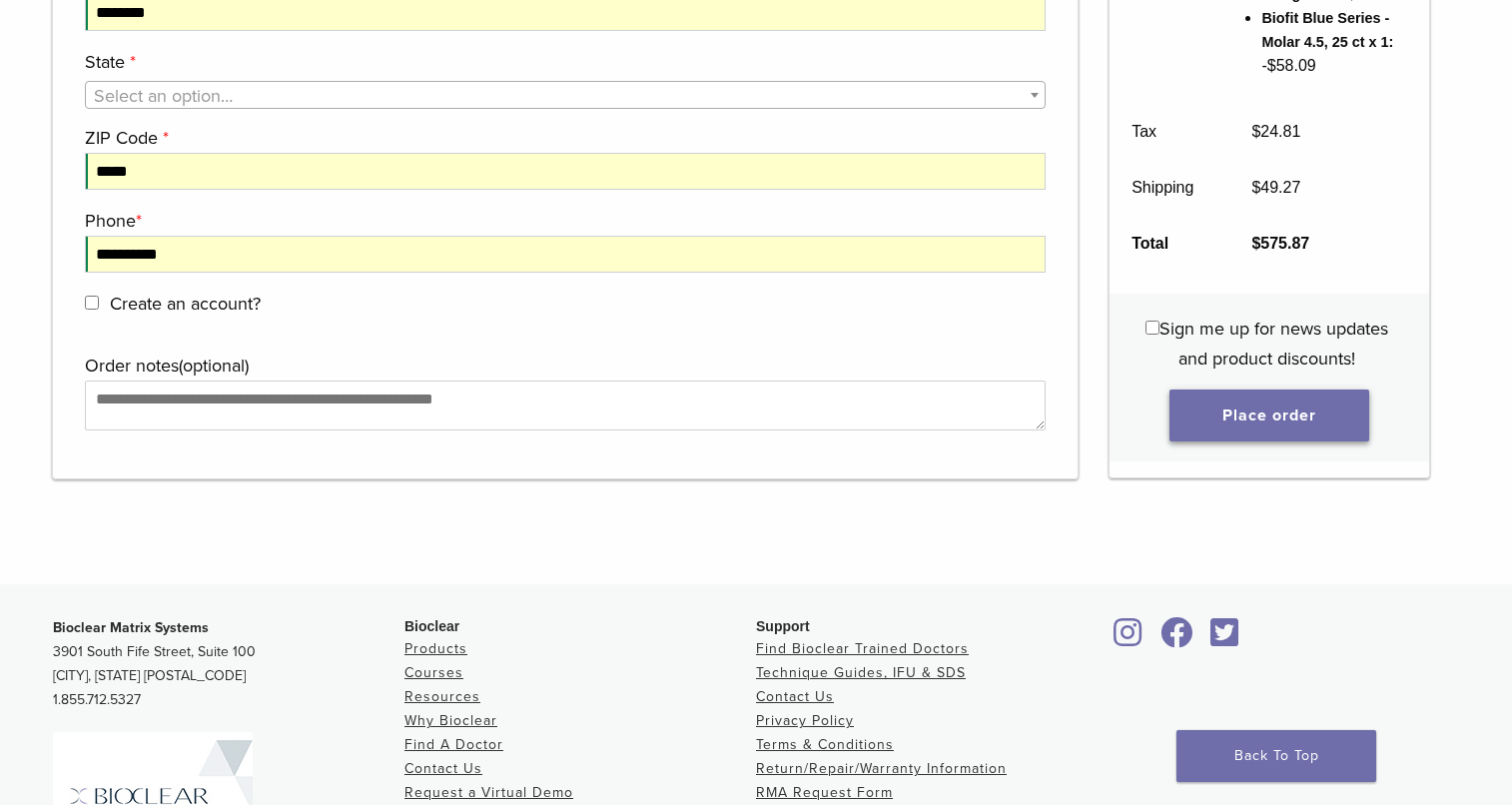 type on "***" 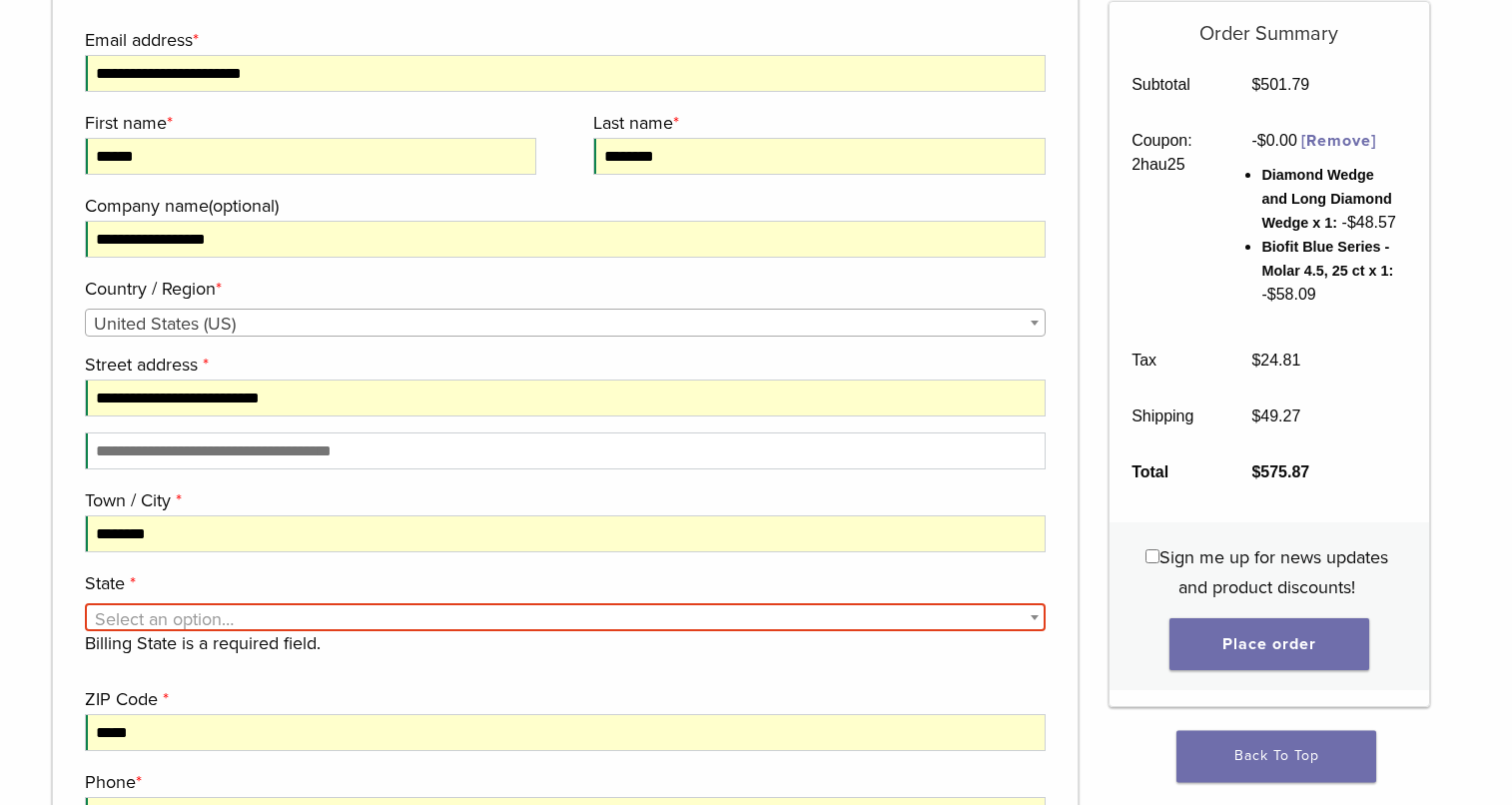 scroll, scrollTop: 2241, scrollLeft: 0, axis: vertical 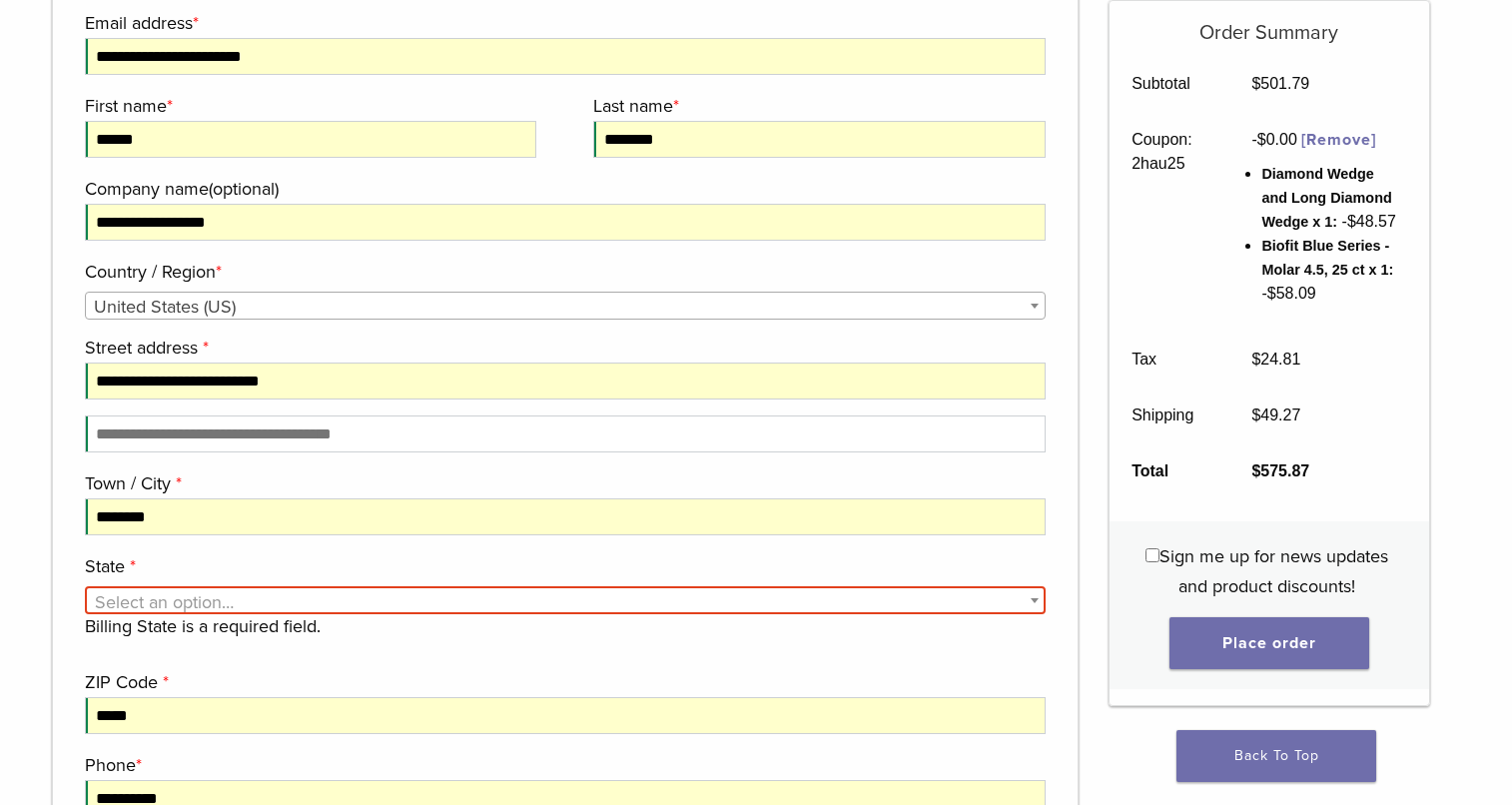 click on "Select an option…" at bounding box center (565, 602) 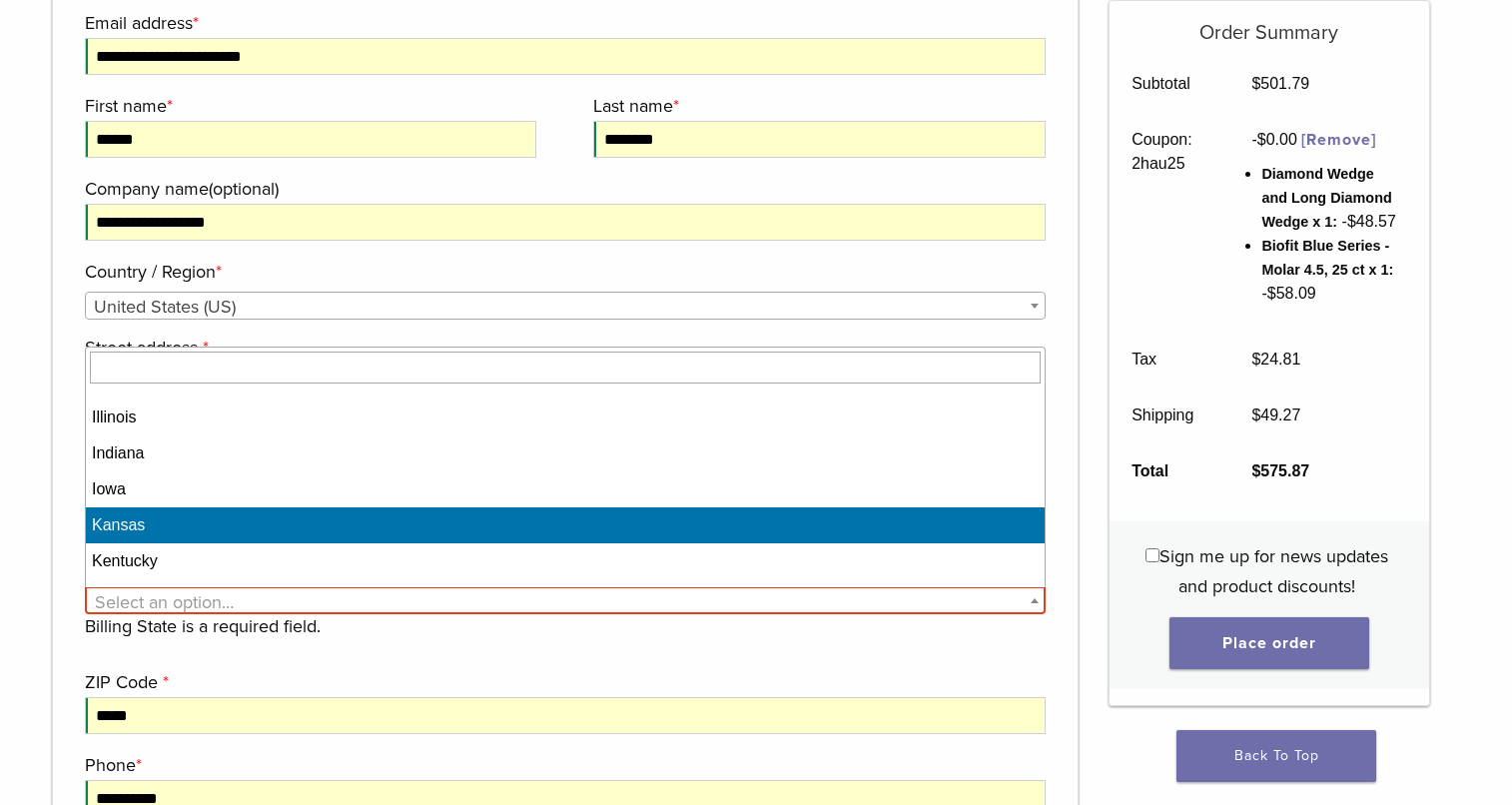scroll, scrollTop: 407, scrollLeft: 0, axis: vertical 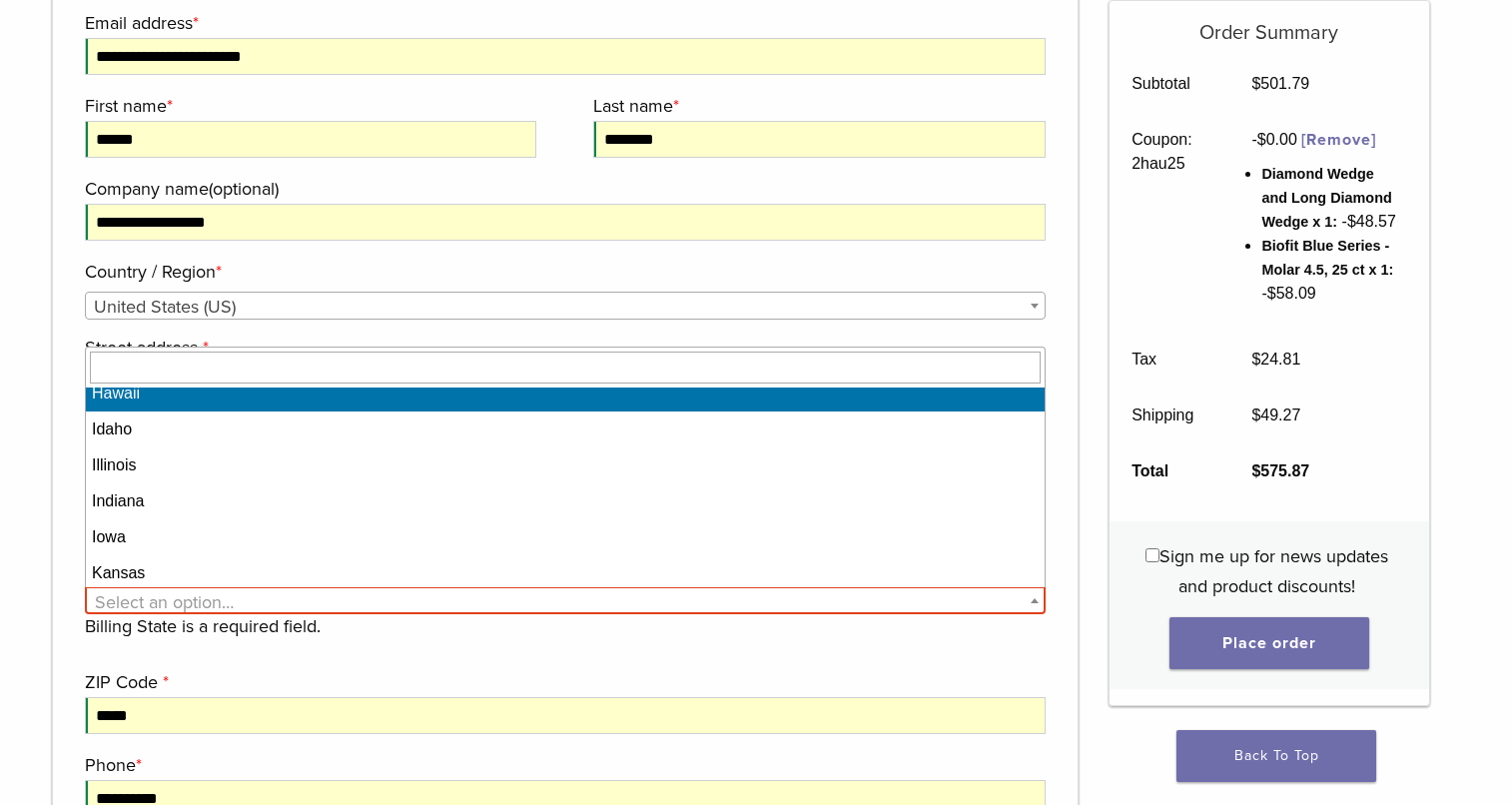 select on "**" 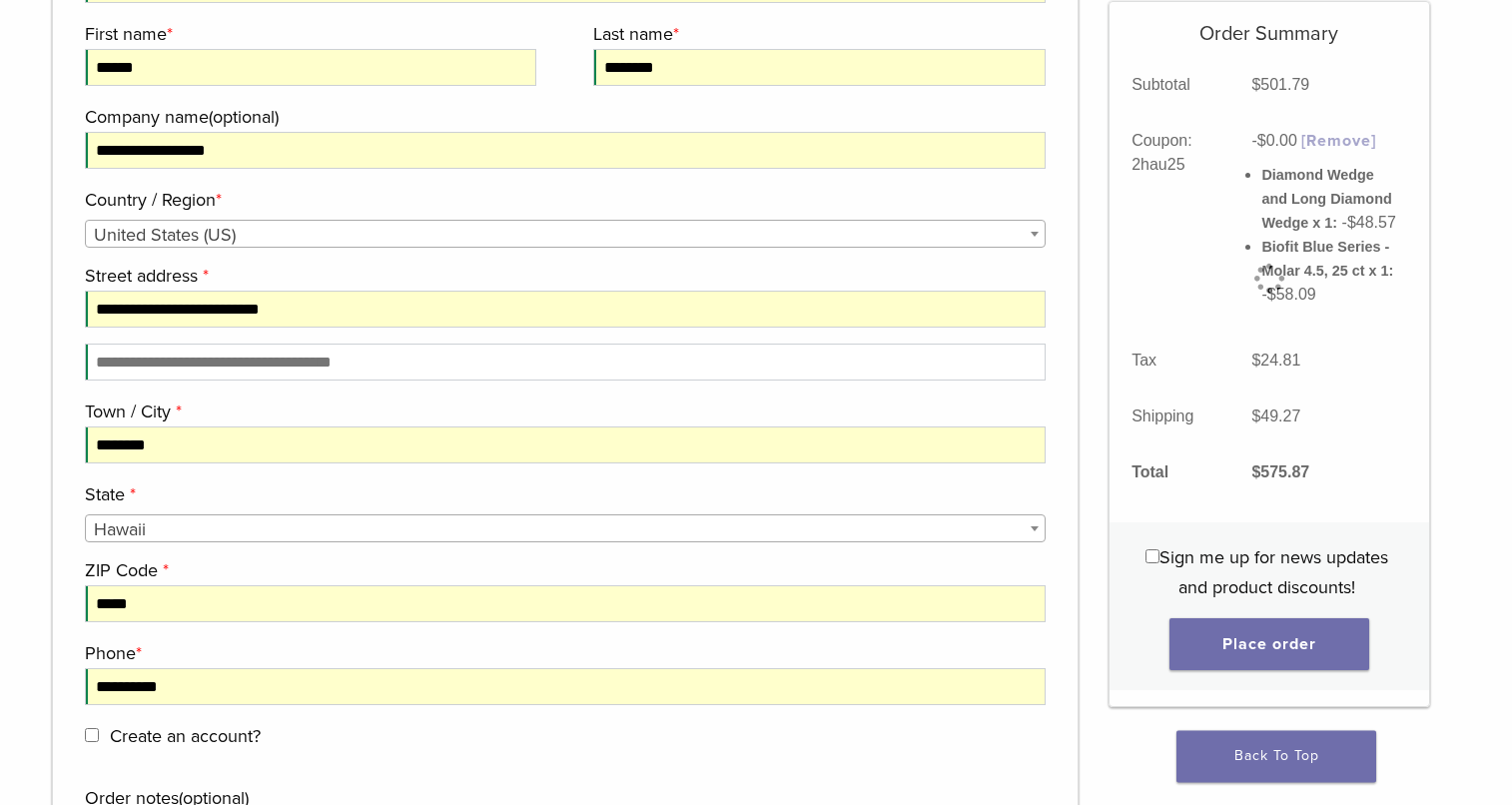 scroll, scrollTop: 2343, scrollLeft: 0, axis: vertical 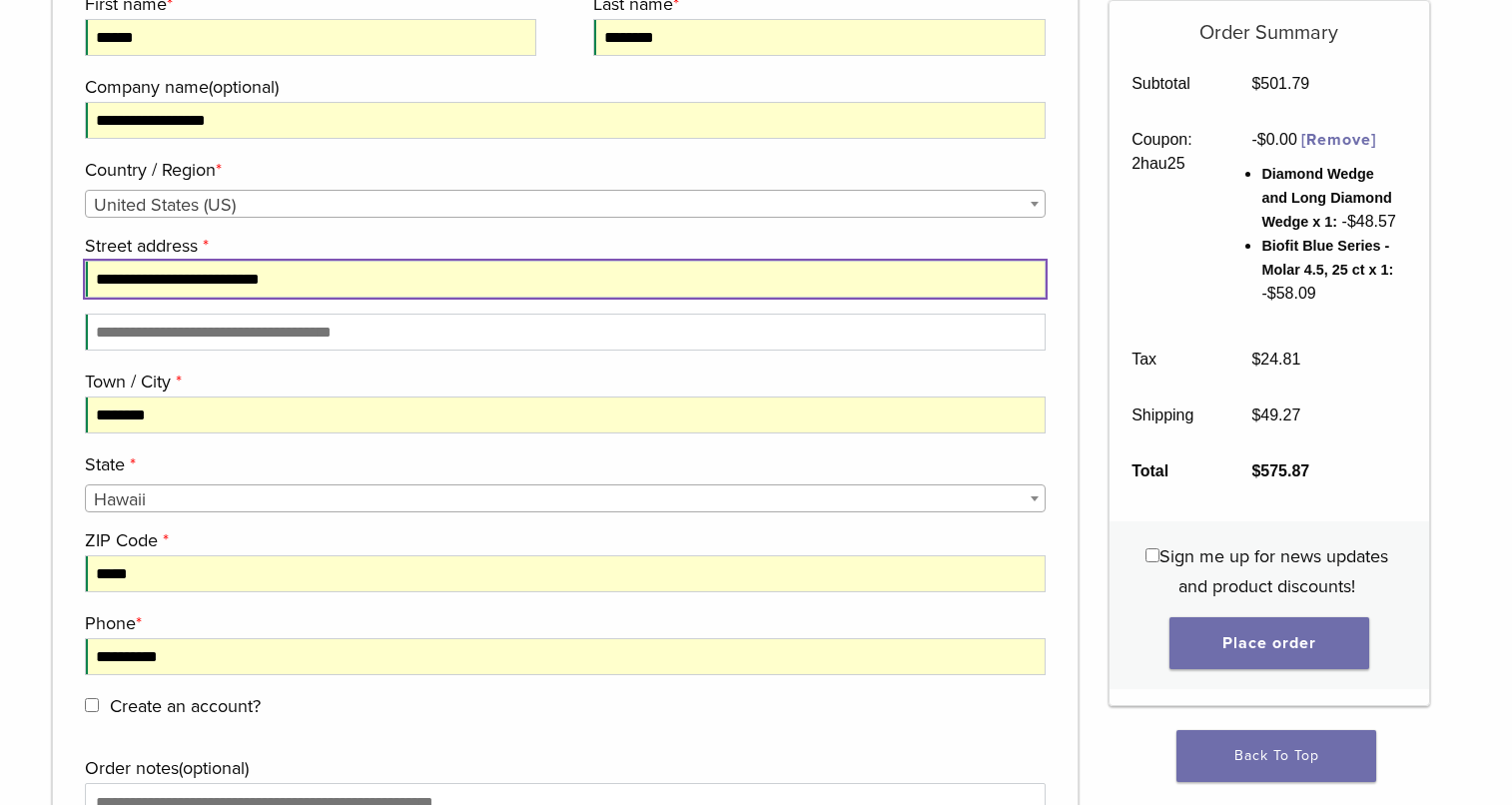 drag, startPoint x: 237, startPoint y: 285, endPoint x: 343, endPoint y: 285, distance: 106 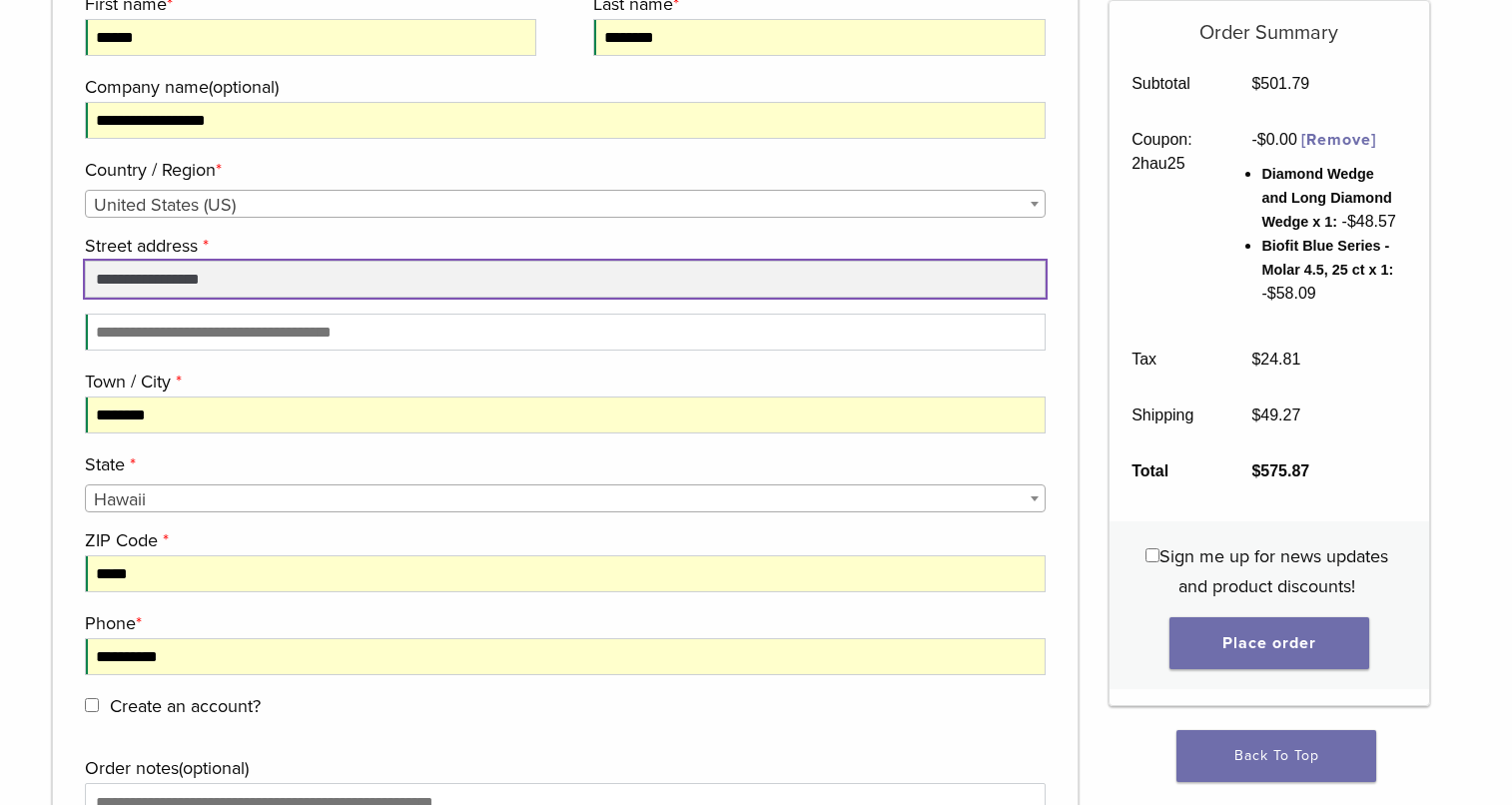 type on "**********" 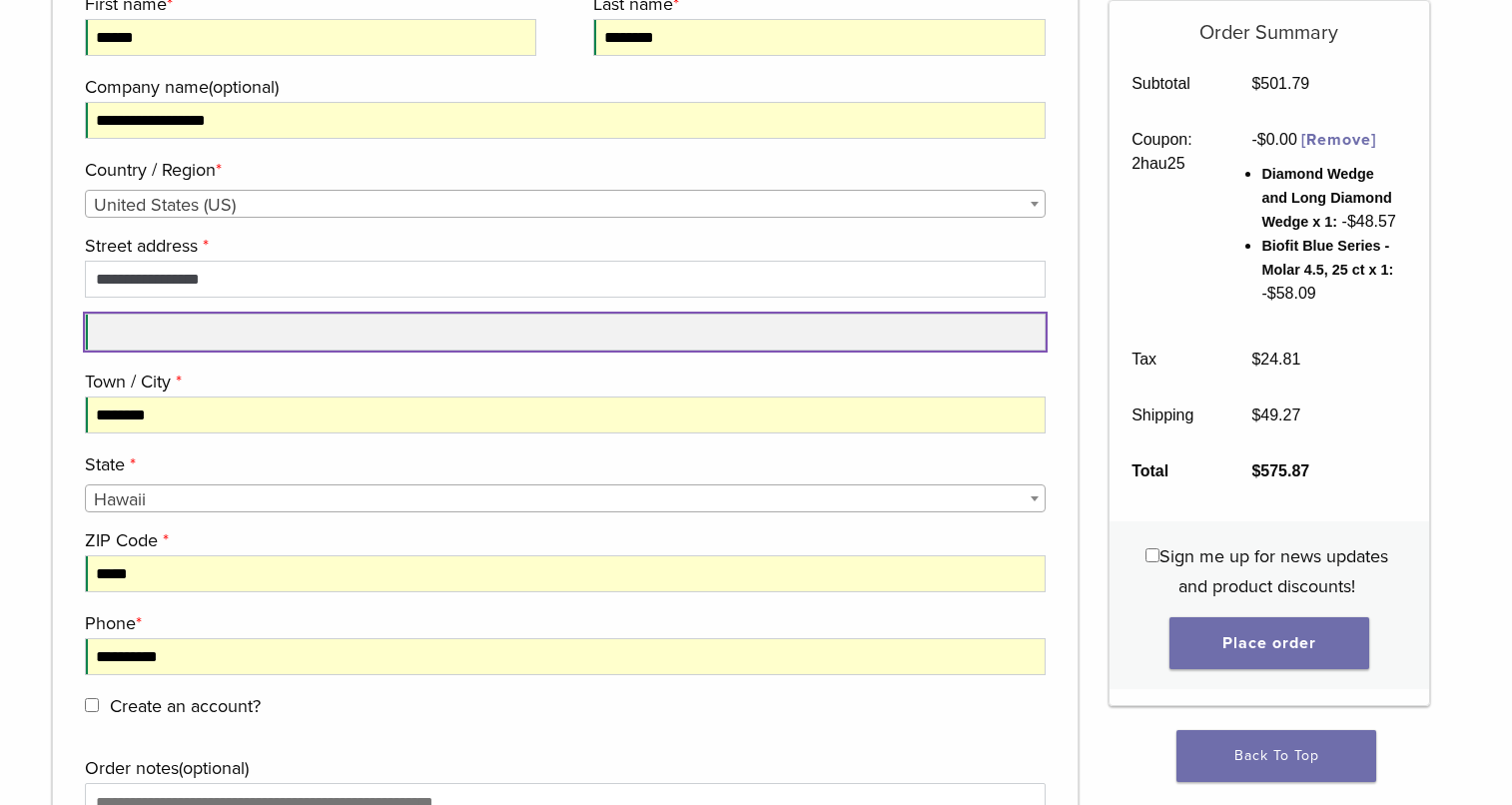 click on "Apartment, suite, unit, etc.   (optional)" at bounding box center [565, 332] 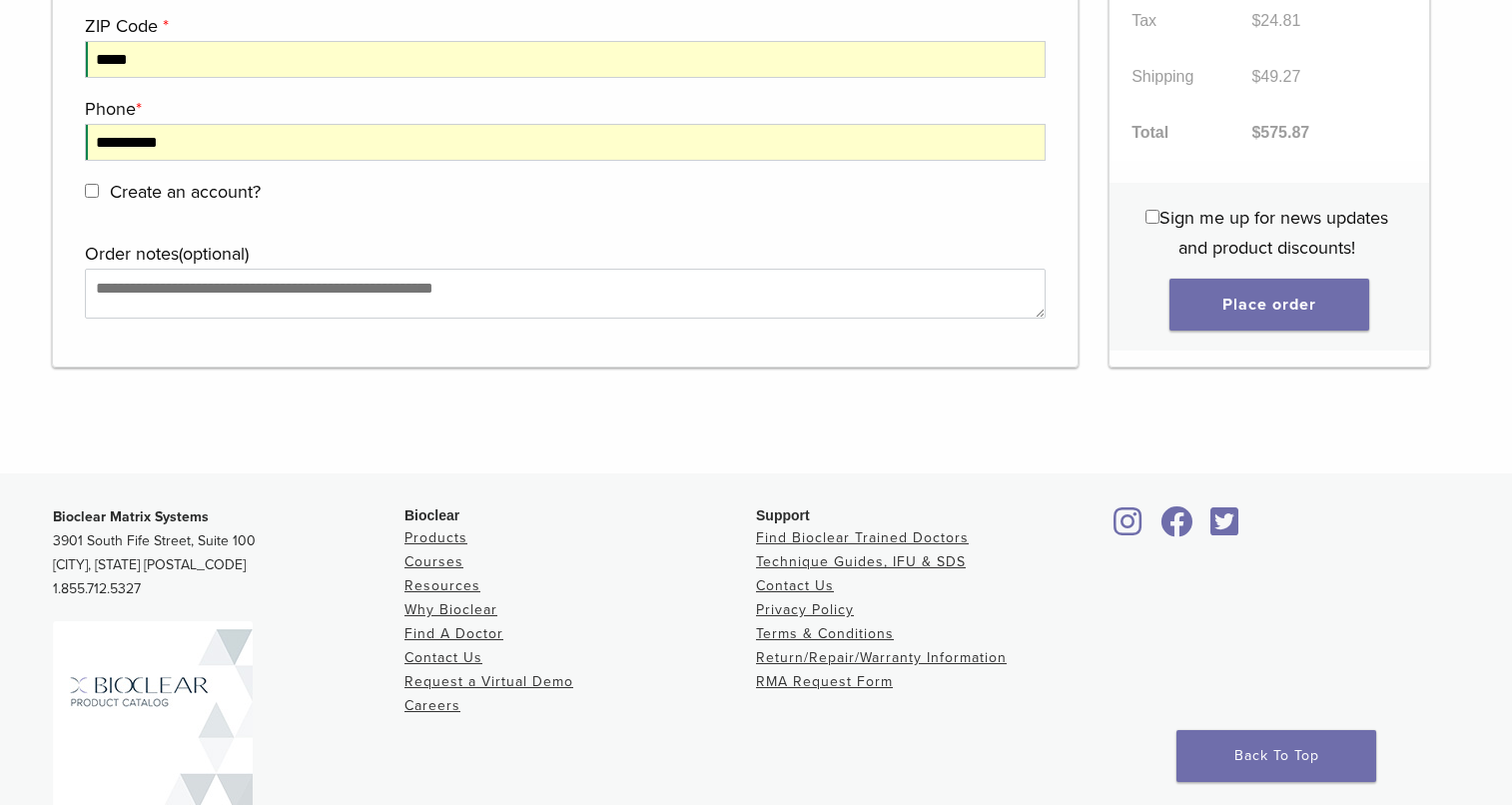 scroll, scrollTop: 2751, scrollLeft: 0, axis: vertical 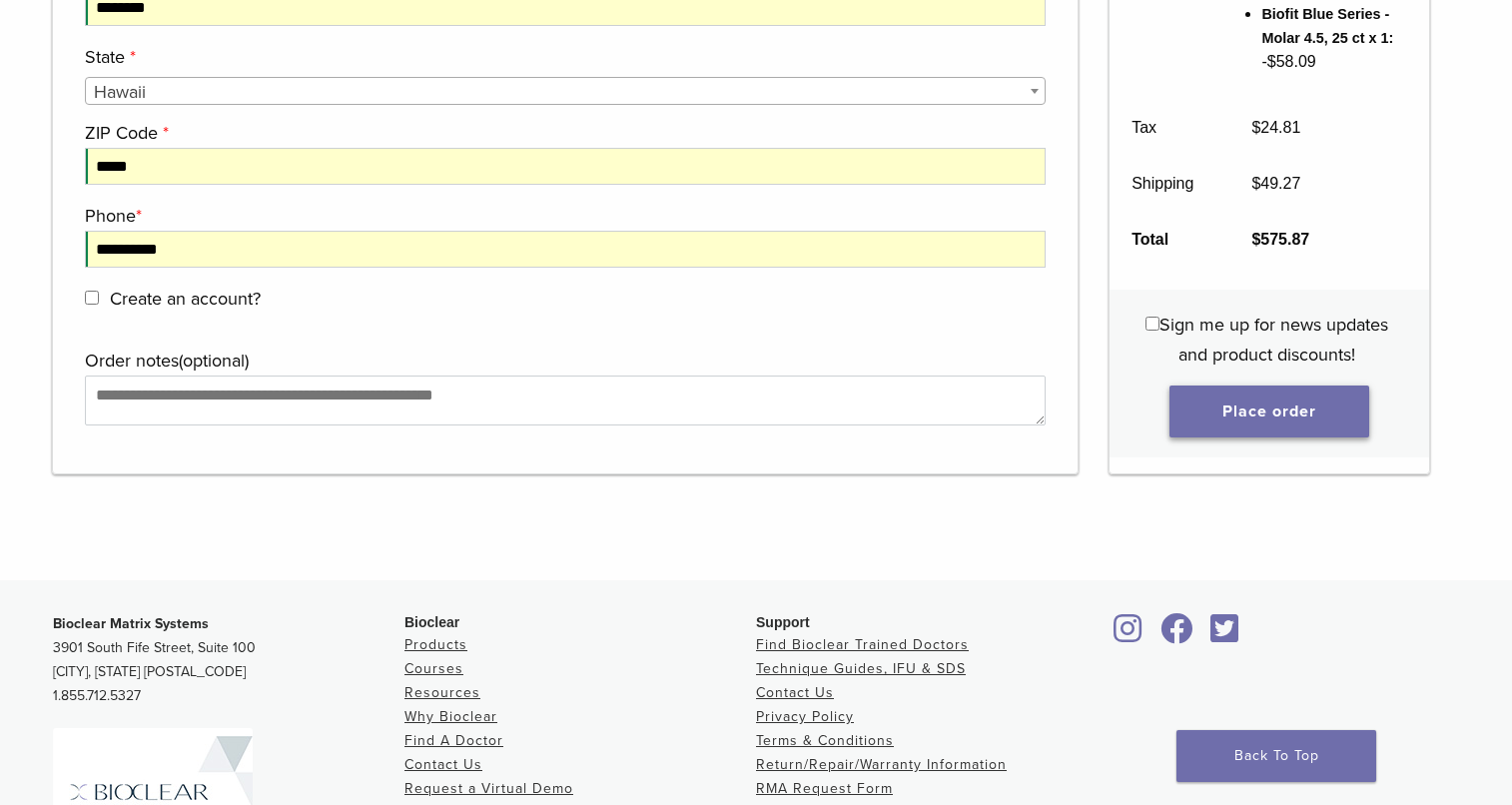 type on "*******" 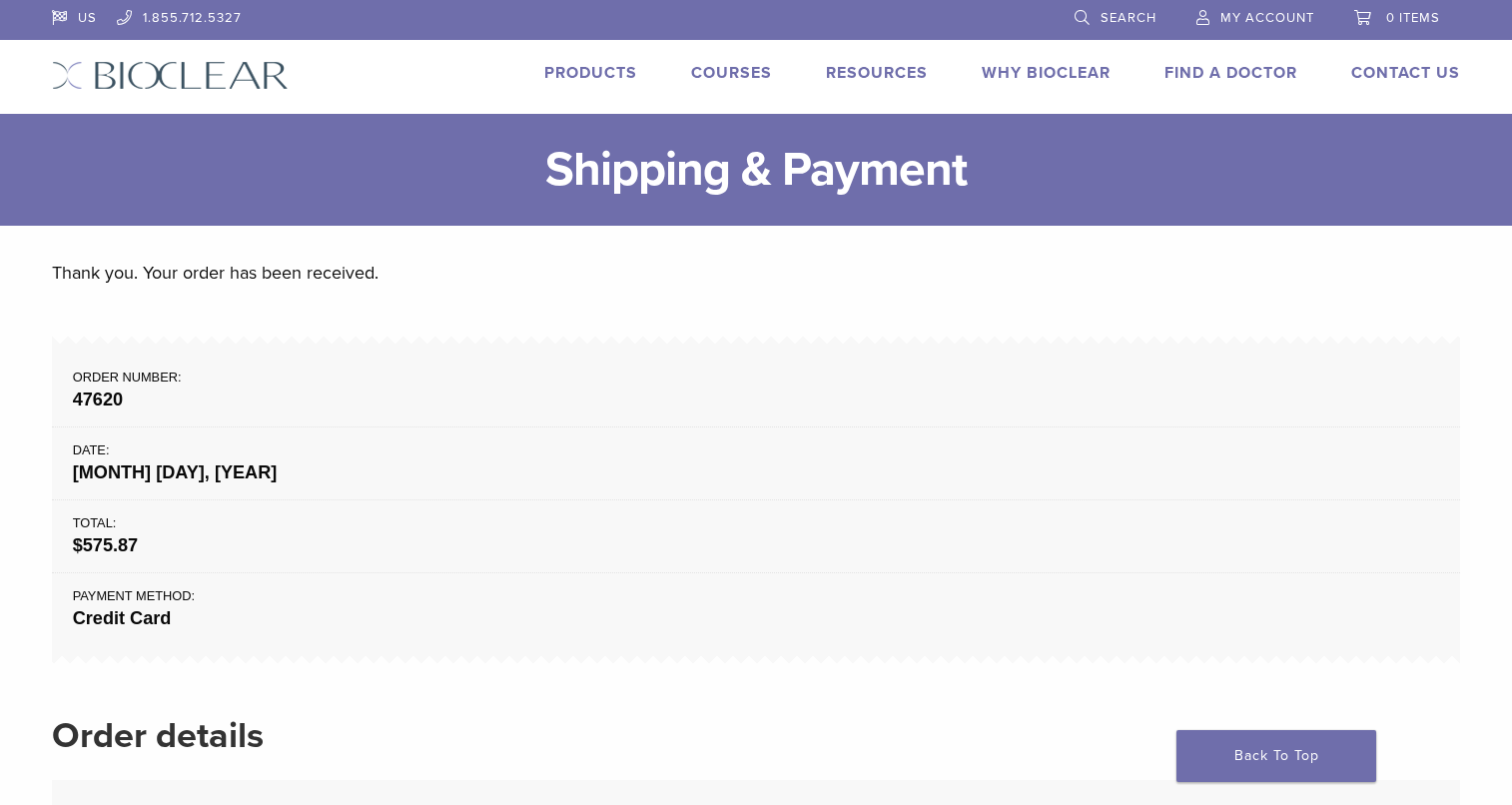 scroll, scrollTop: 0, scrollLeft: 0, axis: both 